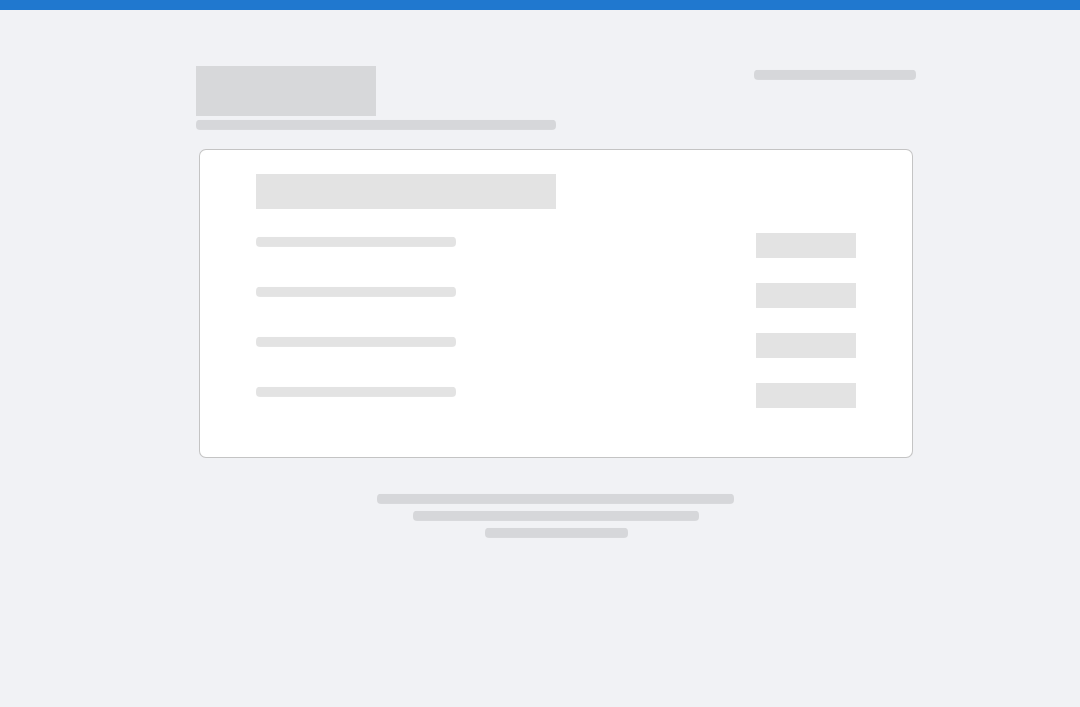 scroll, scrollTop: 0, scrollLeft: 0, axis: both 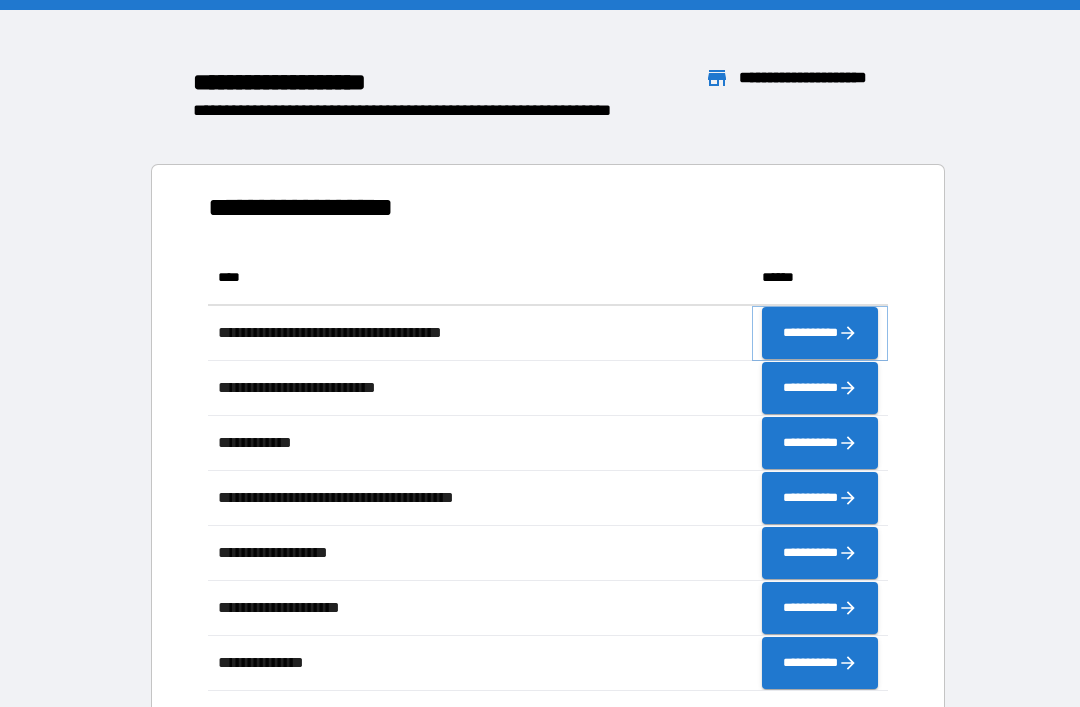 click on "**********" at bounding box center (820, 333) 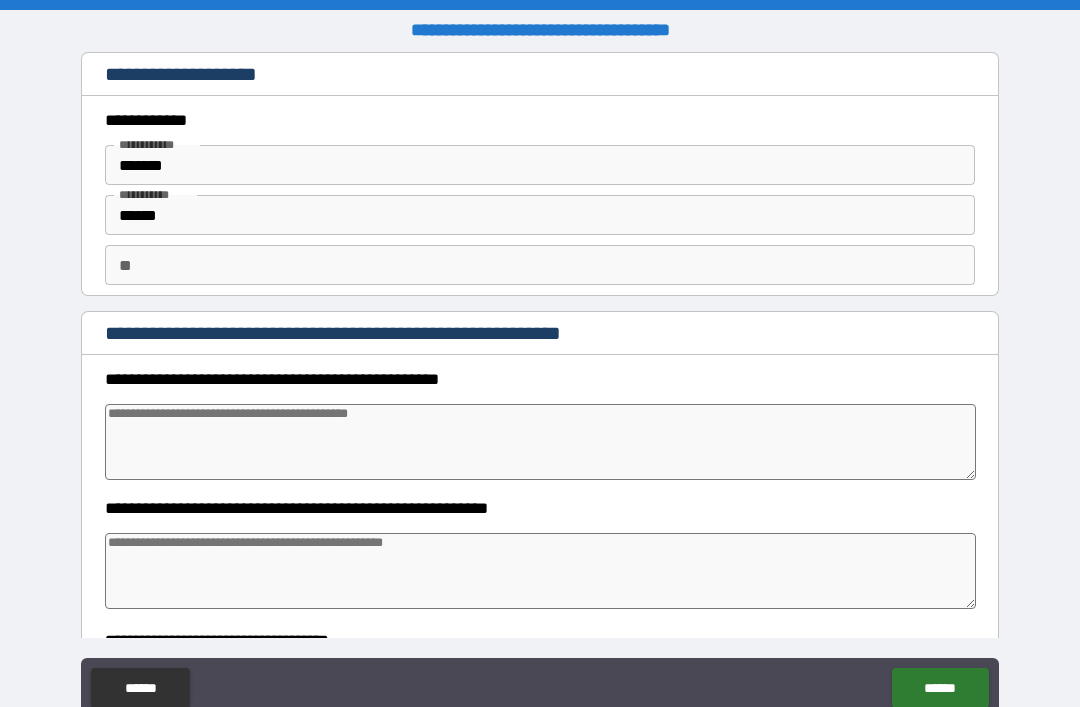 type on "*" 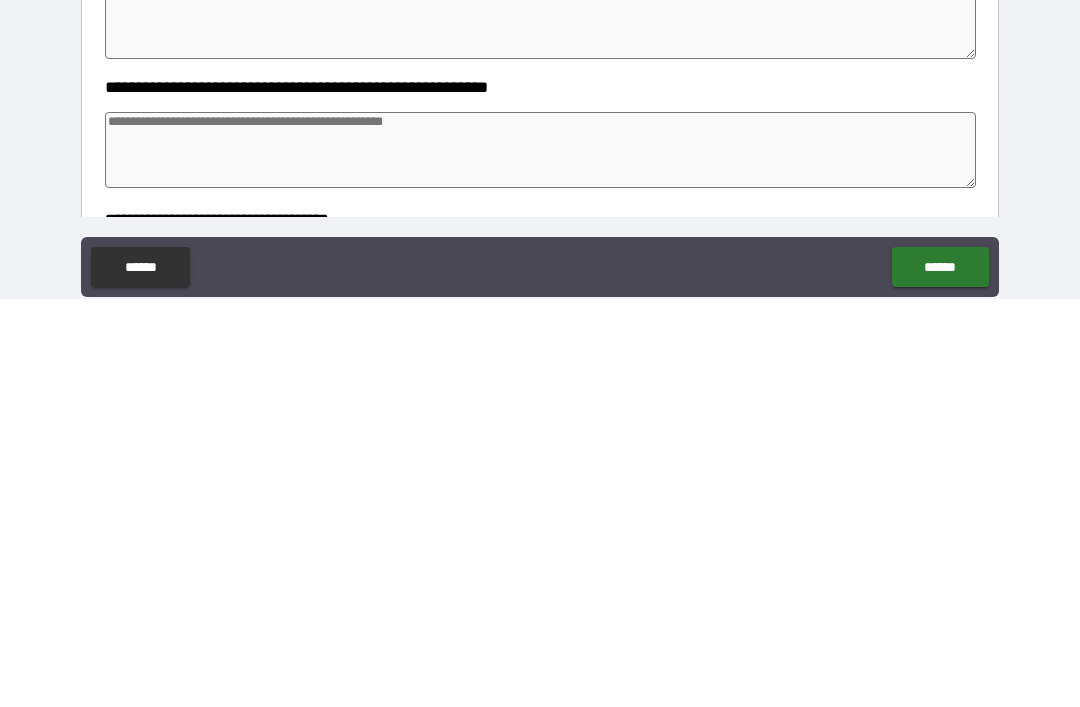click at bounding box center [540, 429] 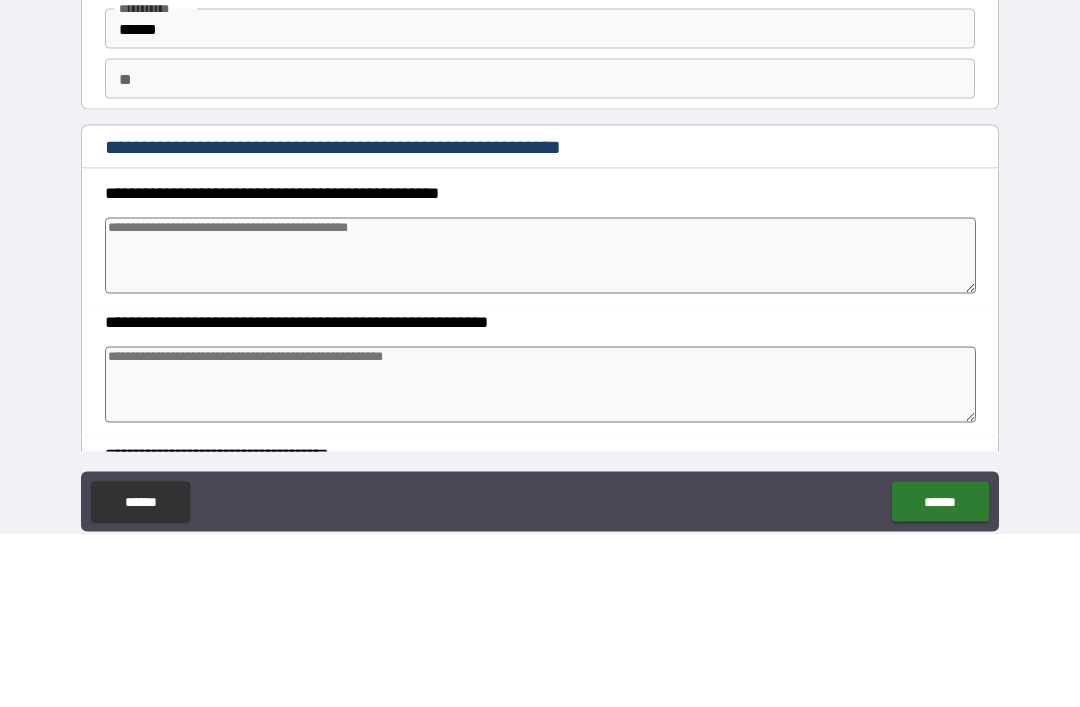 click on "**" at bounding box center [540, 252] 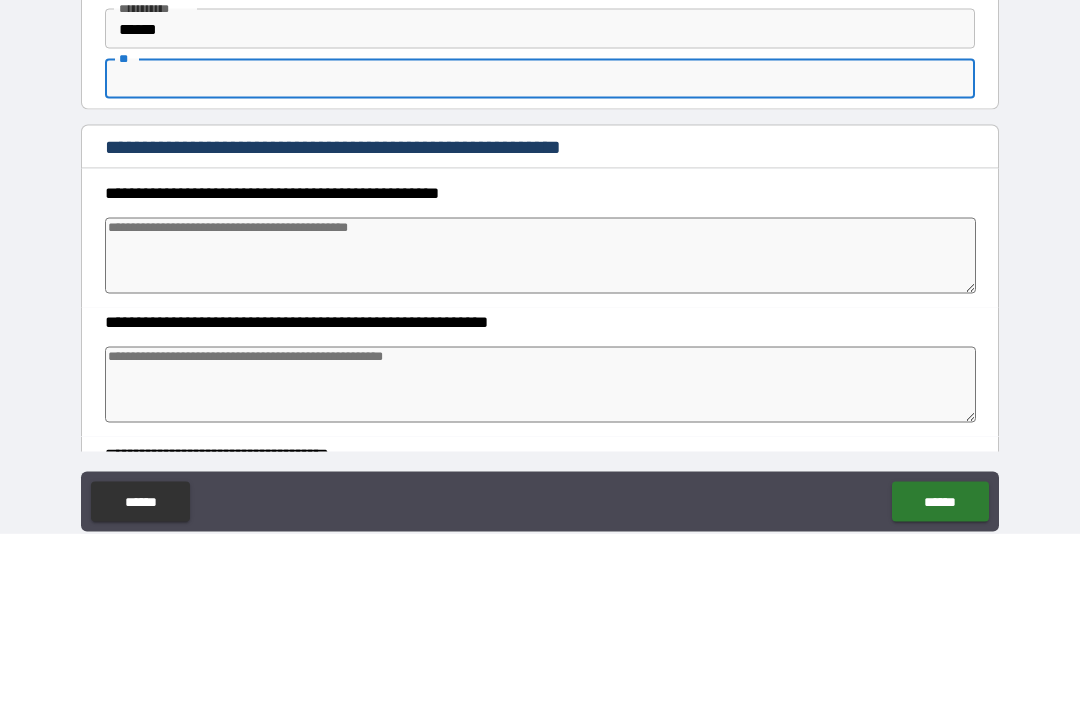 type on "*" 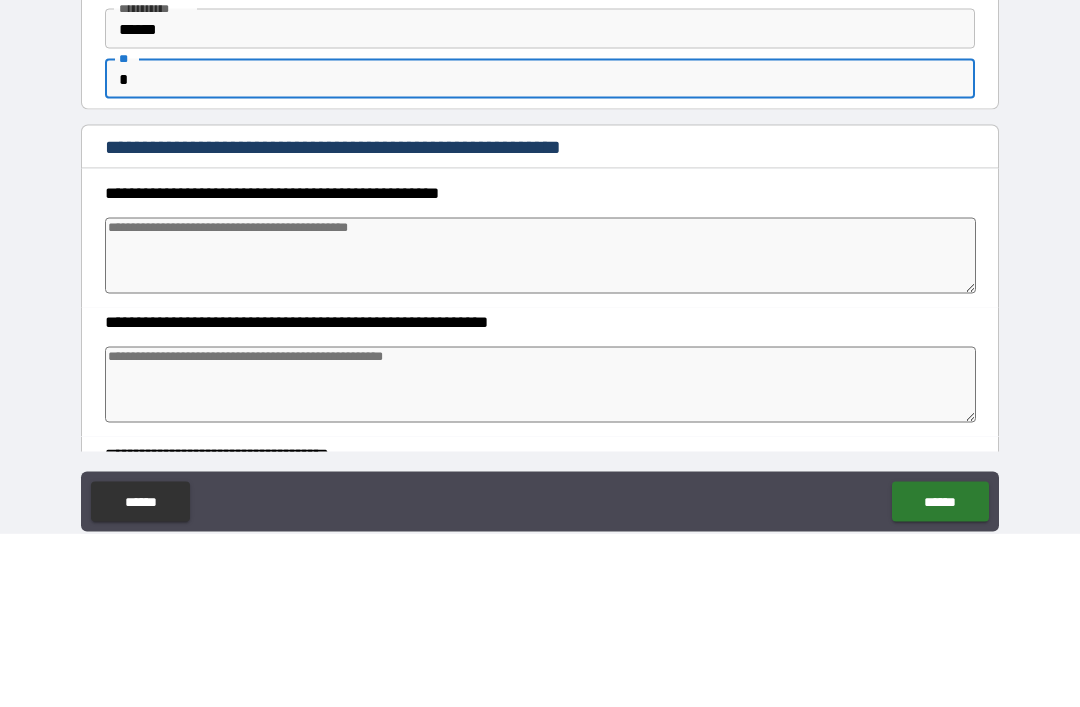 type on "*" 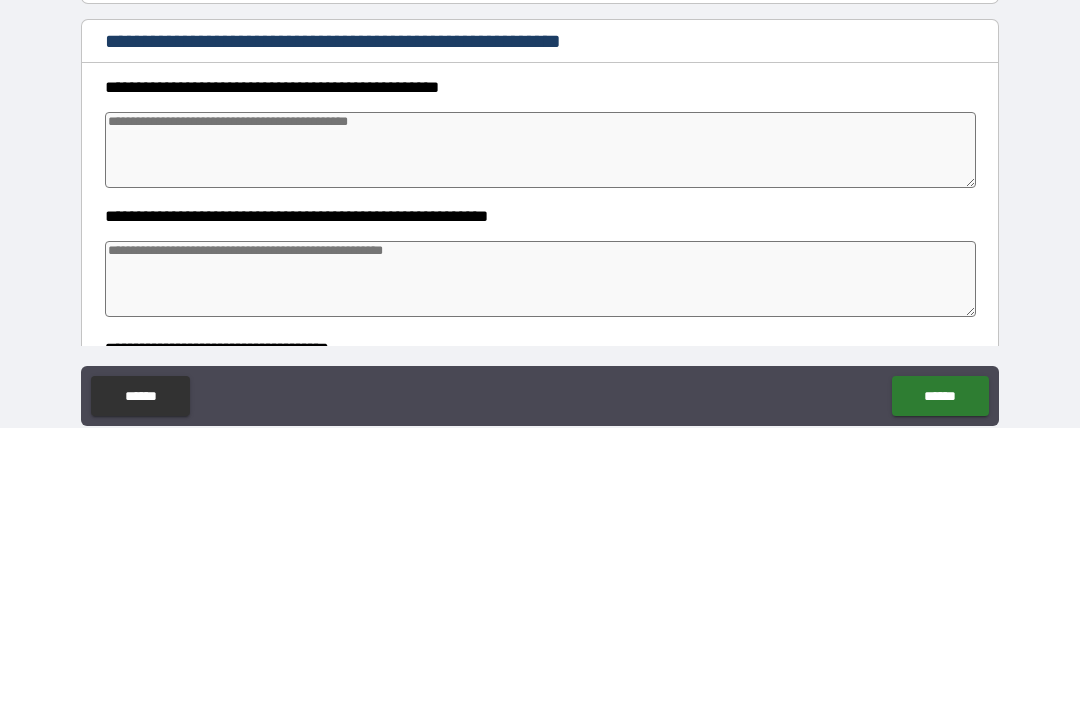 type on "*" 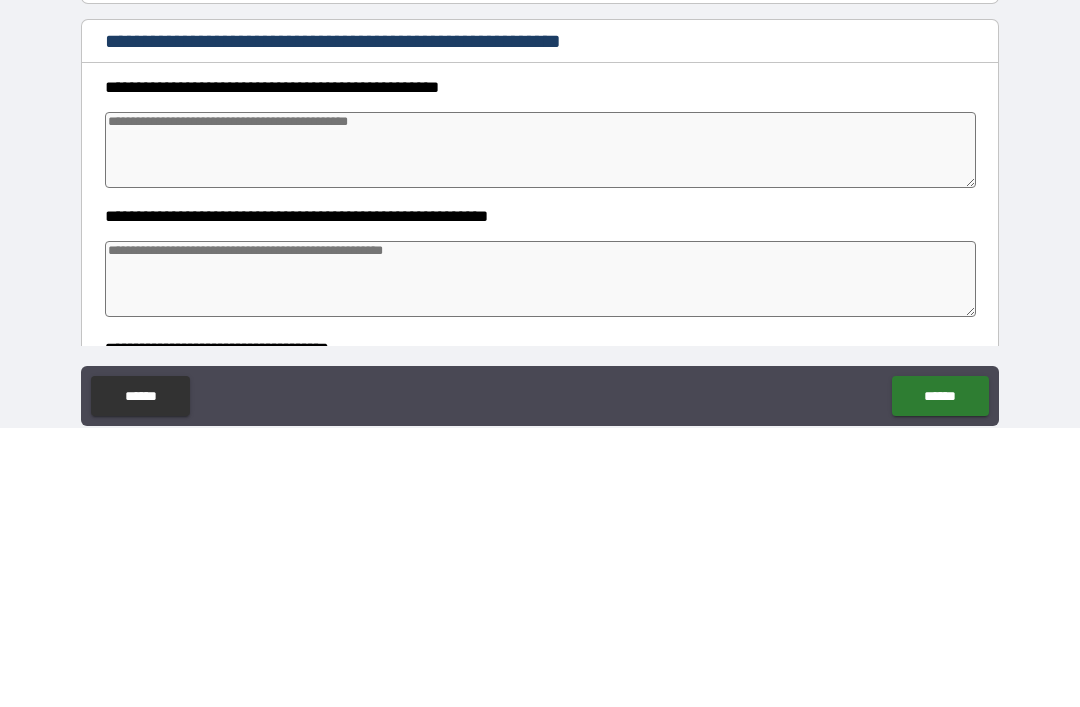 type on "*" 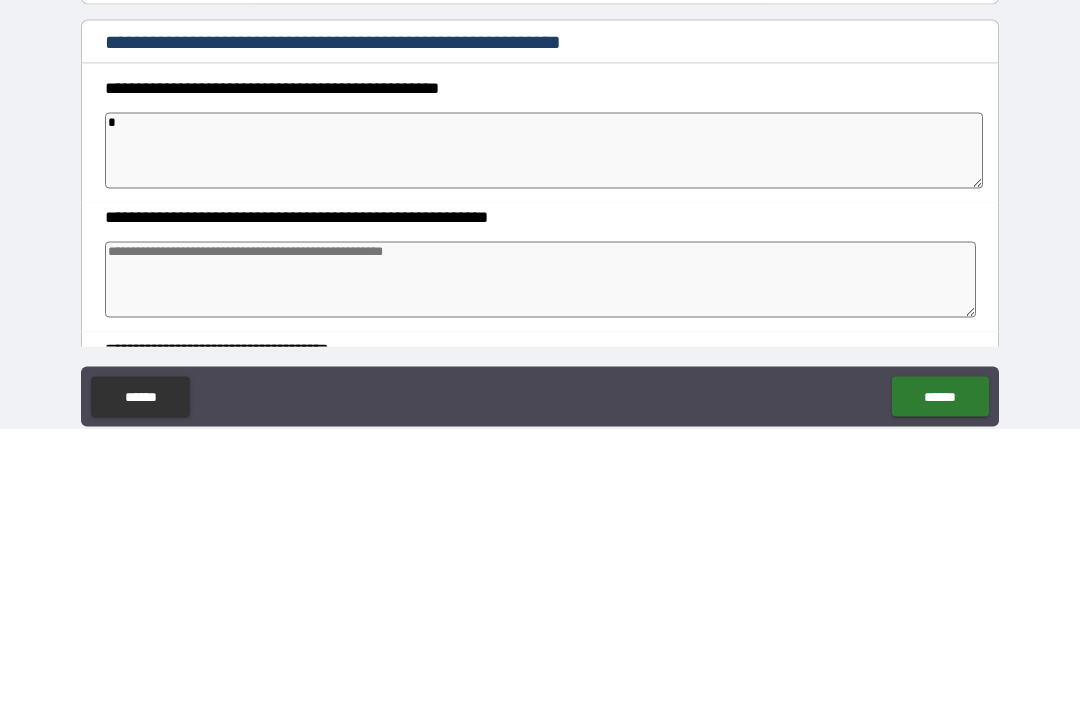 type on "*" 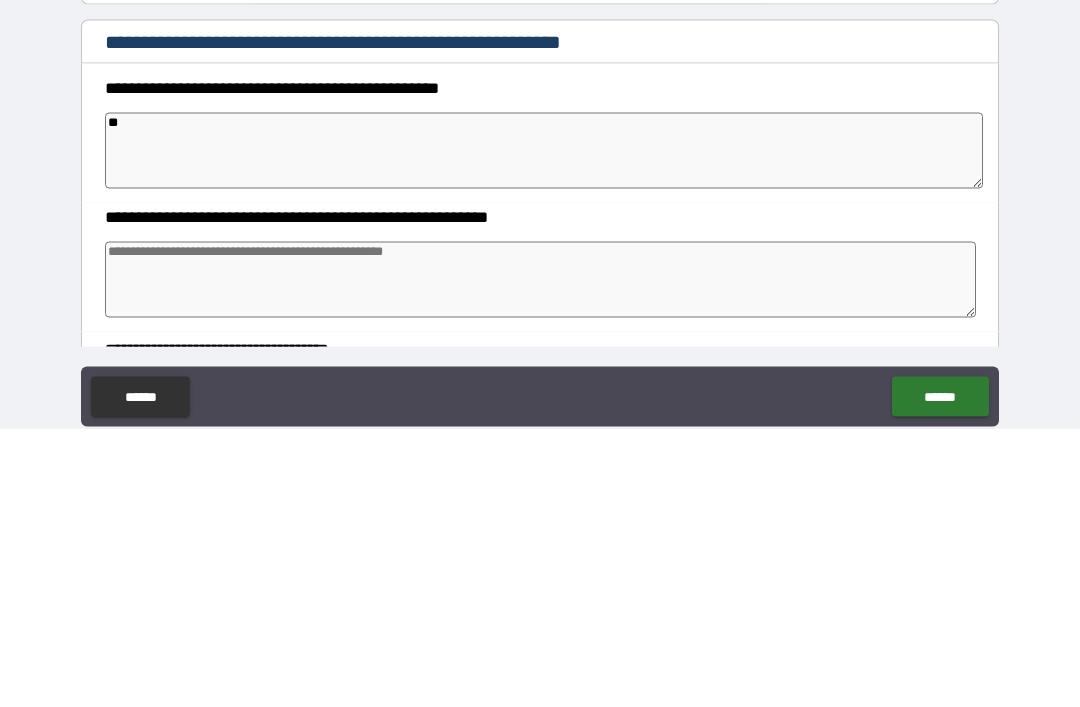 type on "*" 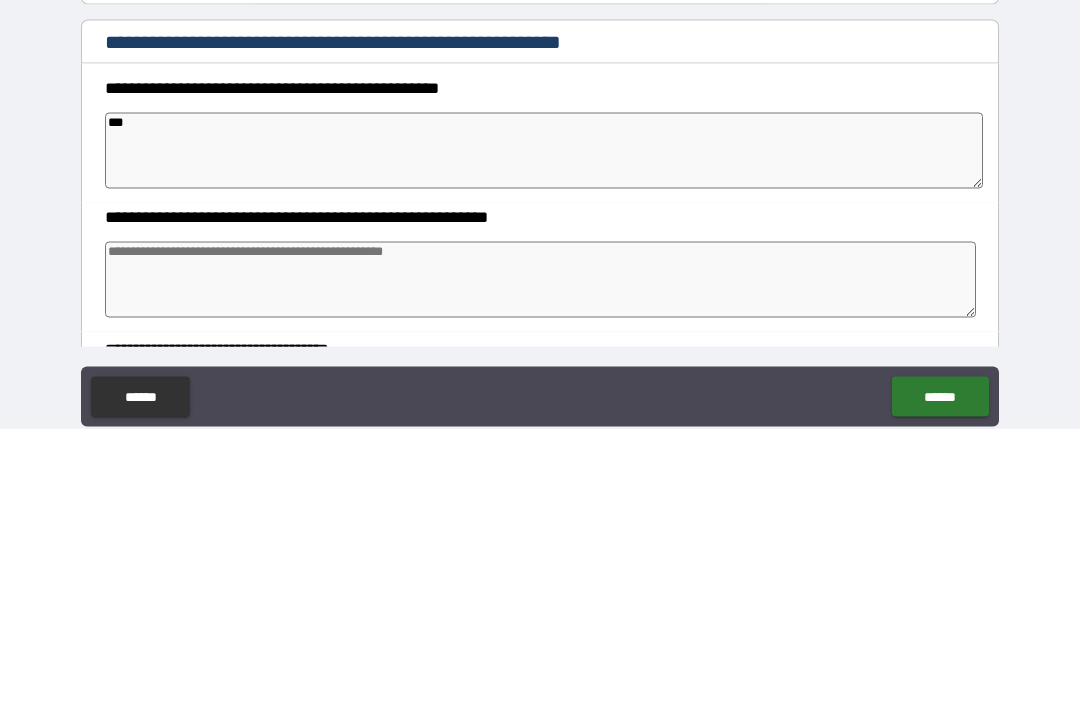 type on "*" 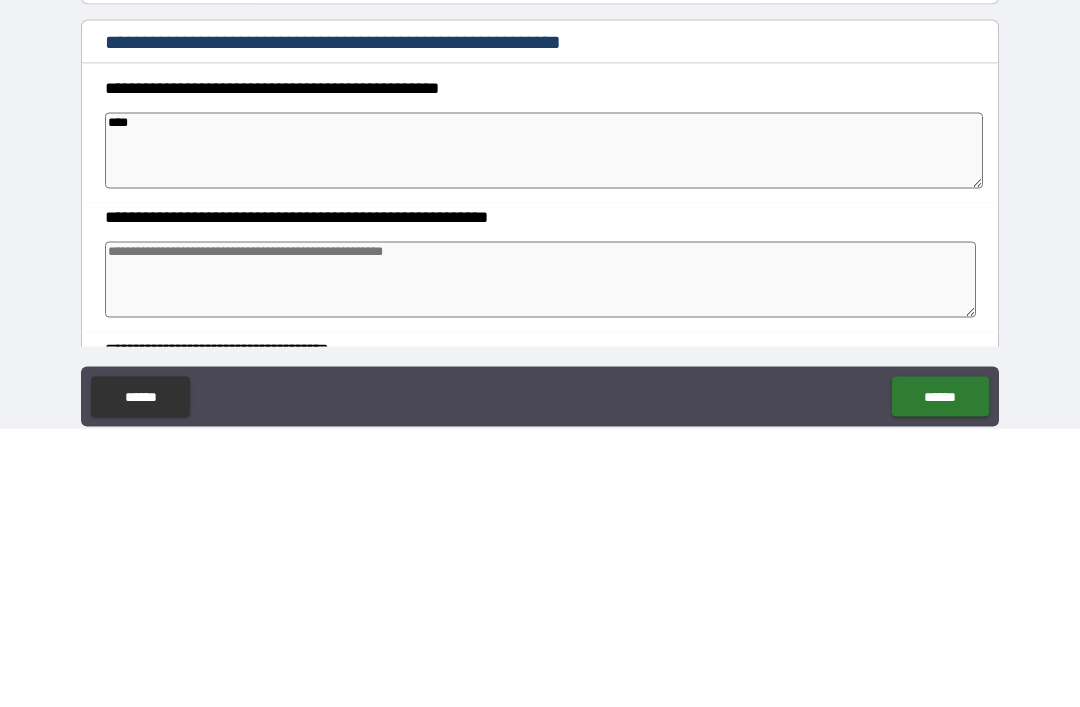 type on "*" 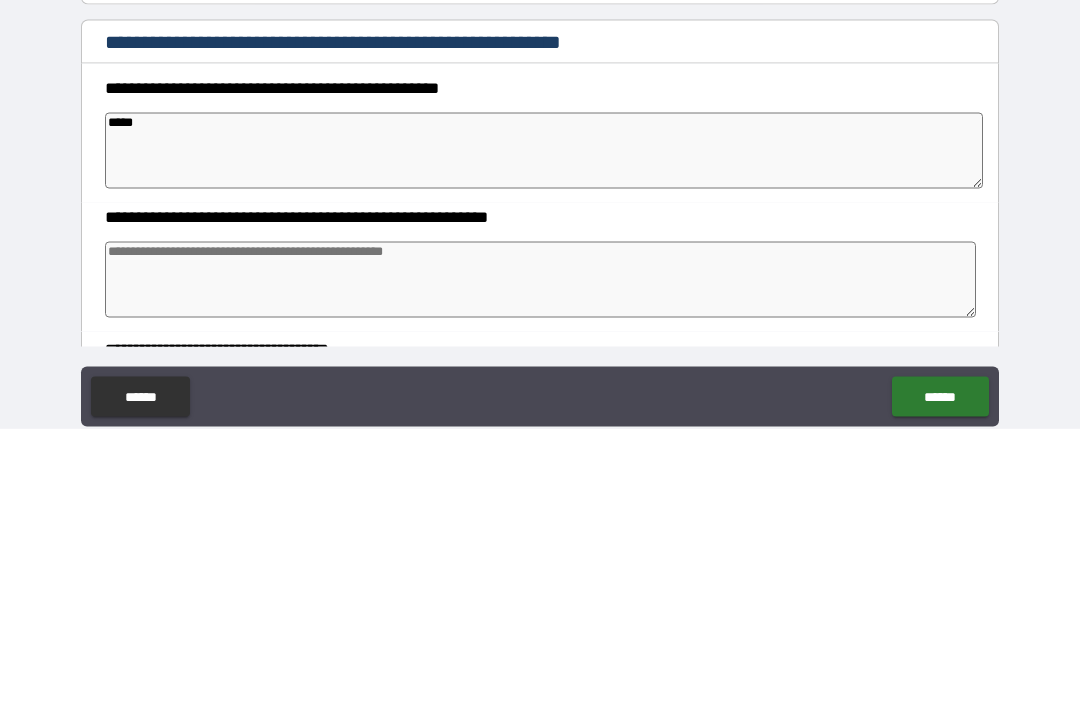 type on "*" 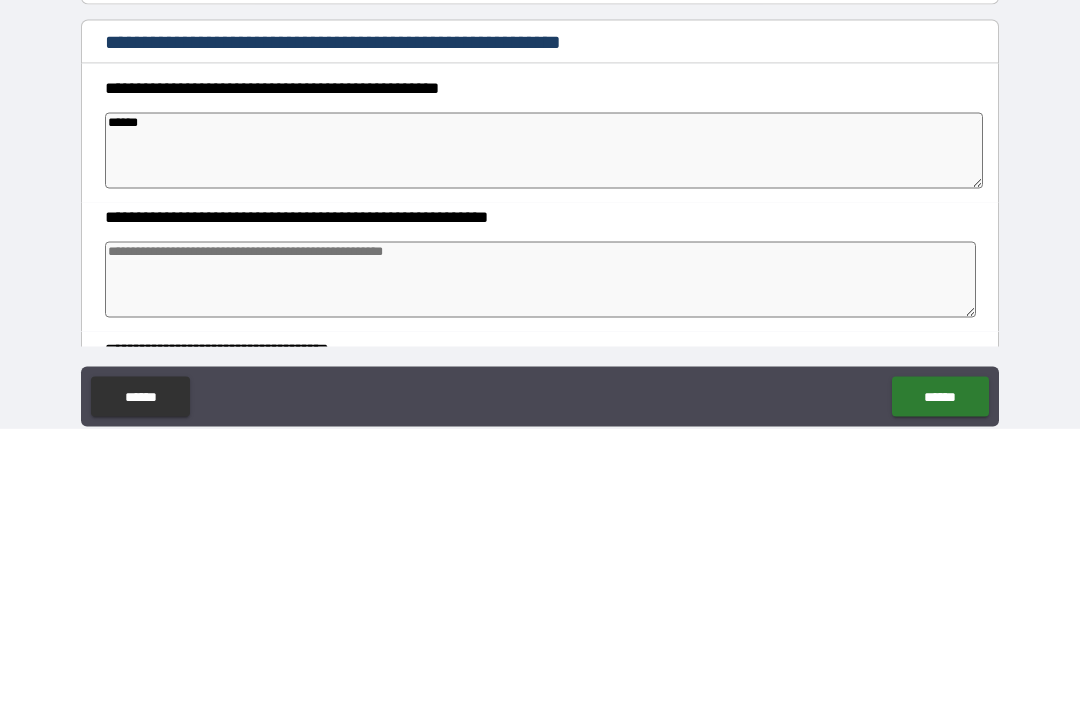 type on "*" 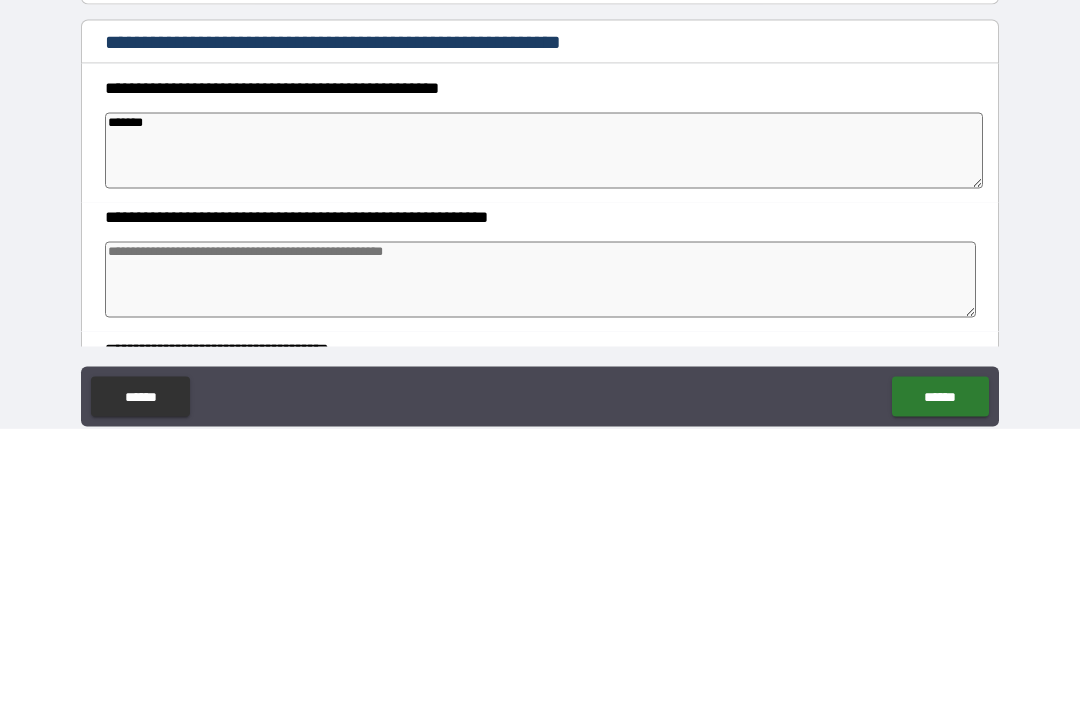 type on "*" 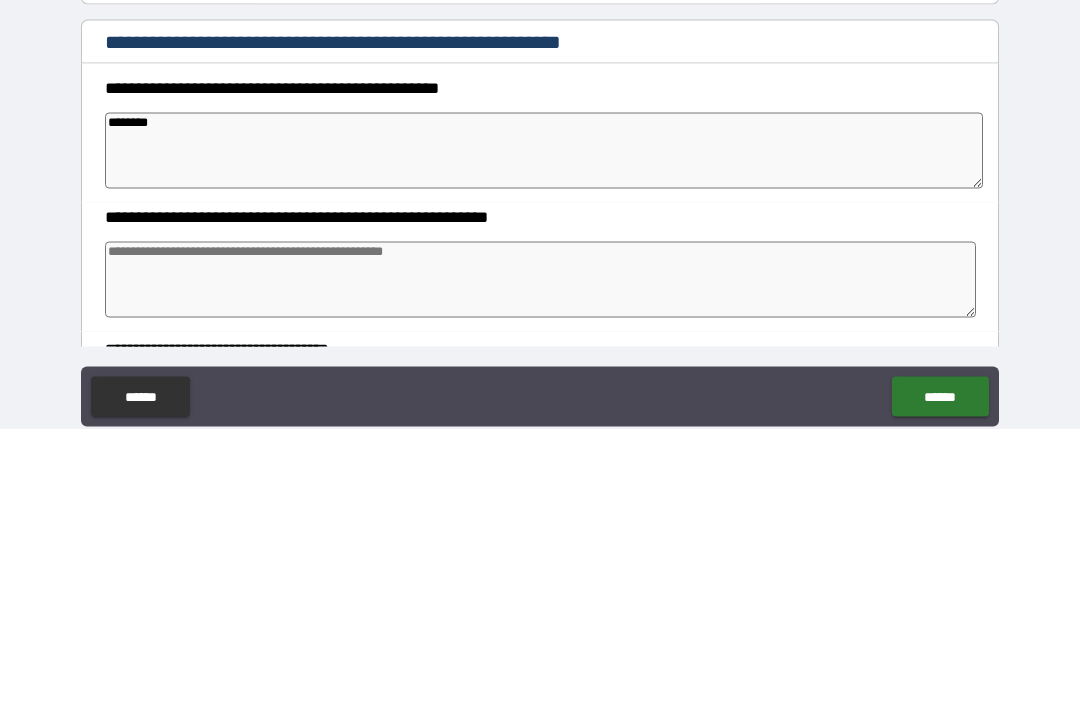 type on "*" 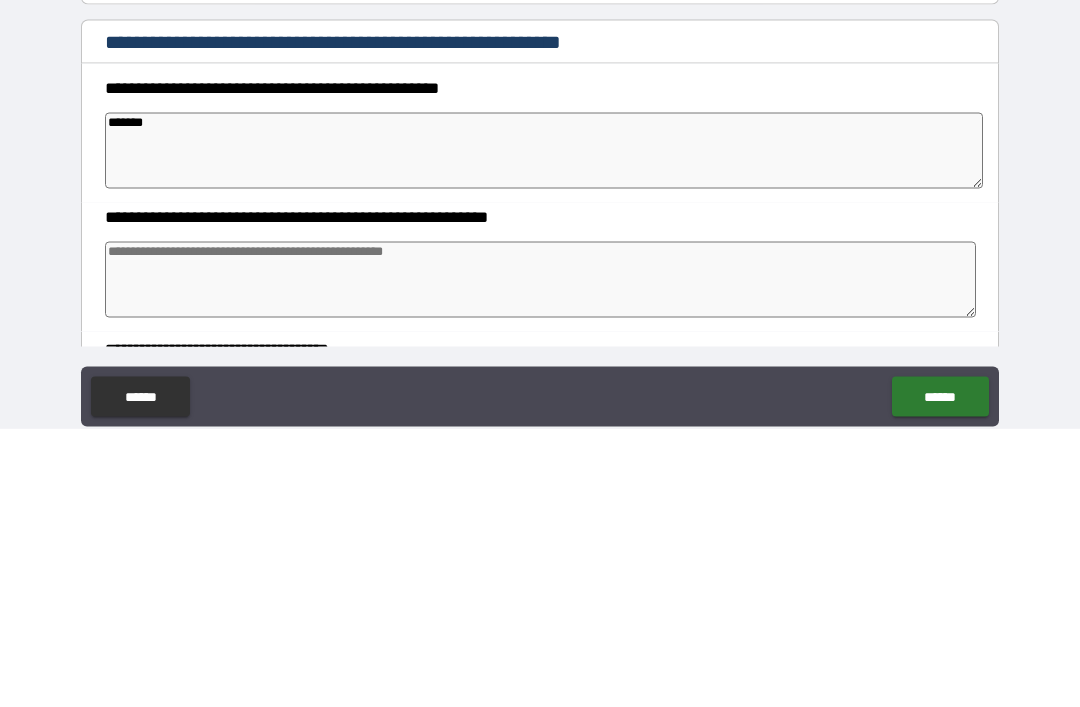 type on "*" 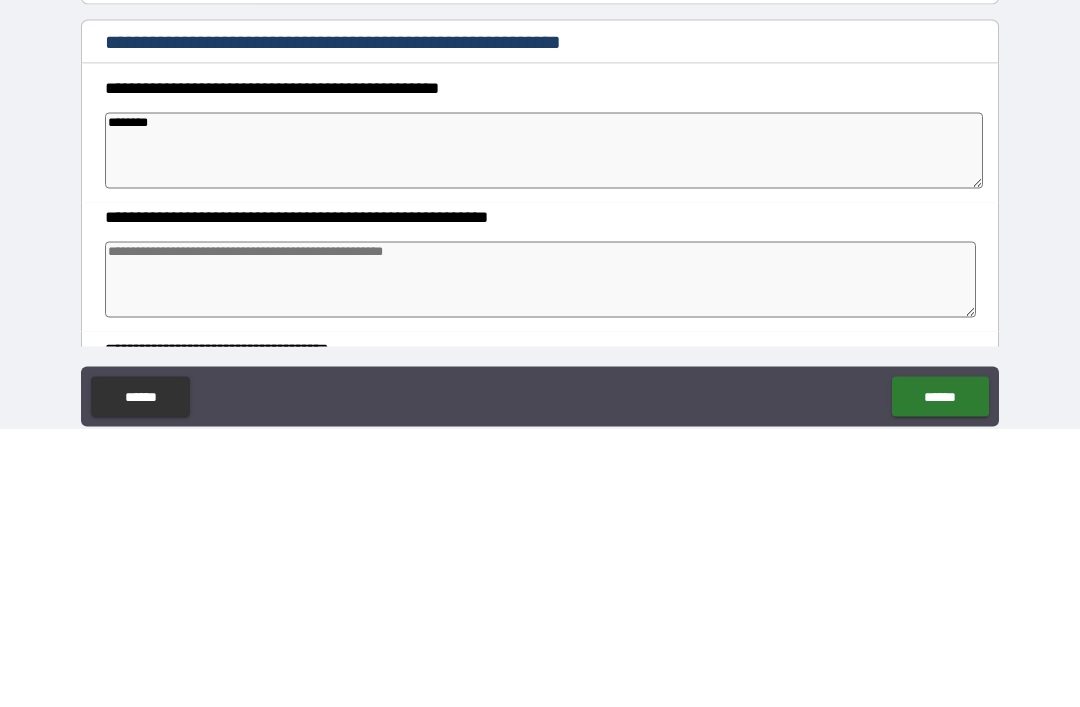 type on "*********" 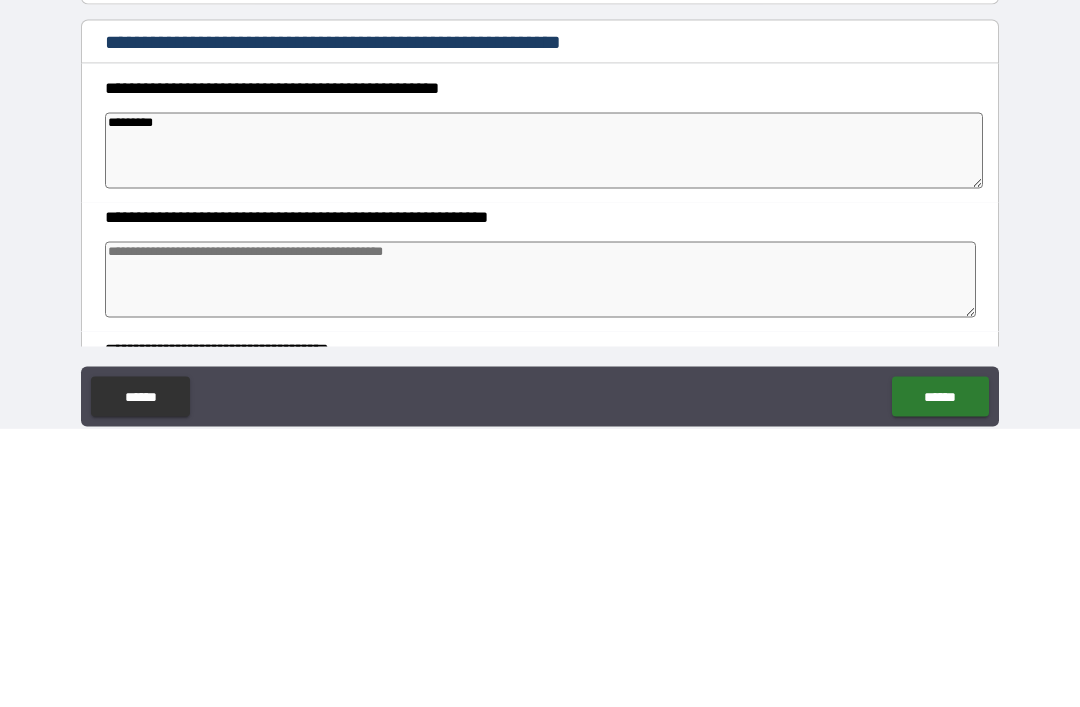 type on "*" 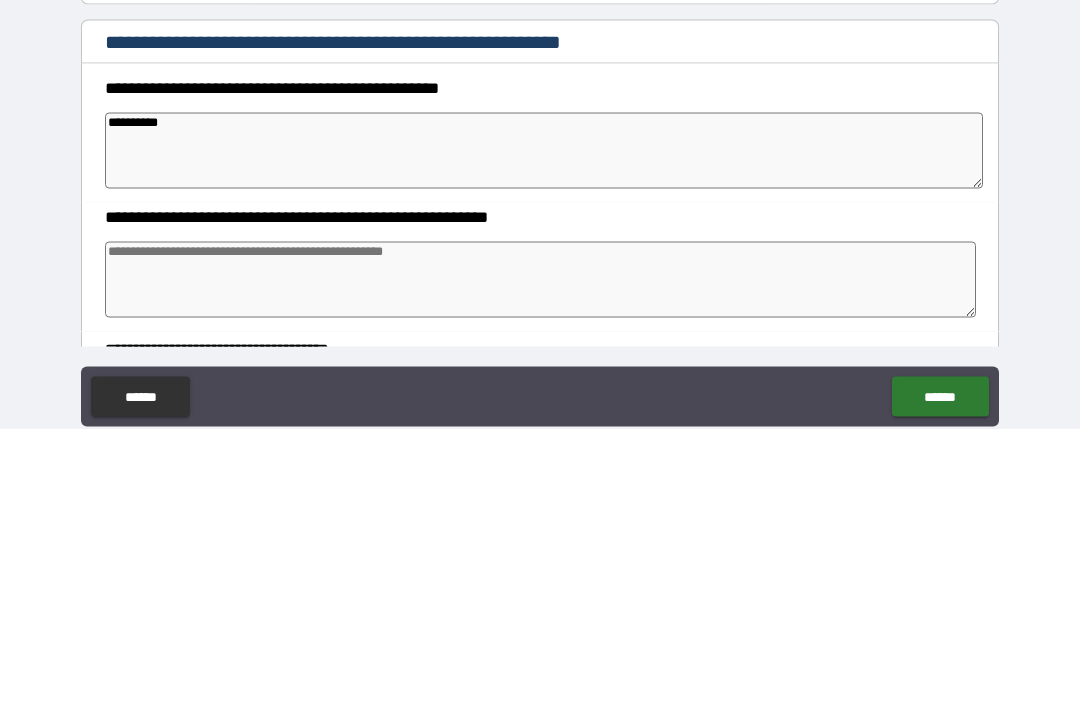 type on "*" 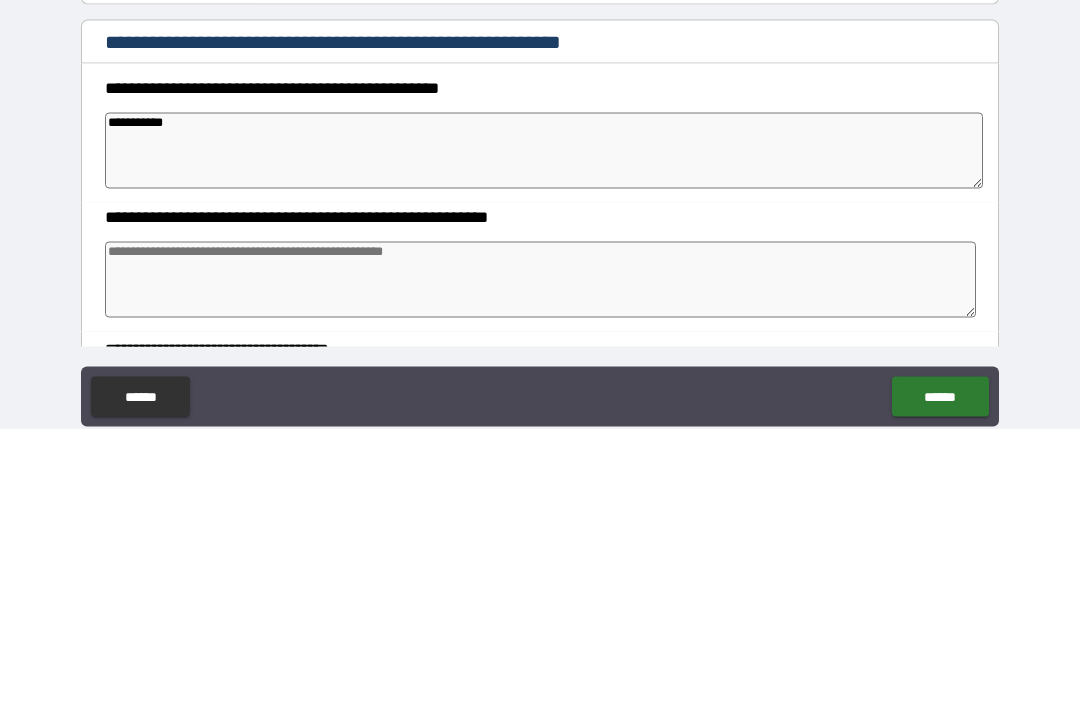 type on "*" 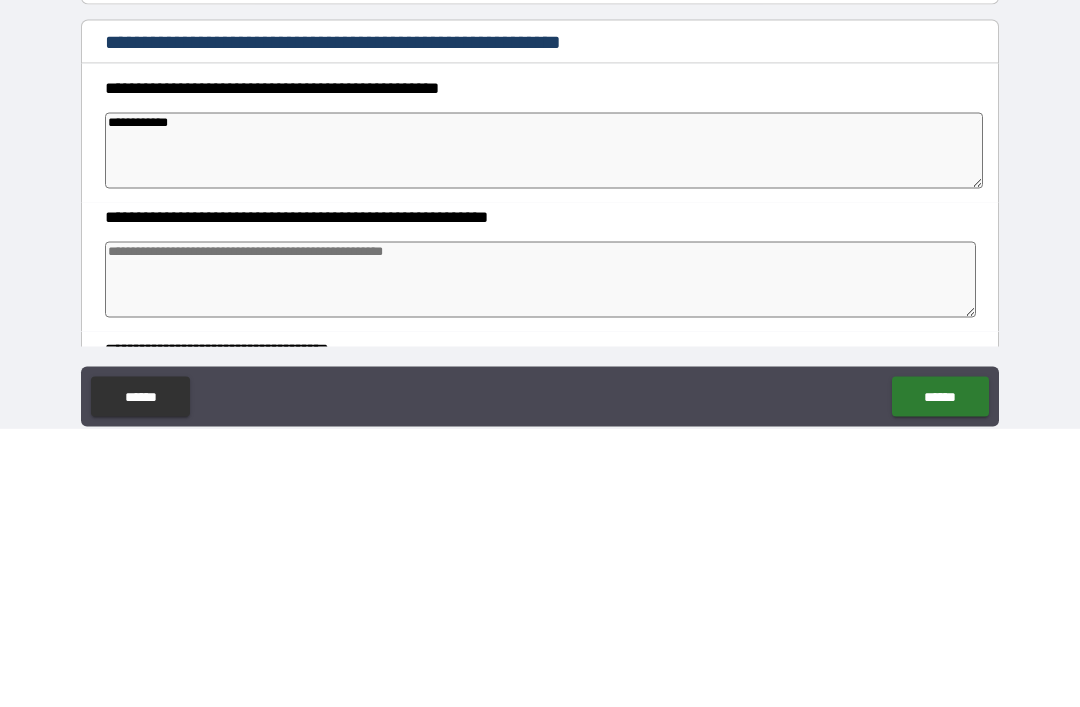 type on "*" 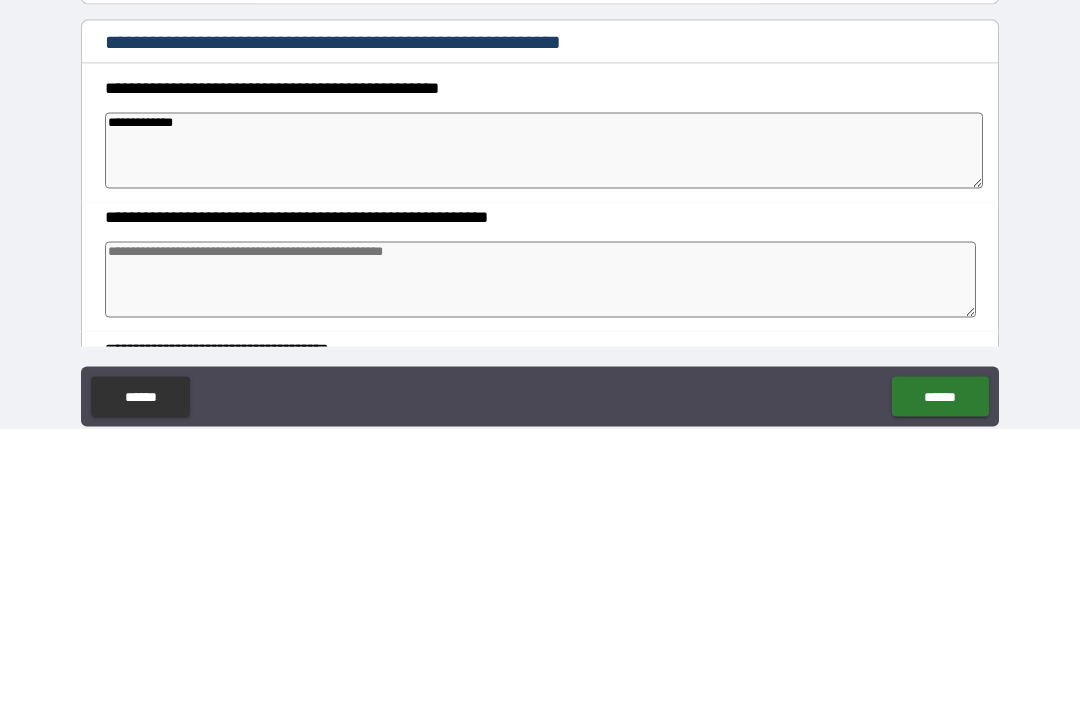 type on "*" 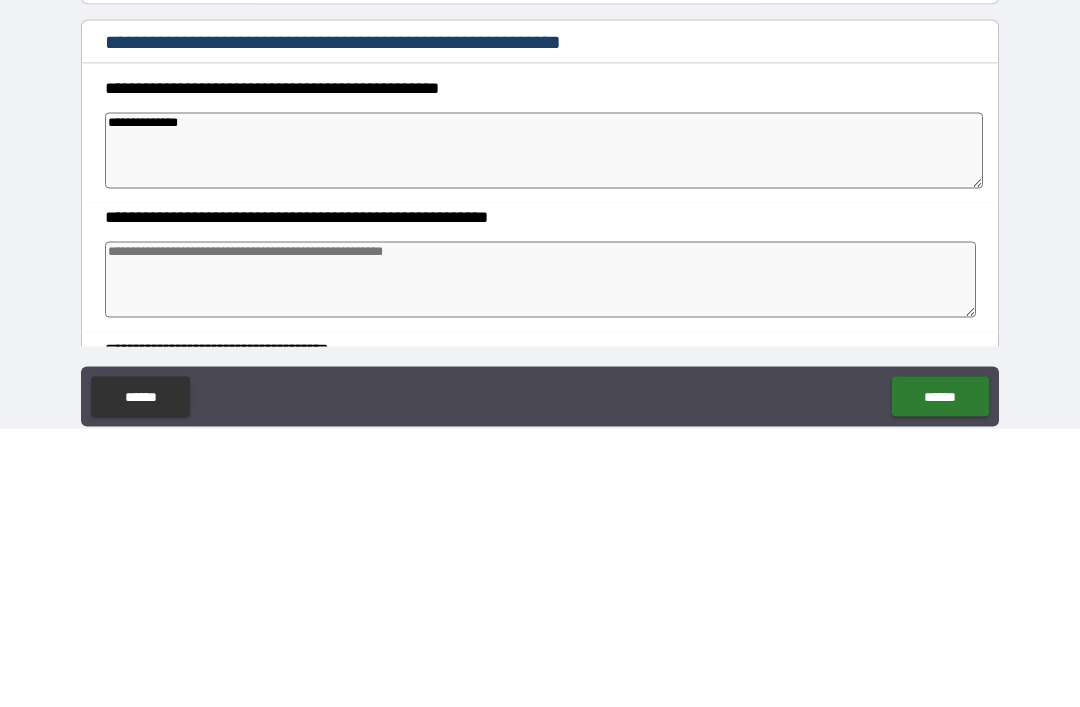 type on "*" 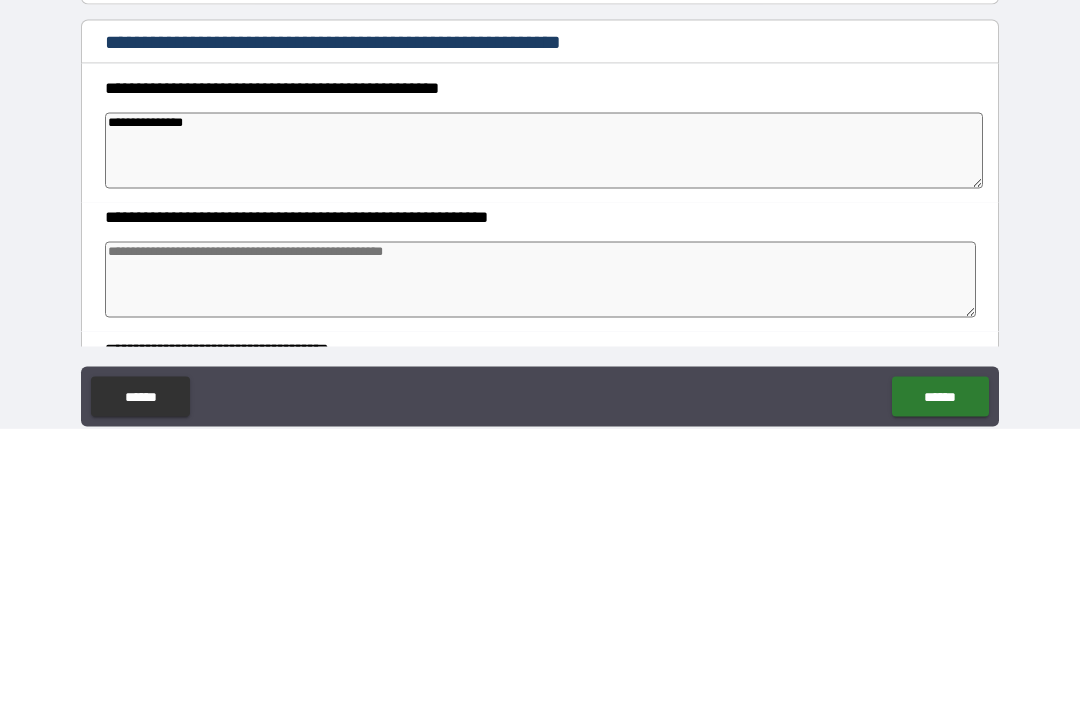 type on "*" 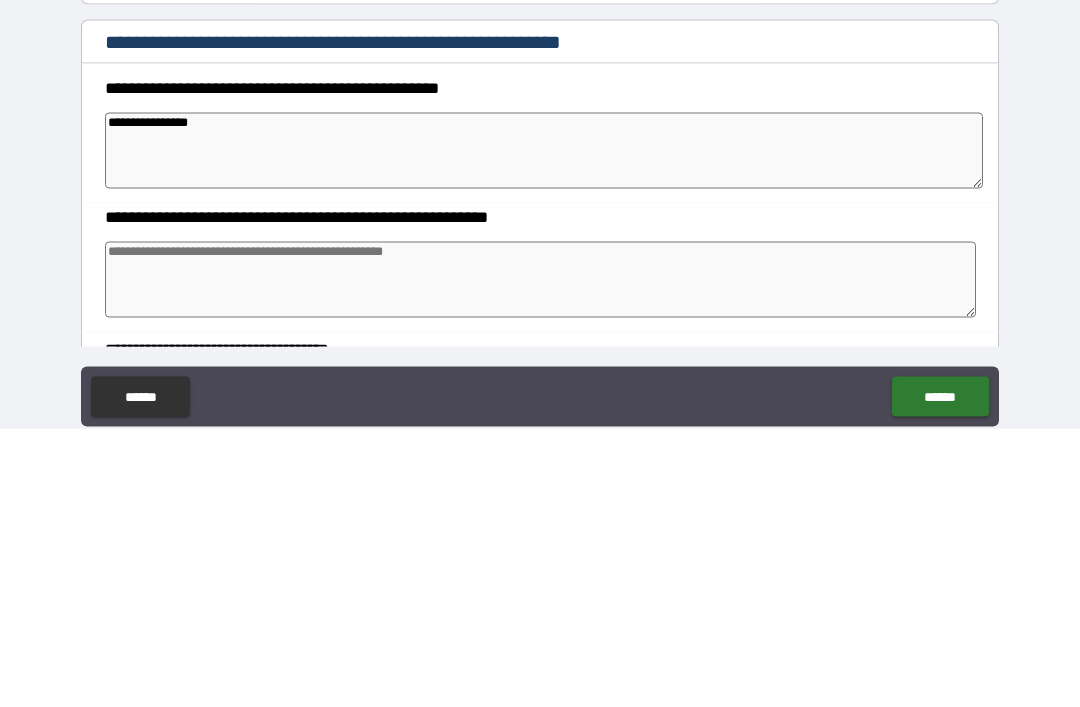 type on "*" 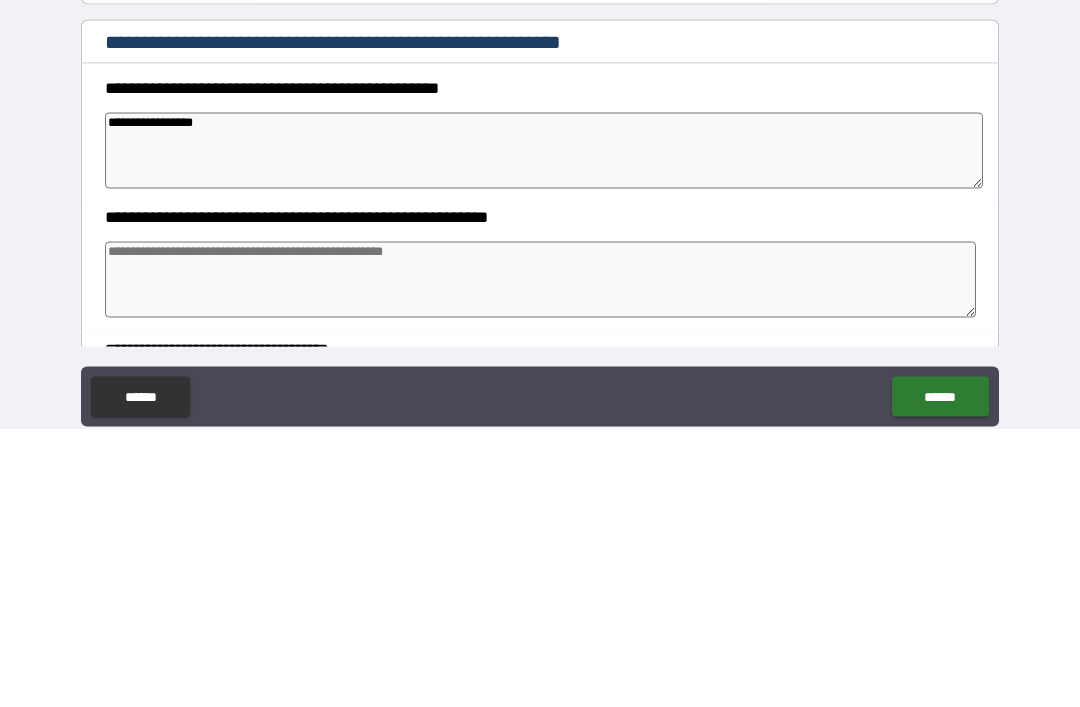 type on "*" 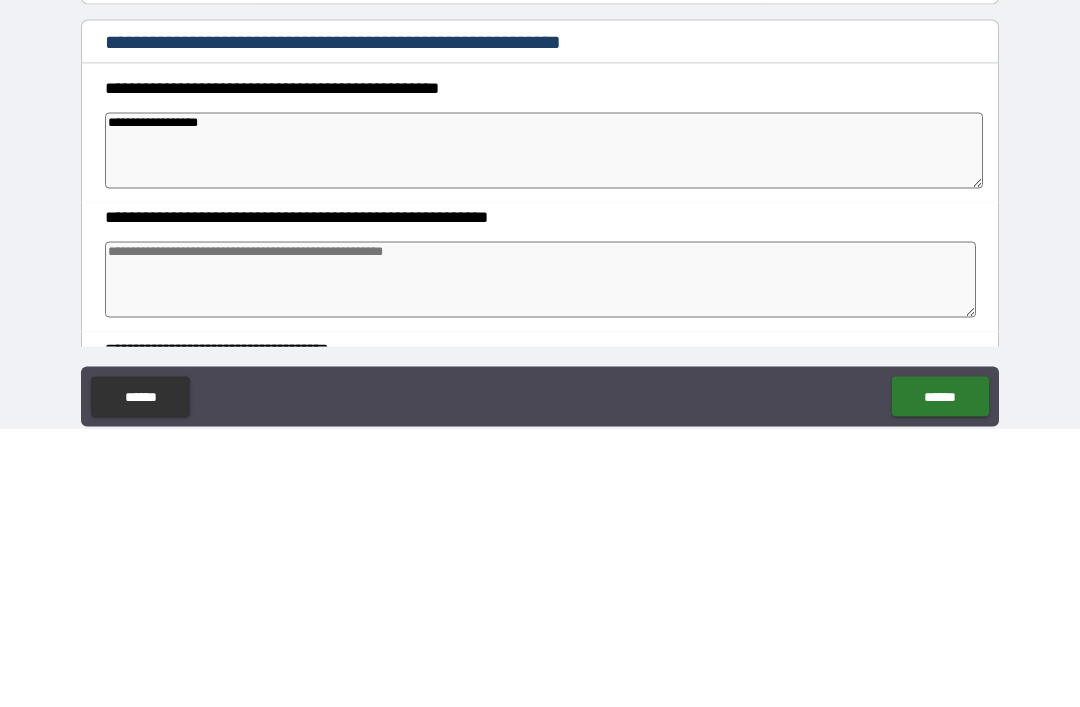 type on "*" 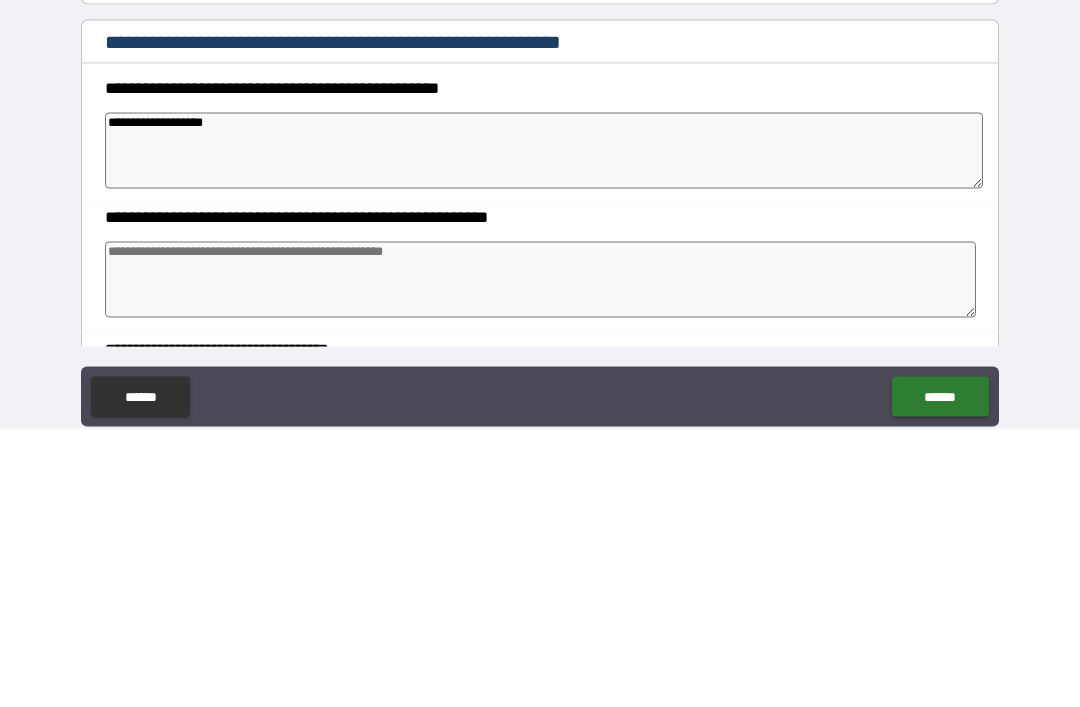 type on "*" 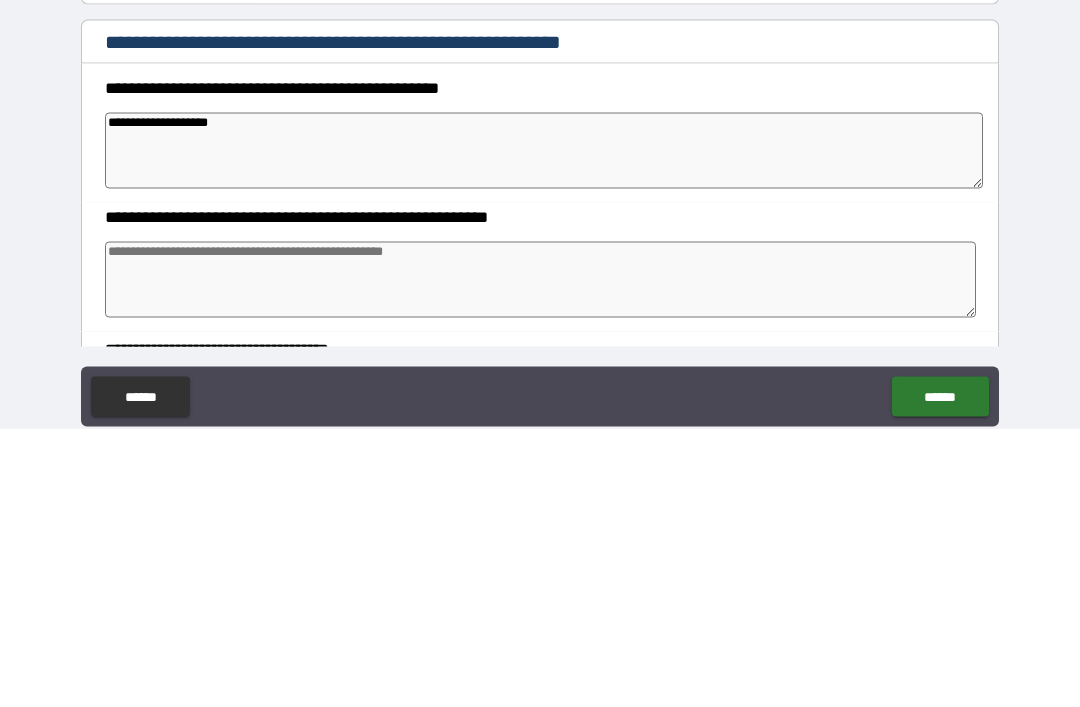 type on "*" 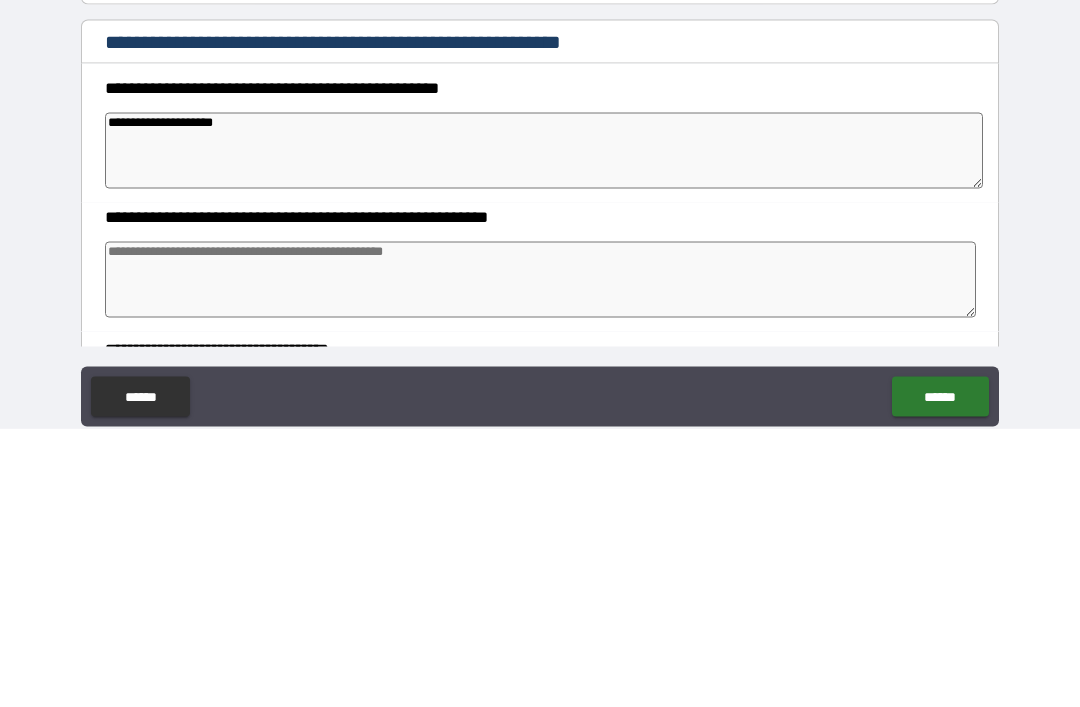 type on "*" 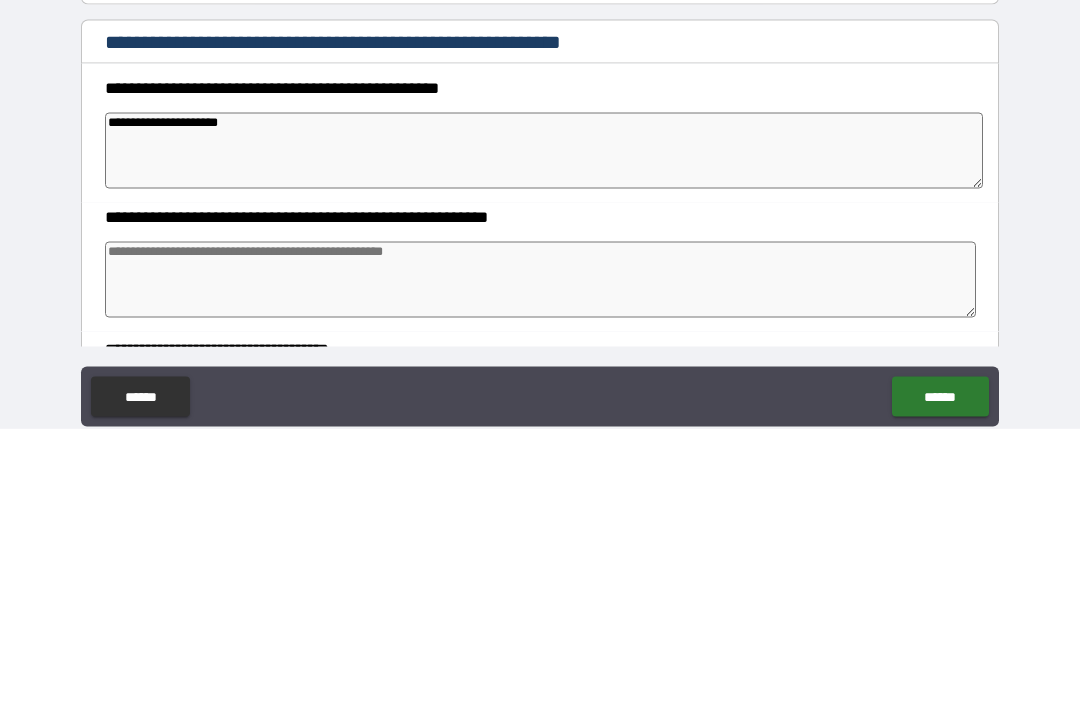 type on "*" 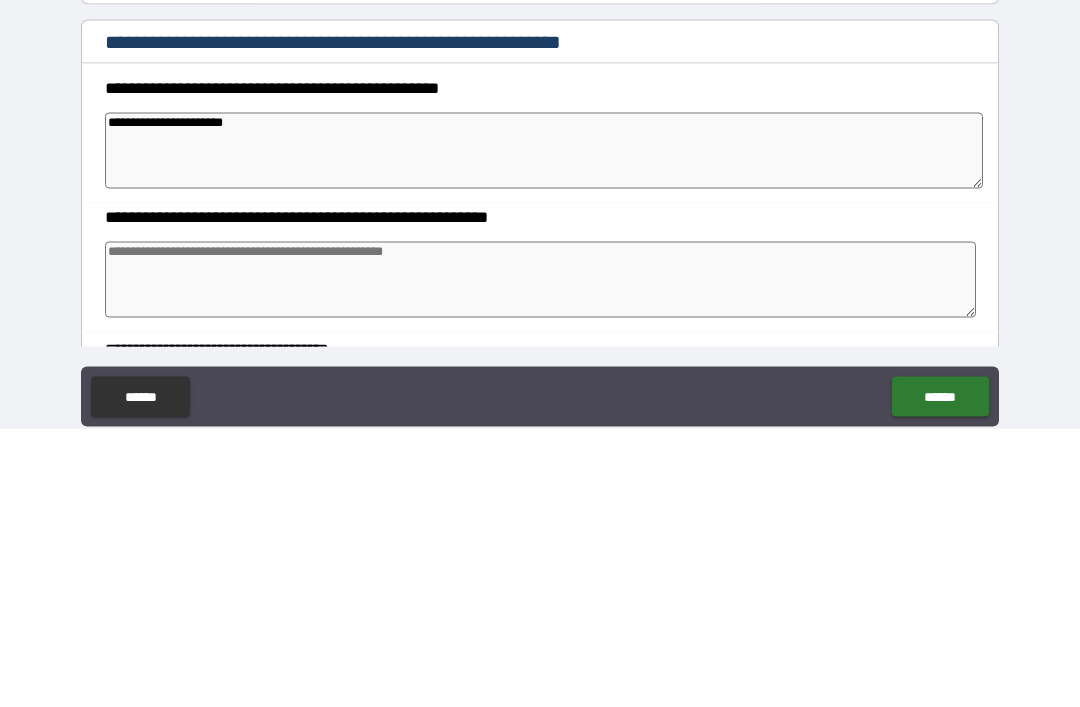 type on "*" 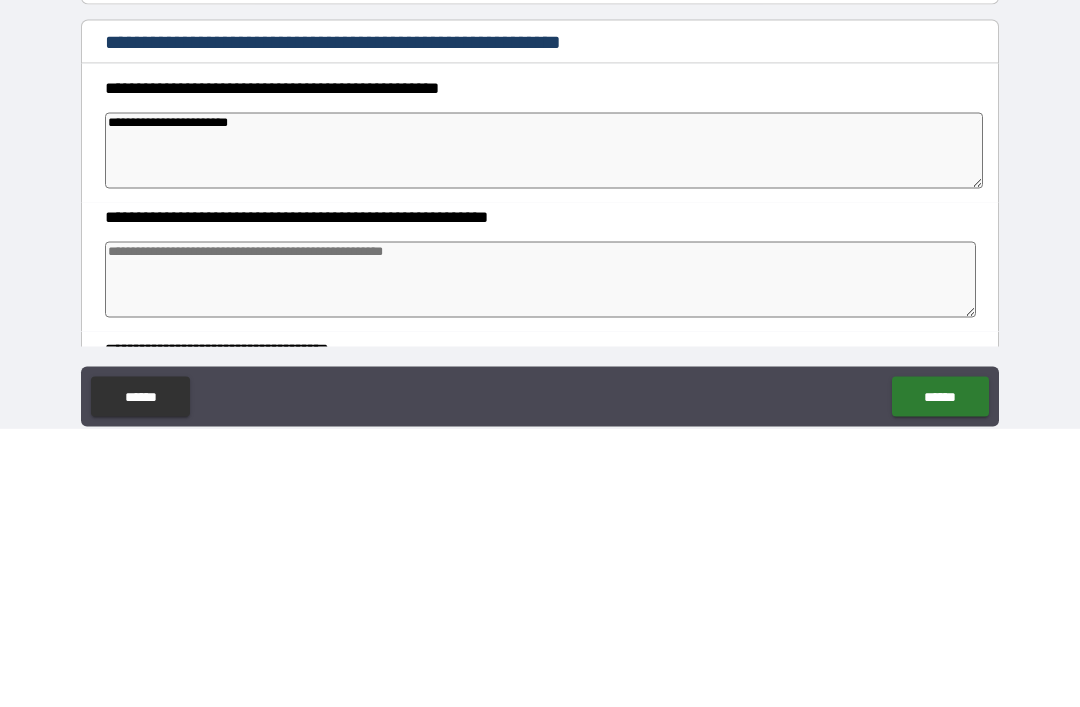 type on "*" 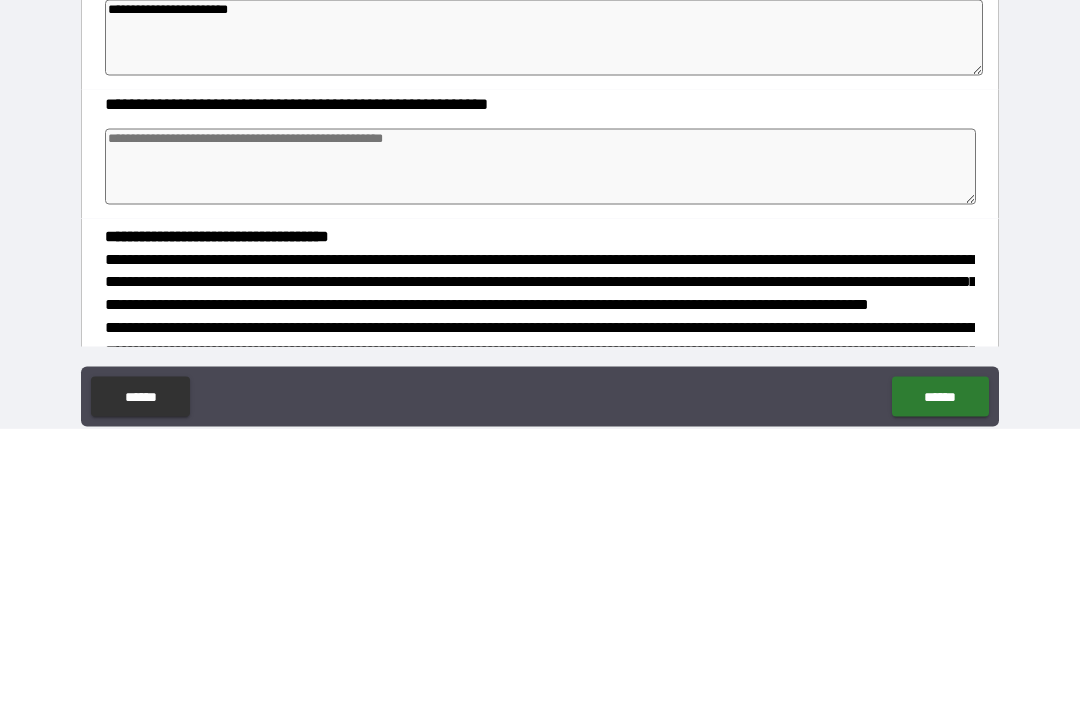 scroll, scrollTop: 110, scrollLeft: 0, axis: vertical 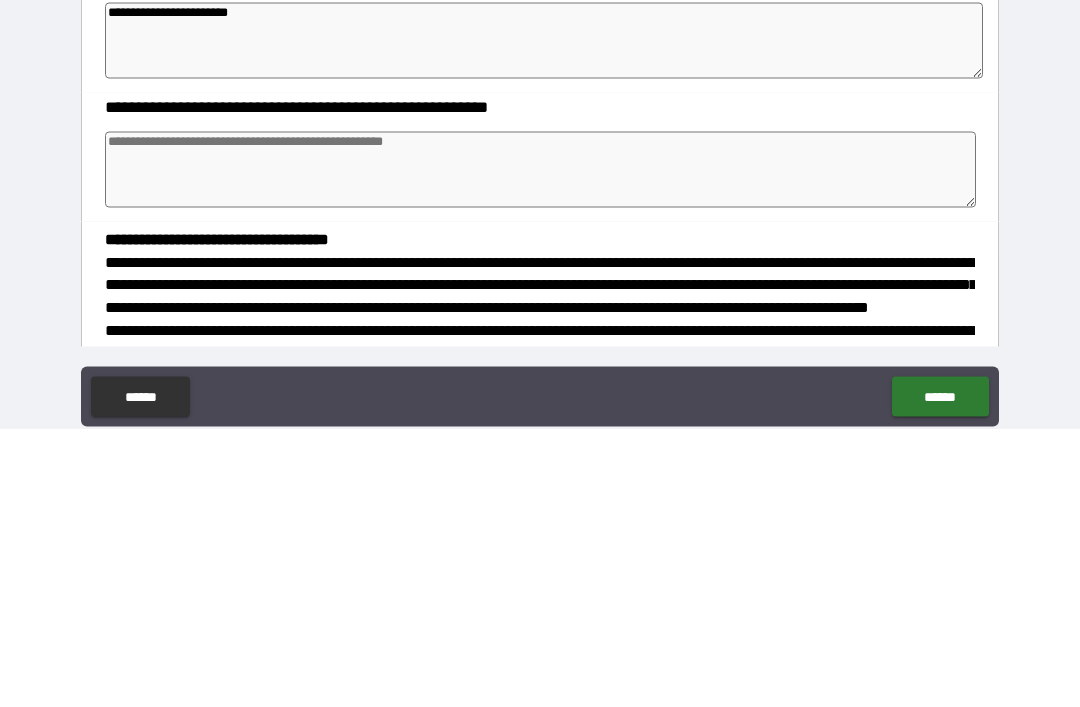type on "**********" 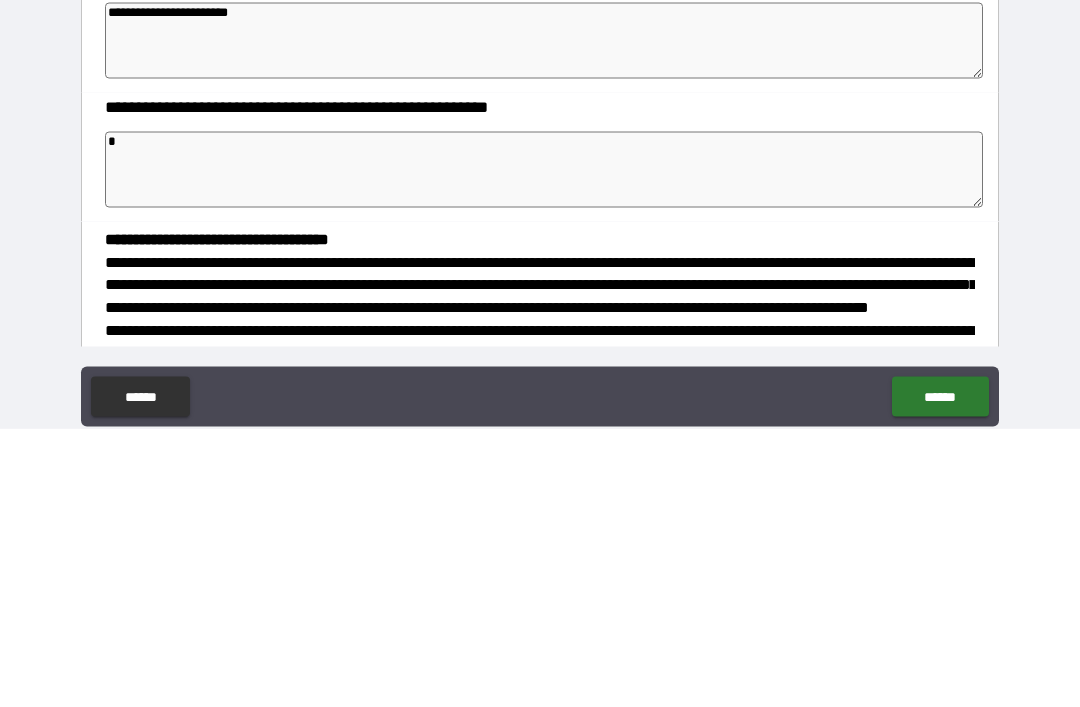 type on "*" 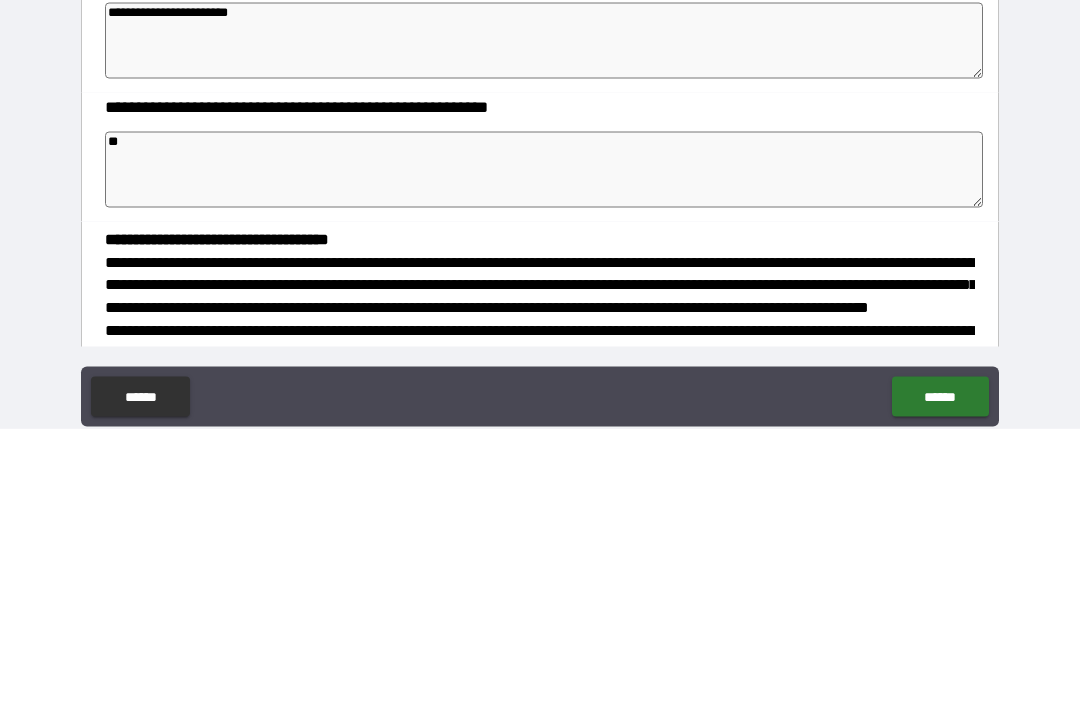 type on "*" 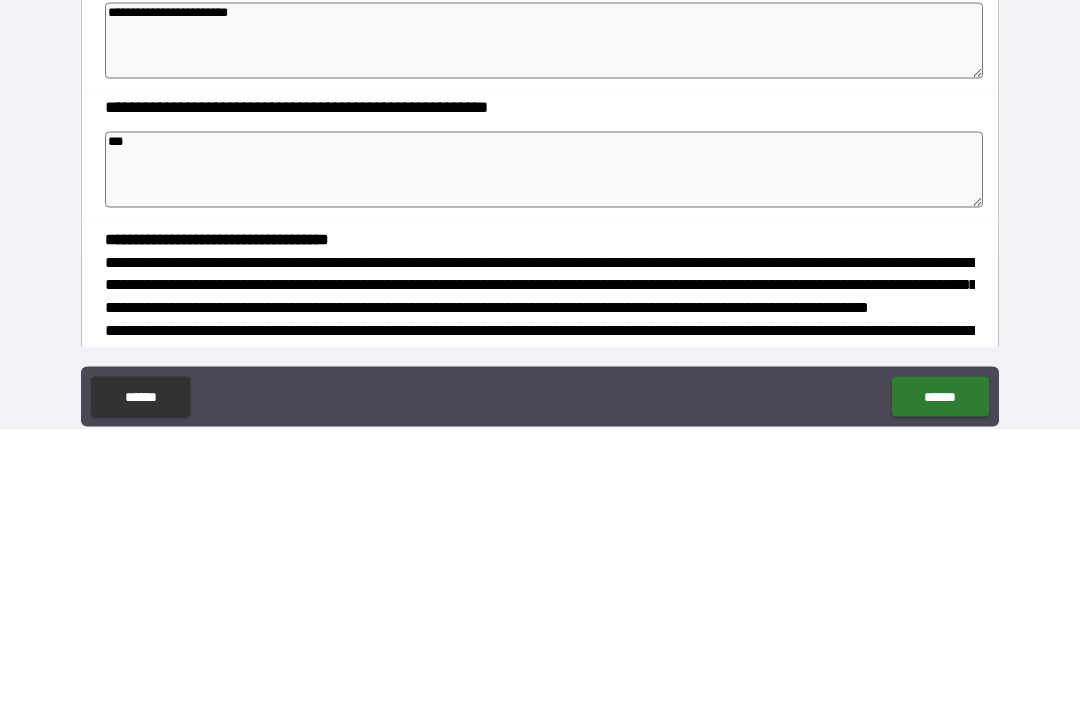 type on "*" 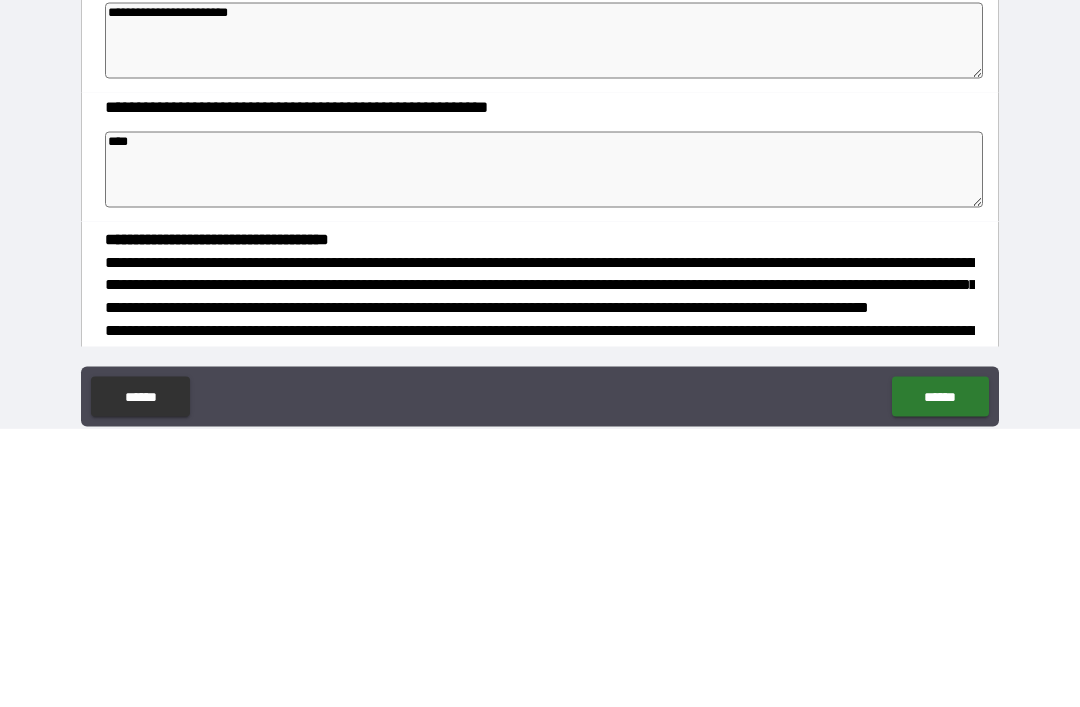 type on "*" 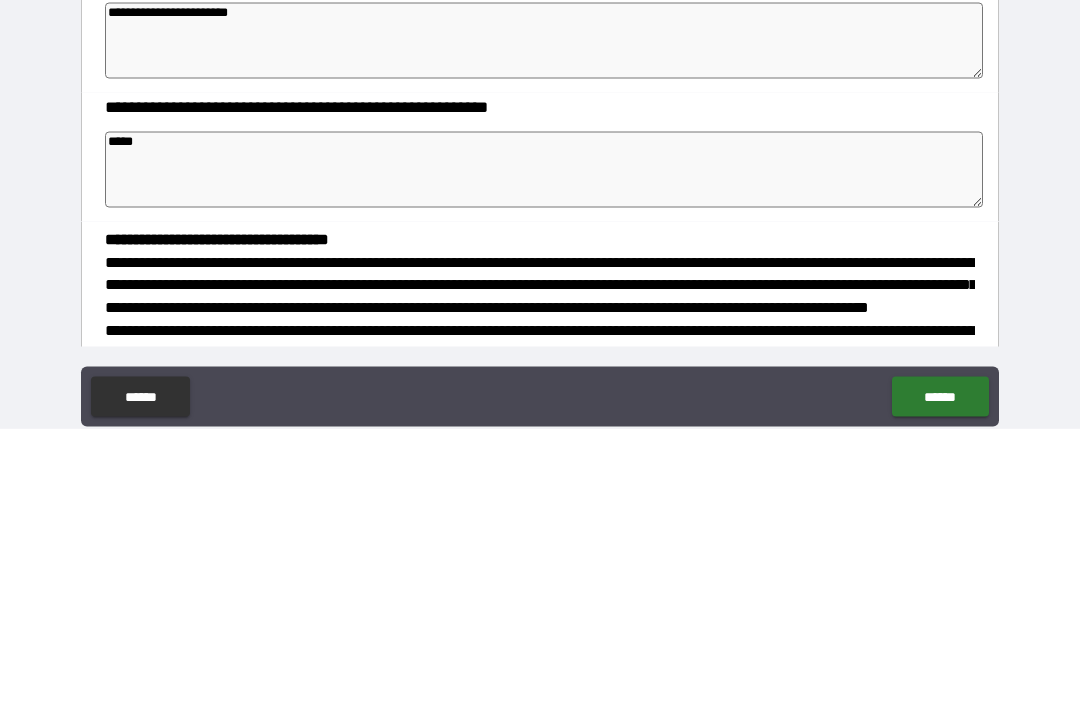 type on "*" 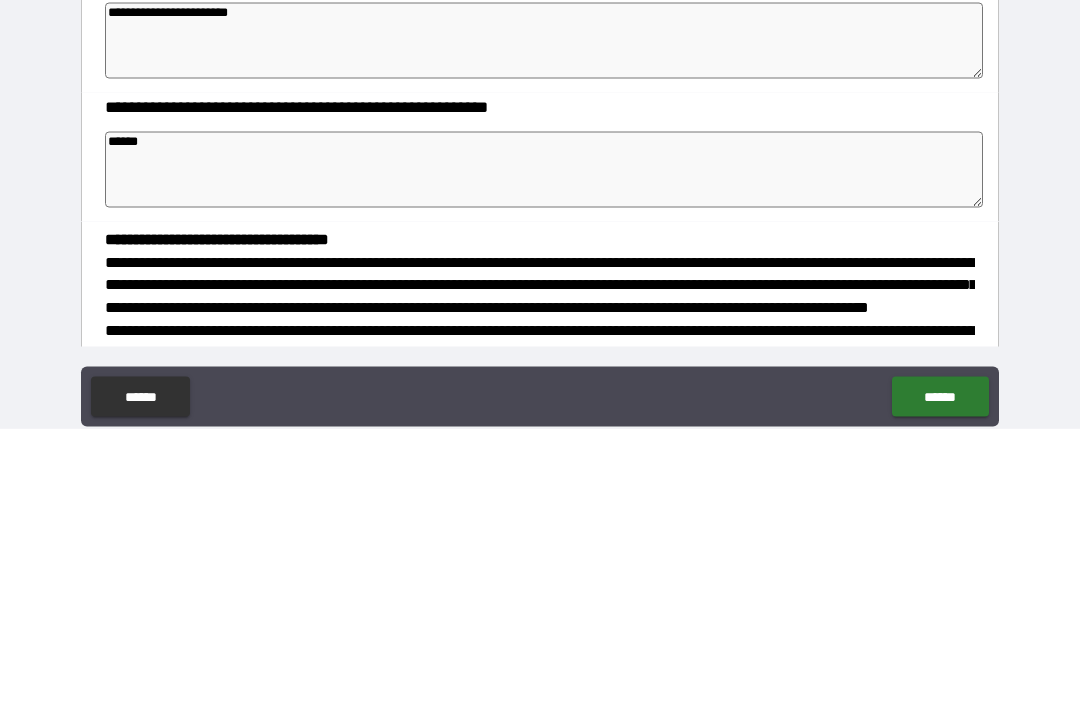 type on "*" 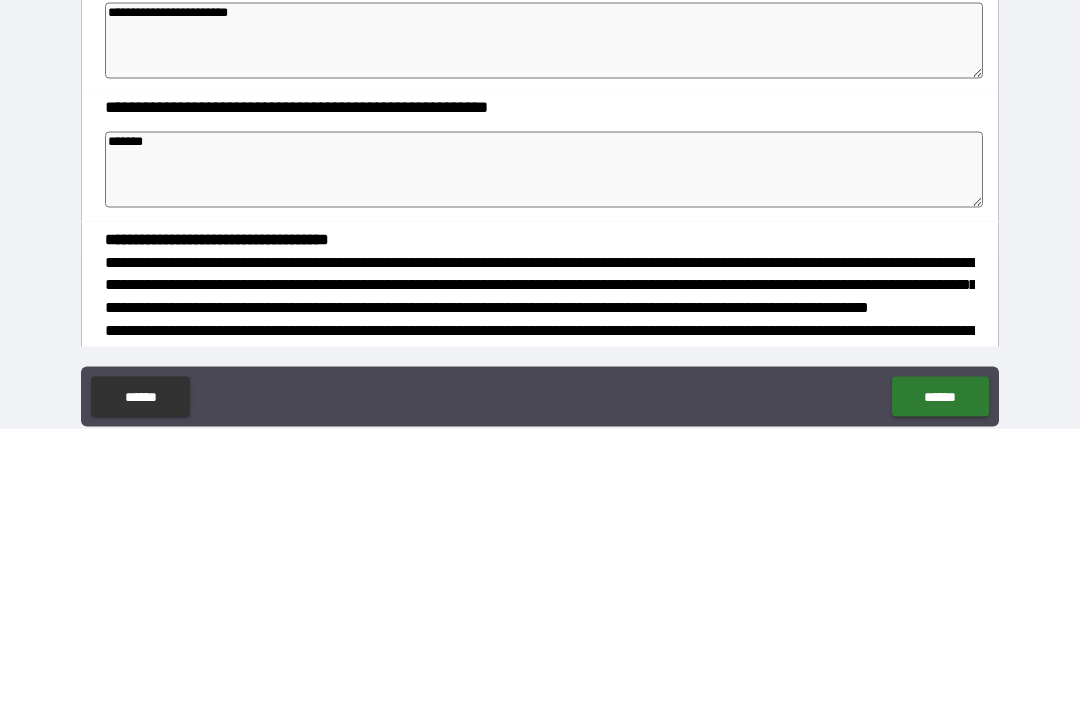 type on "*******" 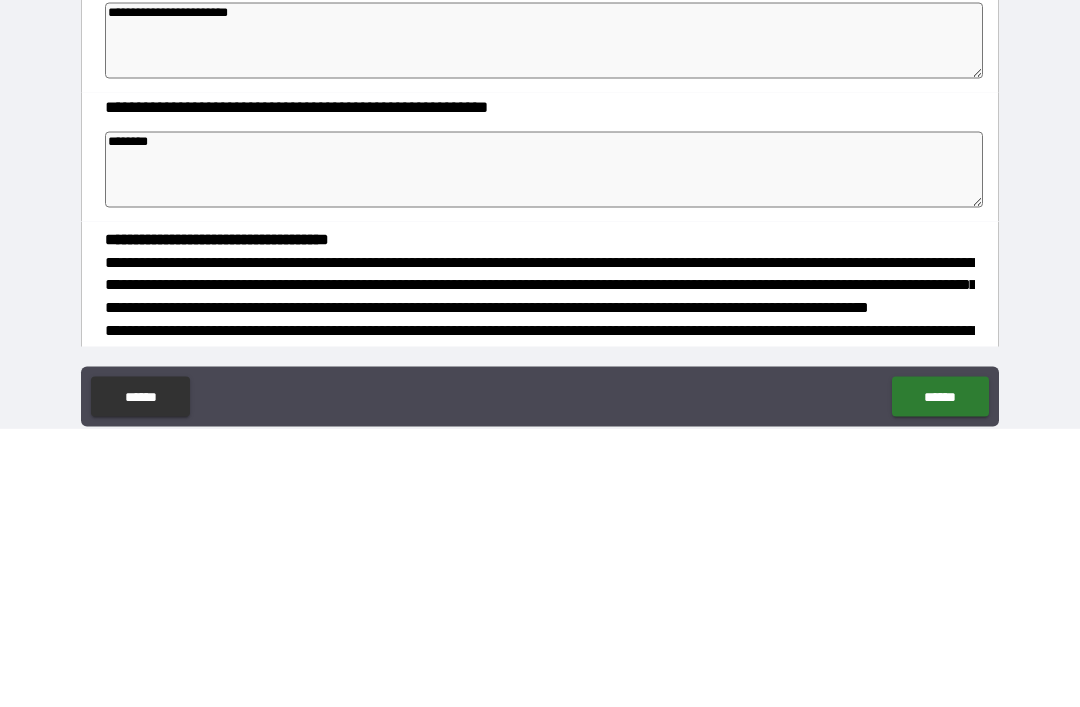 type on "*" 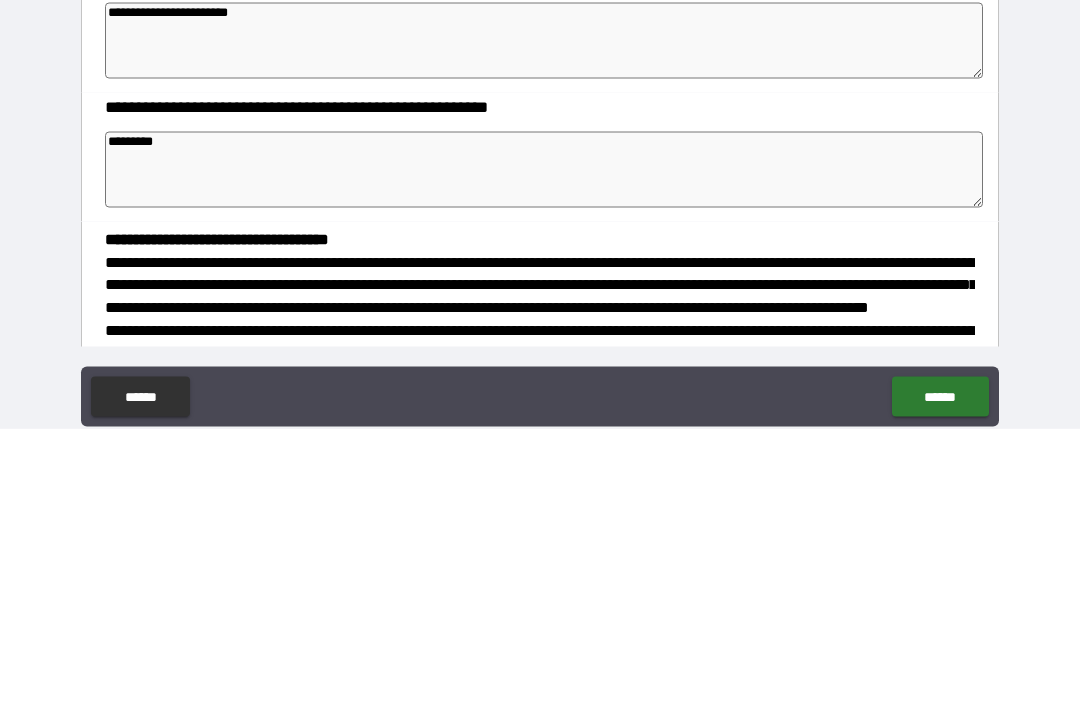 type on "*" 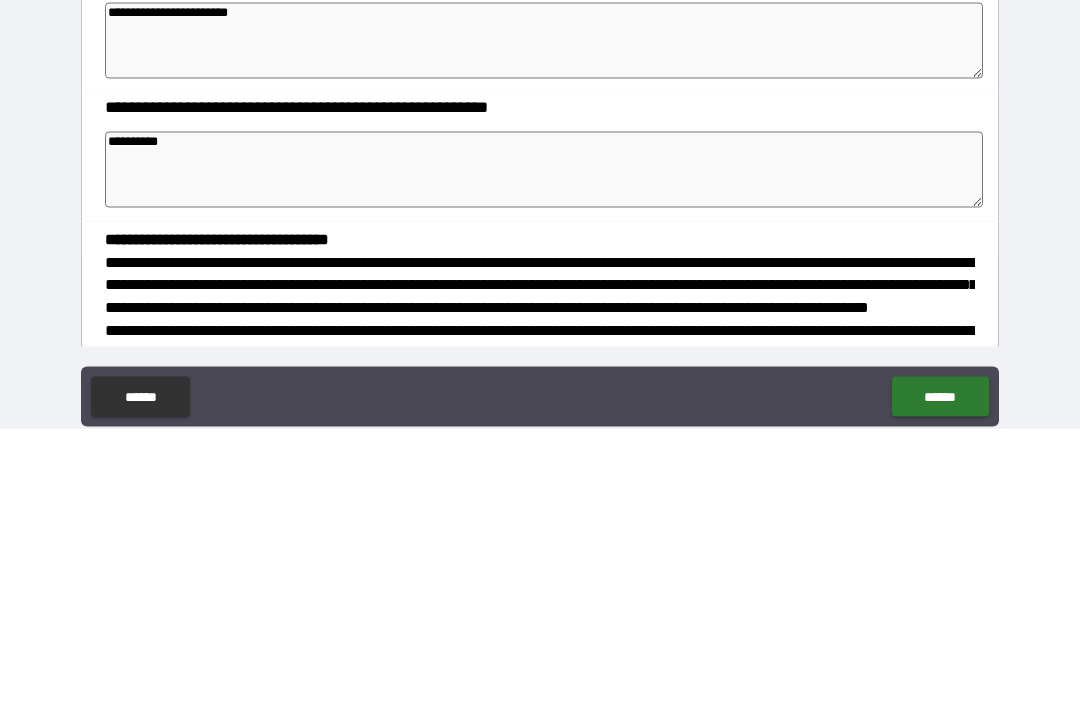 type on "*" 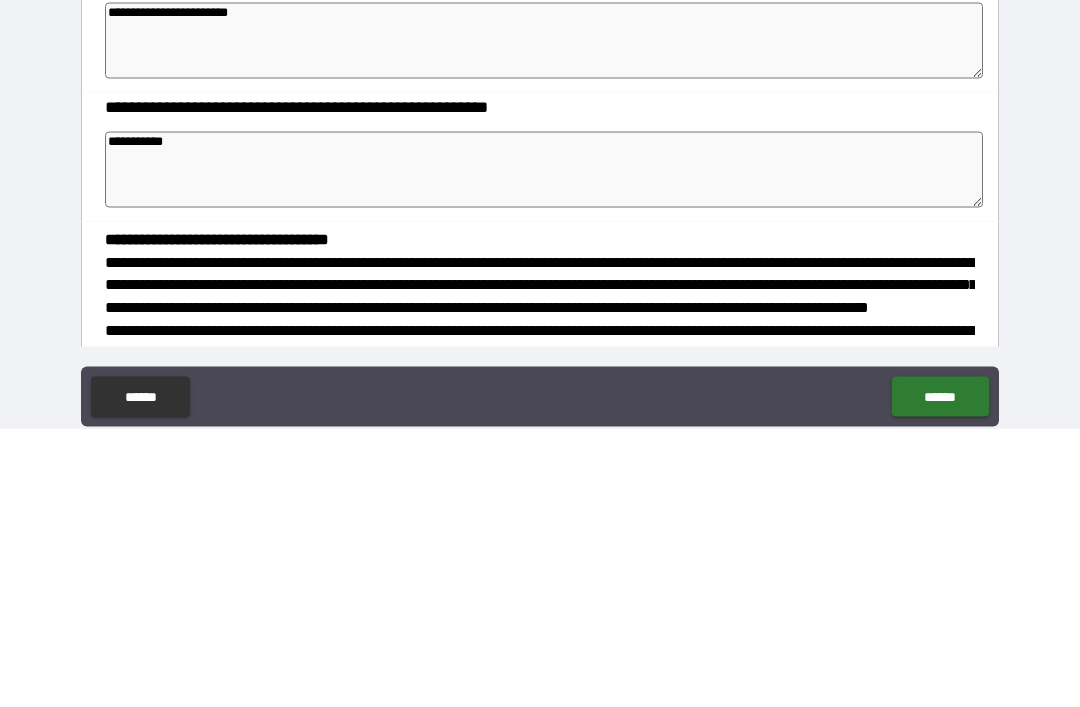 type on "*" 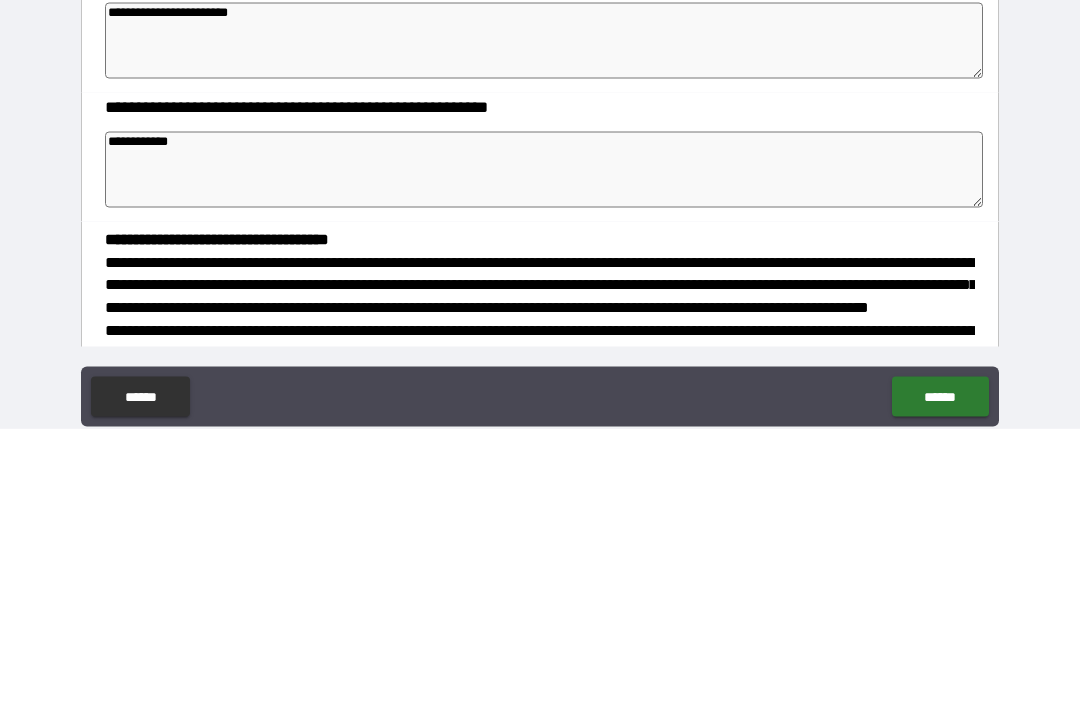 type on "*" 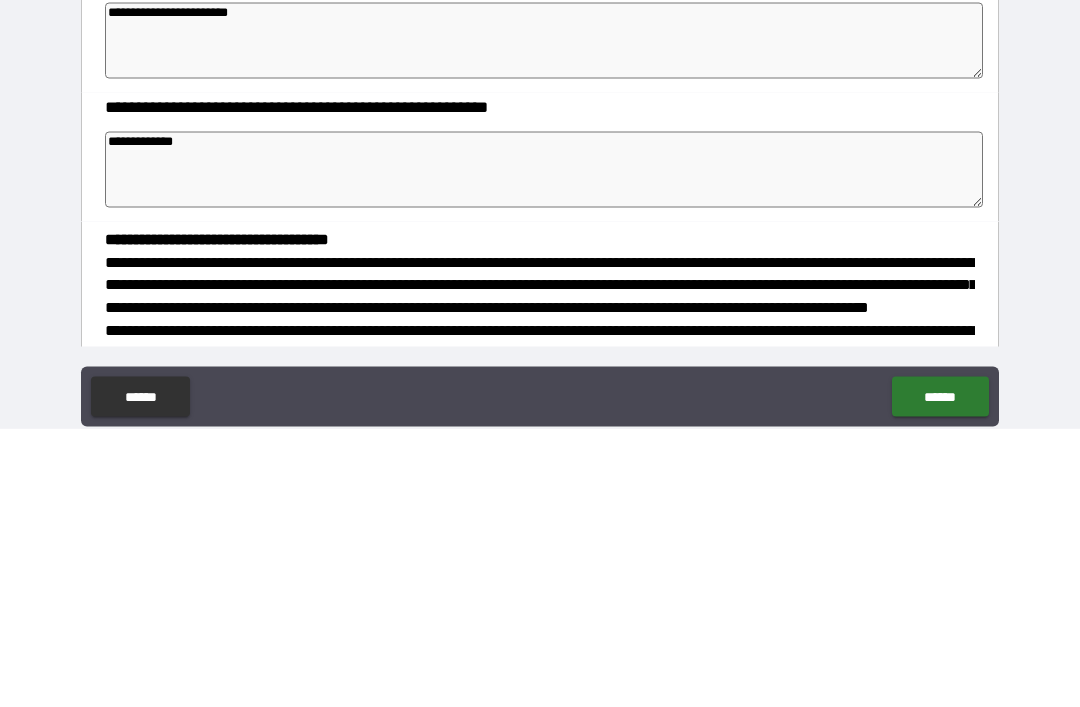 type on "*" 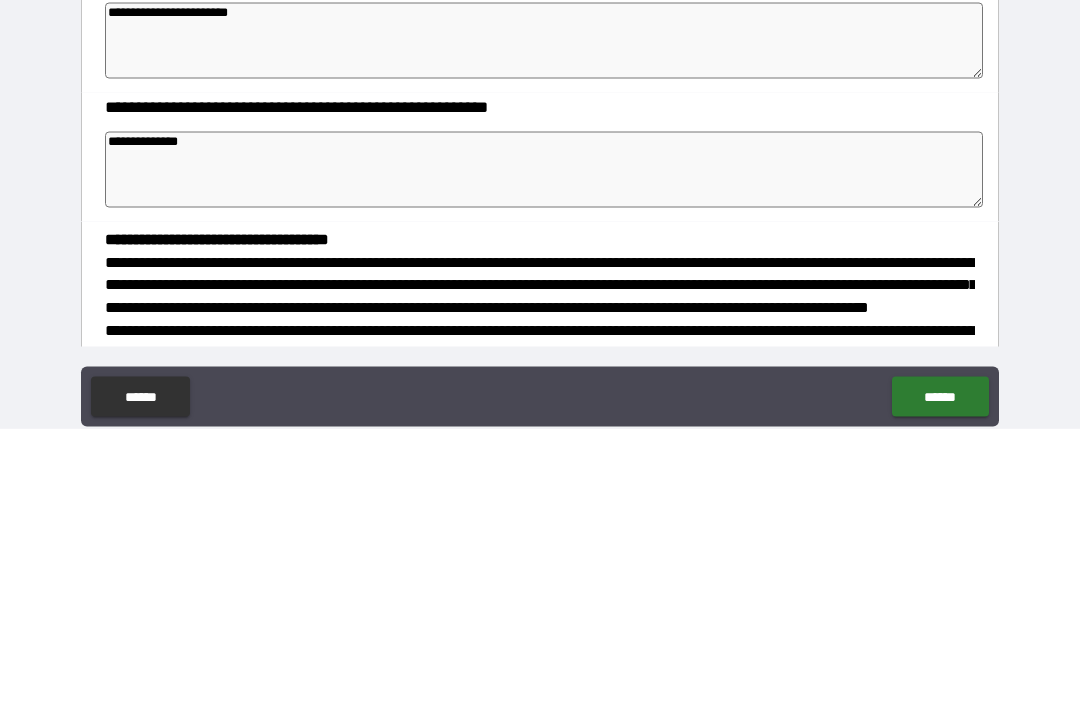 type on "*" 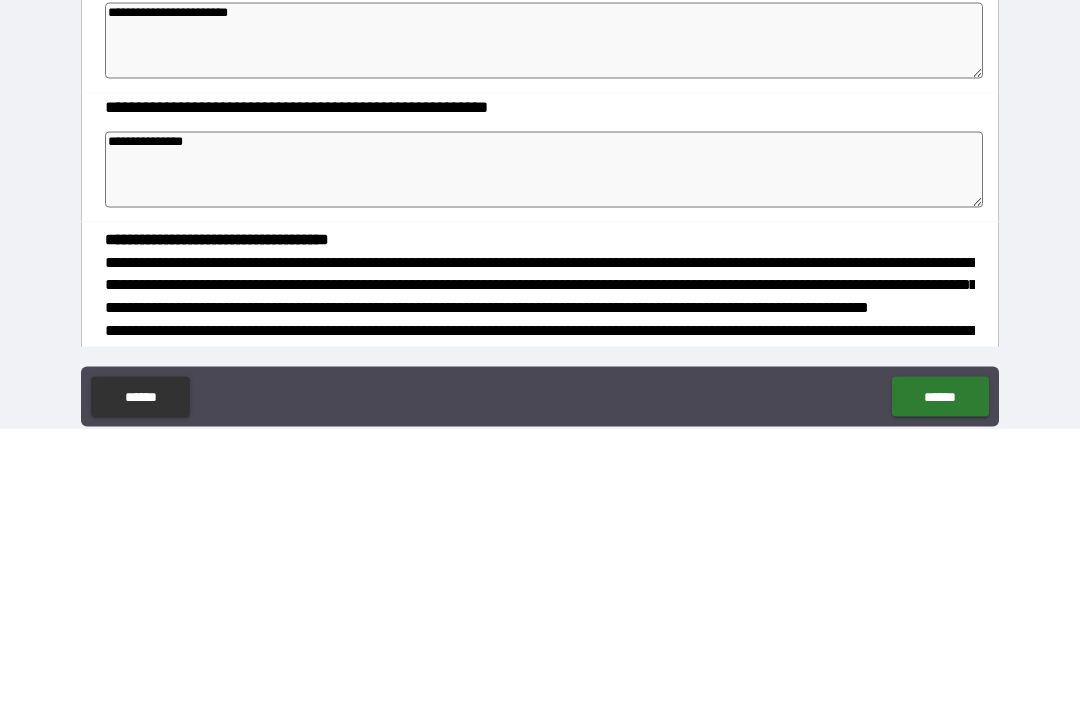 type on "*" 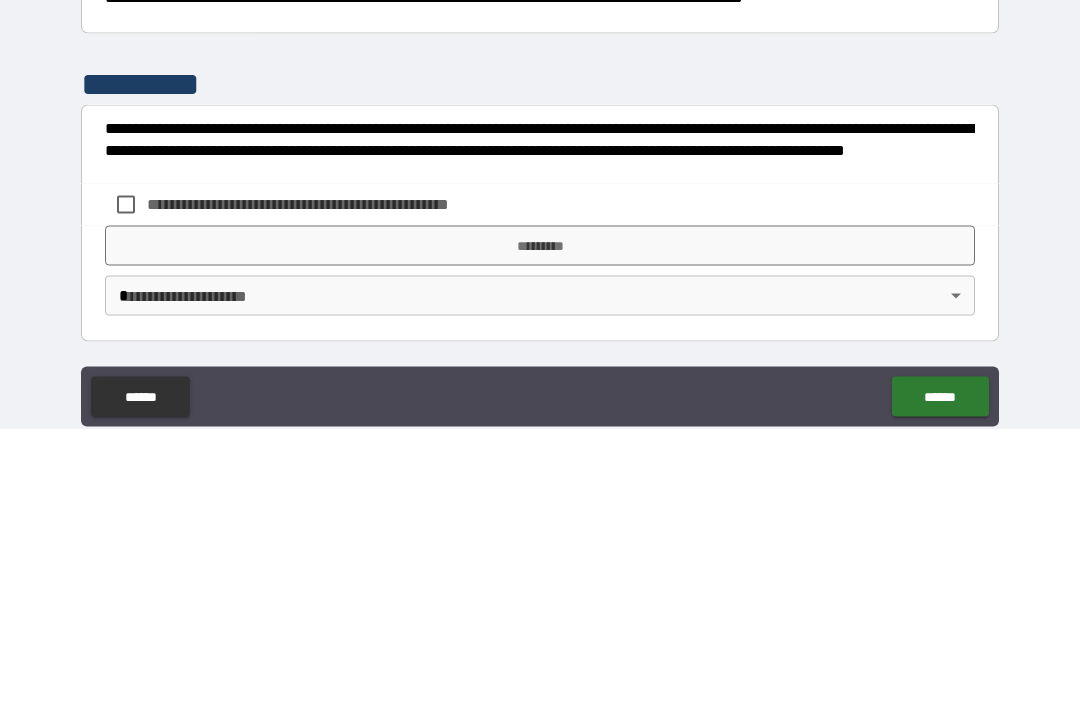 scroll, scrollTop: 526, scrollLeft: 0, axis: vertical 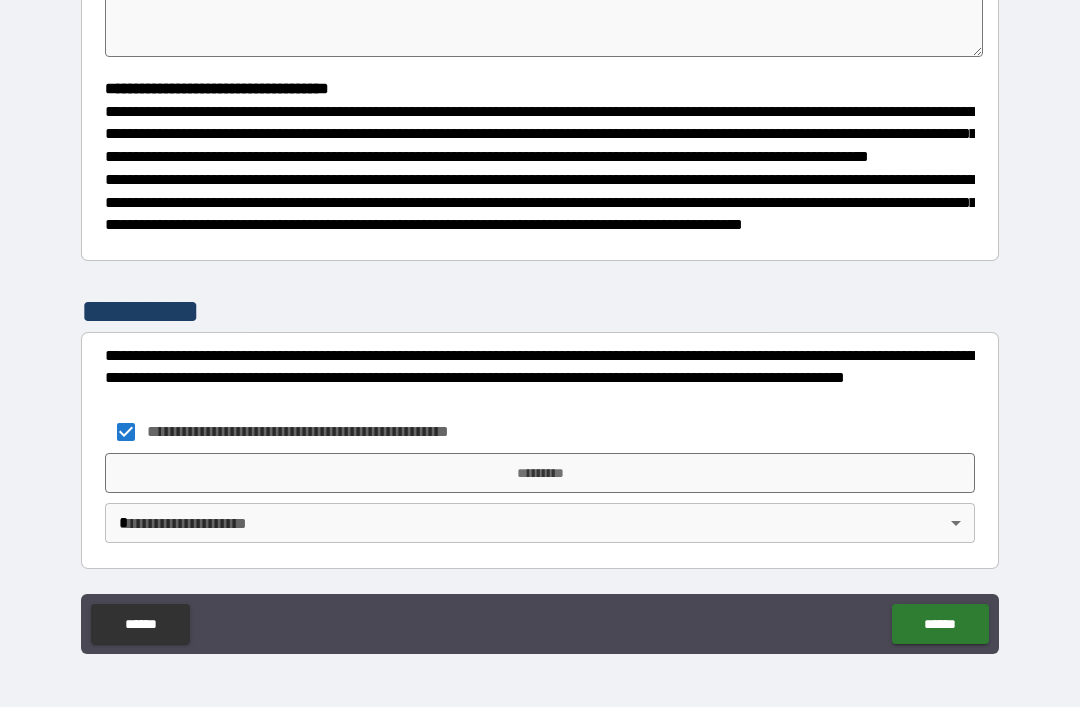 click on "*********" at bounding box center (540, 473) 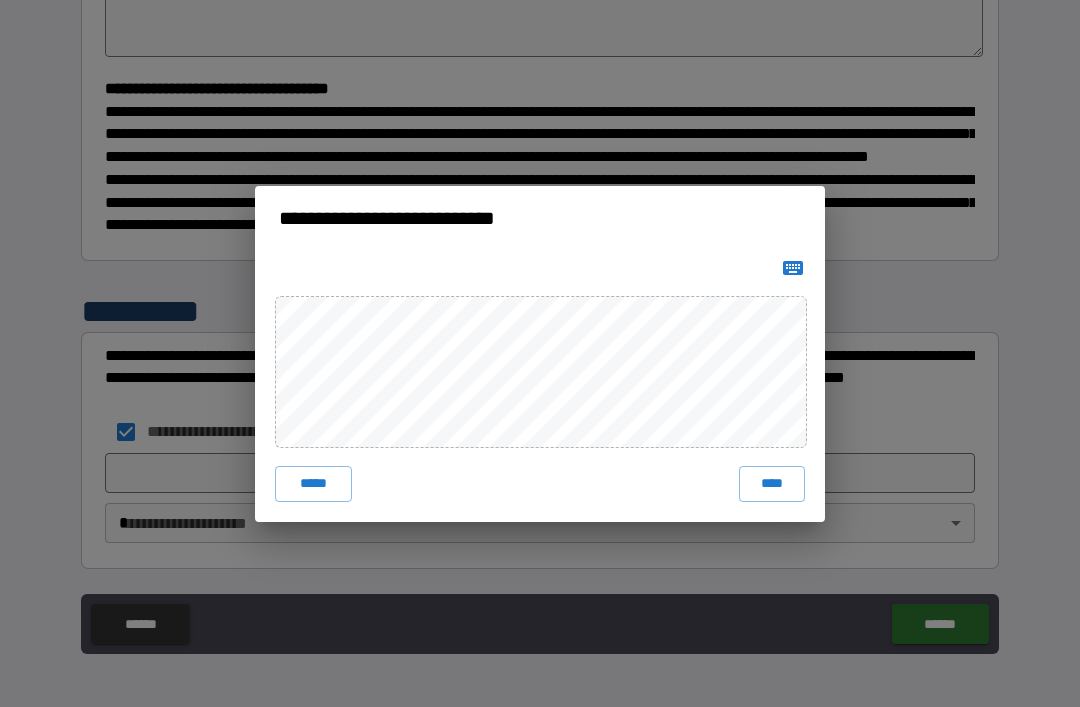 click on "****" at bounding box center [772, 484] 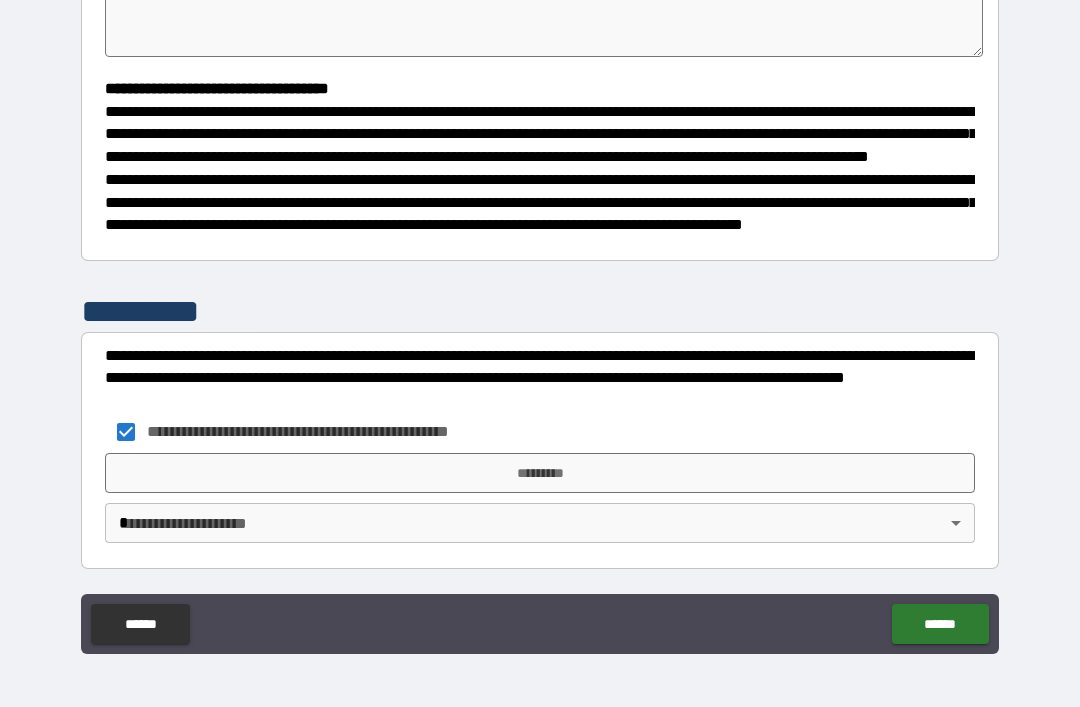 click on "*********" at bounding box center [540, 473] 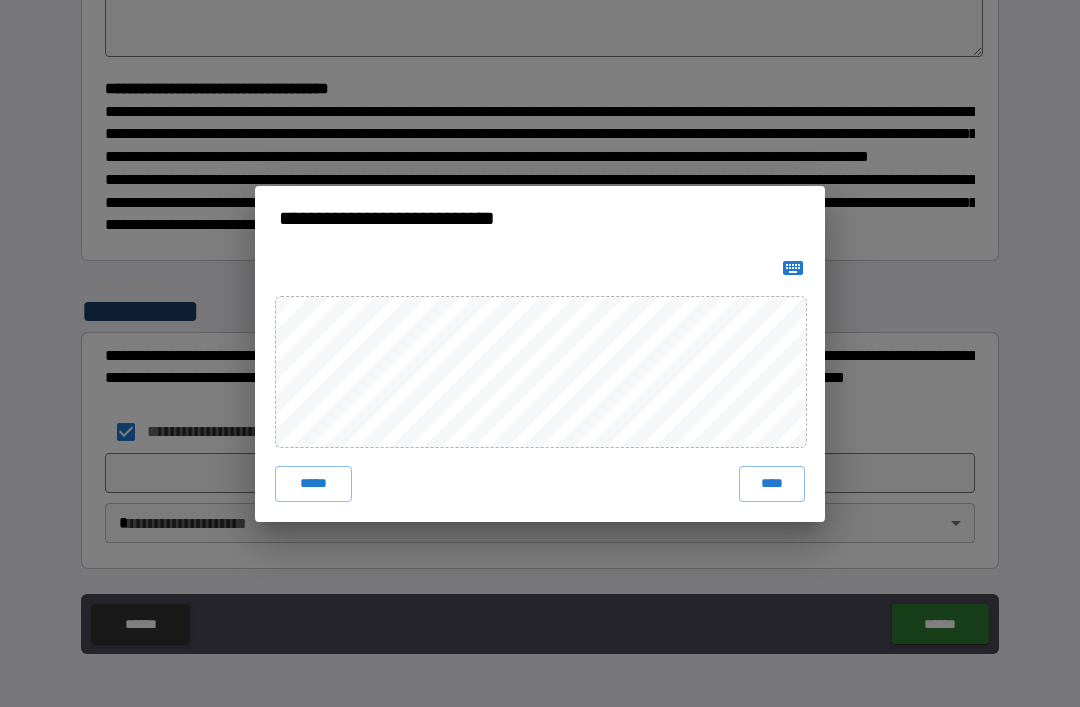 click 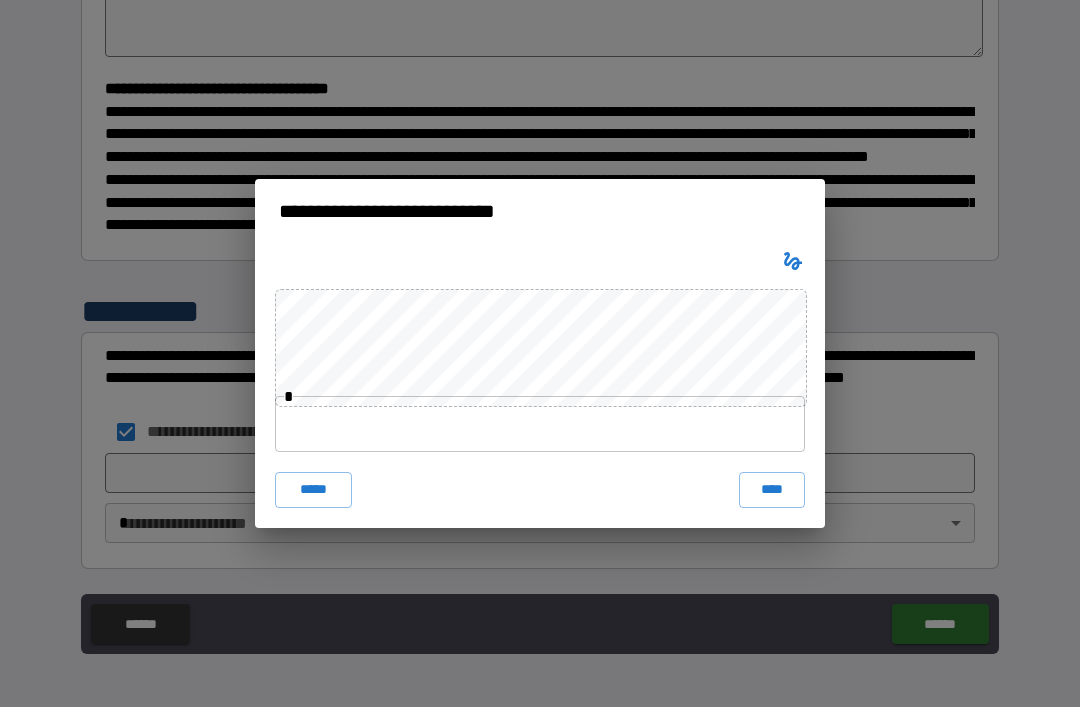 click at bounding box center (540, 424) 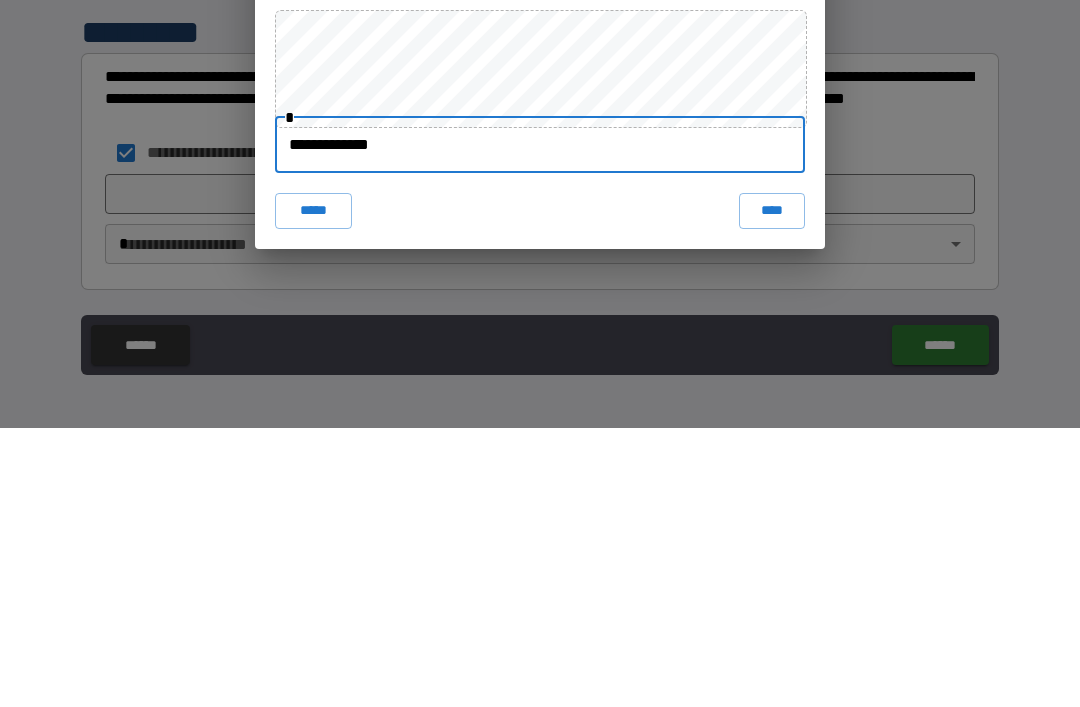 click on "****" at bounding box center [772, 490] 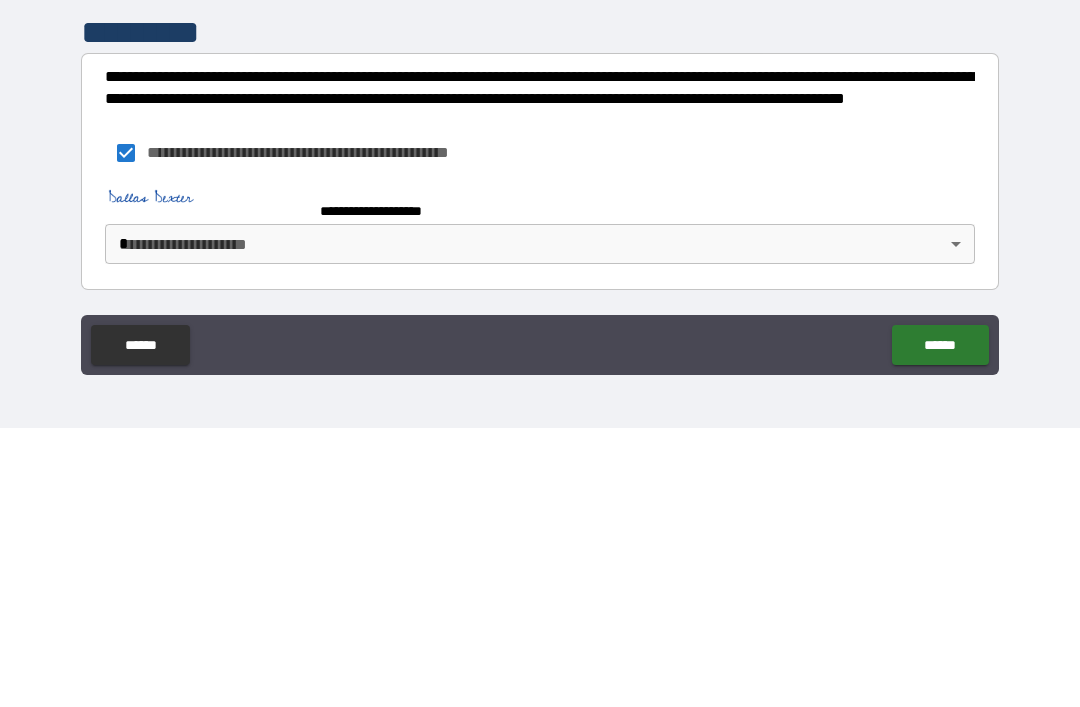 scroll, scrollTop: 516, scrollLeft: 0, axis: vertical 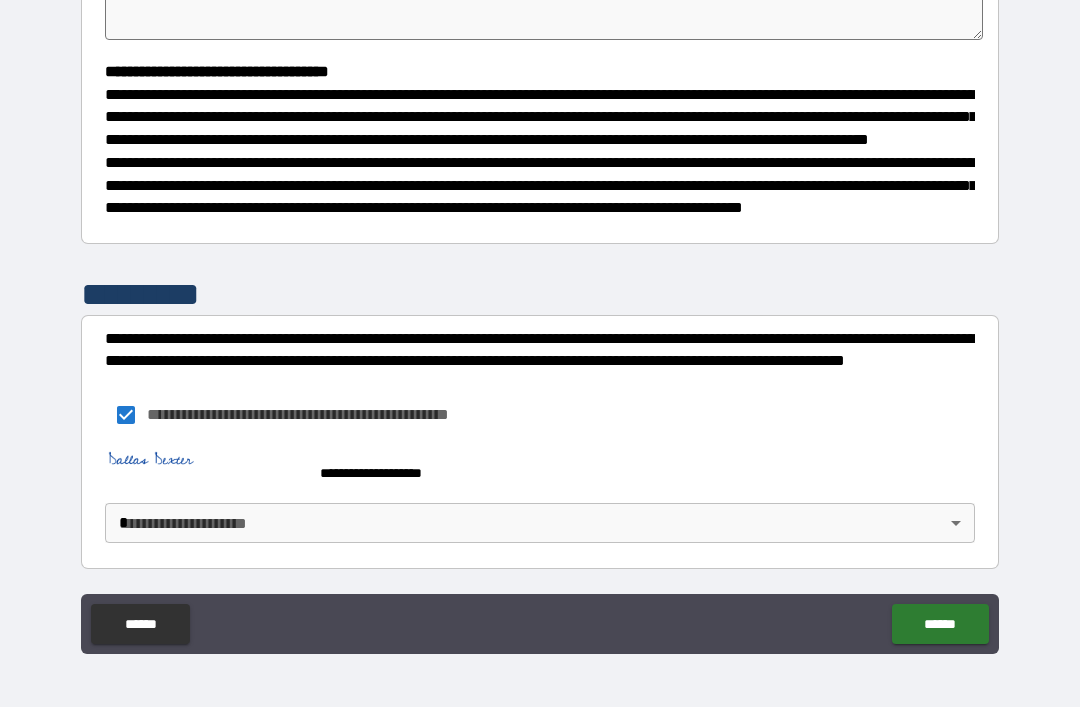 click on "******" at bounding box center (940, 624) 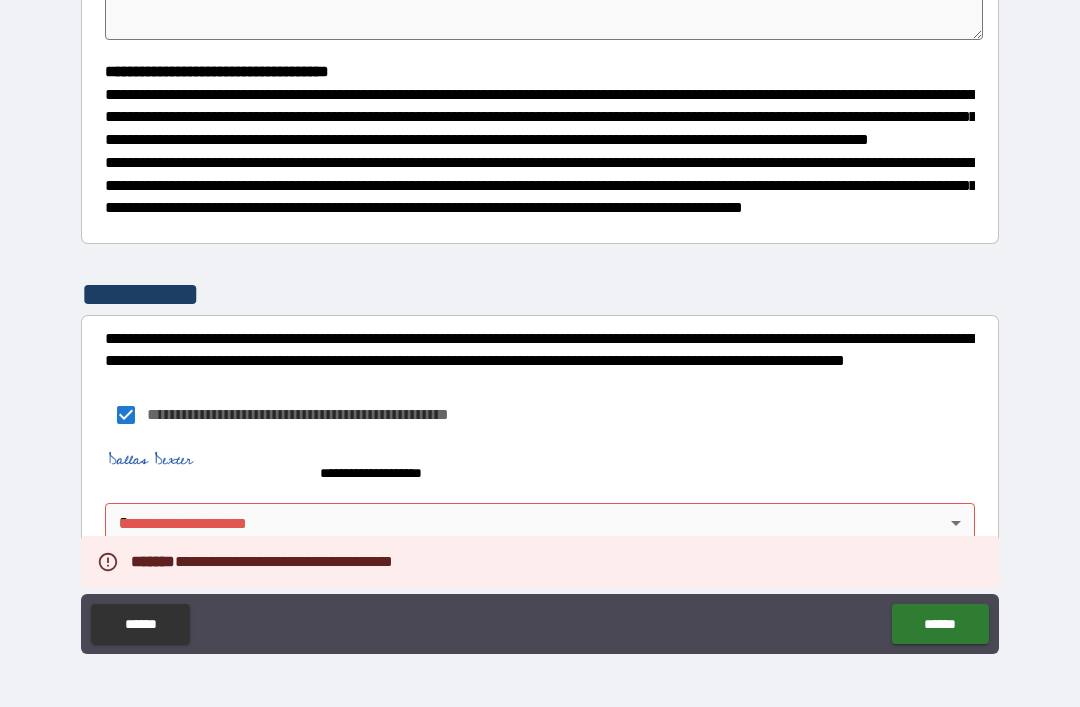 scroll, scrollTop: 543, scrollLeft: 0, axis: vertical 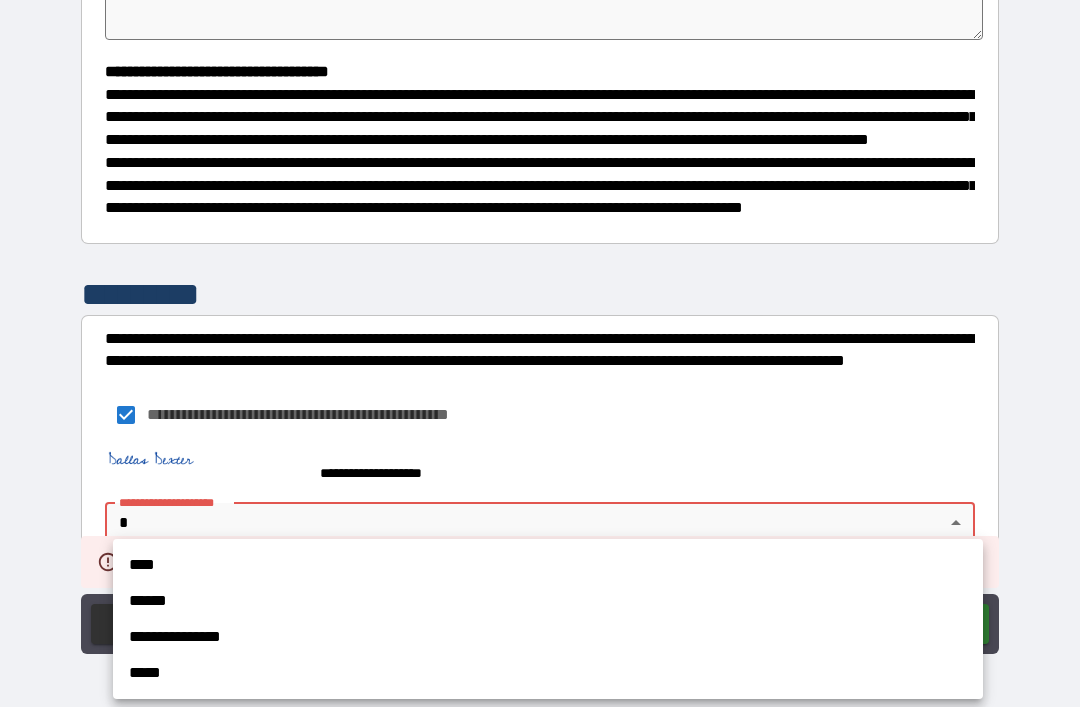 click on "**********" at bounding box center (548, 637) 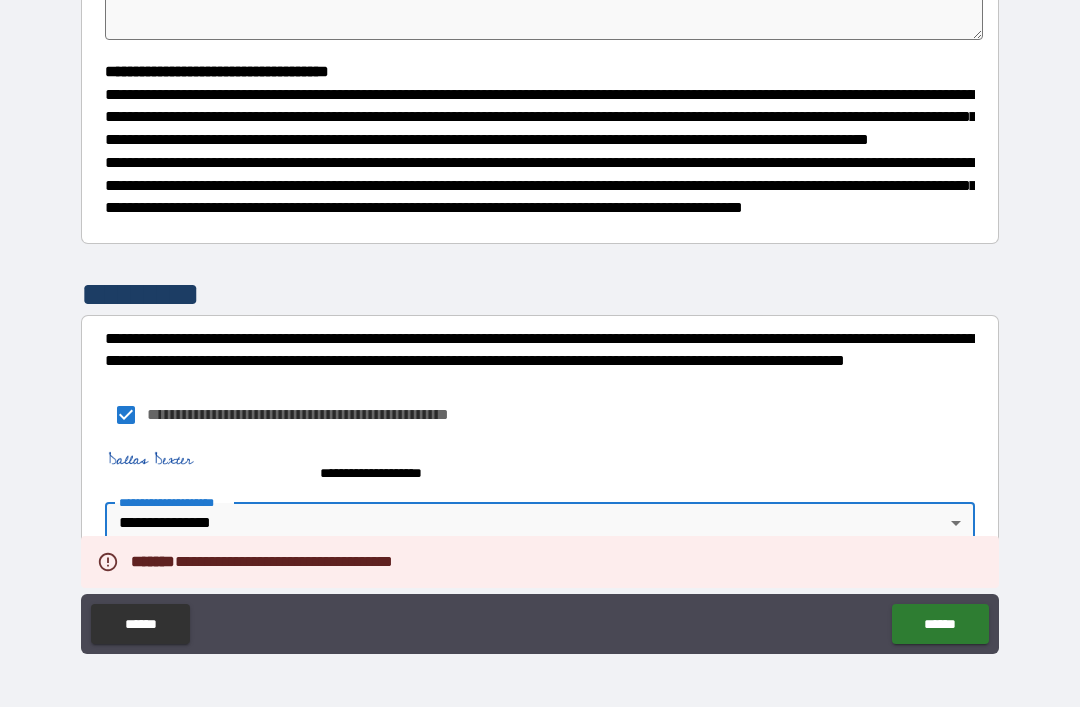 click on "******" at bounding box center [940, 624] 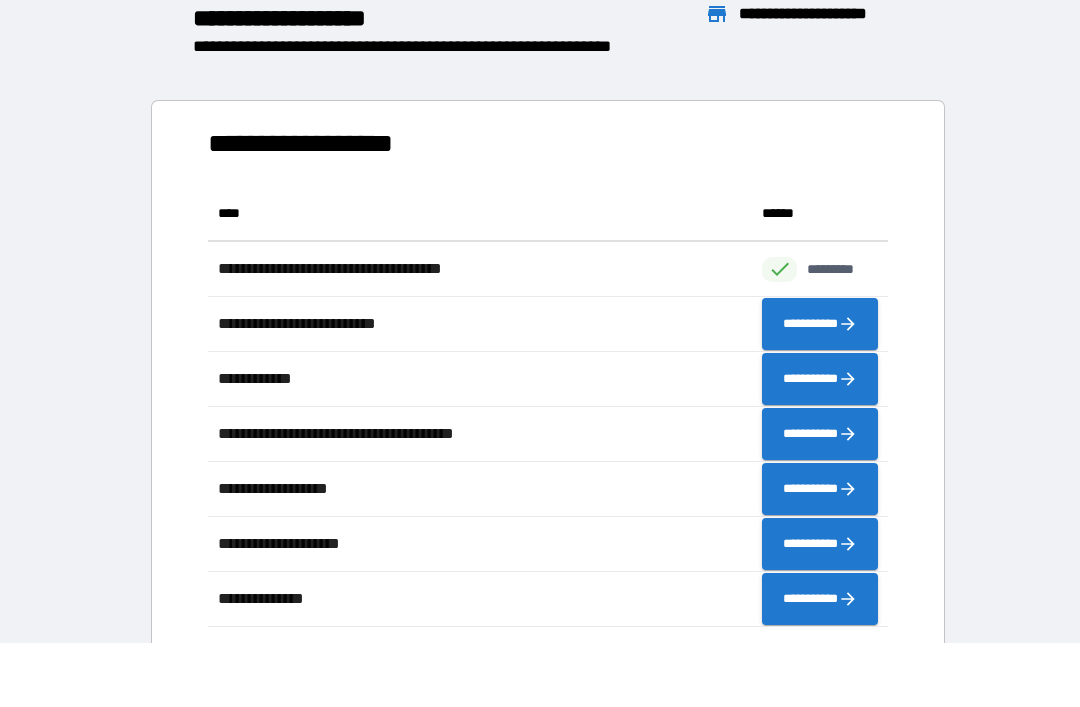 scroll, scrollTop: 441, scrollLeft: 680, axis: both 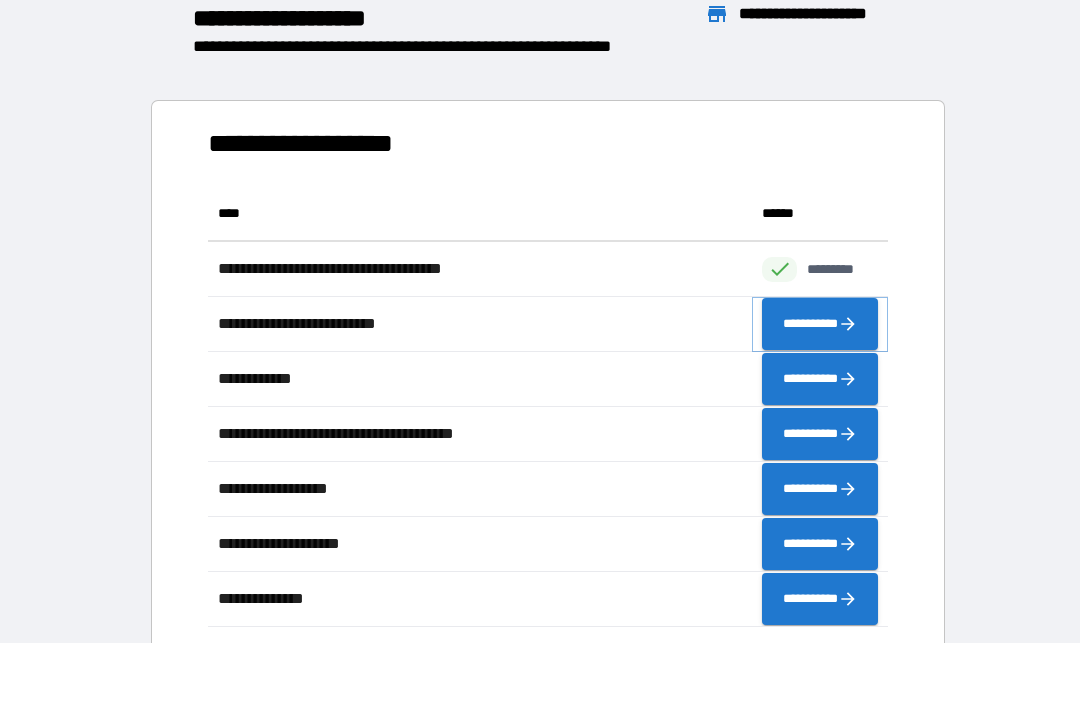 click on "**********" at bounding box center [820, 324] 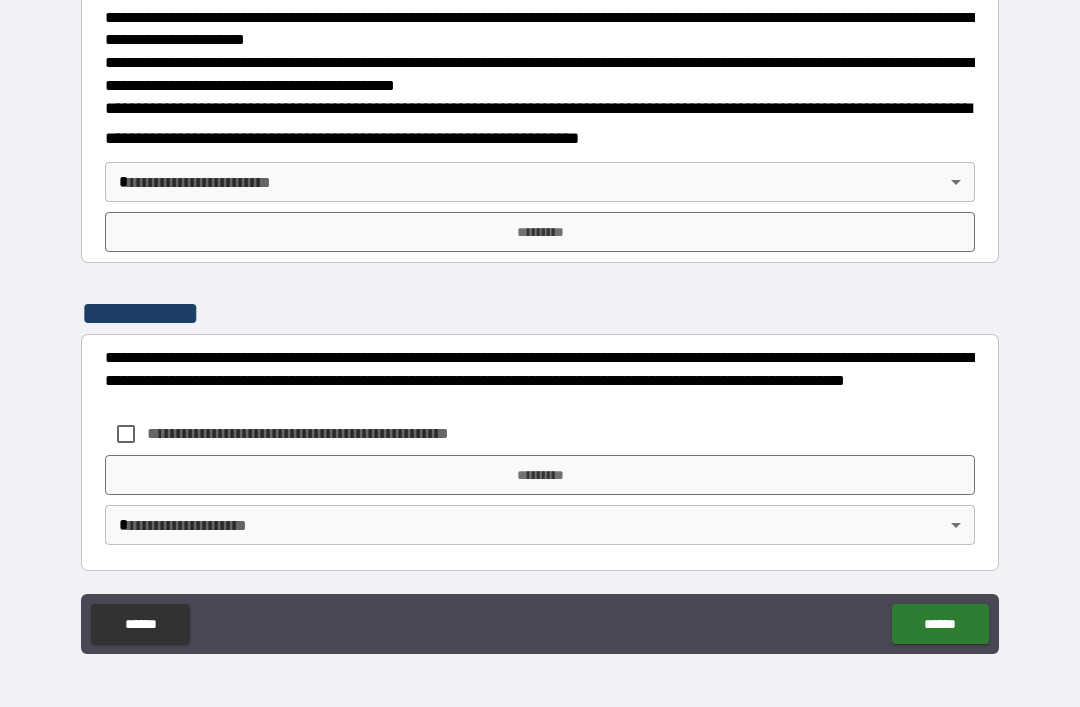 scroll, scrollTop: 677, scrollLeft: 0, axis: vertical 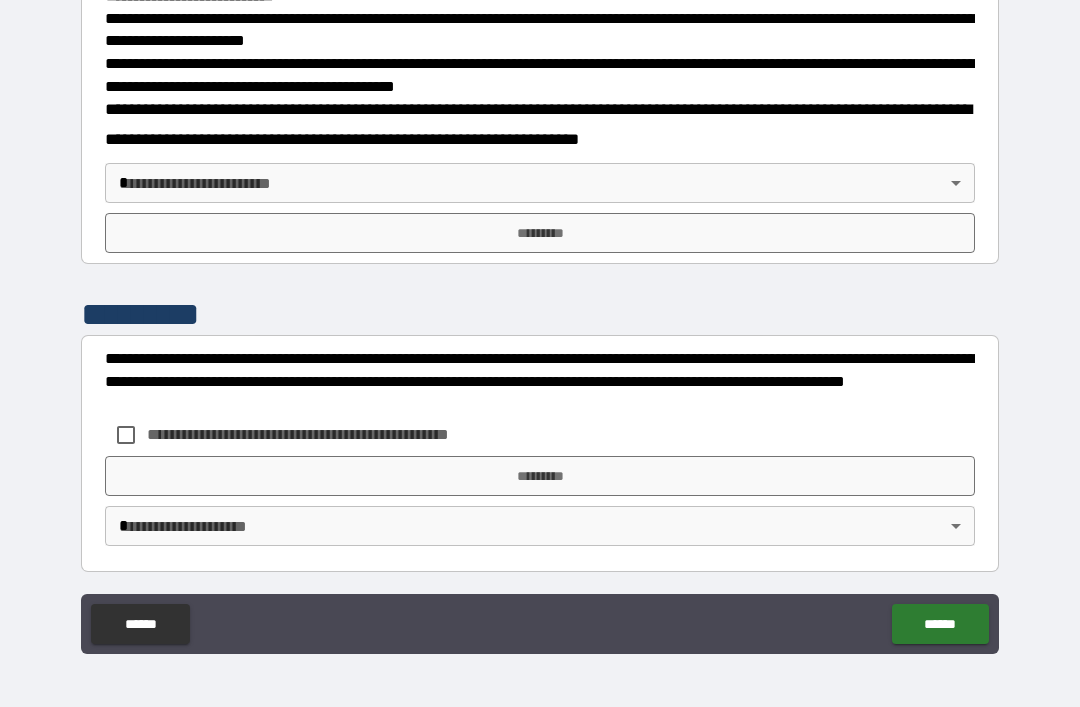click on "*********" at bounding box center [540, 233] 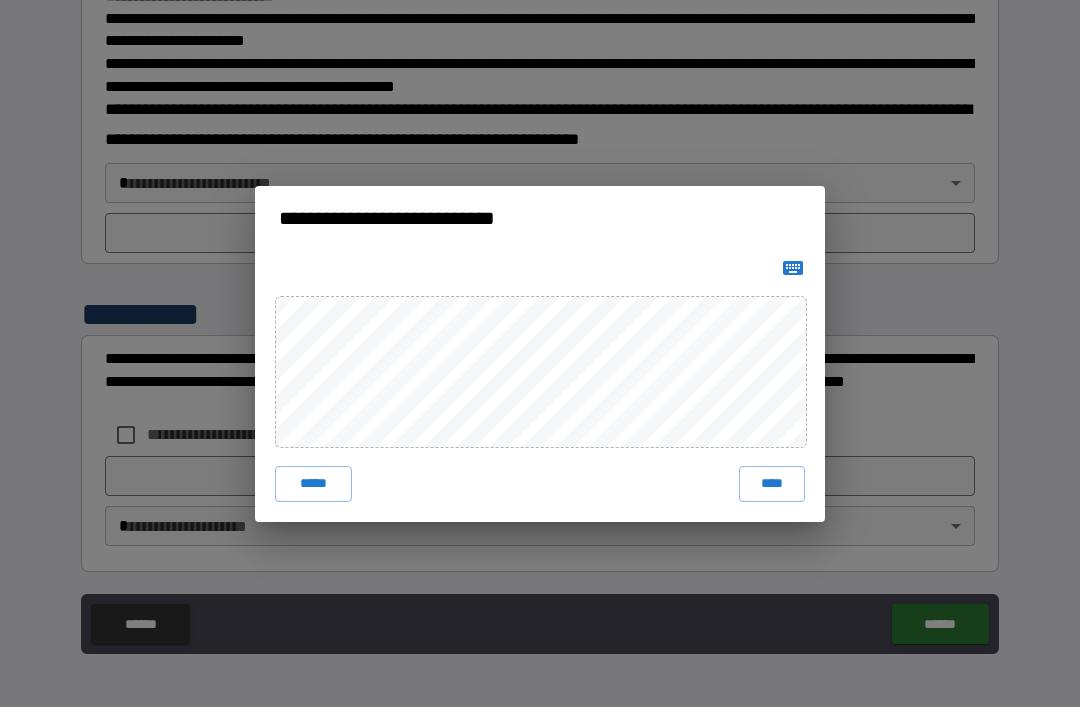 click 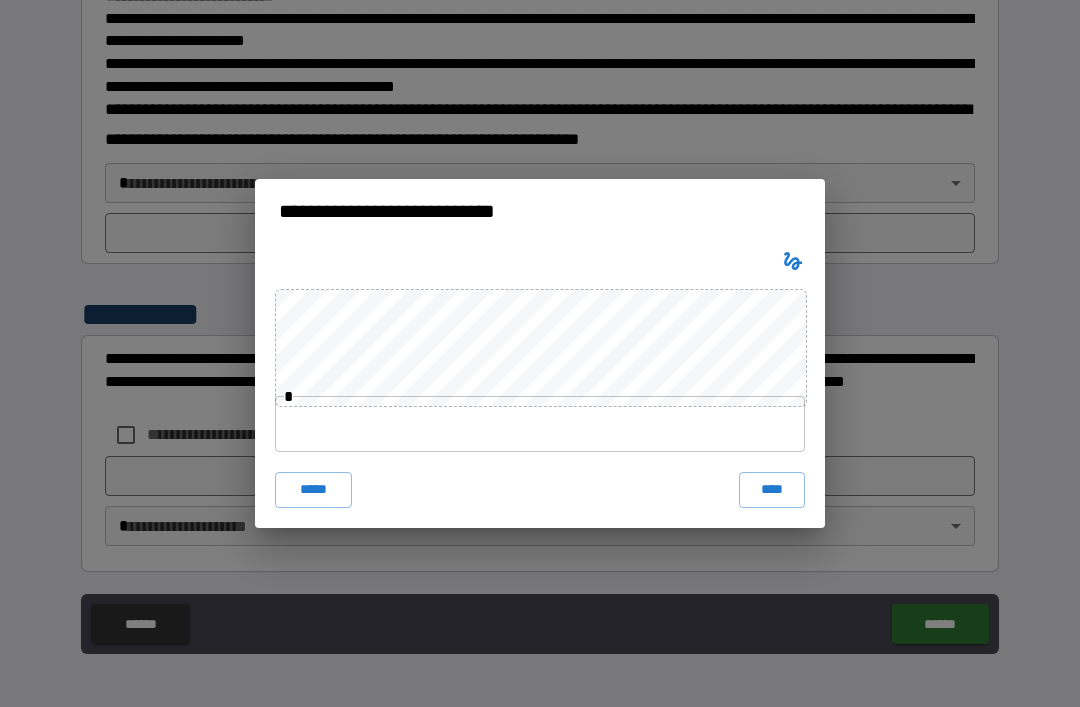 click at bounding box center [540, 424] 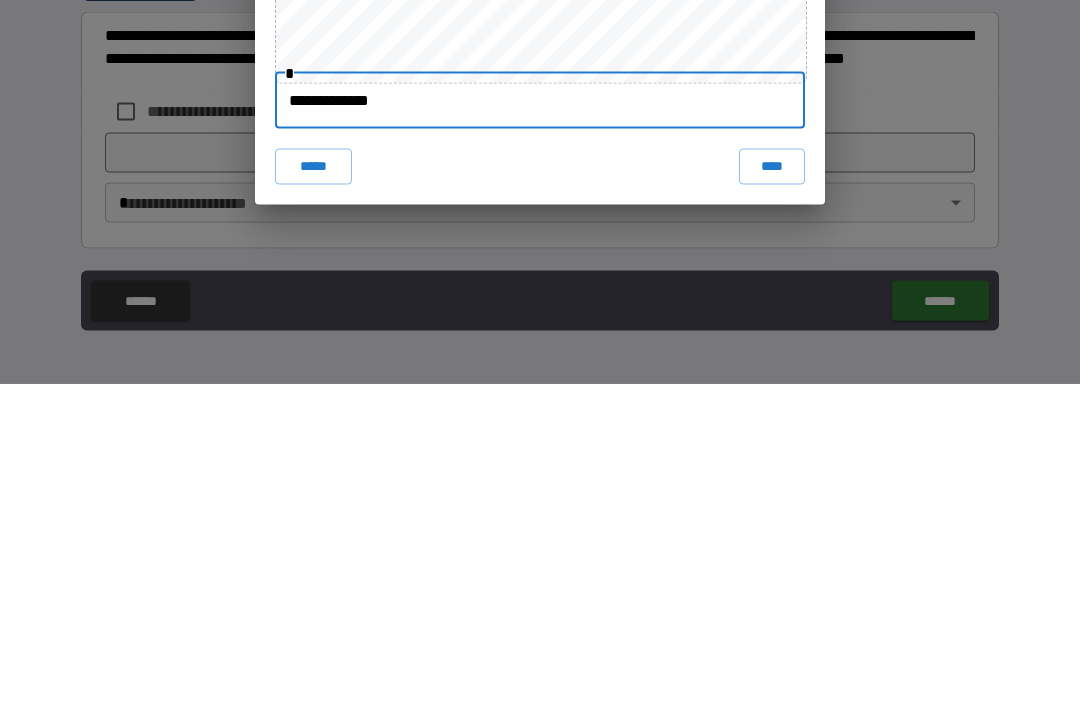 click on "****" at bounding box center (772, 490) 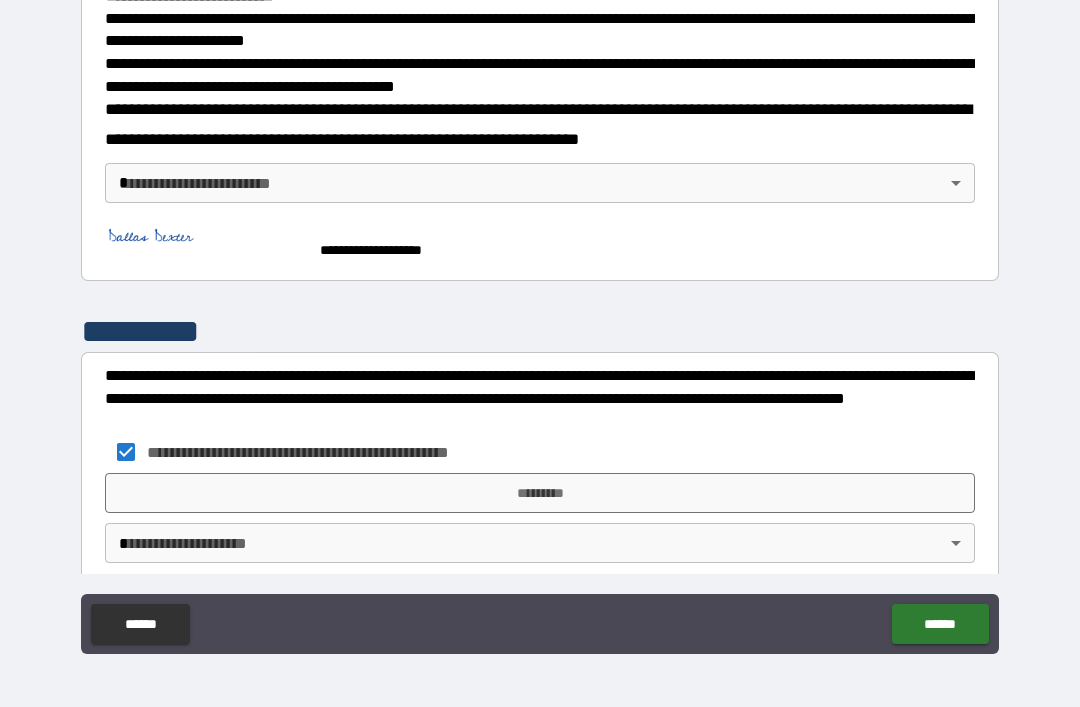 click on "*********" at bounding box center [540, 493] 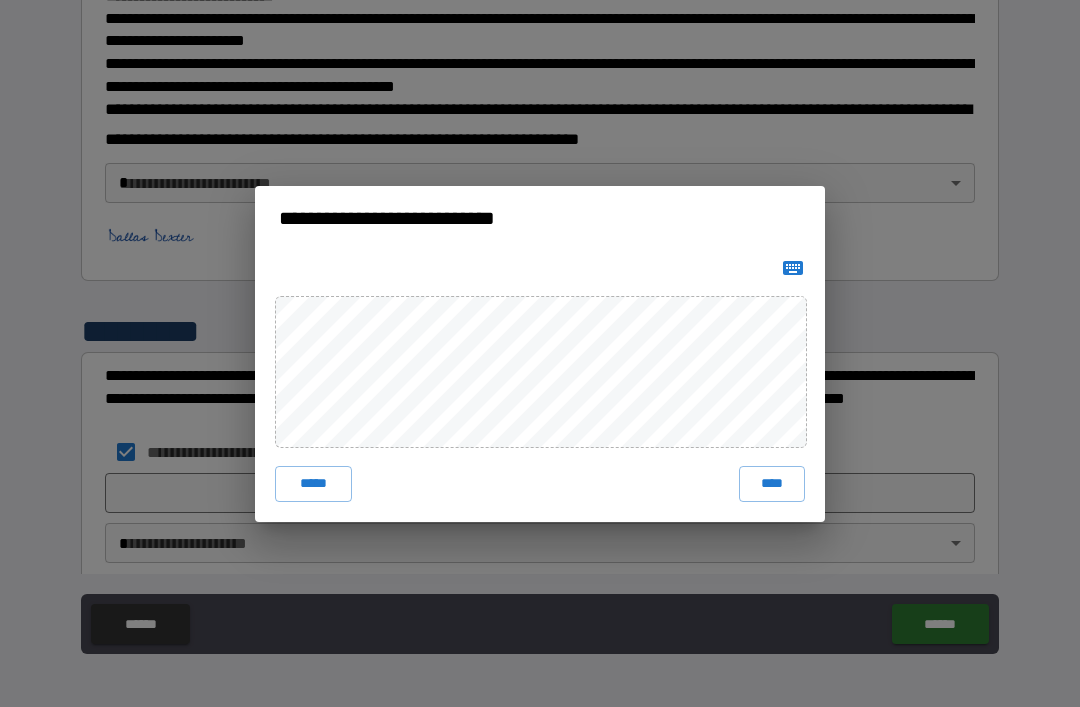click 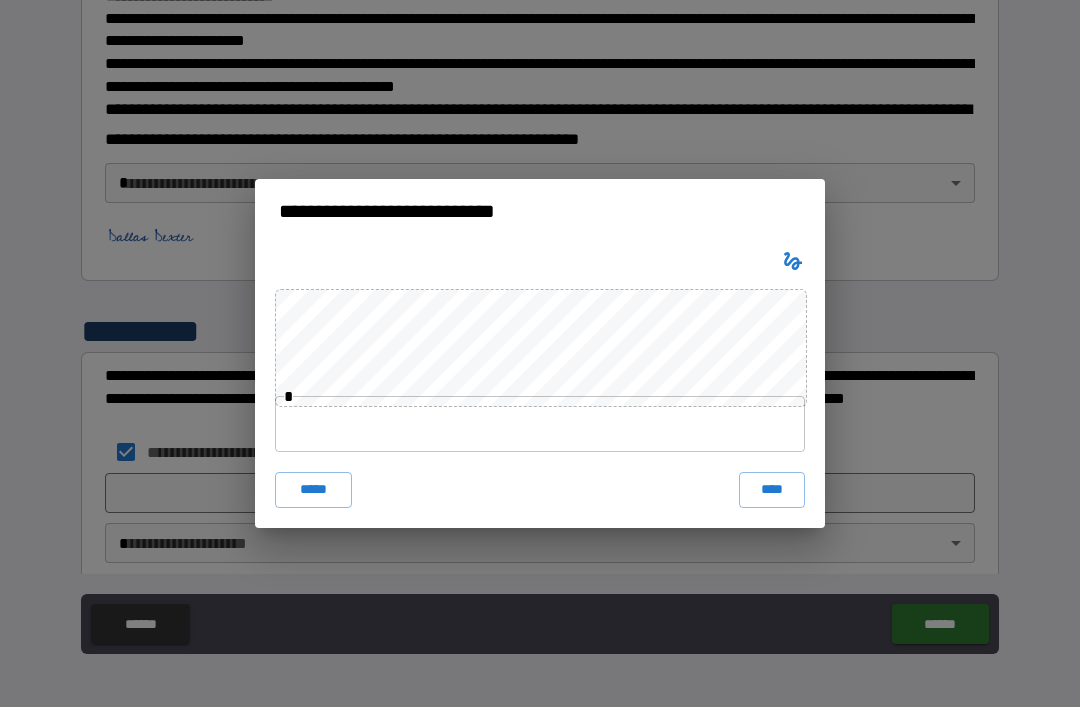 click at bounding box center [540, 424] 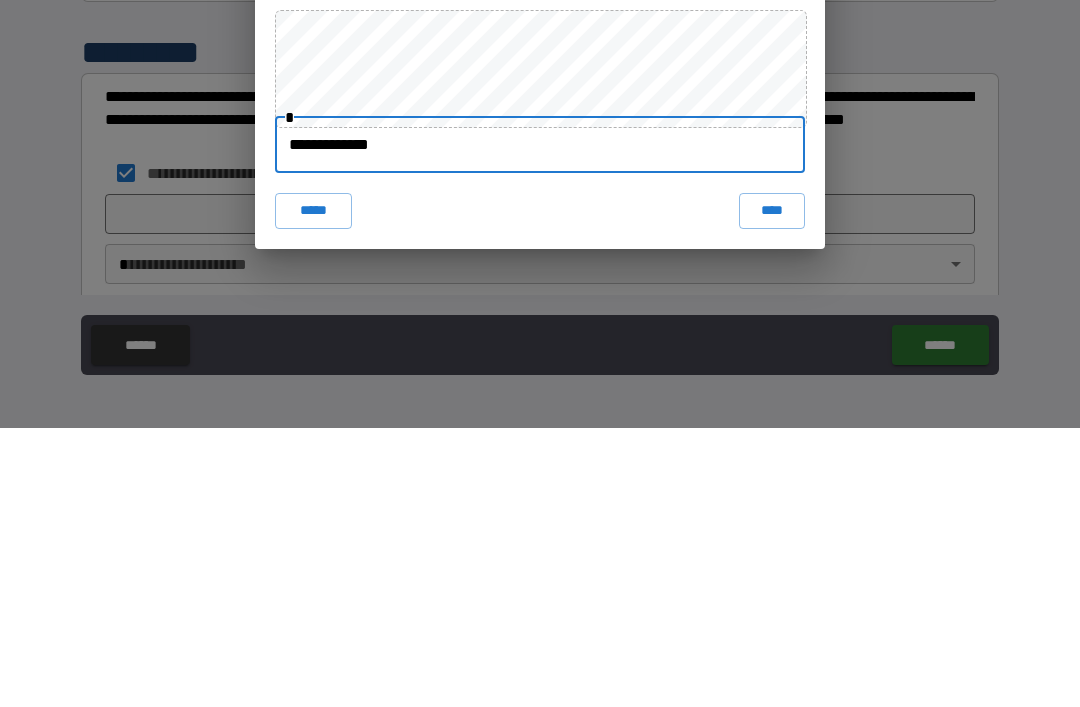 click on "****" at bounding box center (772, 490) 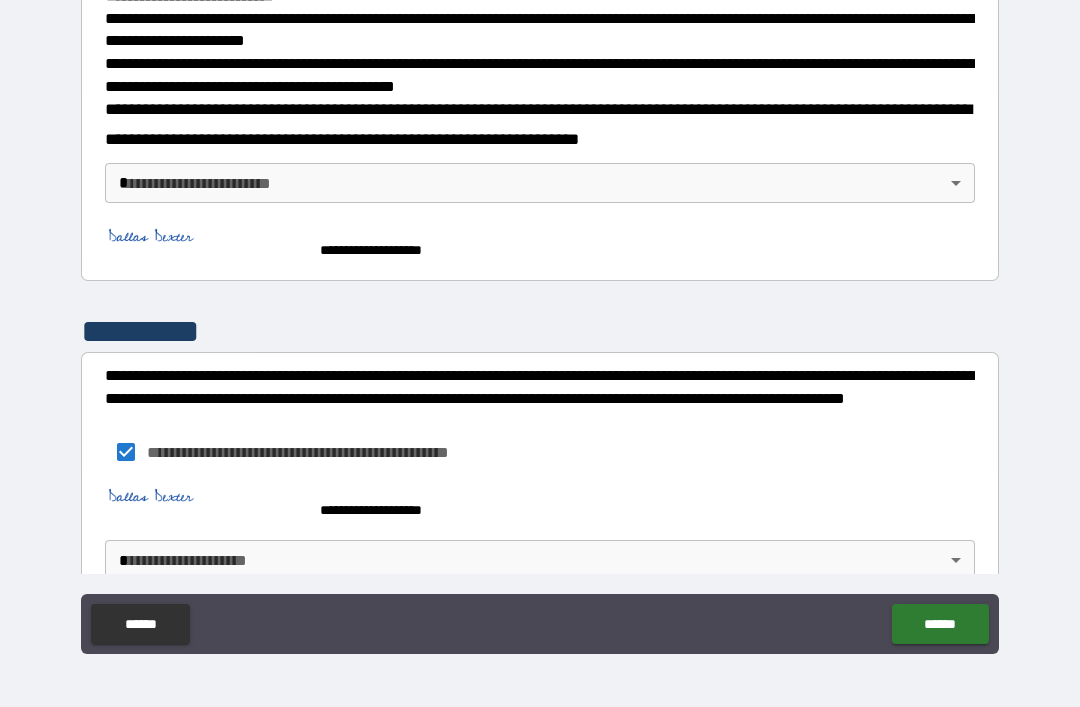 click on "**********" at bounding box center [540, 321] 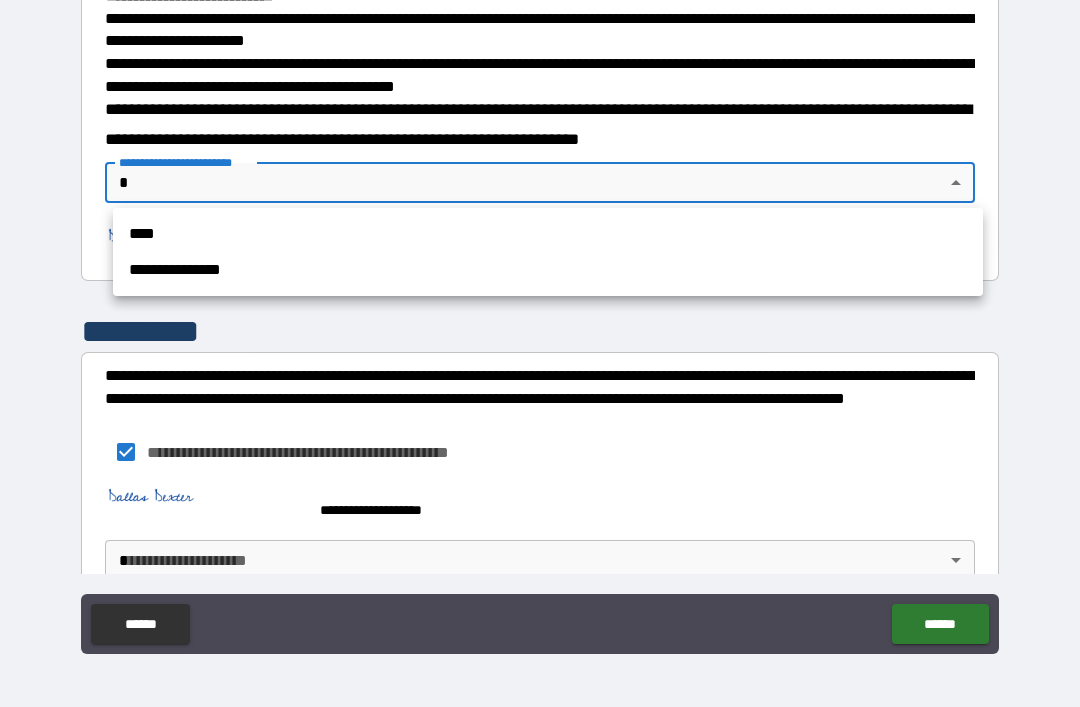 click on "**********" at bounding box center [548, 270] 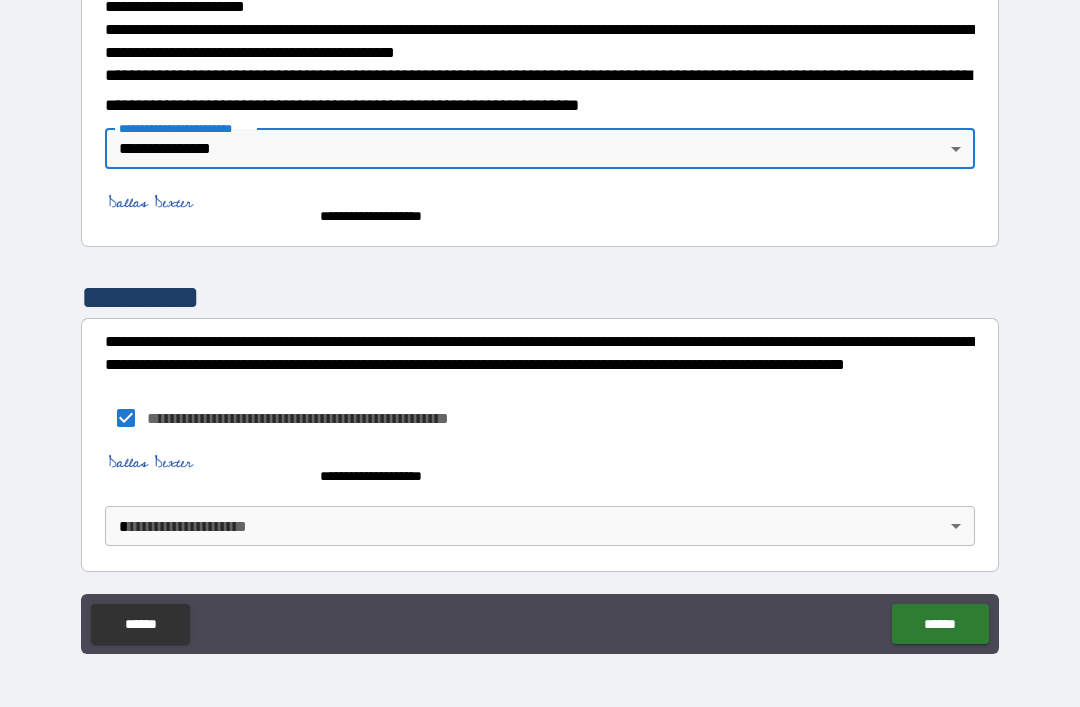 click on "**********" at bounding box center (540, 321) 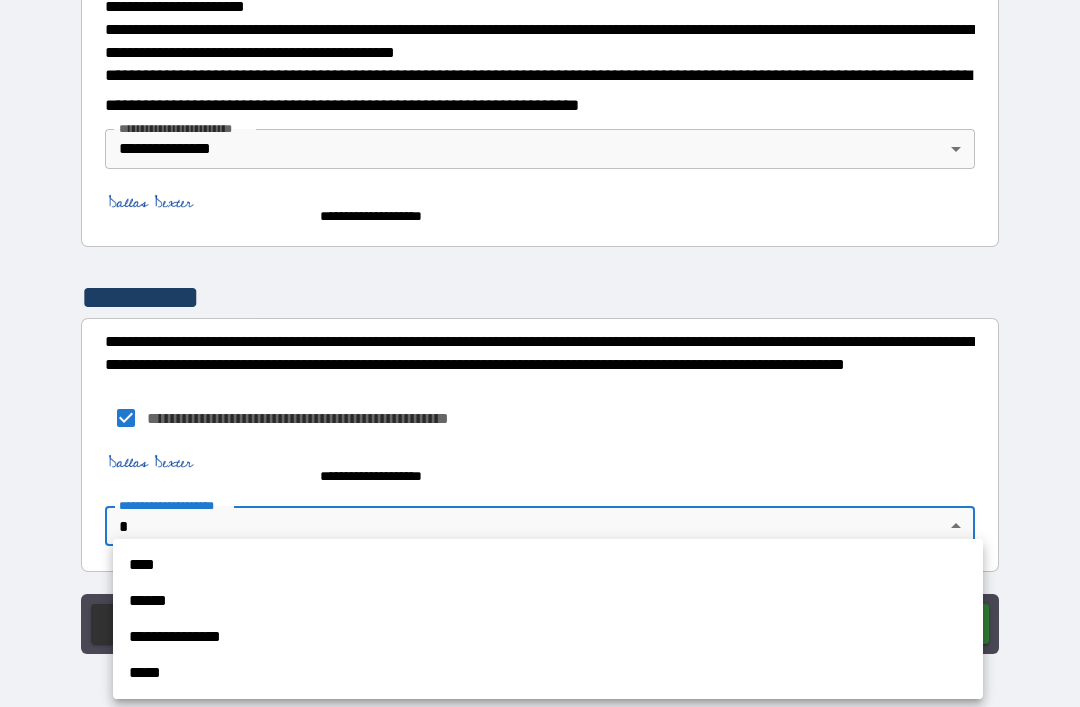 scroll, scrollTop: 711, scrollLeft: 0, axis: vertical 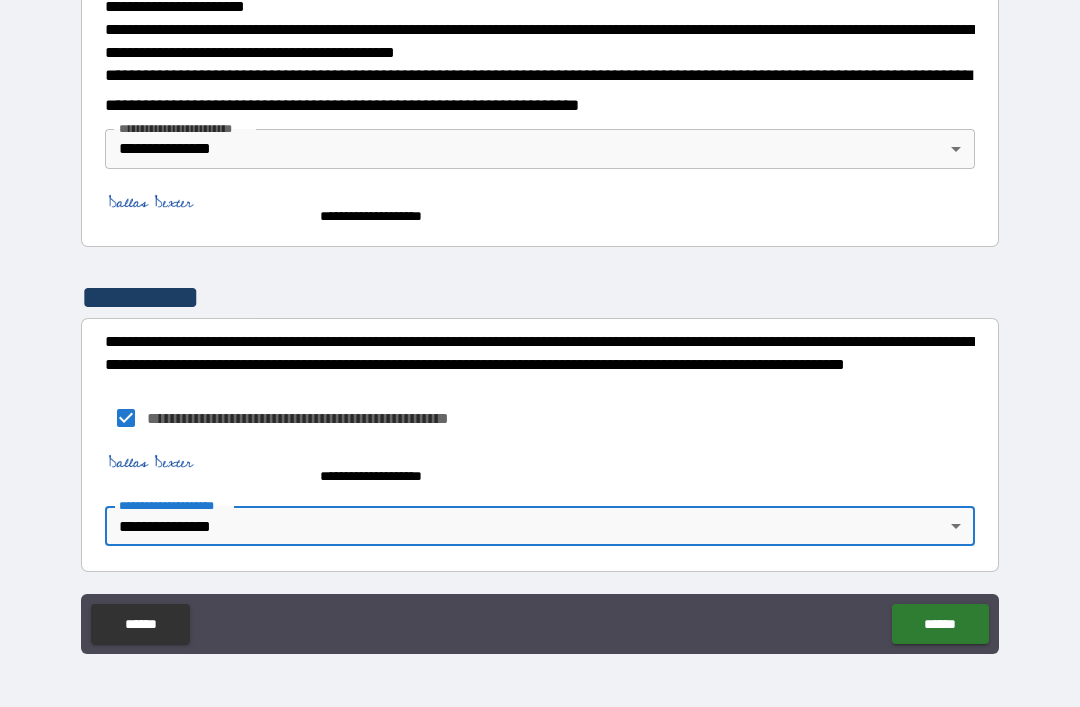 click on "******" at bounding box center (940, 624) 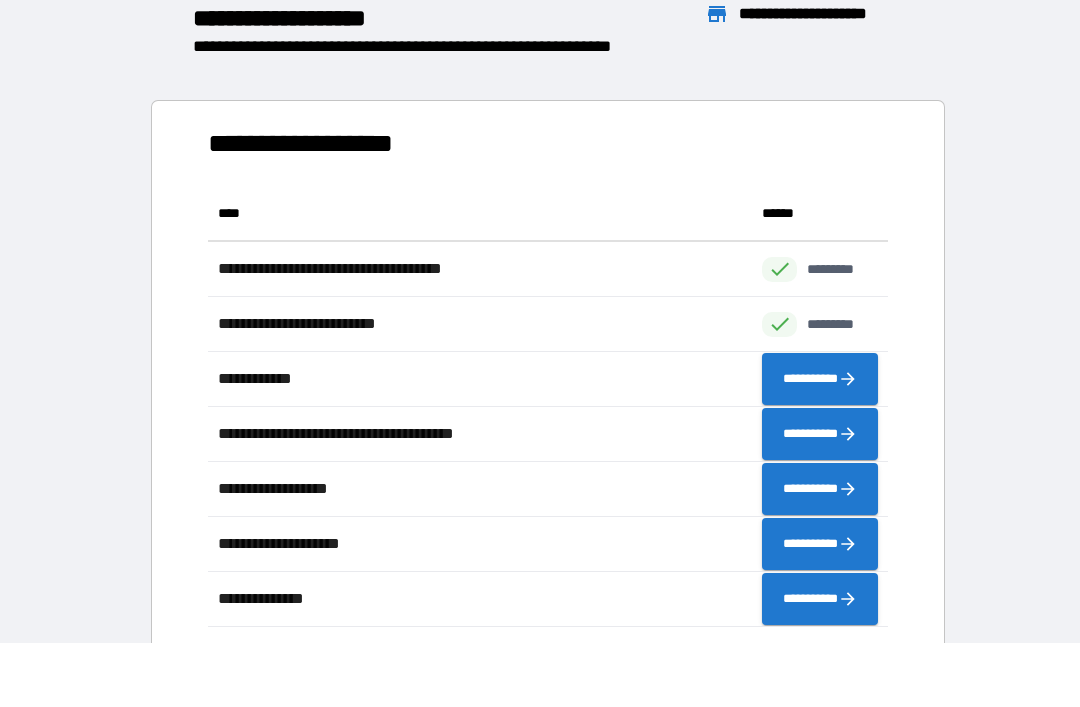 scroll, scrollTop: 1, scrollLeft: 1, axis: both 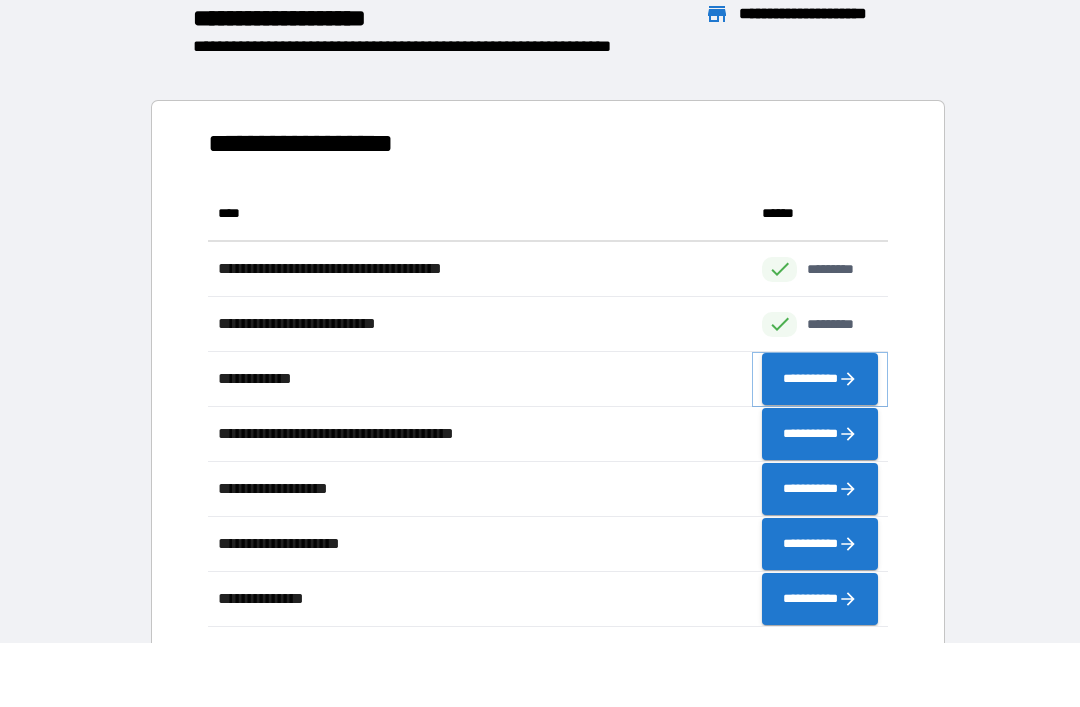 click on "**********" at bounding box center (820, 379) 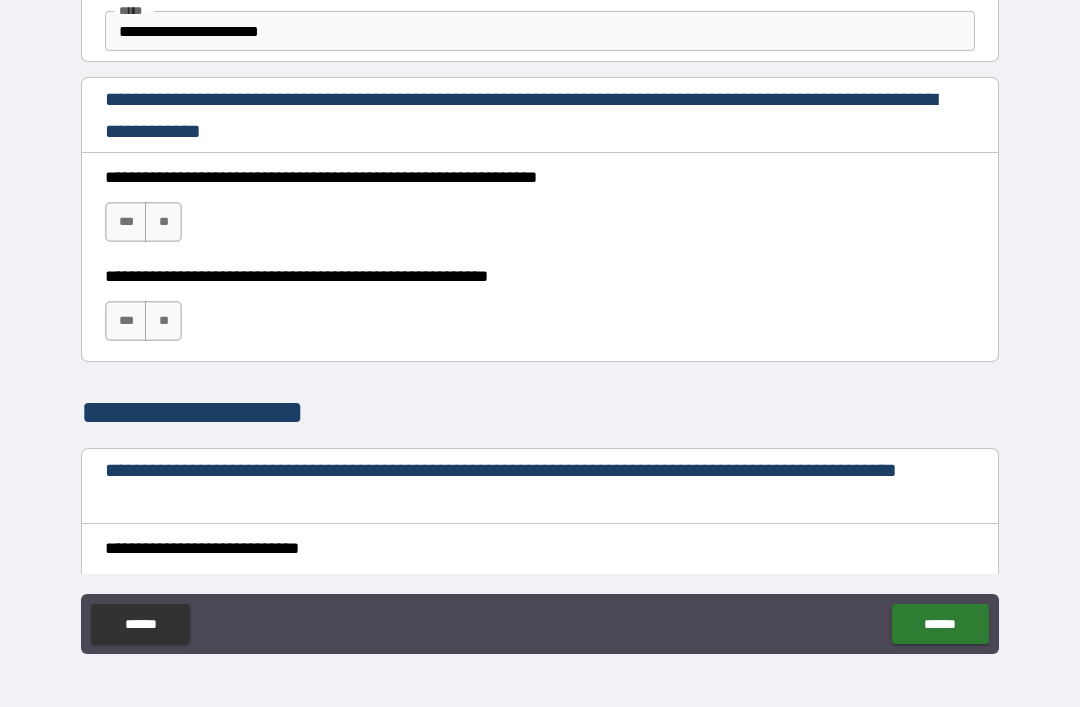 scroll, scrollTop: 1270, scrollLeft: 0, axis: vertical 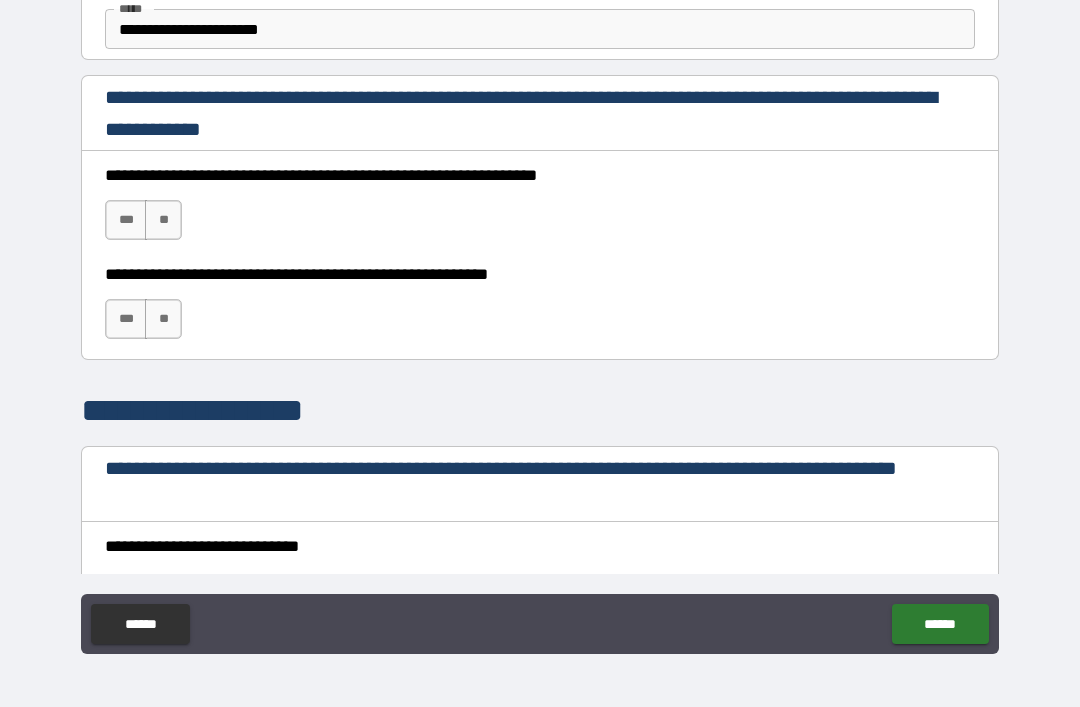 click on "***" at bounding box center [126, 220] 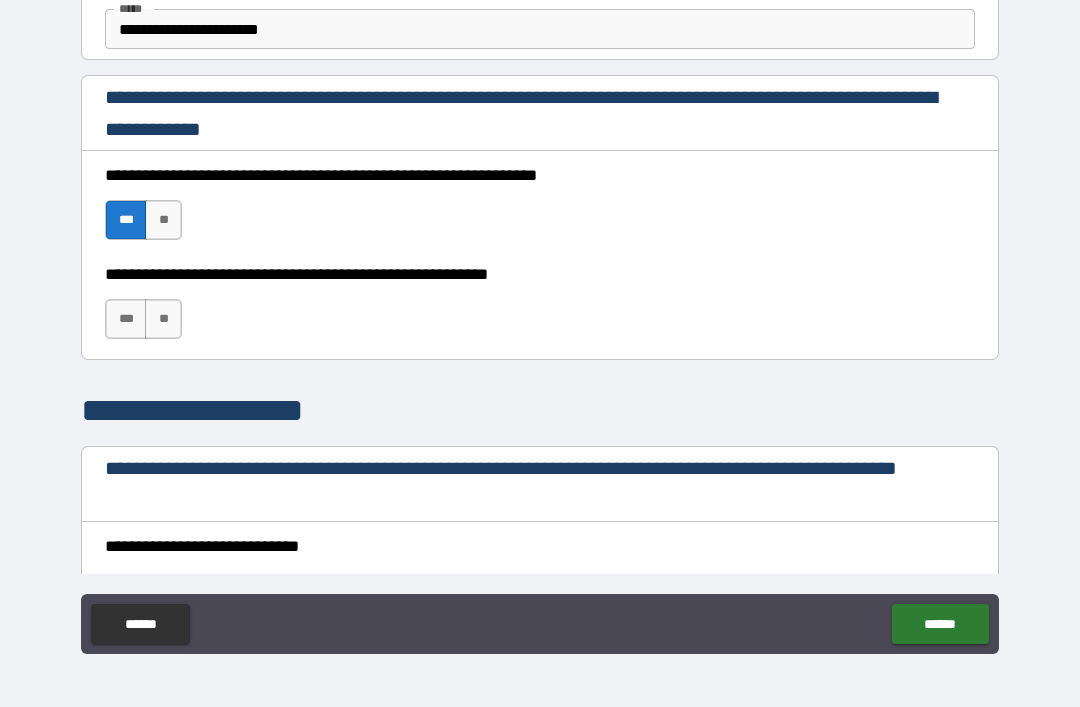 click on "***" at bounding box center (126, 319) 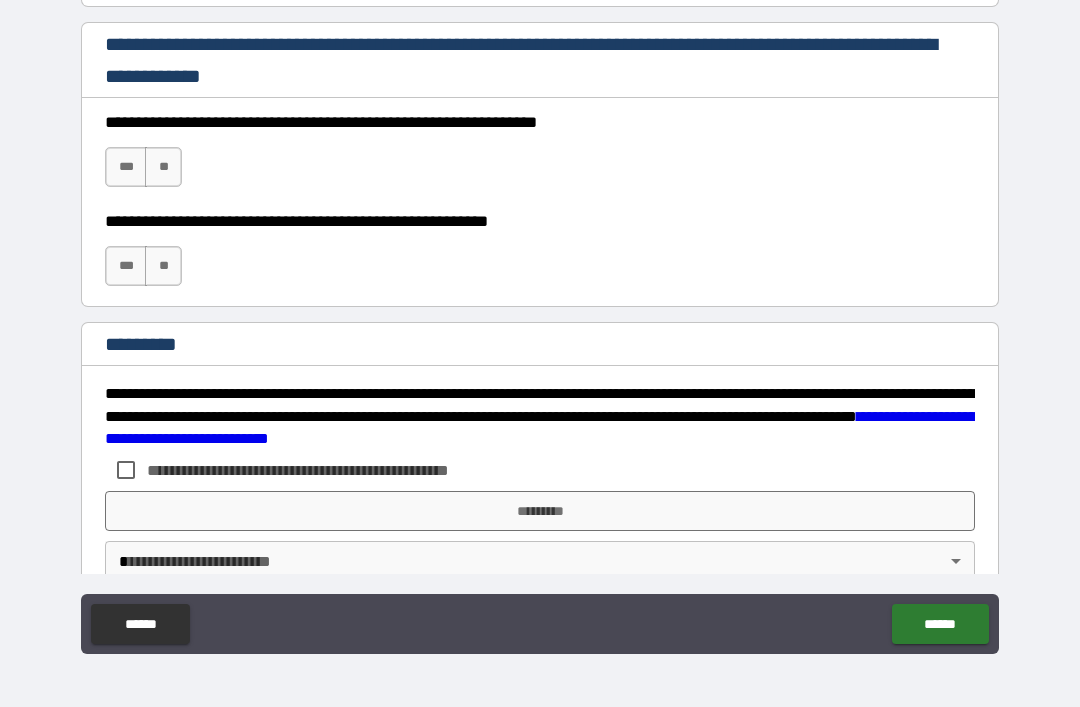scroll, scrollTop: 2961, scrollLeft: 0, axis: vertical 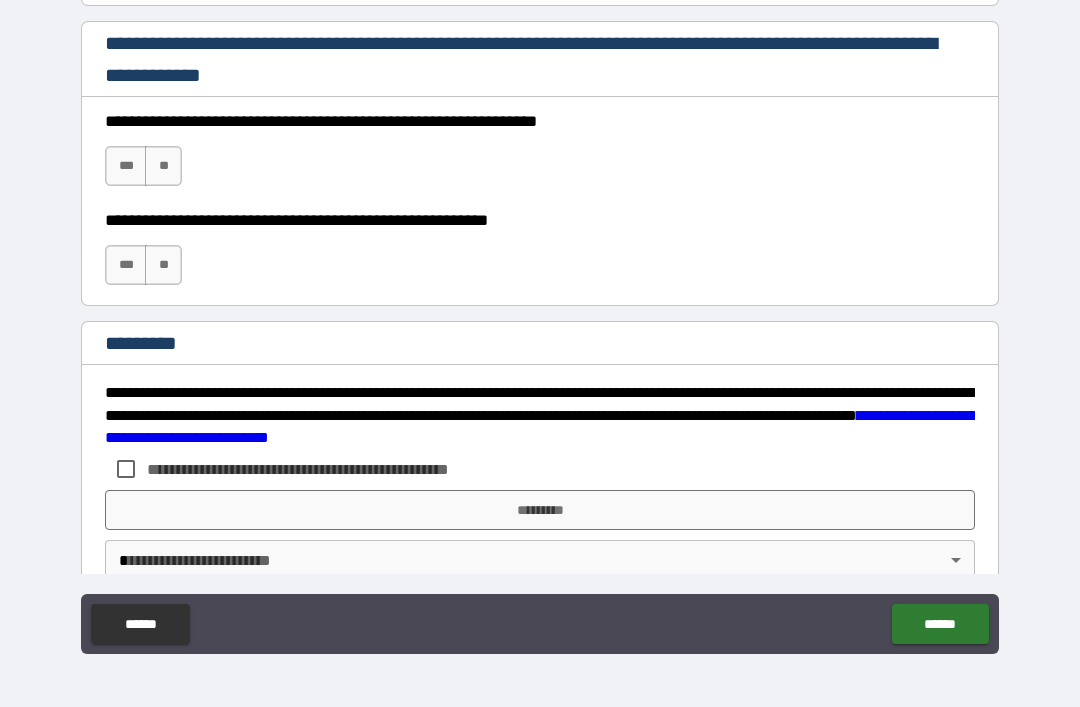click on "***" at bounding box center (126, 166) 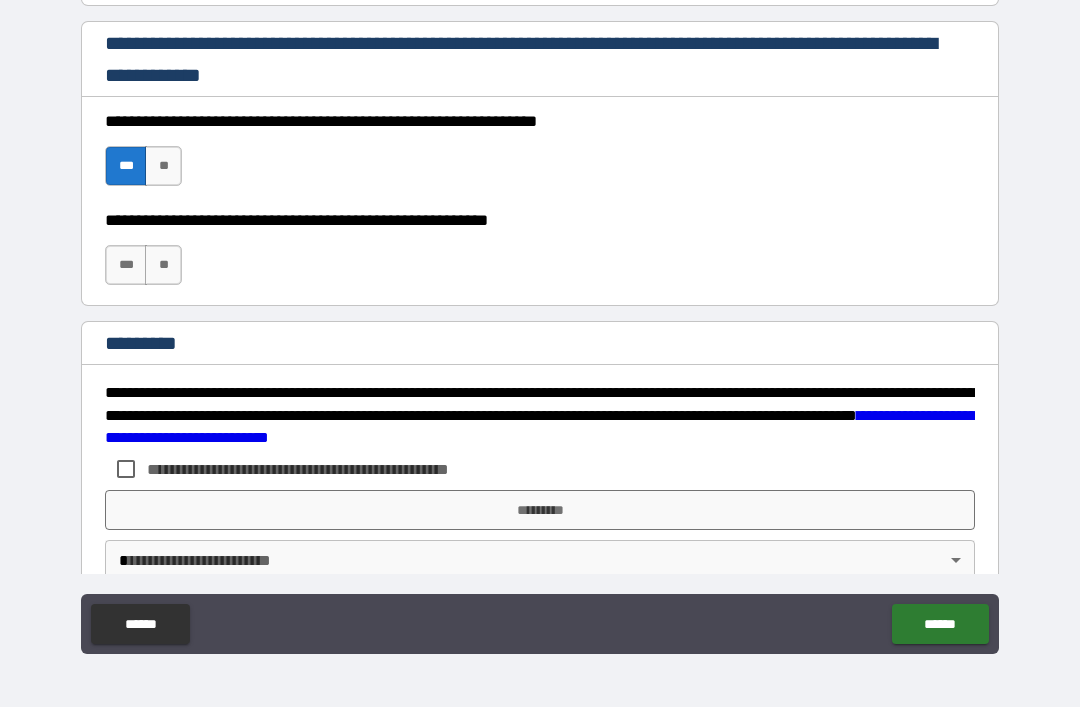 click on "***" at bounding box center [126, 265] 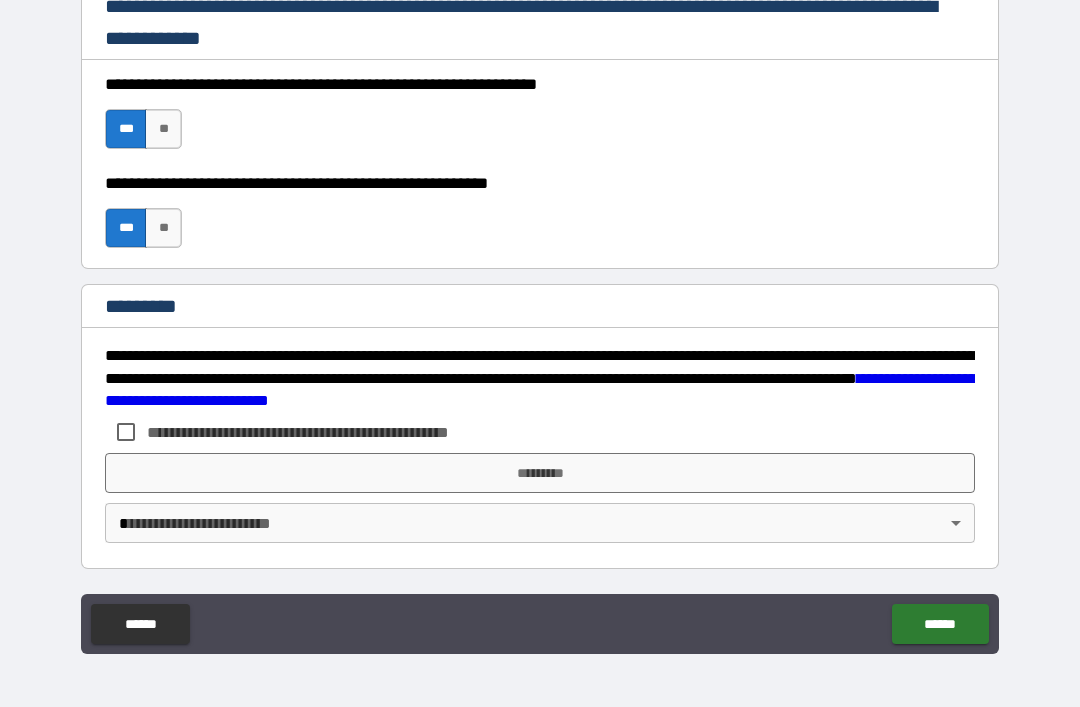 scroll, scrollTop: 2998, scrollLeft: 0, axis: vertical 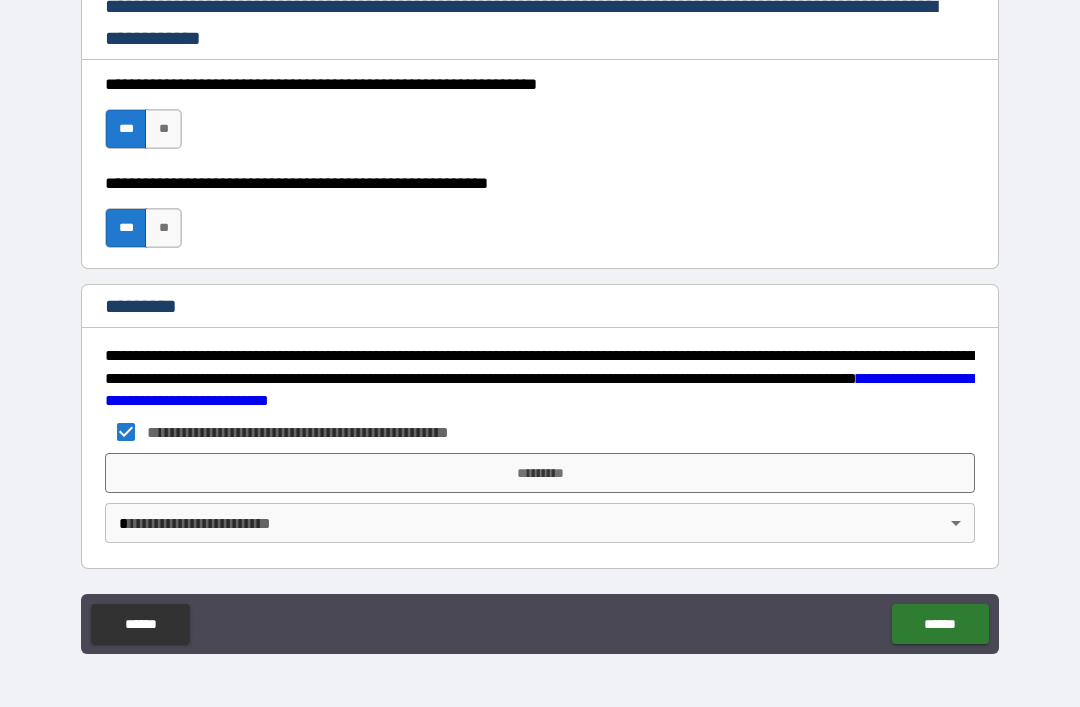 click on "*********" at bounding box center (540, 473) 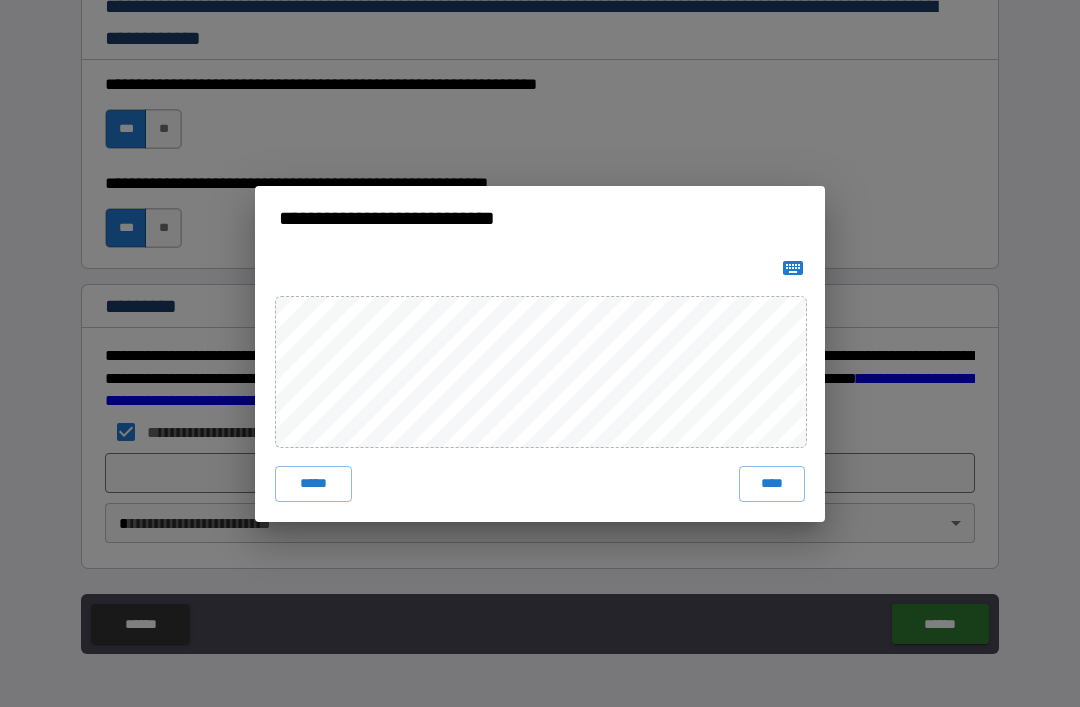 click 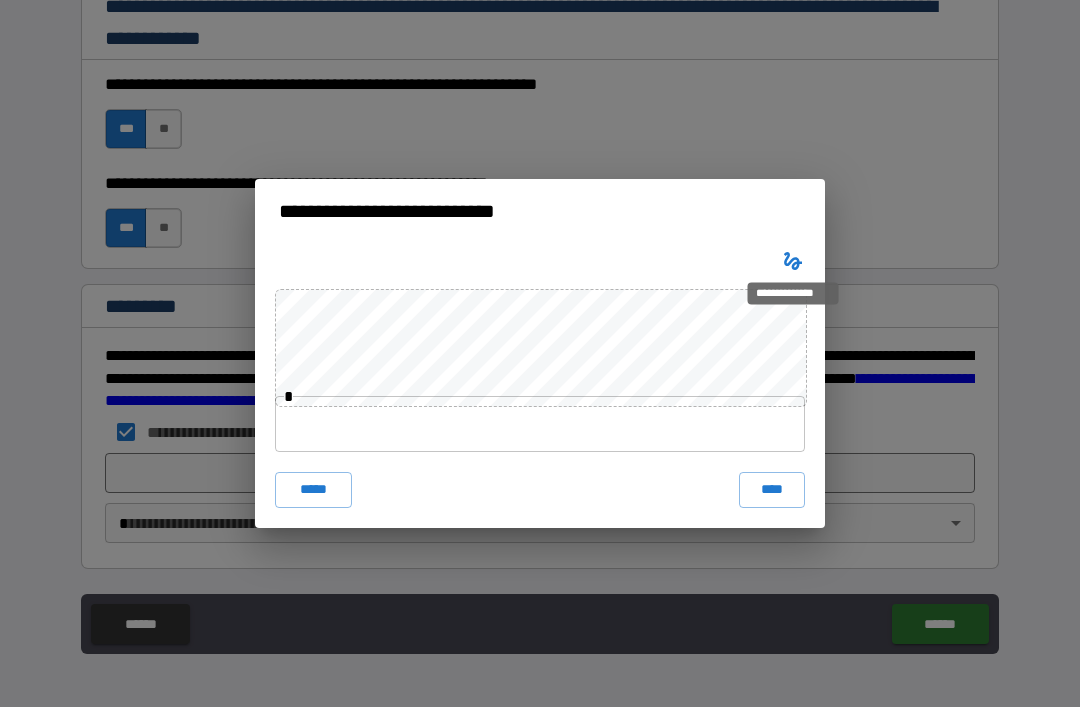 click at bounding box center (540, 424) 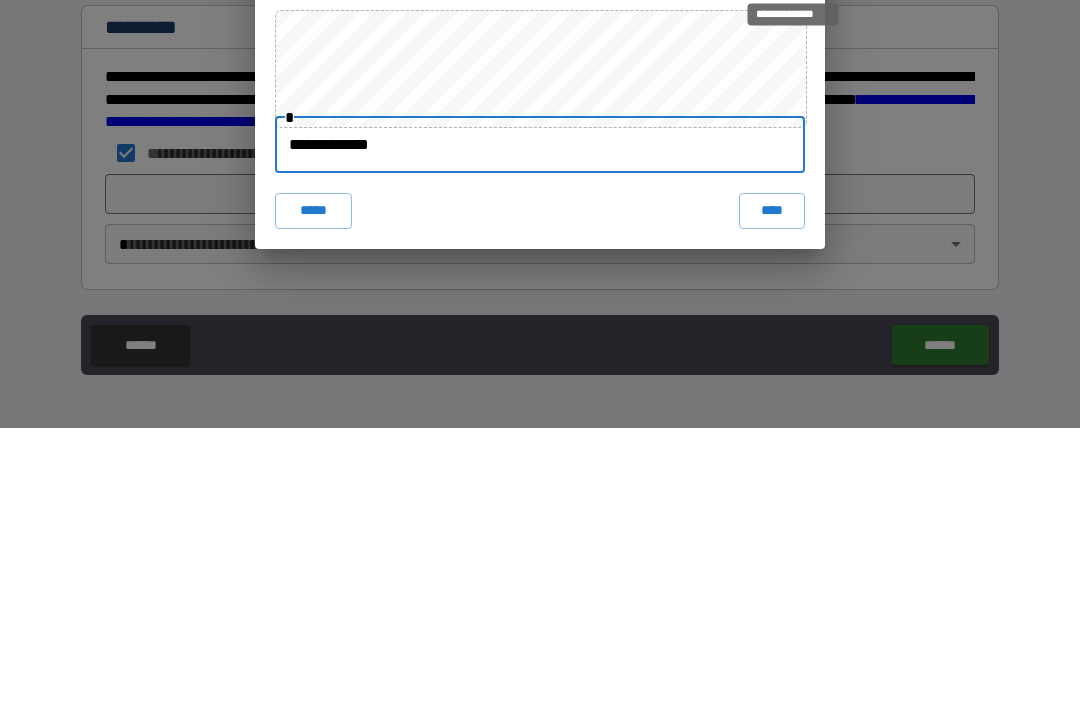 click on "****" at bounding box center (772, 490) 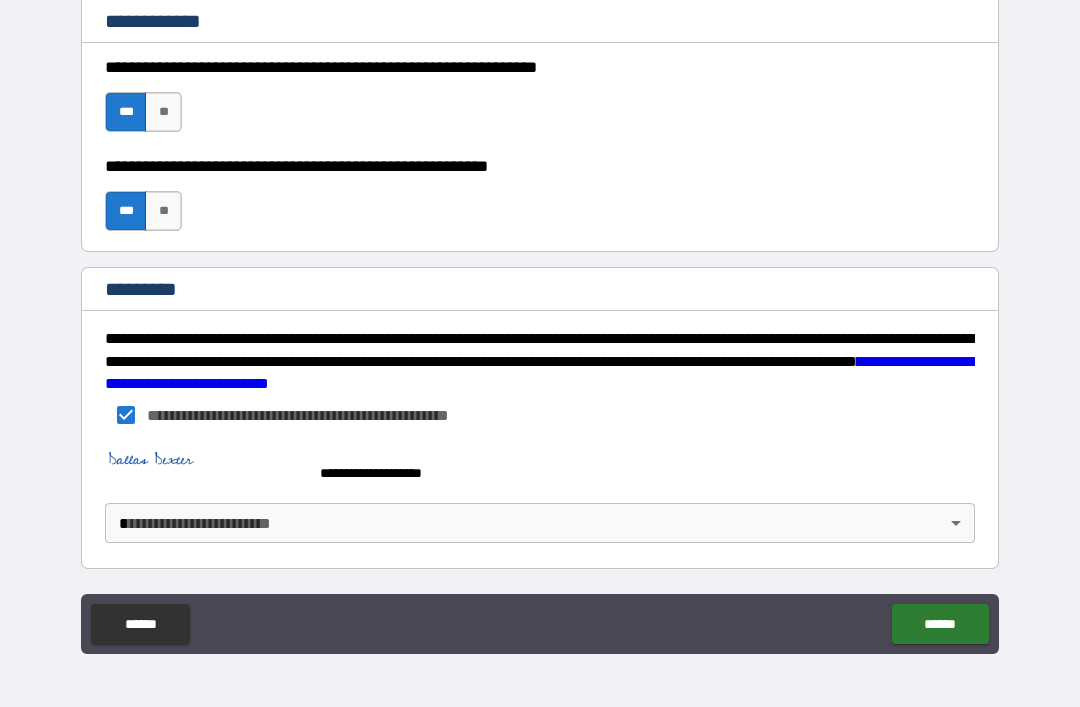 scroll, scrollTop: 3015, scrollLeft: 0, axis: vertical 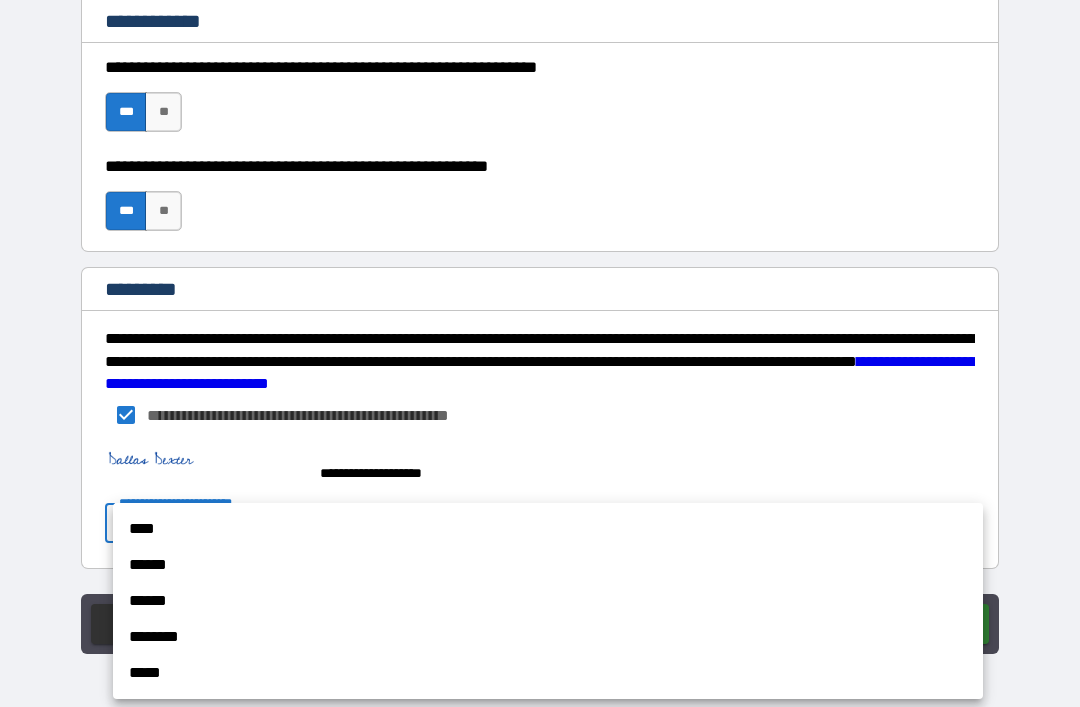 click on "******" at bounding box center (548, 565) 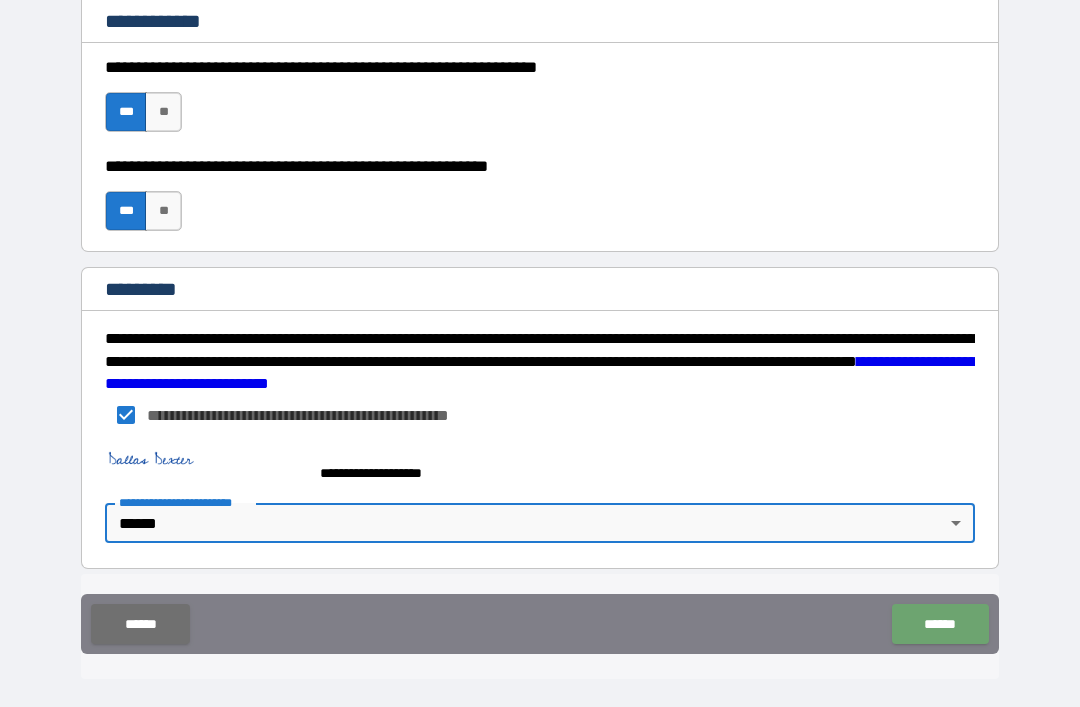 click on "******" at bounding box center (940, 624) 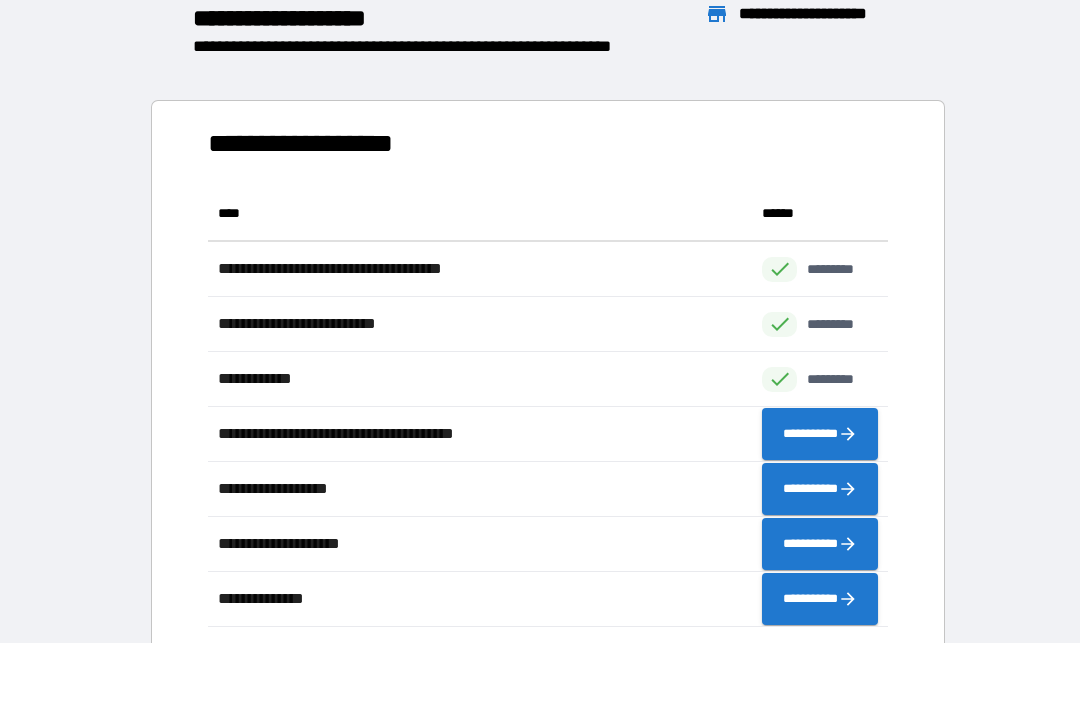 scroll, scrollTop: 1, scrollLeft: 1, axis: both 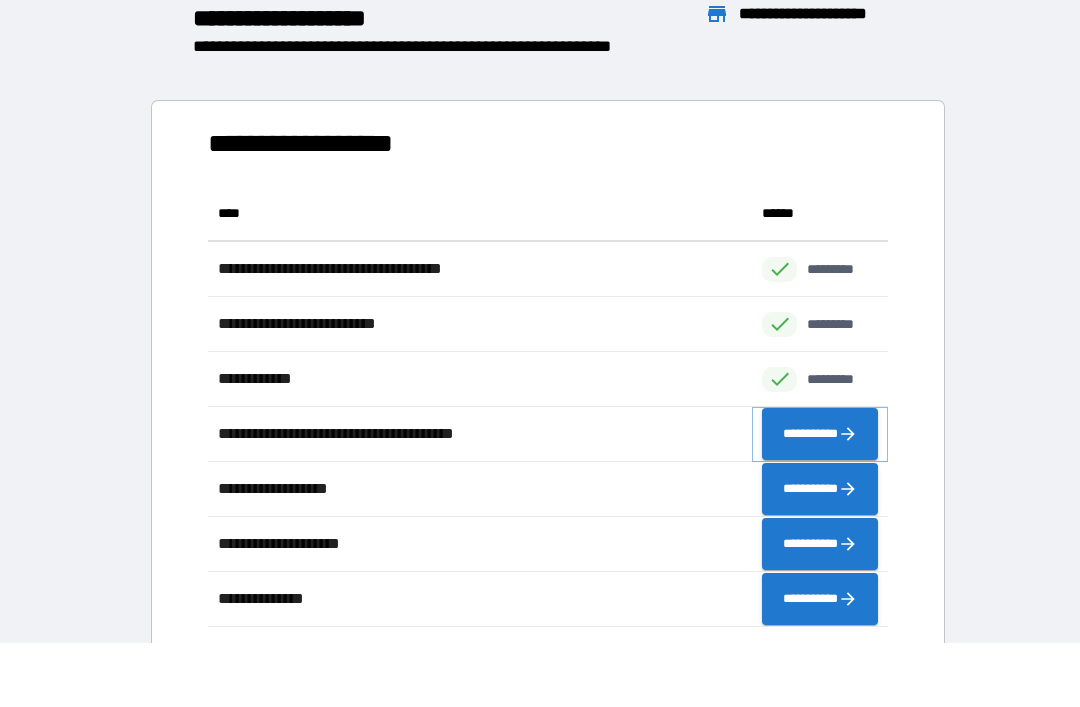 click on "**********" at bounding box center (820, 434) 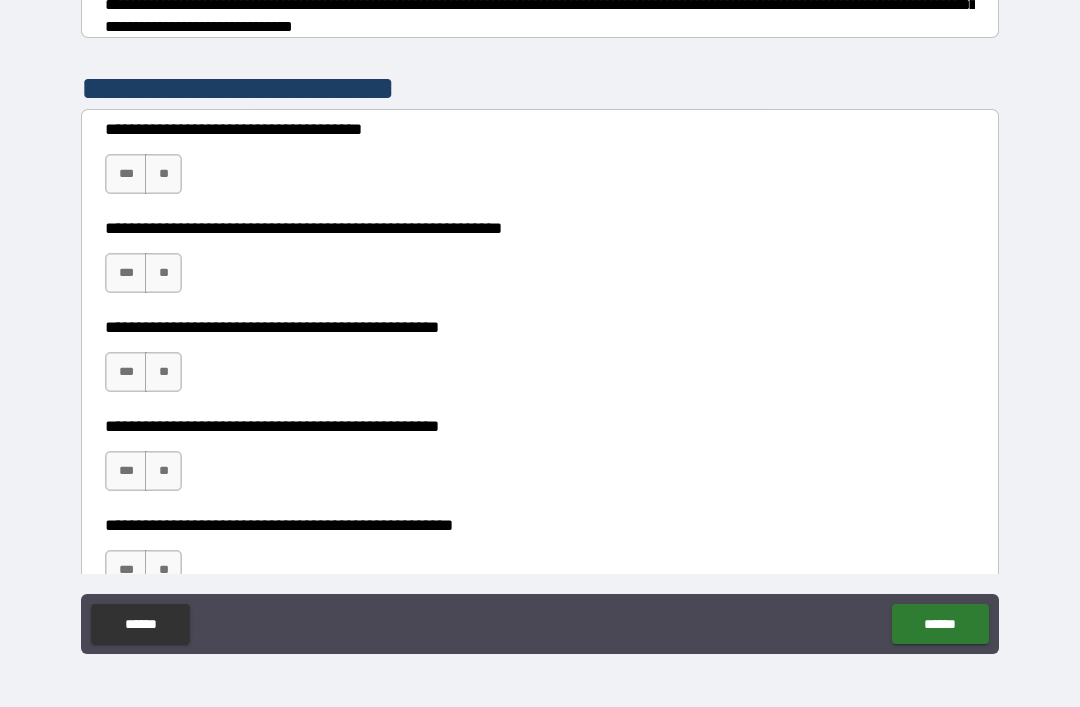 scroll, scrollTop: 356, scrollLeft: 0, axis: vertical 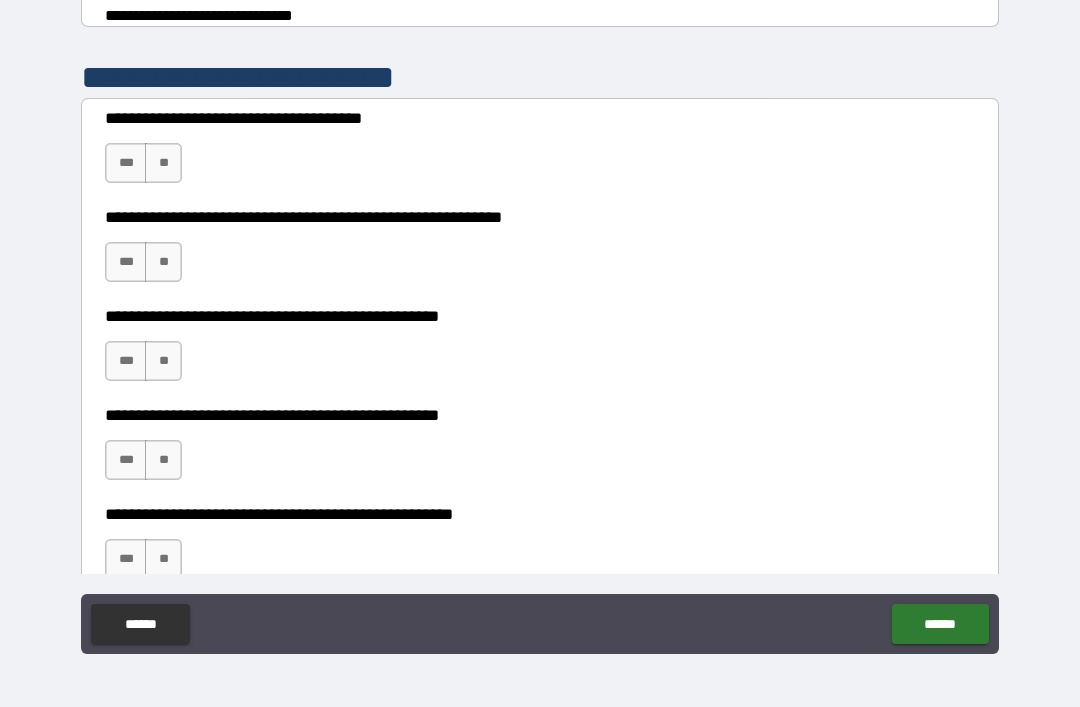 click on "**" at bounding box center [163, 163] 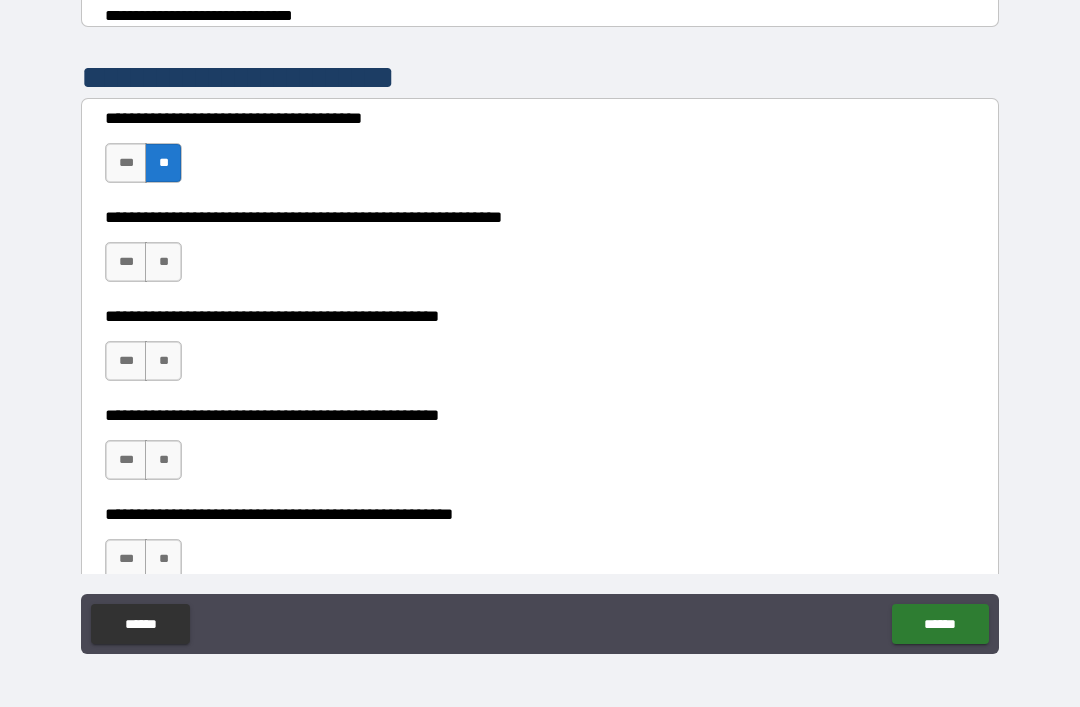 click on "**" at bounding box center [163, 262] 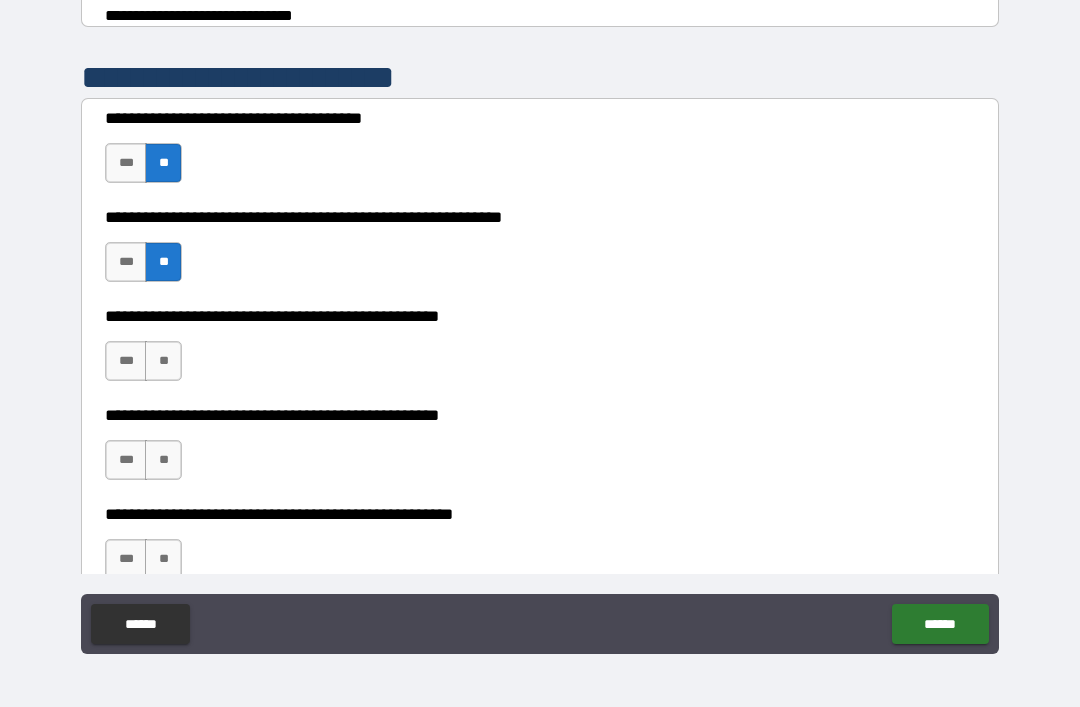 click on "**" at bounding box center (163, 361) 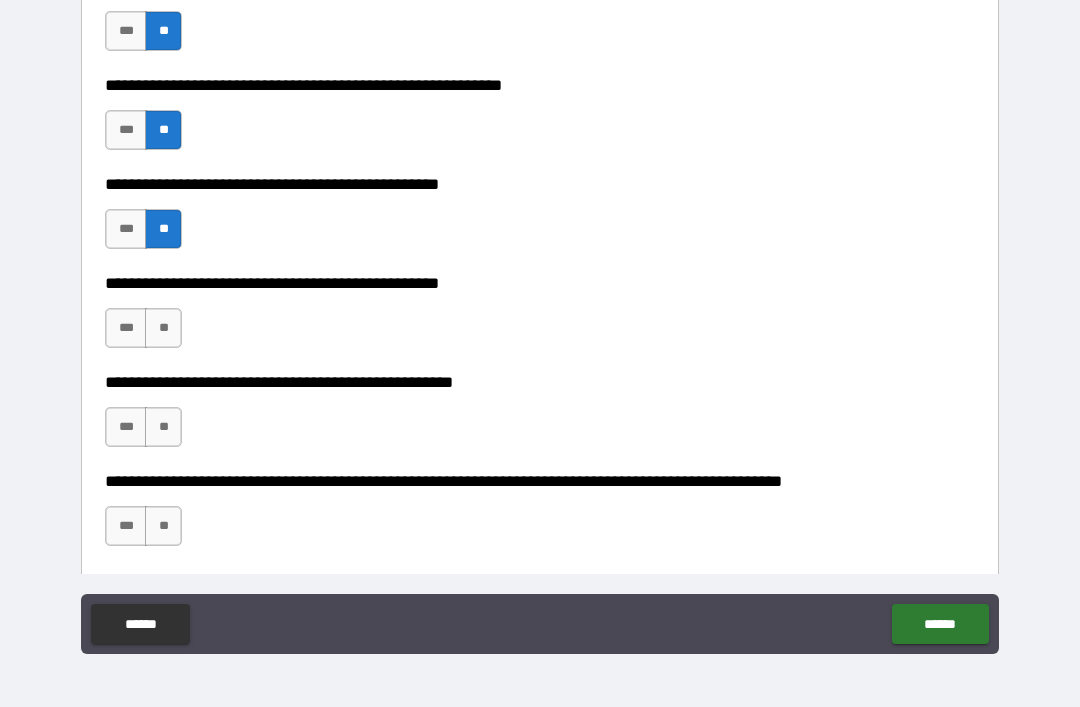 scroll, scrollTop: 491, scrollLeft: 0, axis: vertical 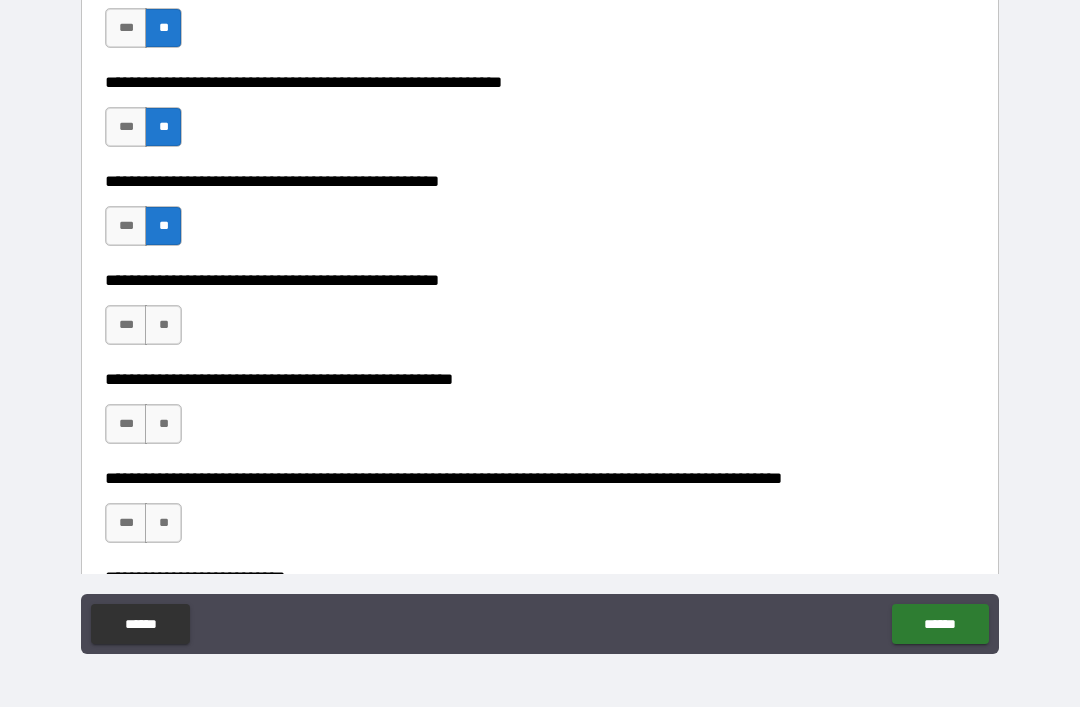 click on "**" at bounding box center [163, 325] 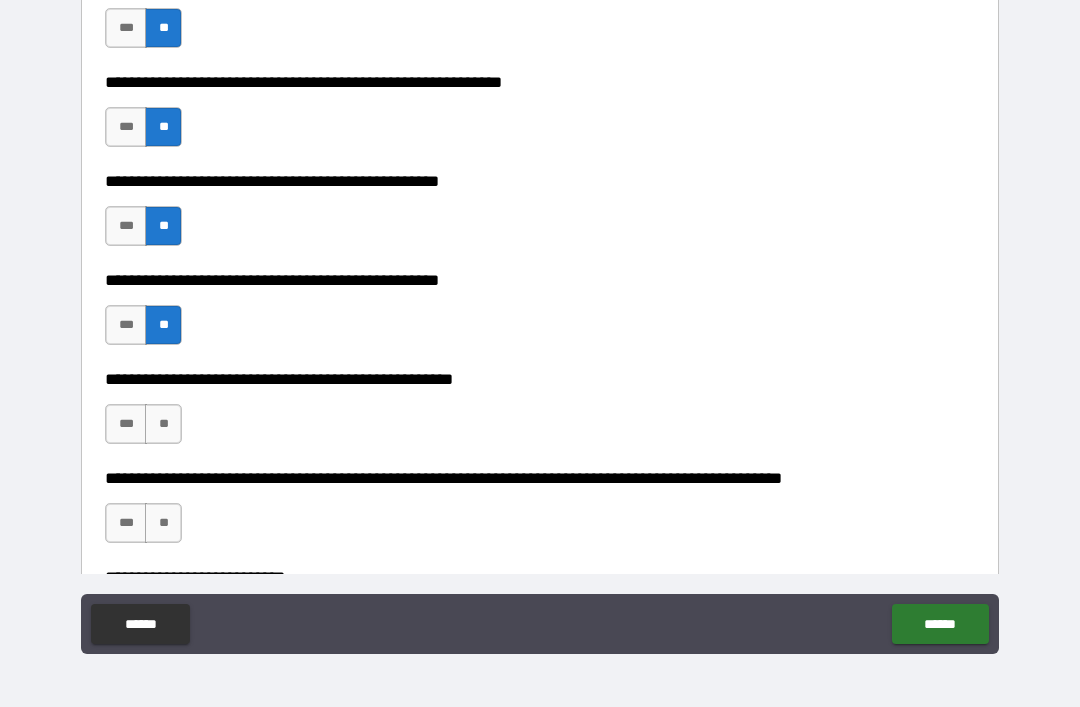 click on "**" at bounding box center (163, 424) 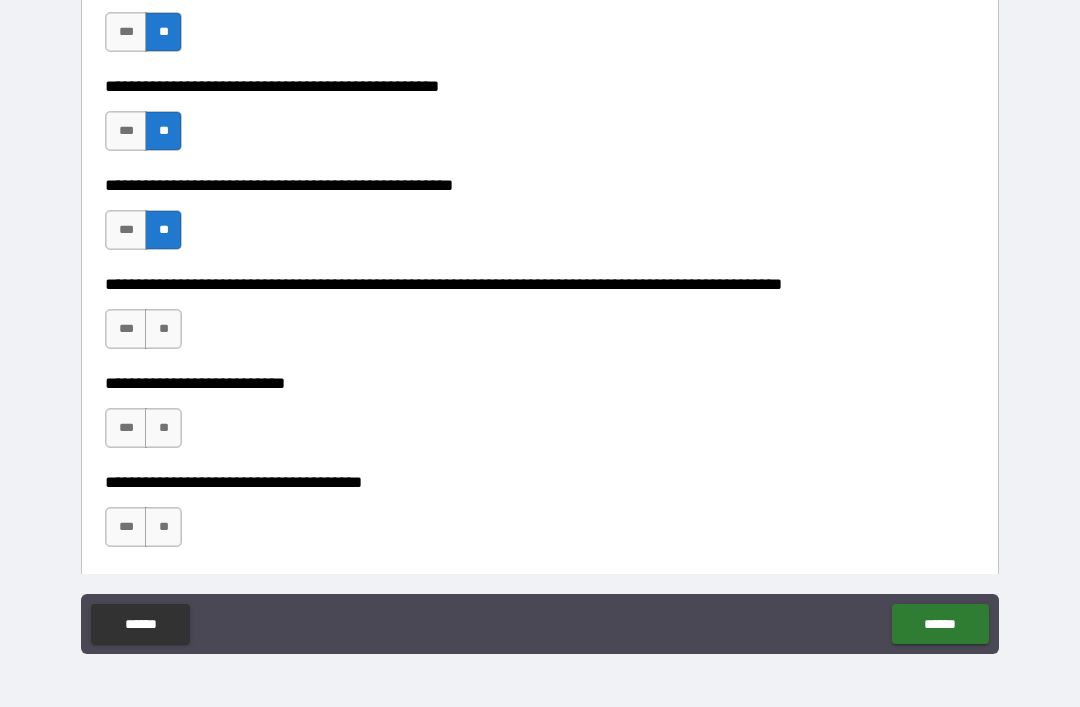 scroll, scrollTop: 691, scrollLeft: 0, axis: vertical 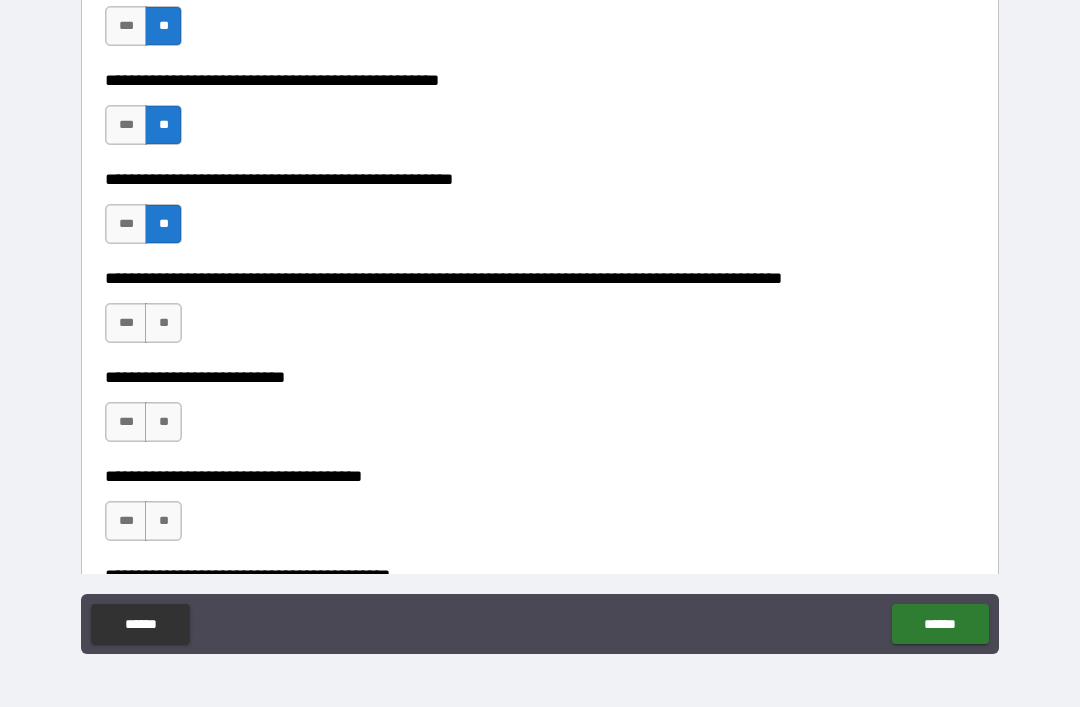 click on "**" at bounding box center (163, 323) 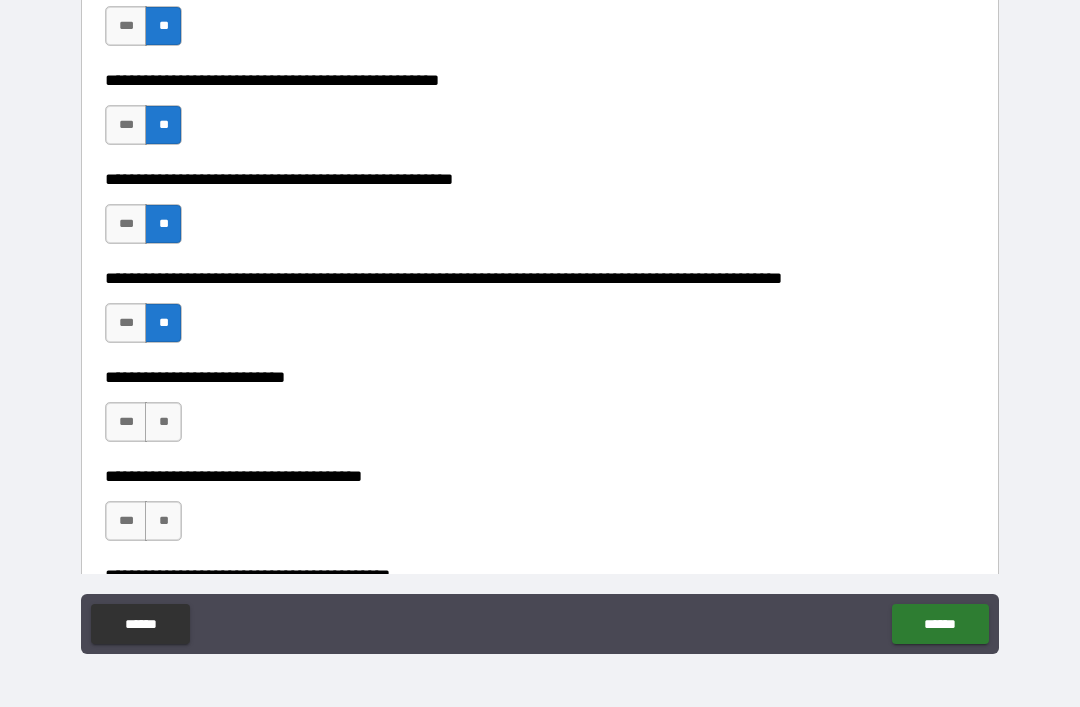 click on "**" at bounding box center (163, 422) 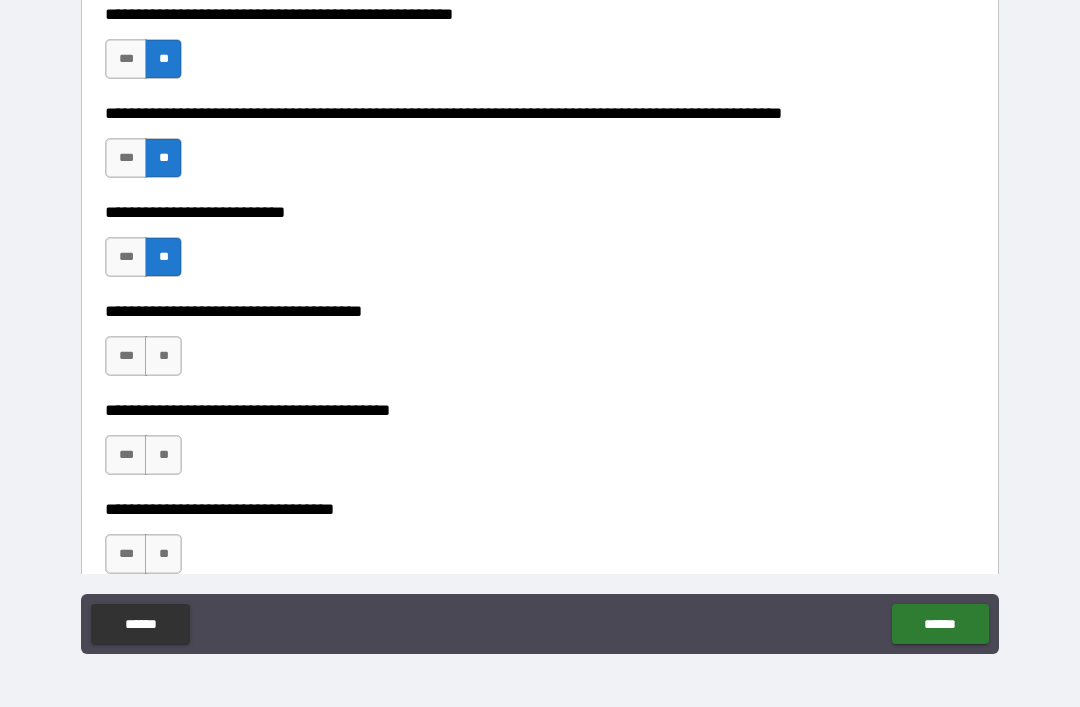 scroll, scrollTop: 863, scrollLeft: 0, axis: vertical 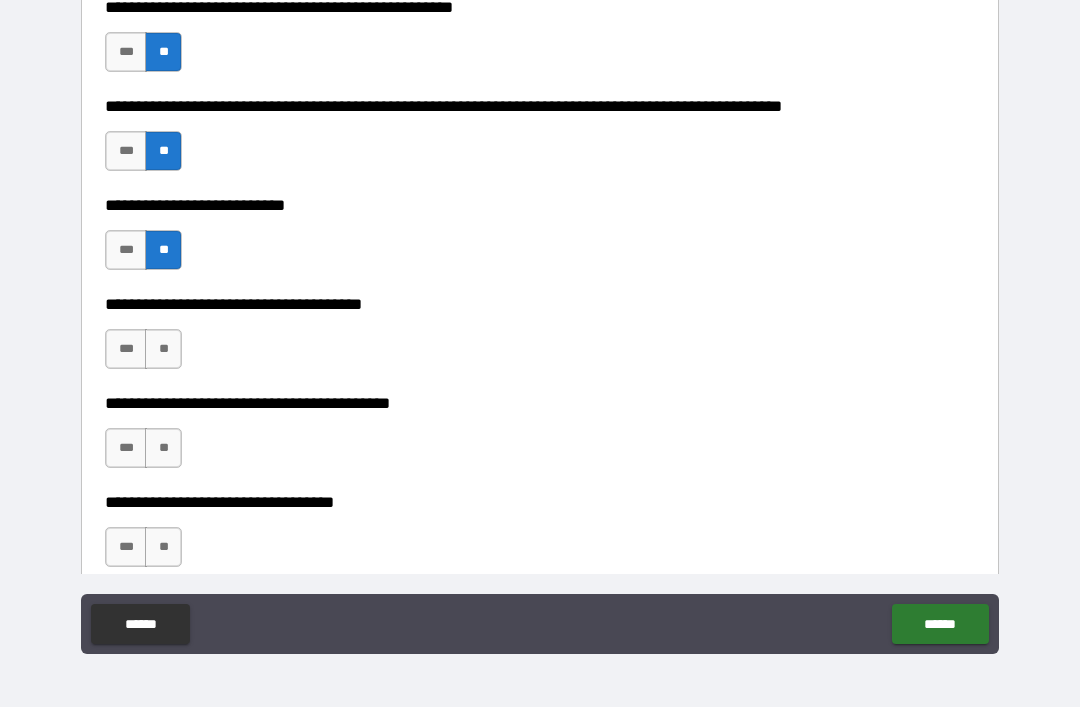 click on "**" at bounding box center (163, 349) 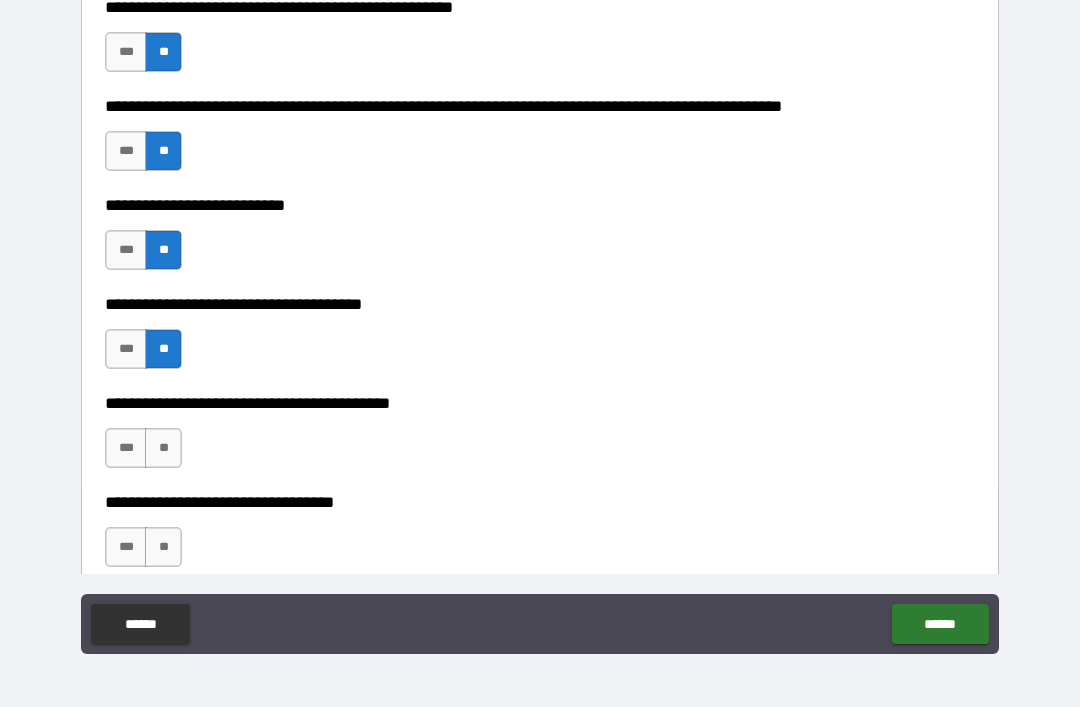 click on "**" at bounding box center (163, 448) 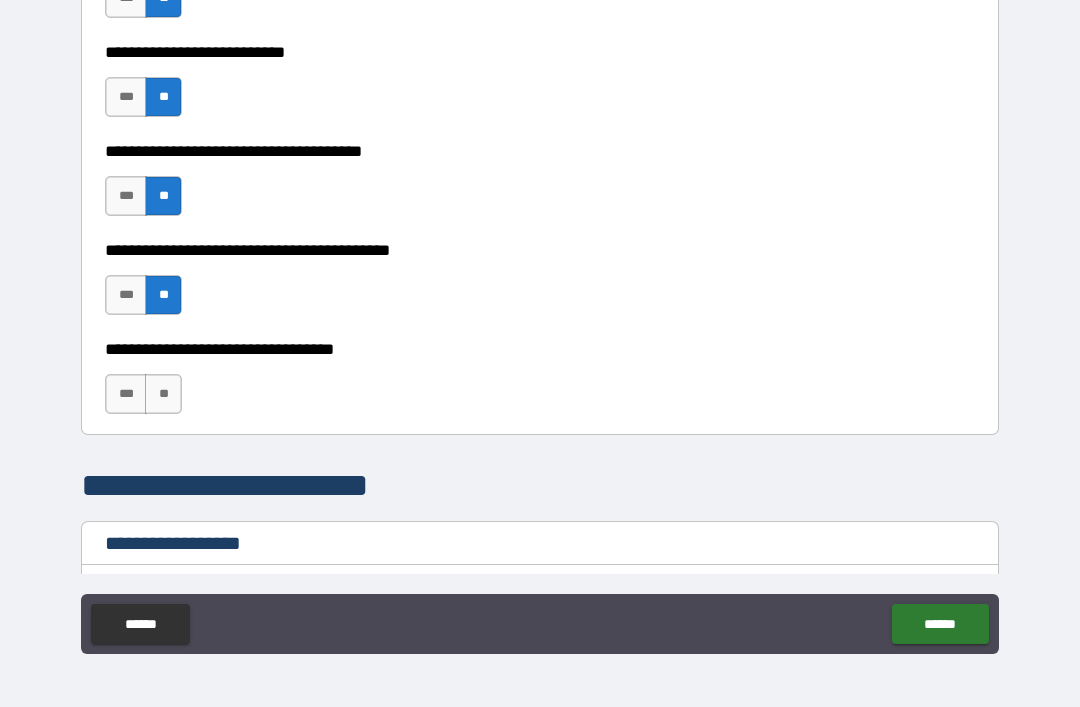 scroll, scrollTop: 1036, scrollLeft: 0, axis: vertical 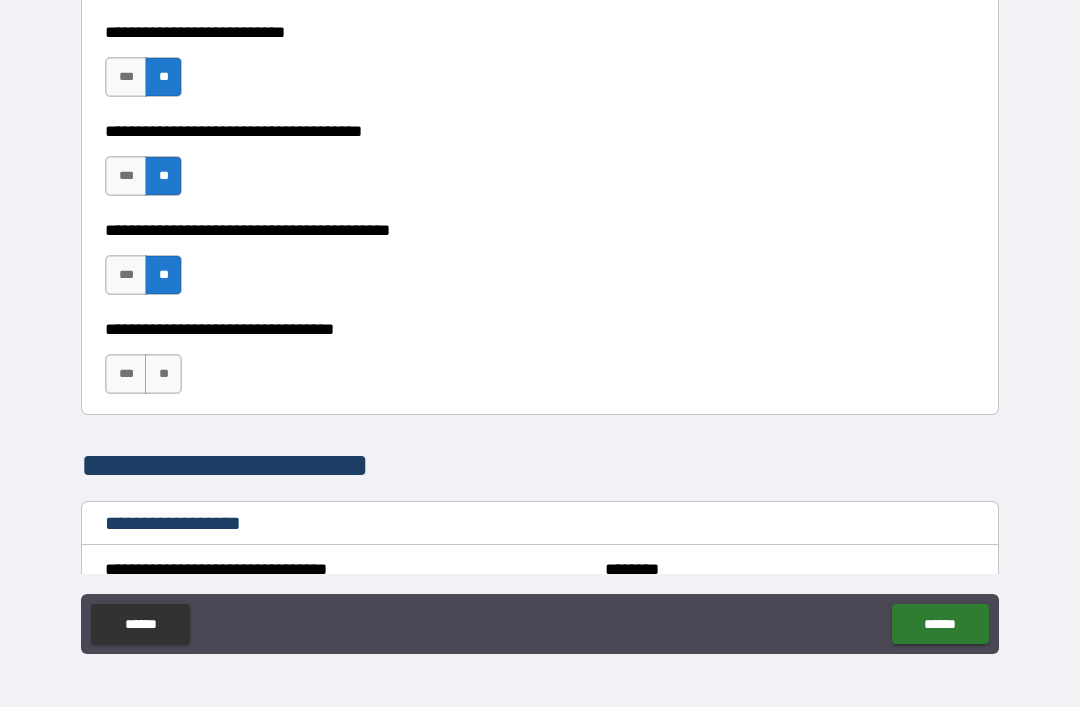 click on "**" at bounding box center [163, 374] 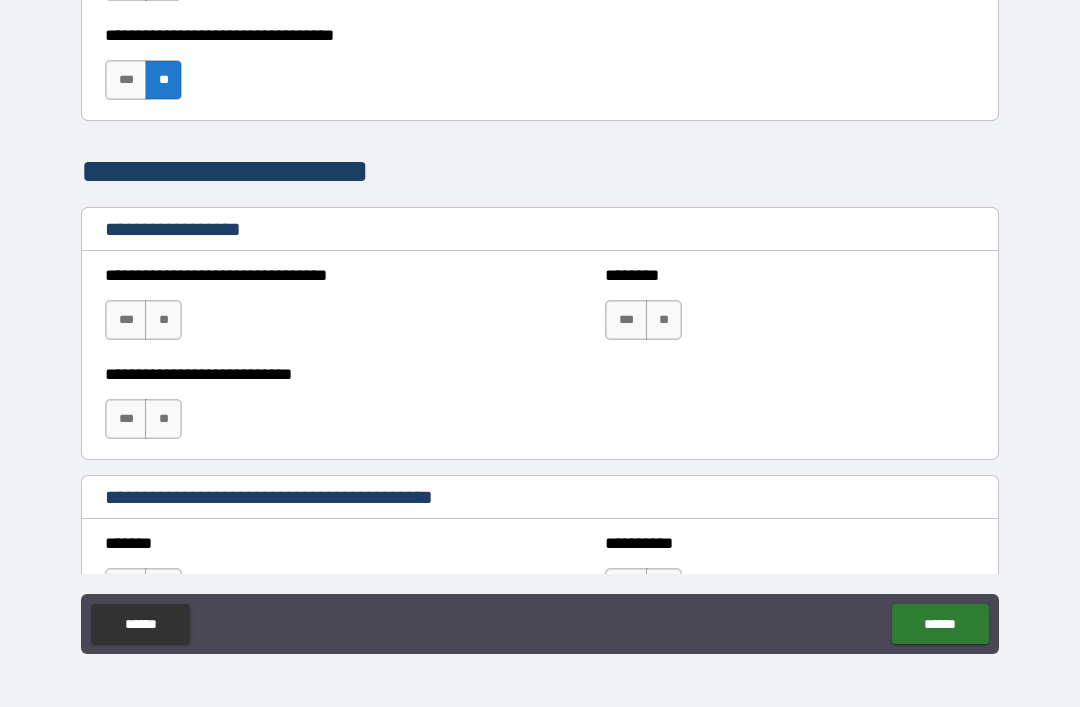 scroll, scrollTop: 1358, scrollLeft: 0, axis: vertical 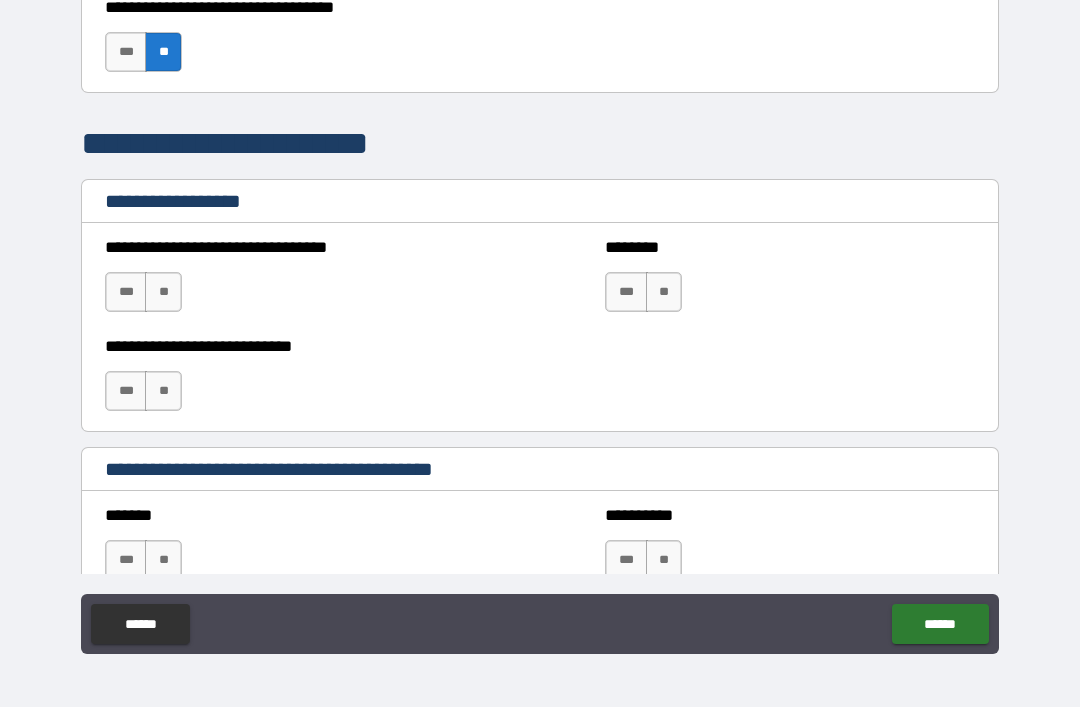 click on "**" at bounding box center (664, 292) 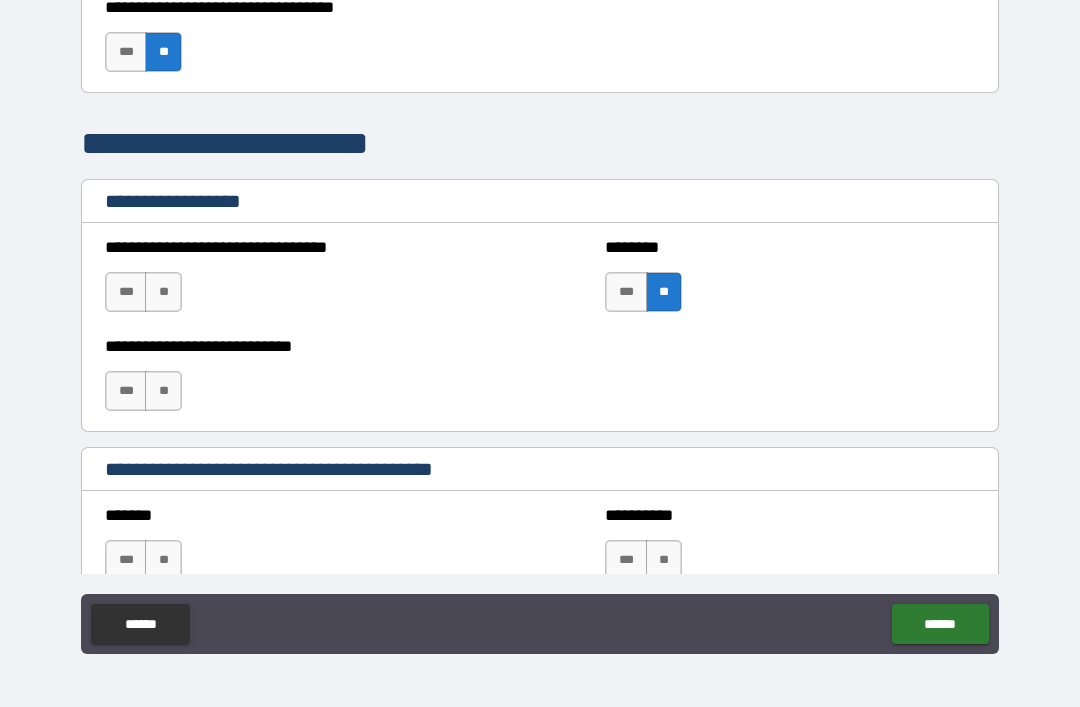 click on "**" at bounding box center [163, 292] 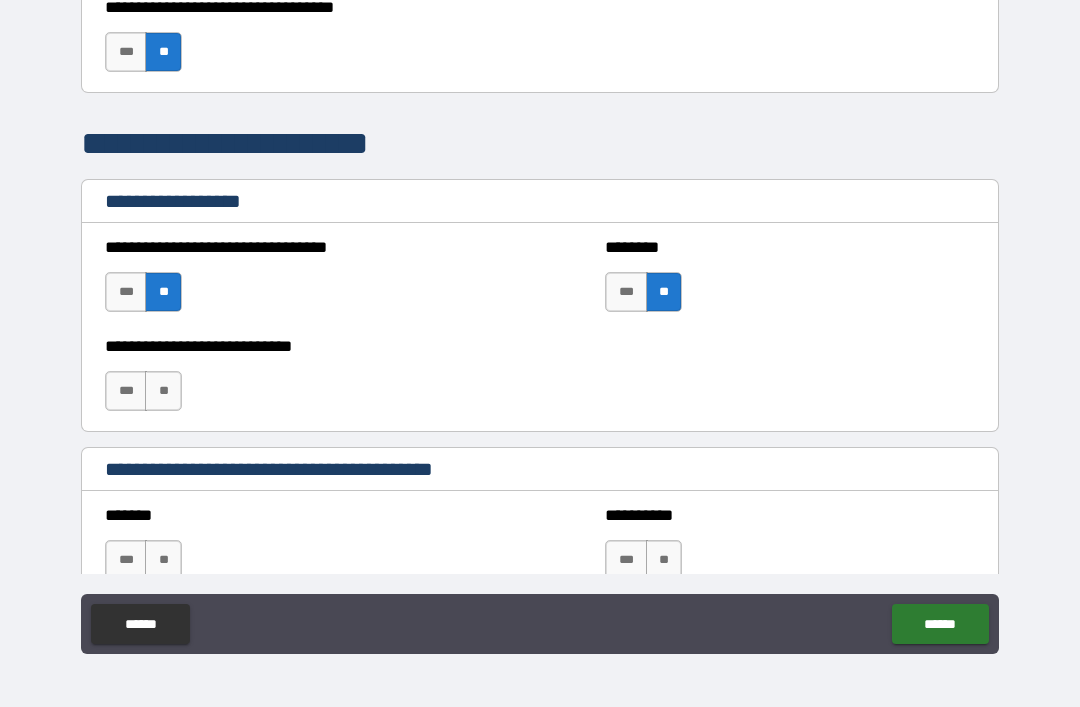 click on "**" at bounding box center (163, 391) 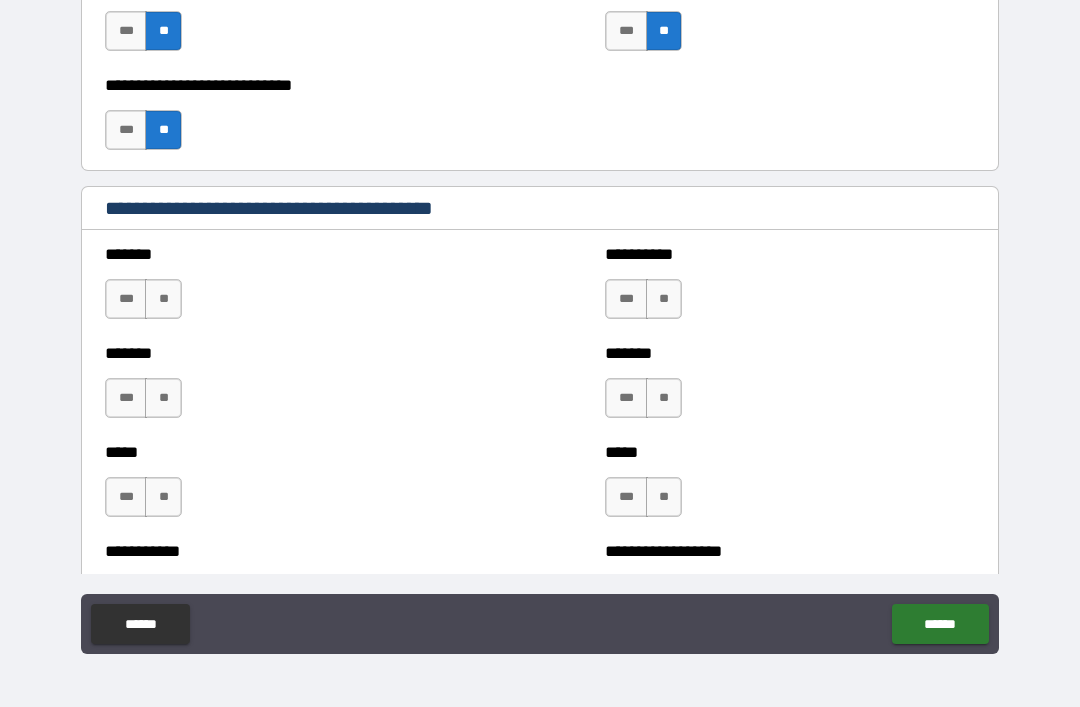 scroll, scrollTop: 1620, scrollLeft: 0, axis: vertical 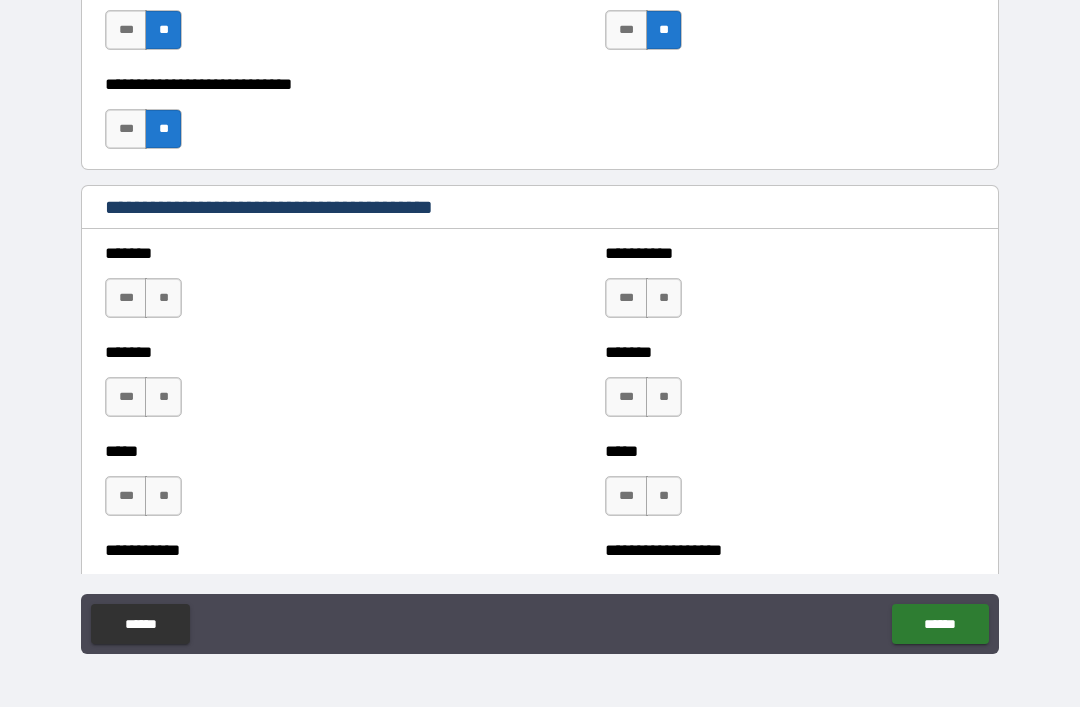 click on "**" at bounding box center (163, 298) 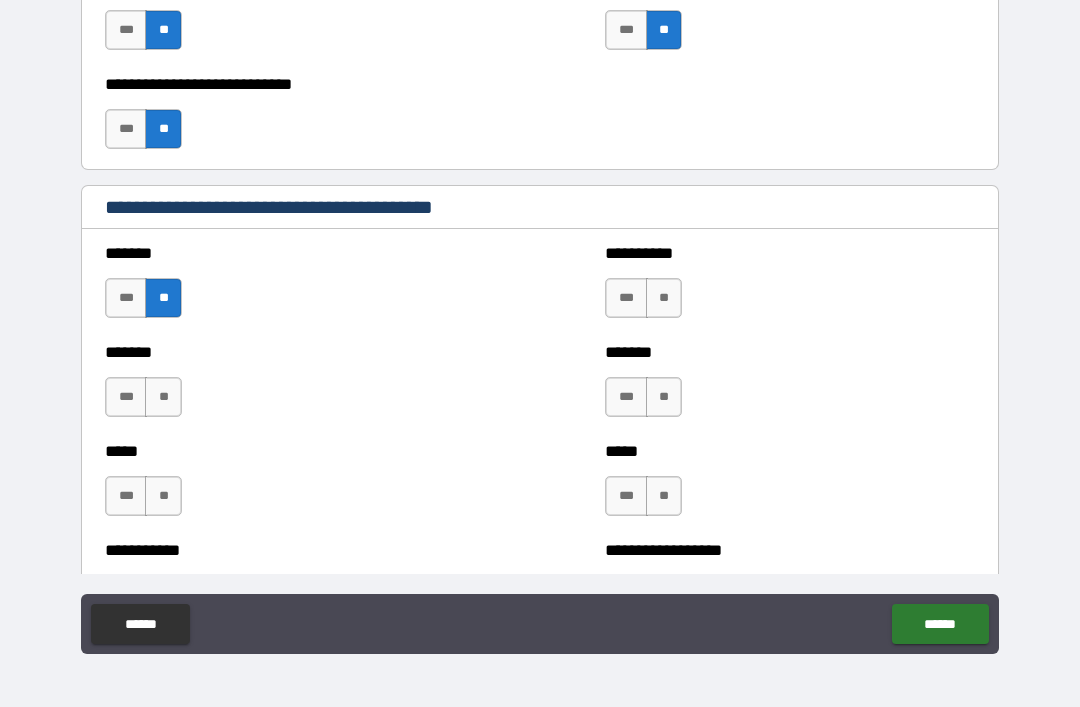 click on "**" at bounding box center [163, 397] 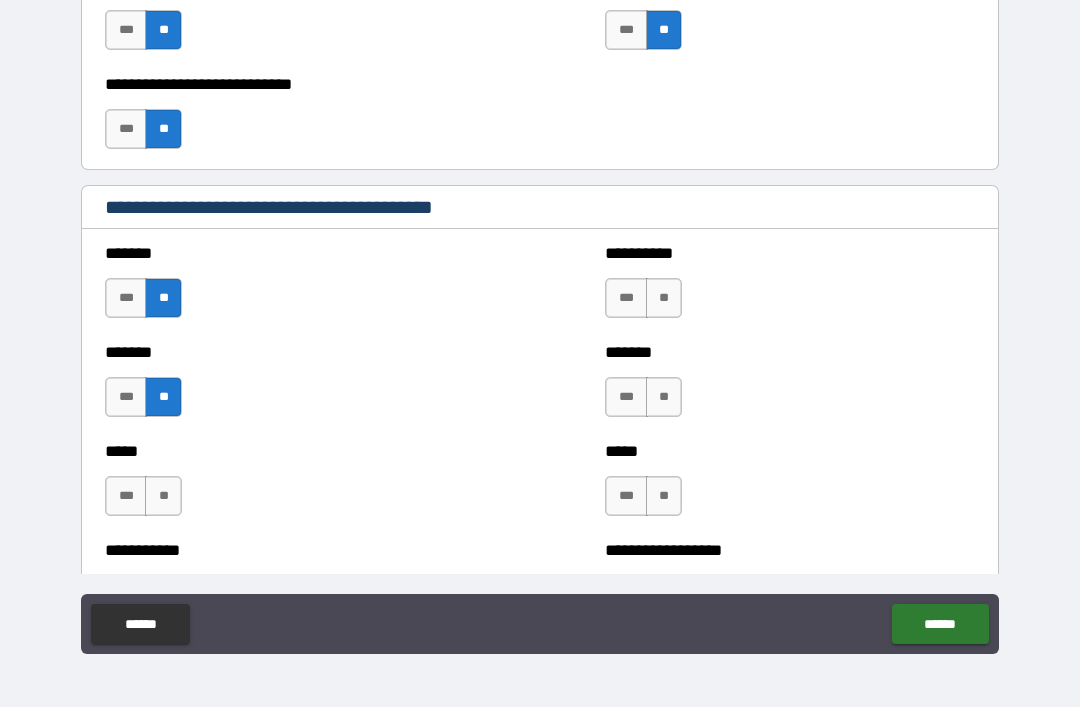 click on "**" at bounding box center [163, 496] 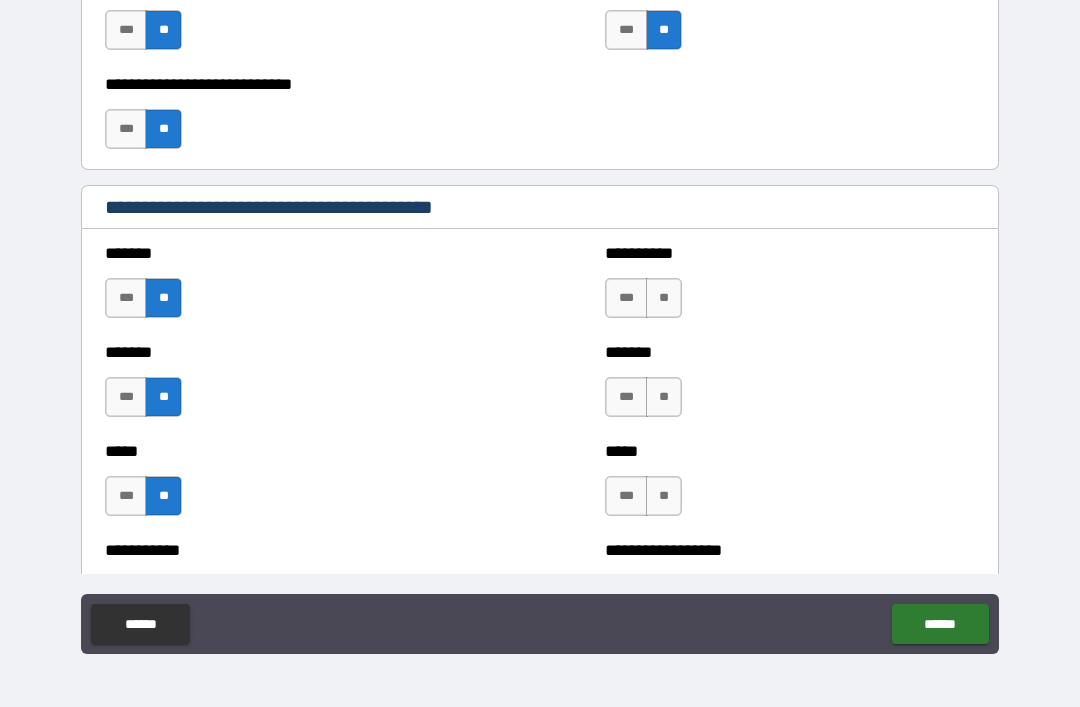 click on "**" at bounding box center [664, 496] 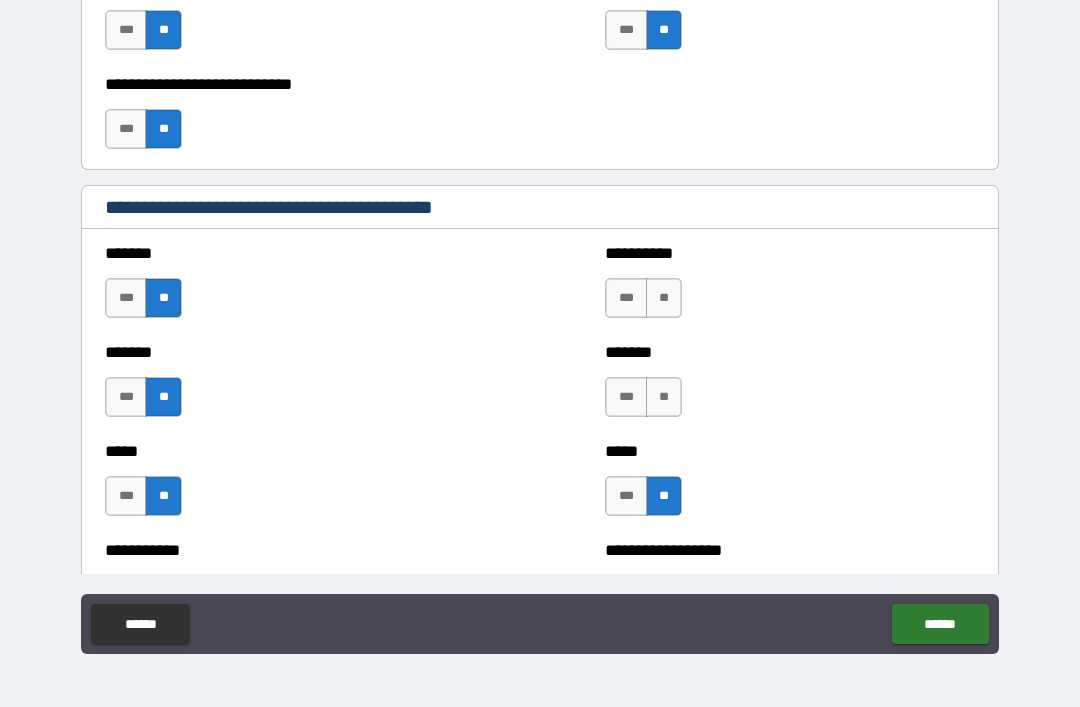 click on "**" at bounding box center [664, 397] 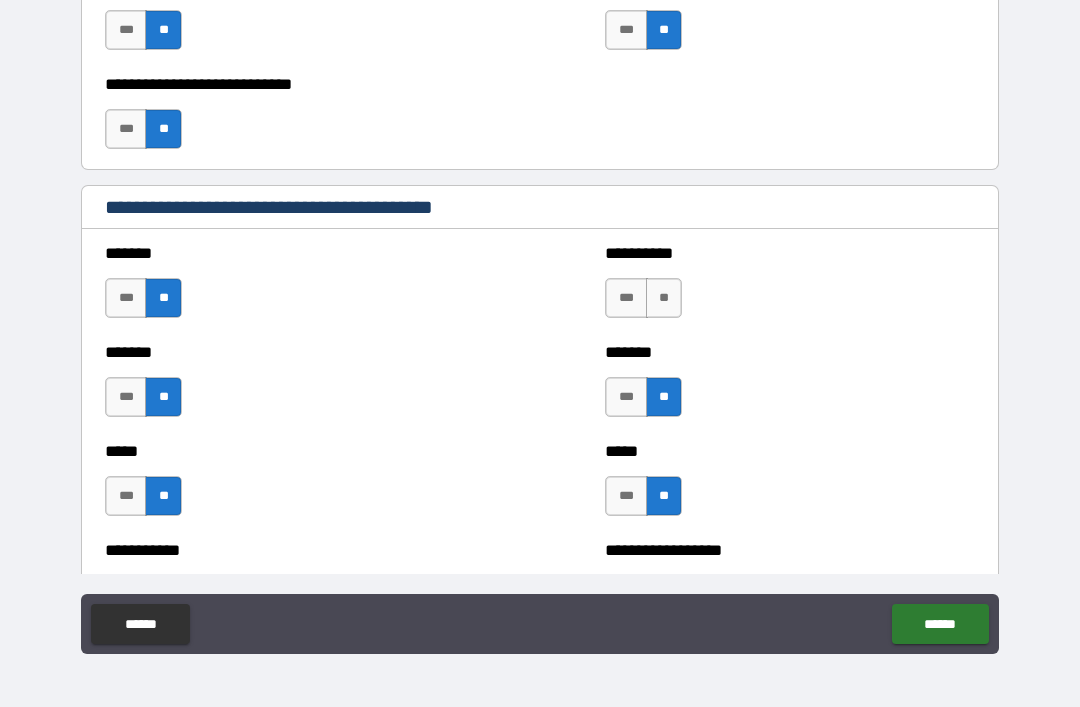 click on "**" at bounding box center (664, 298) 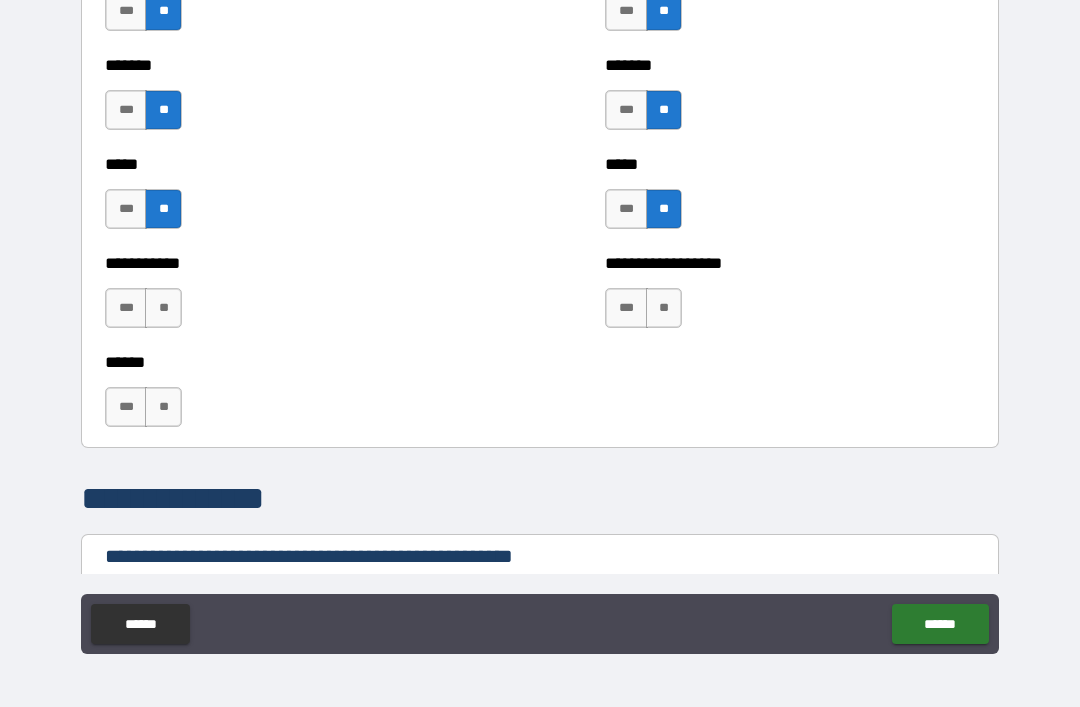 scroll, scrollTop: 1905, scrollLeft: 0, axis: vertical 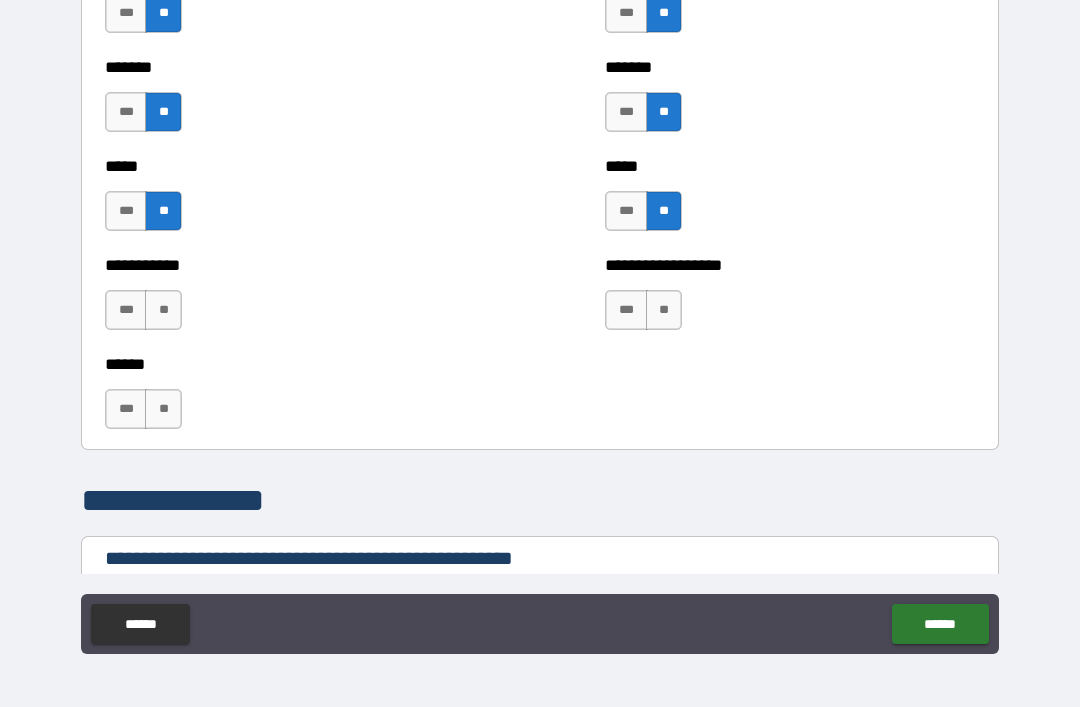 click on "**" at bounding box center [664, 310] 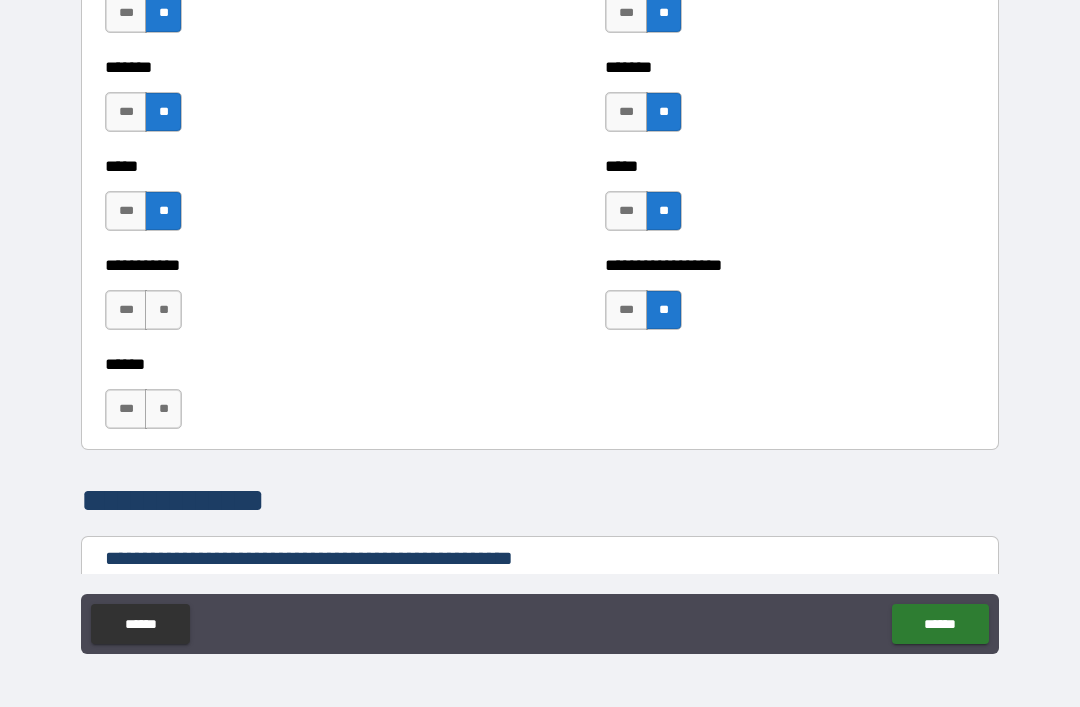 click on "**" at bounding box center (163, 310) 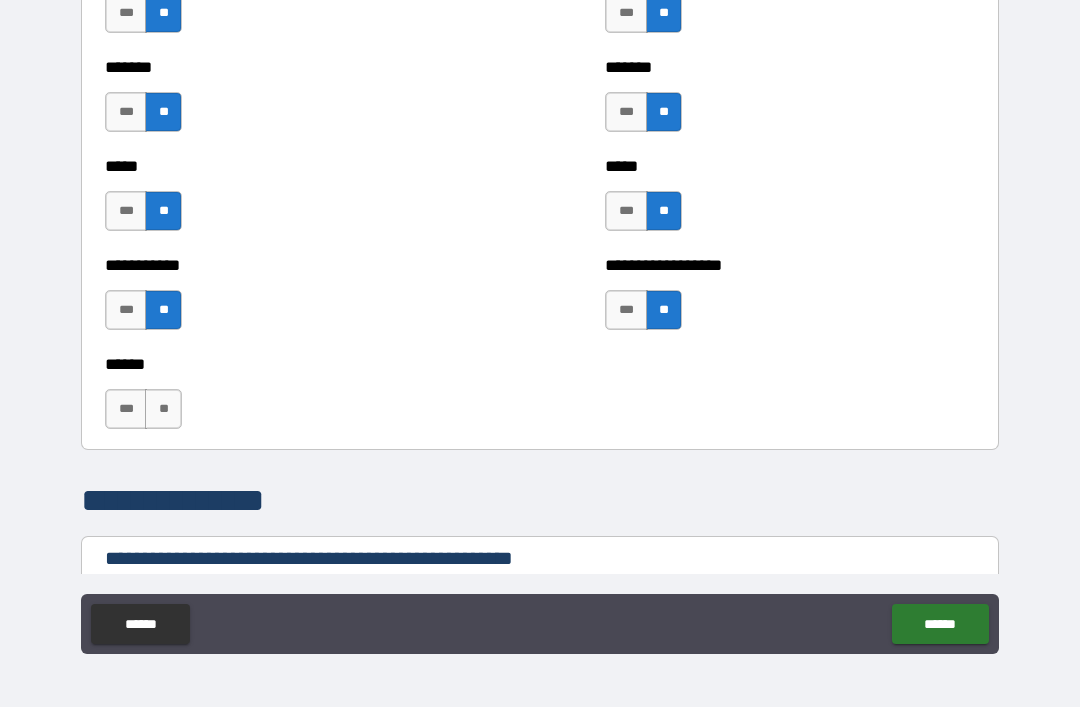 click on "**" at bounding box center [163, 409] 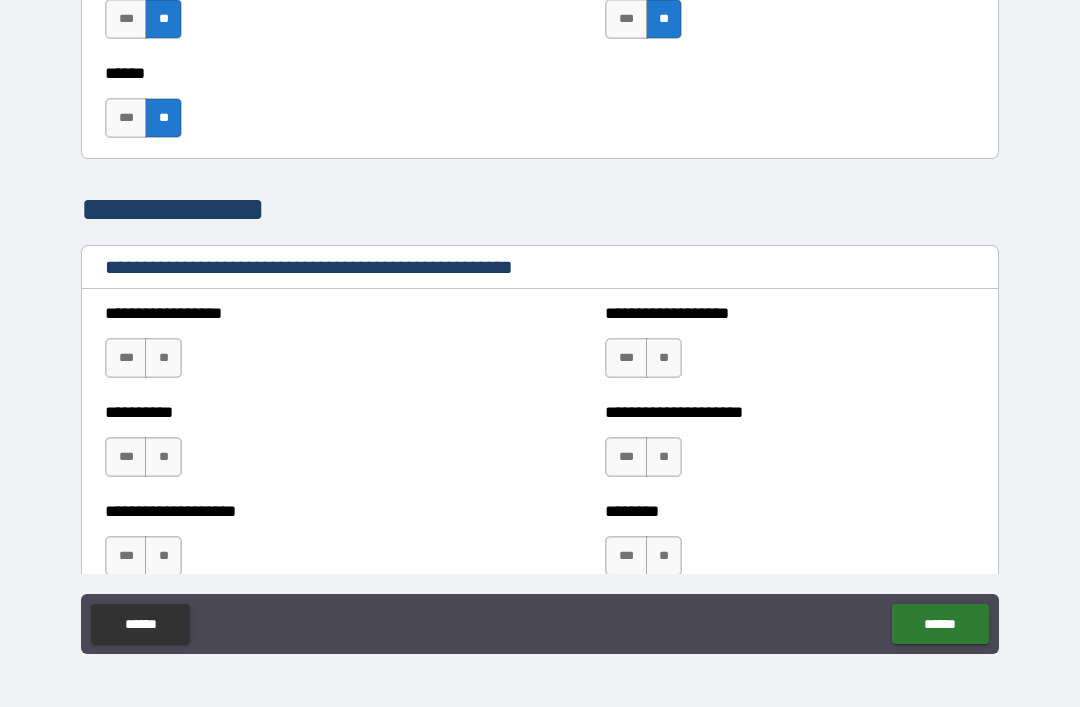 scroll, scrollTop: 2211, scrollLeft: 0, axis: vertical 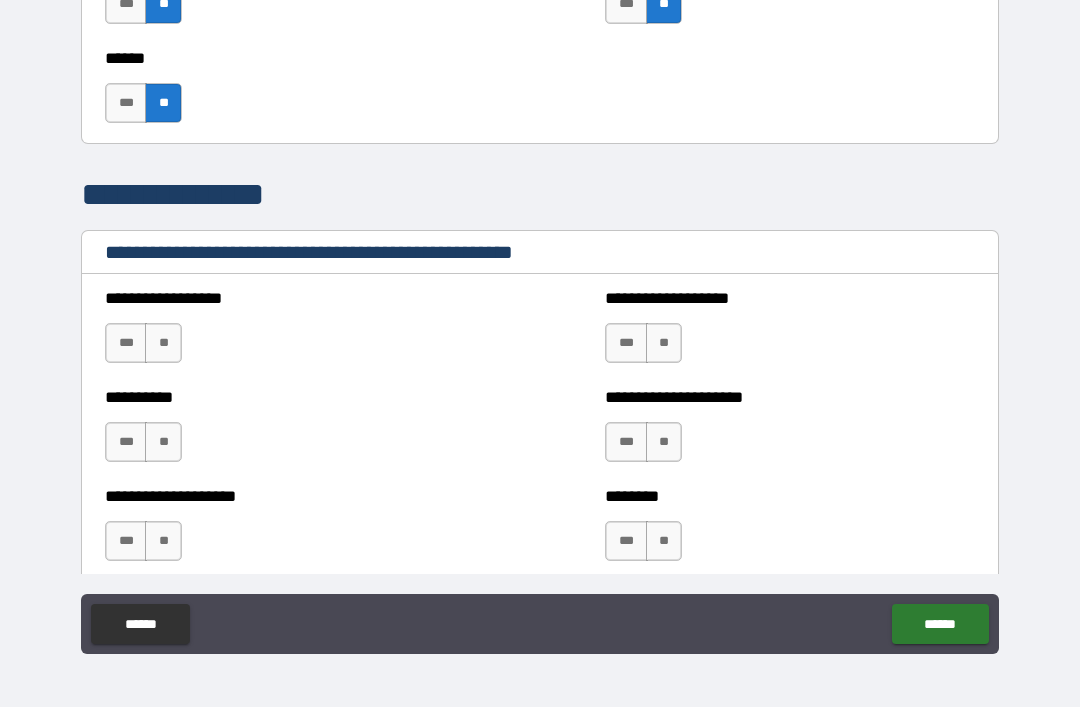 click on "**" at bounding box center (664, 343) 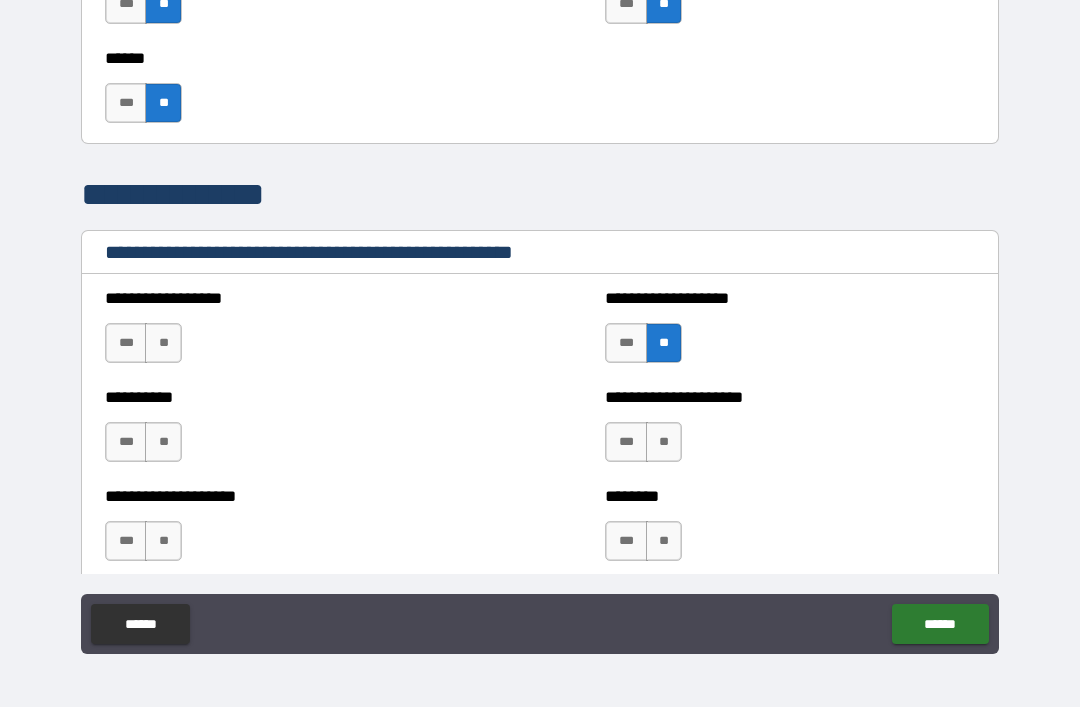 click on "**" at bounding box center (664, 442) 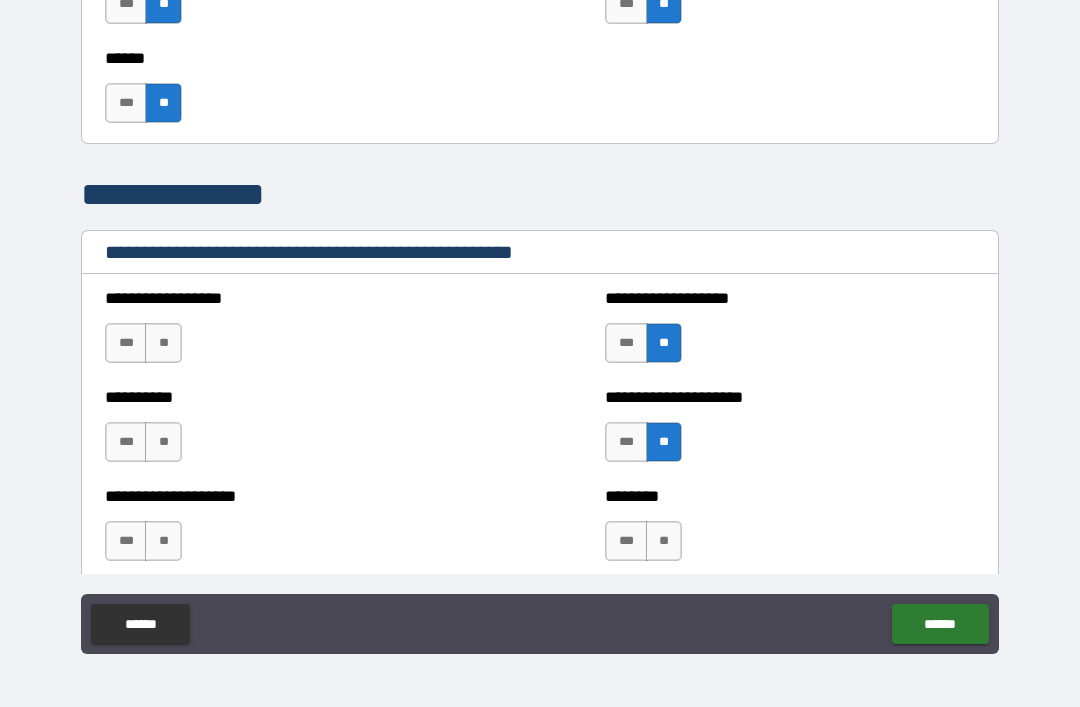 click on "**" at bounding box center (664, 541) 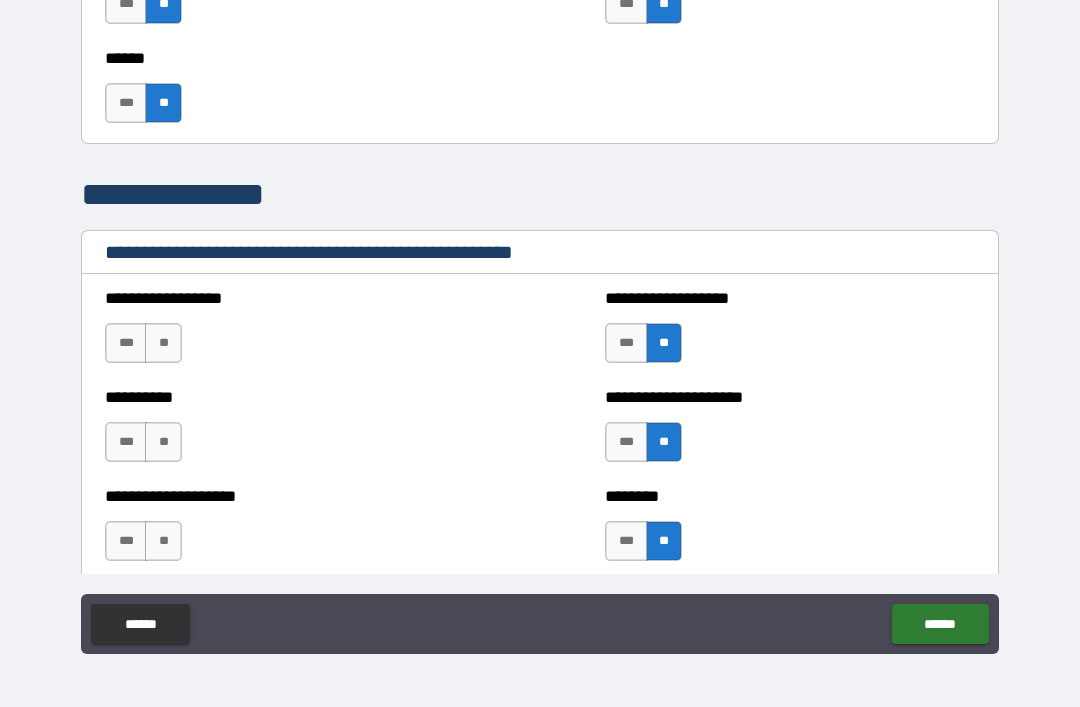 click on "**" at bounding box center (163, 541) 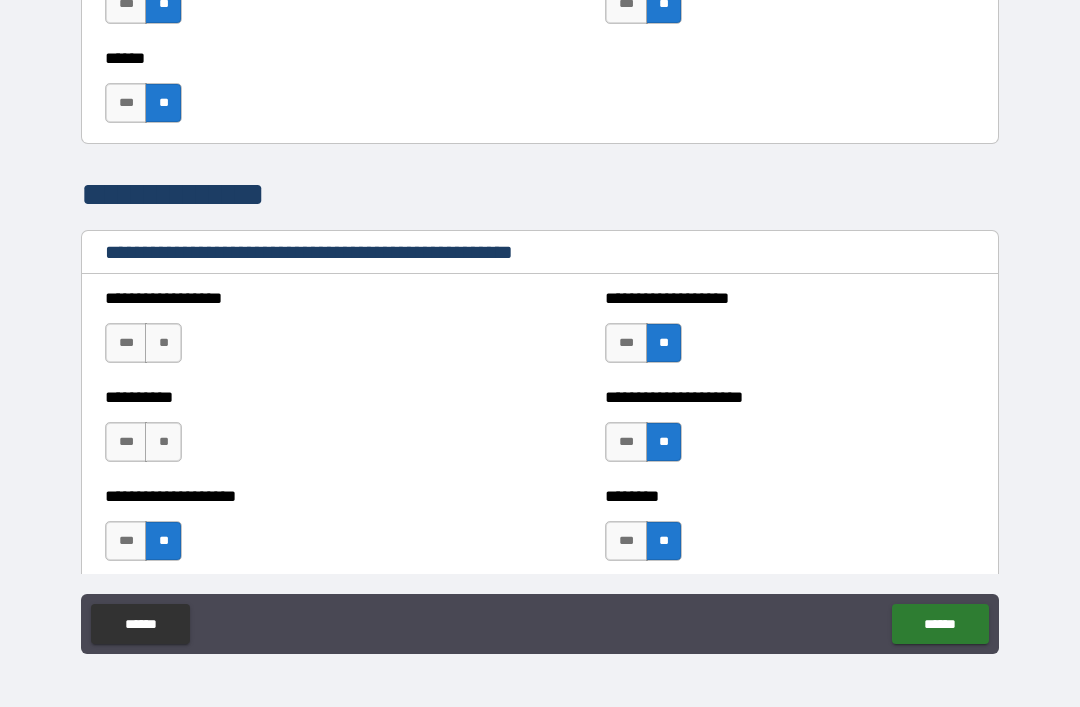 click on "**********" at bounding box center (290, 432) 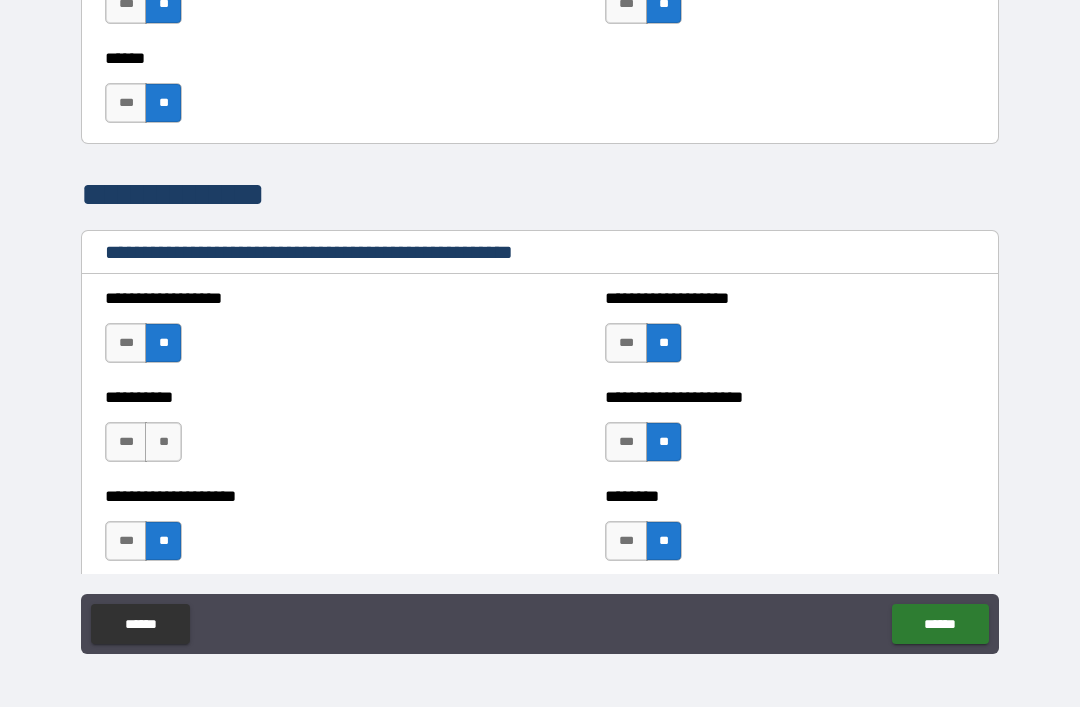 click on "**" at bounding box center [163, 442] 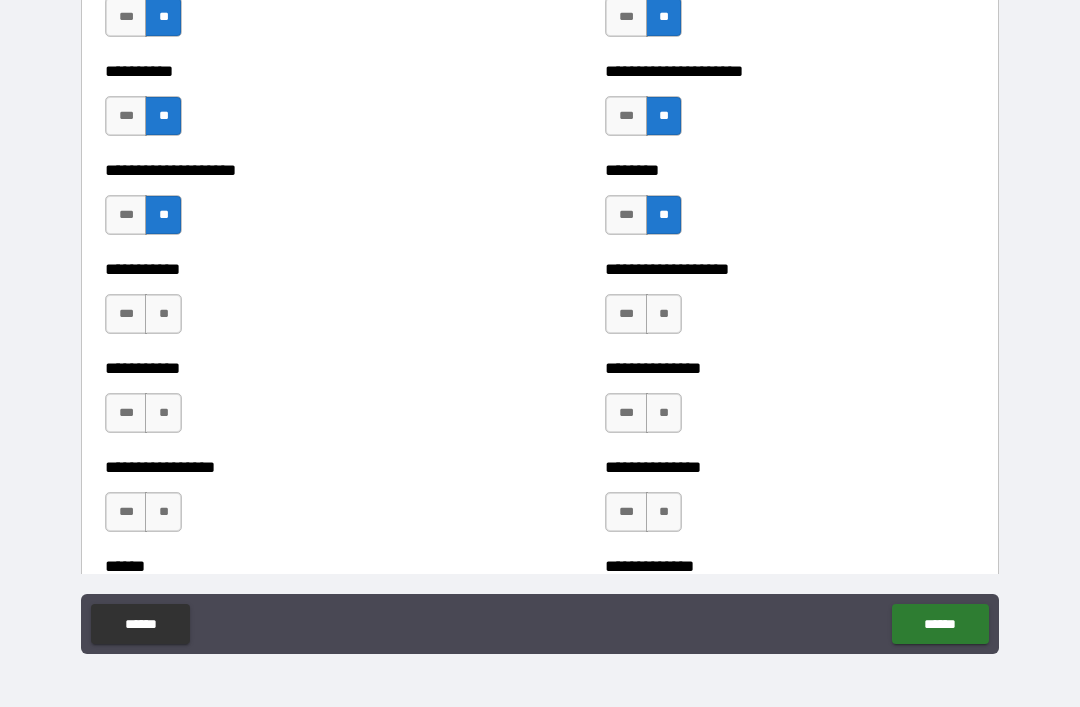 scroll, scrollTop: 2538, scrollLeft: 0, axis: vertical 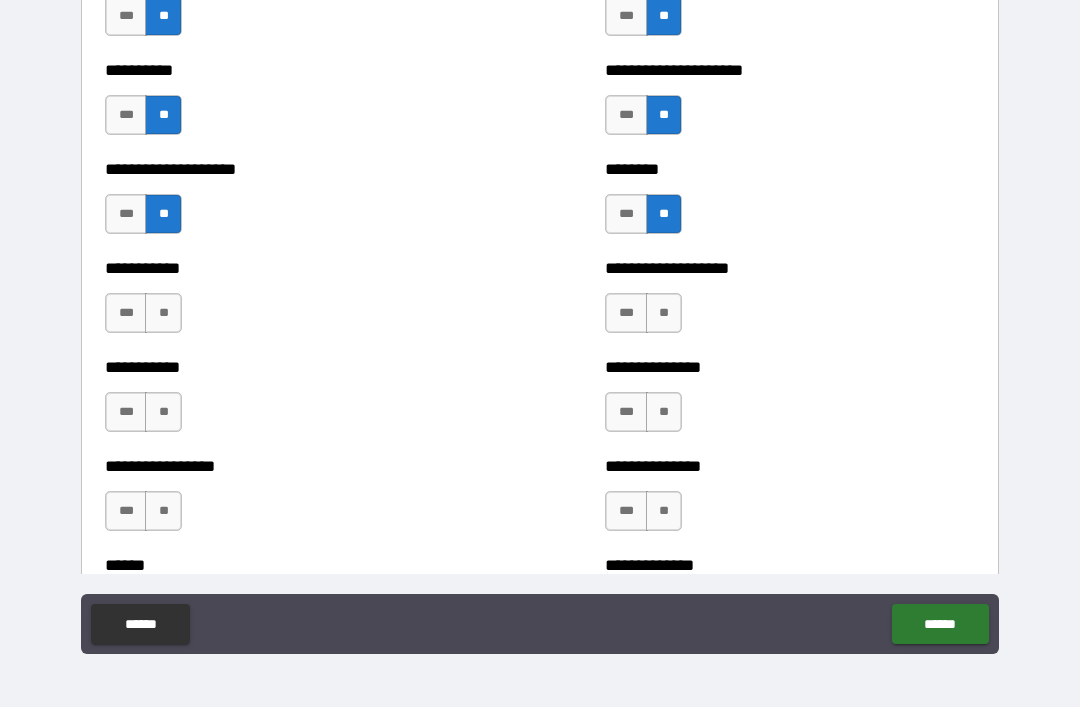 click on "**" at bounding box center [163, 313] 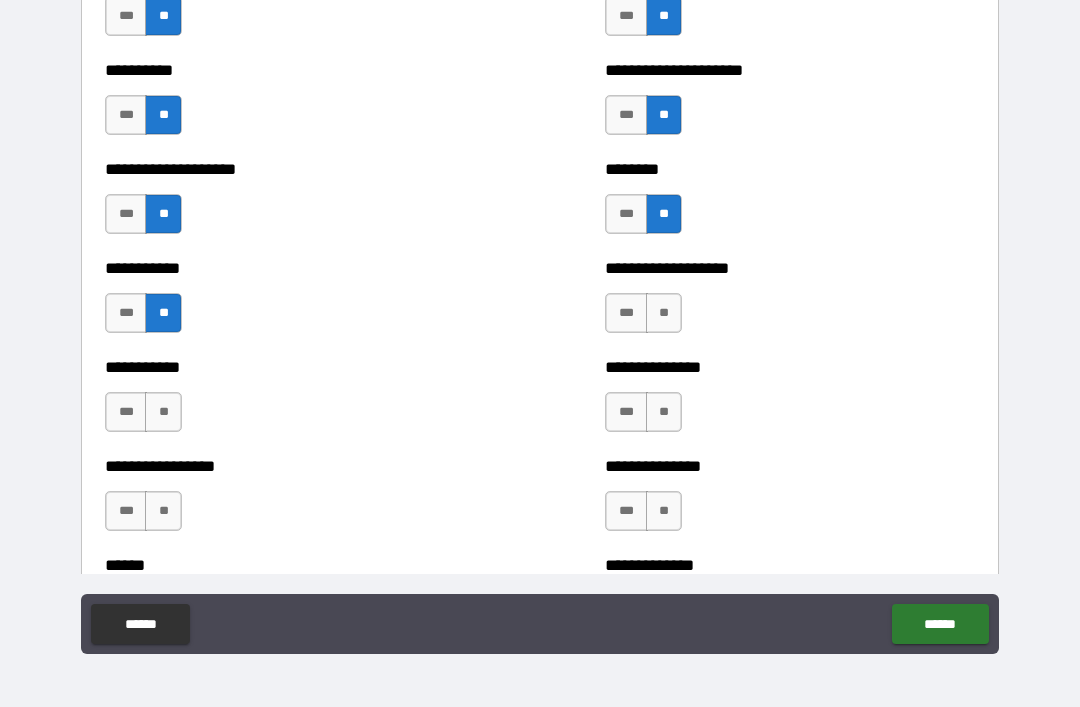 click on "**" at bounding box center [163, 412] 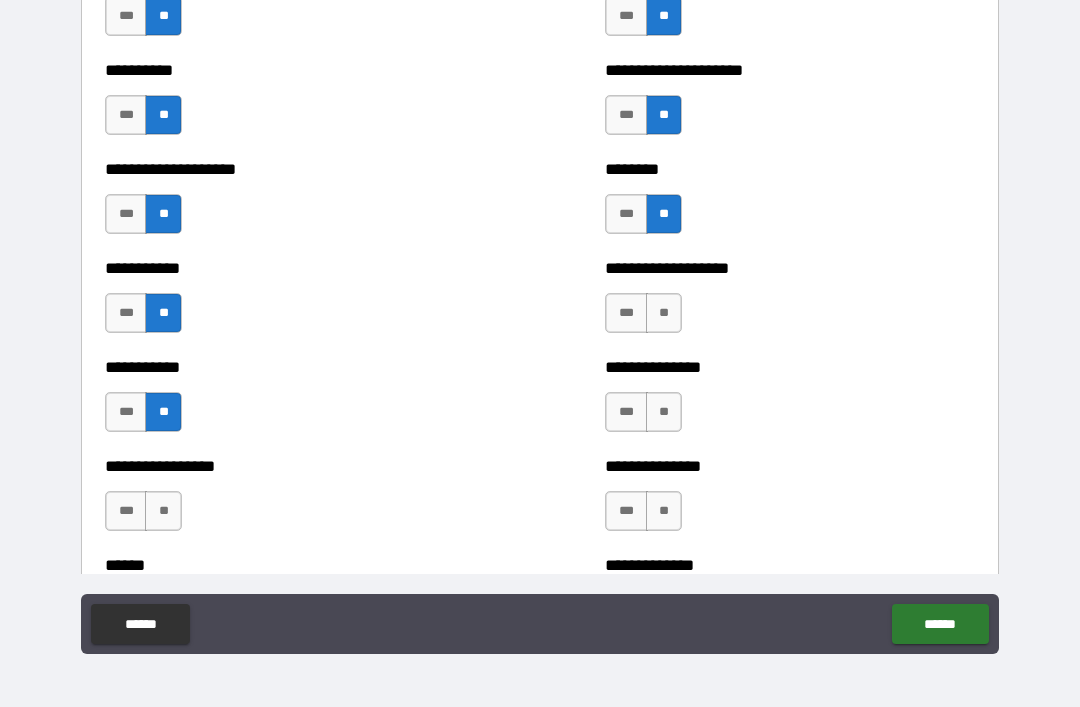 click on "**" at bounding box center (163, 511) 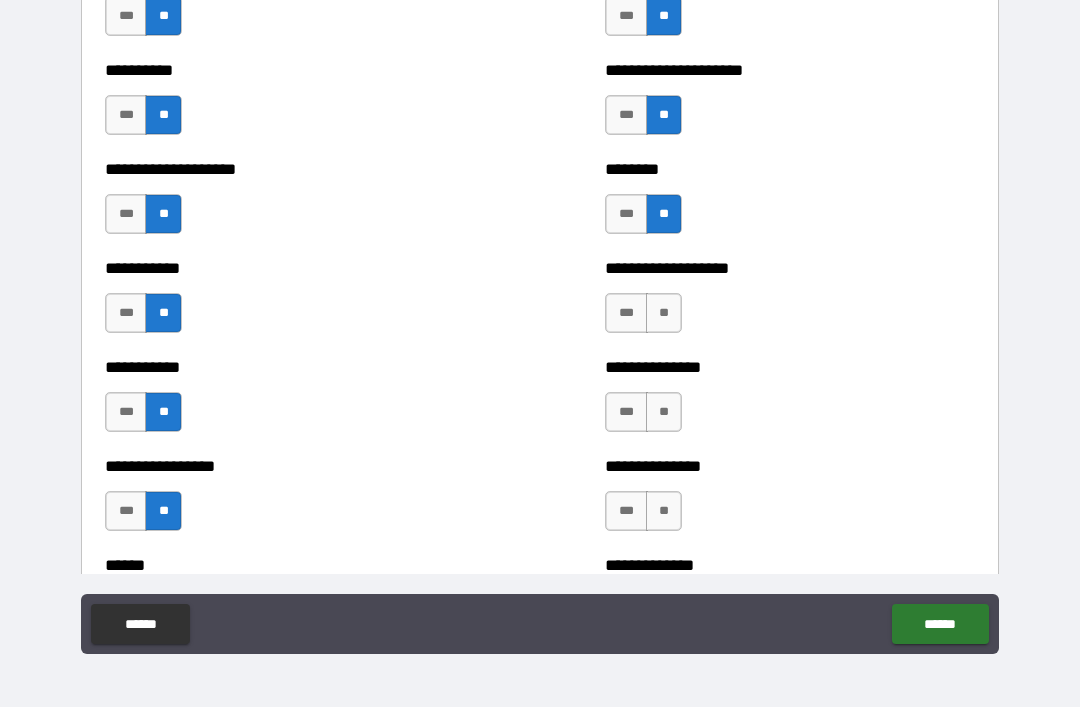 click on "**" at bounding box center [664, 511] 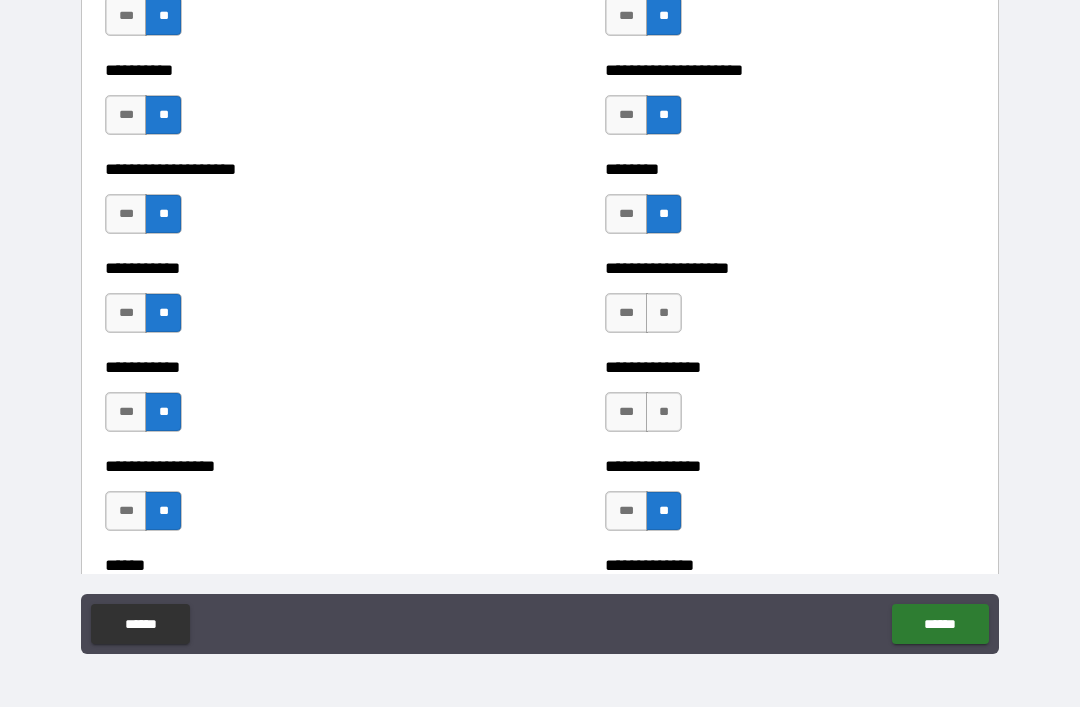 click on "**" at bounding box center (664, 412) 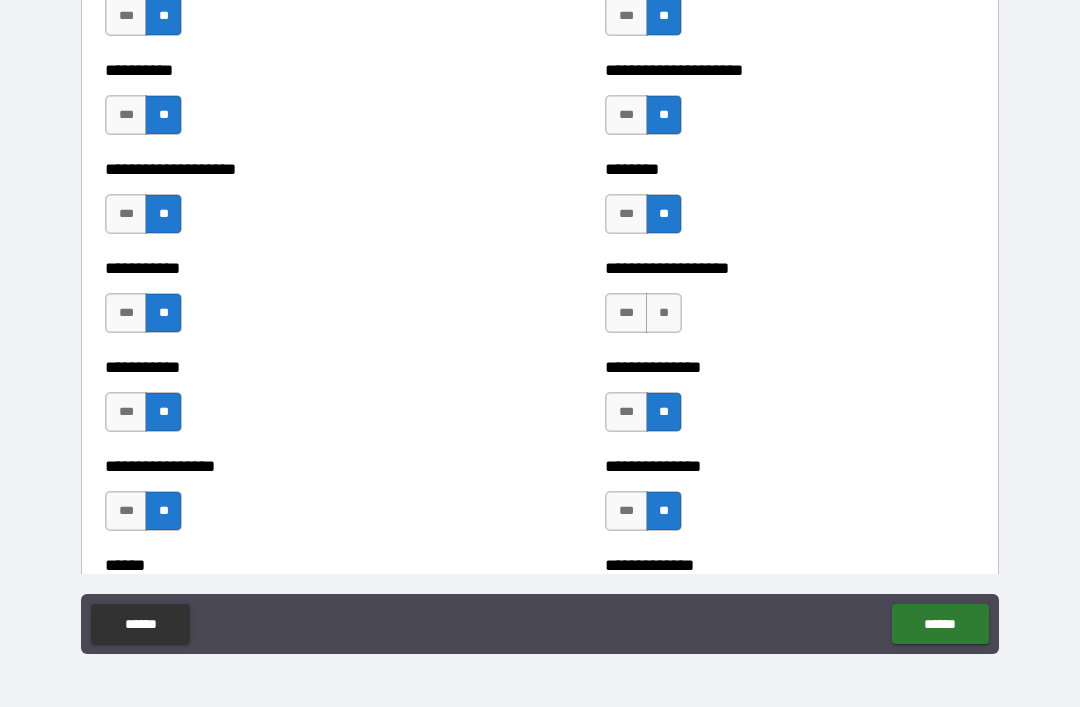 click on "**" at bounding box center [664, 313] 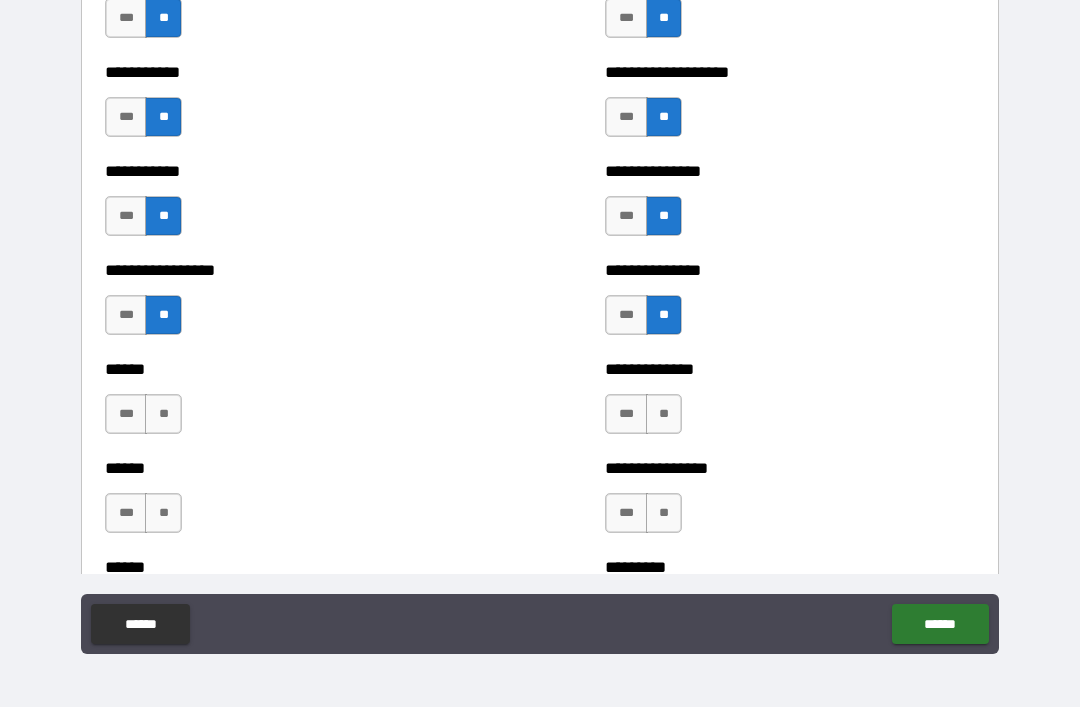 scroll, scrollTop: 2737, scrollLeft: 0, axis: vertical 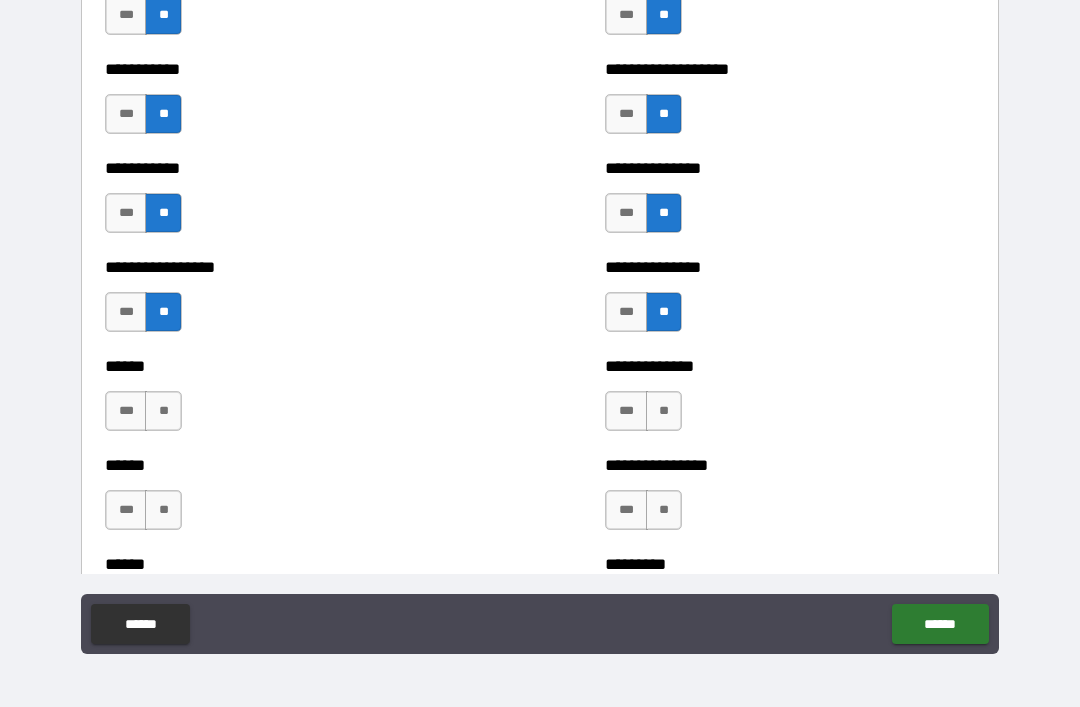 click on "**" at bounding box center [664, 411] 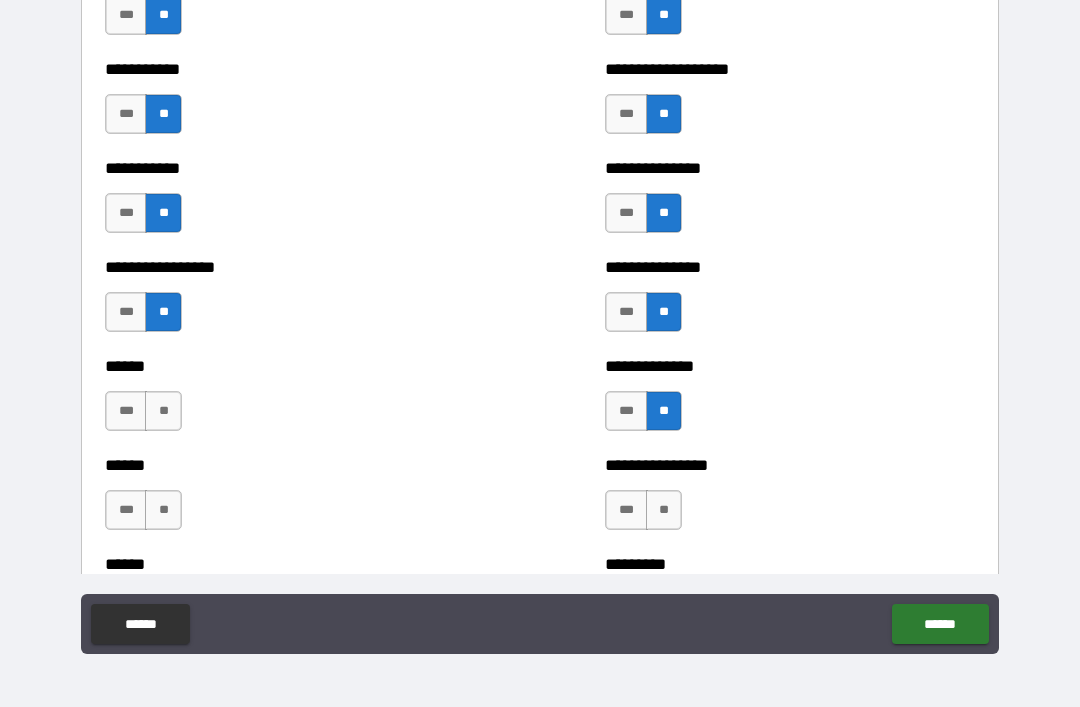 click on "**" at bounding box center [664, 510] 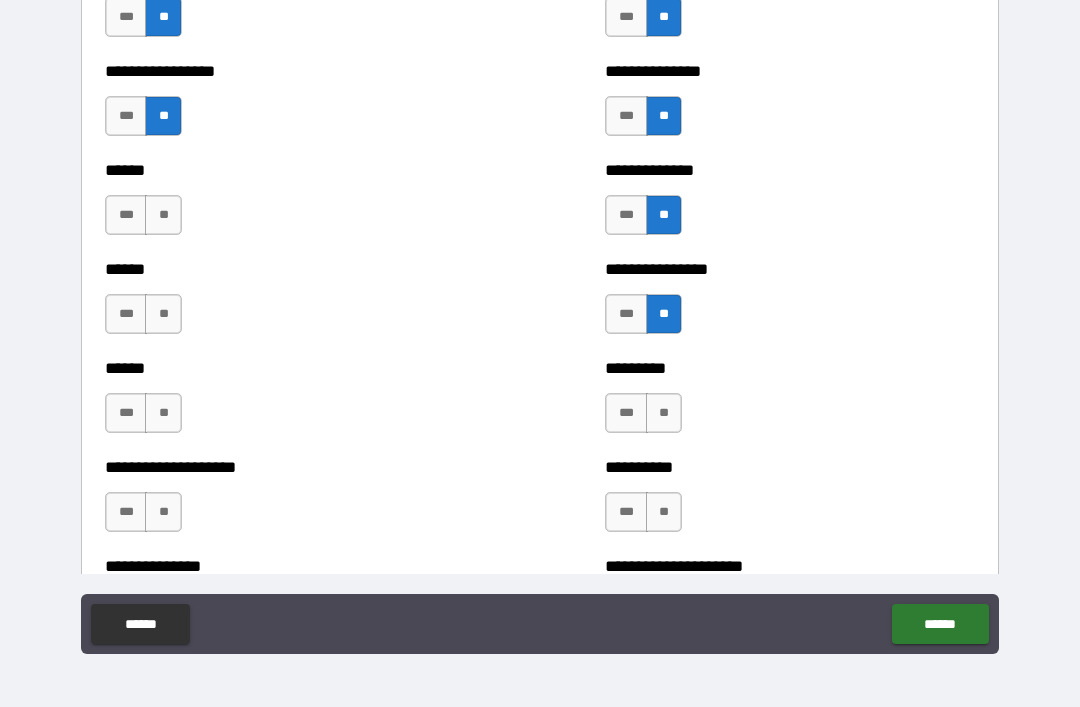 scroll, scrollTop: 3019, scrollLeft: 0, axis: vertical 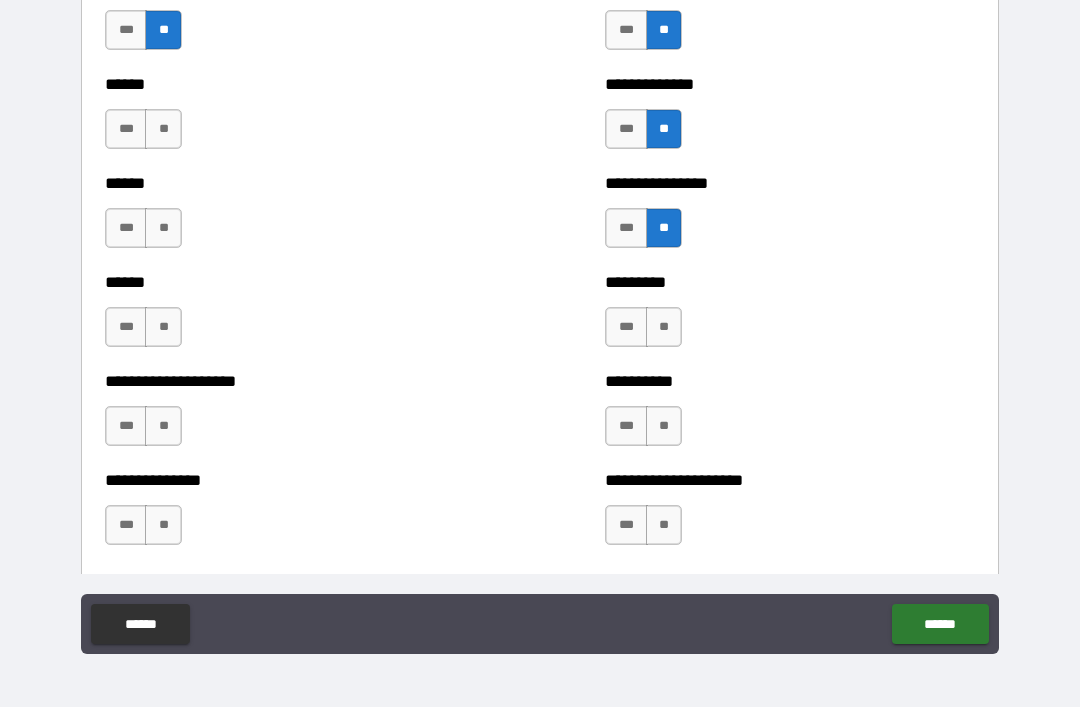 click on "**" at bounding box center (664, 327) 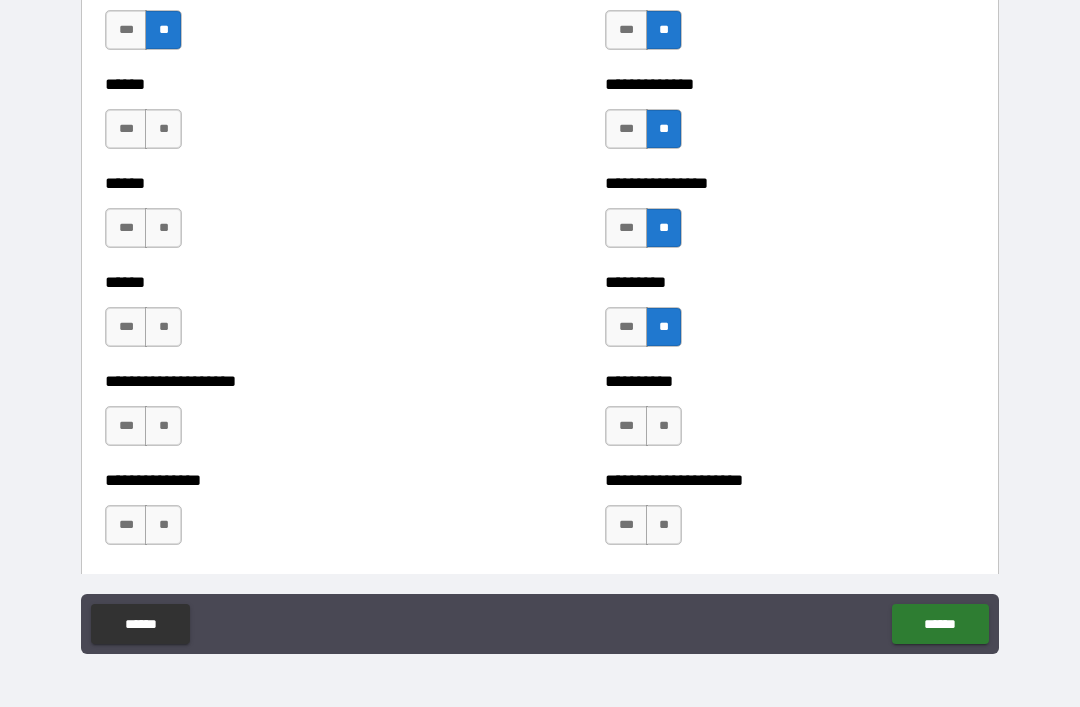 click on "**" at bounding box center [664, 426] 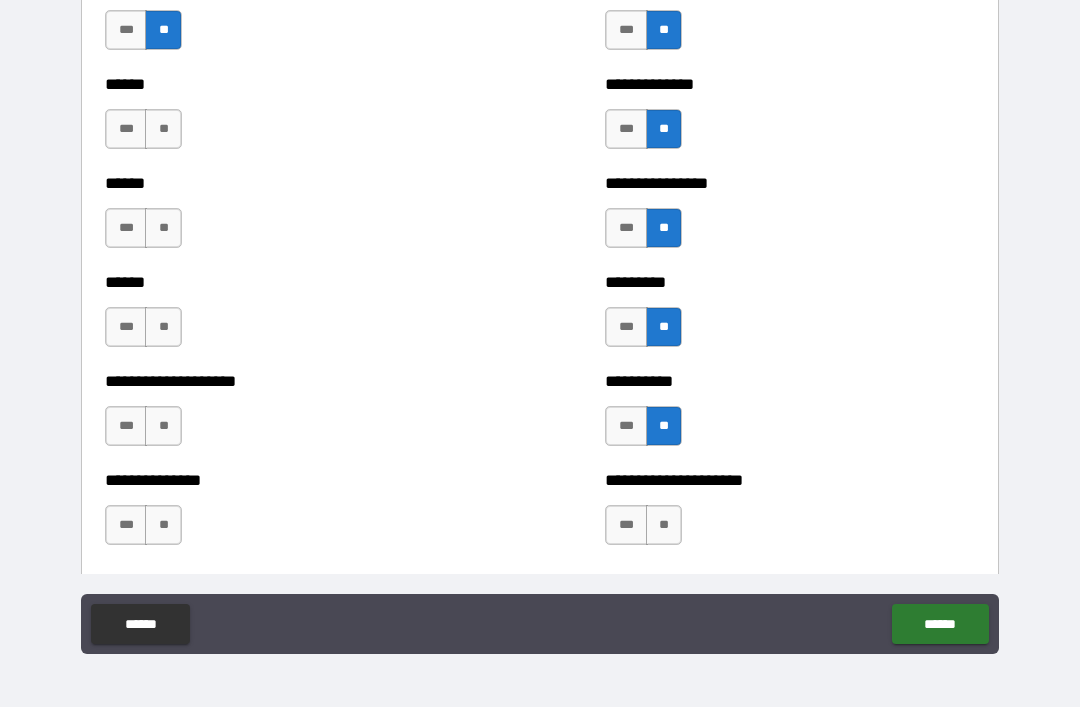 click on "**" at bounding box center [664, 525] 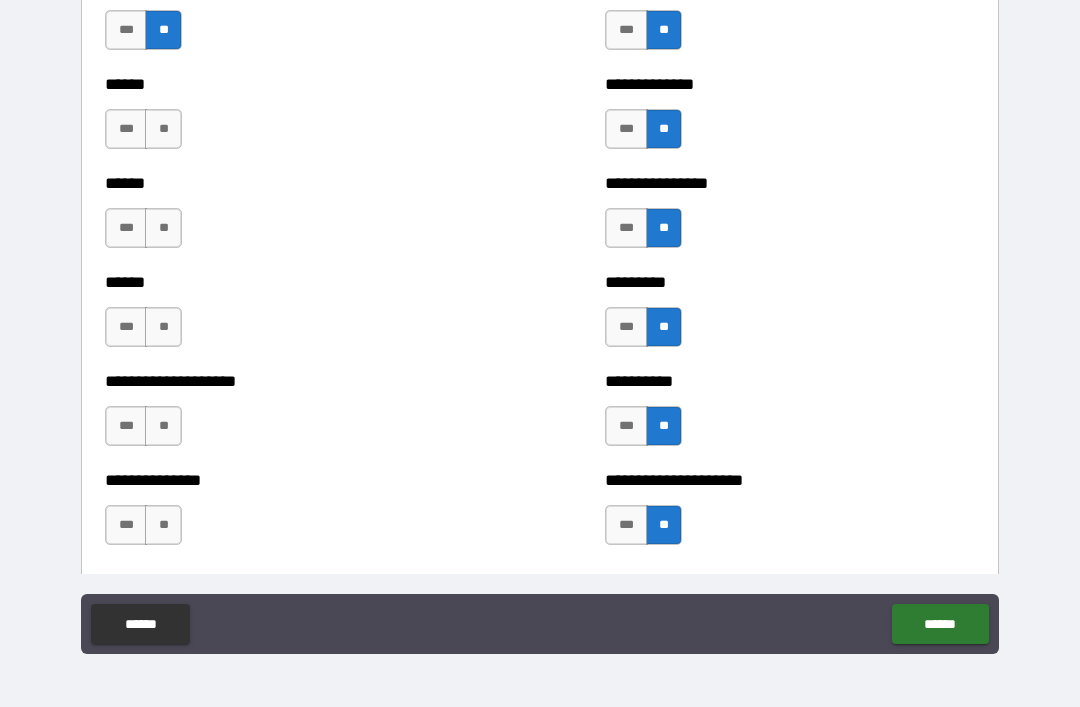 click on "**" at bounding box center (163, 525) 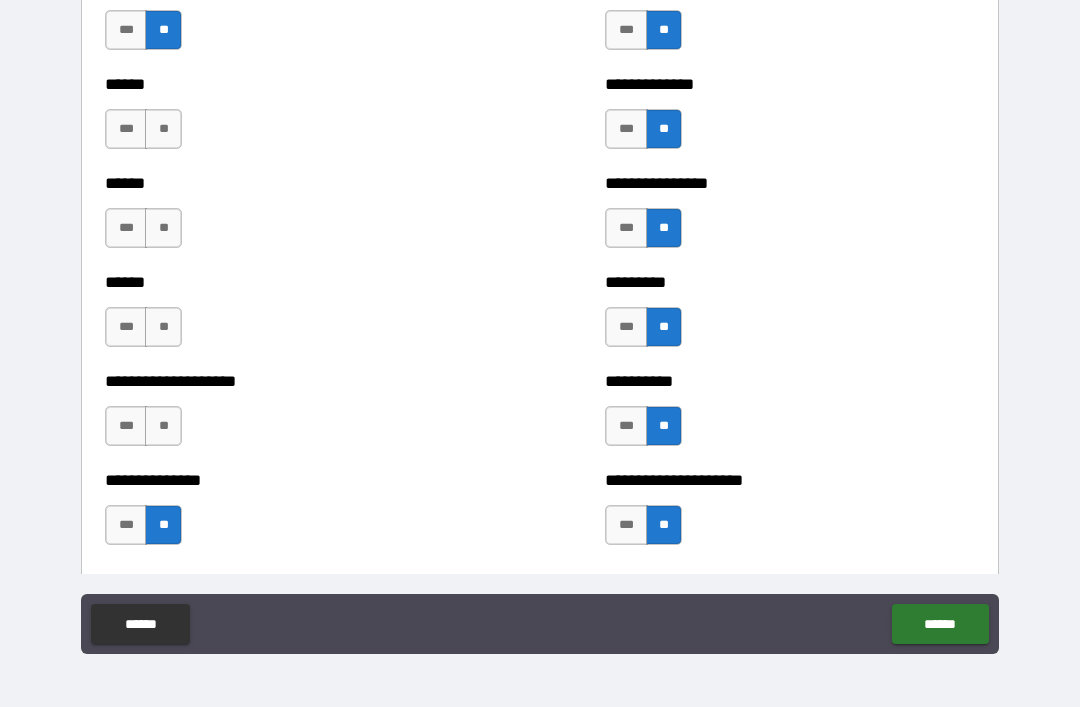 click on "**" at bounding box center [163, 426] 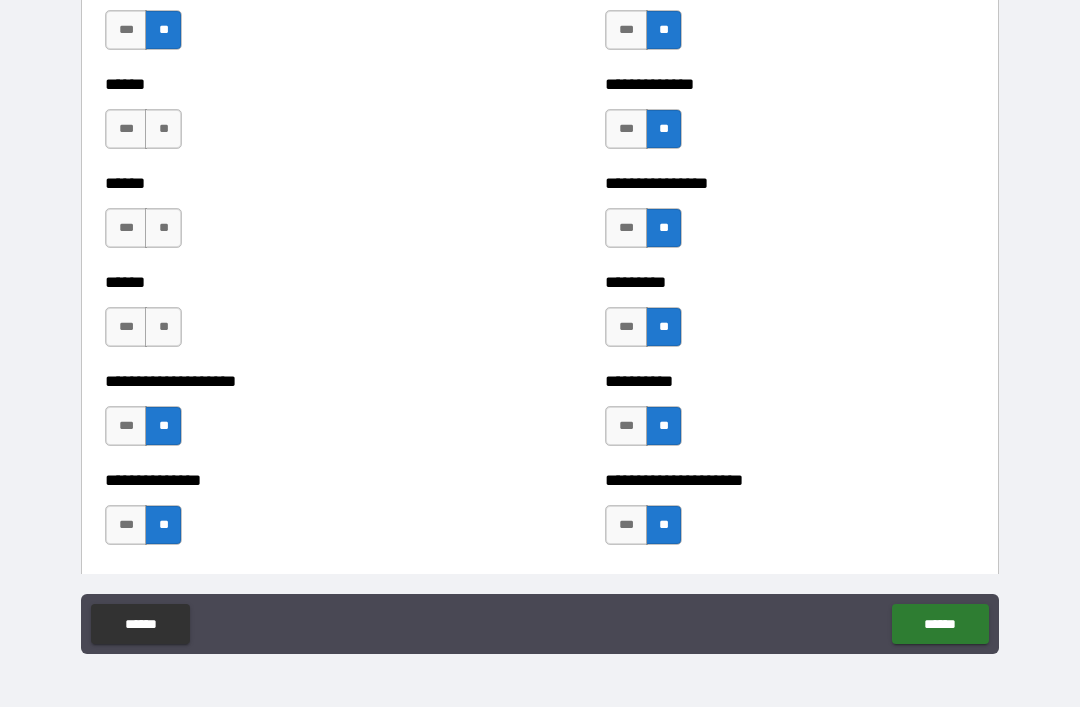 click on "**" at bounding box center (163, 327) 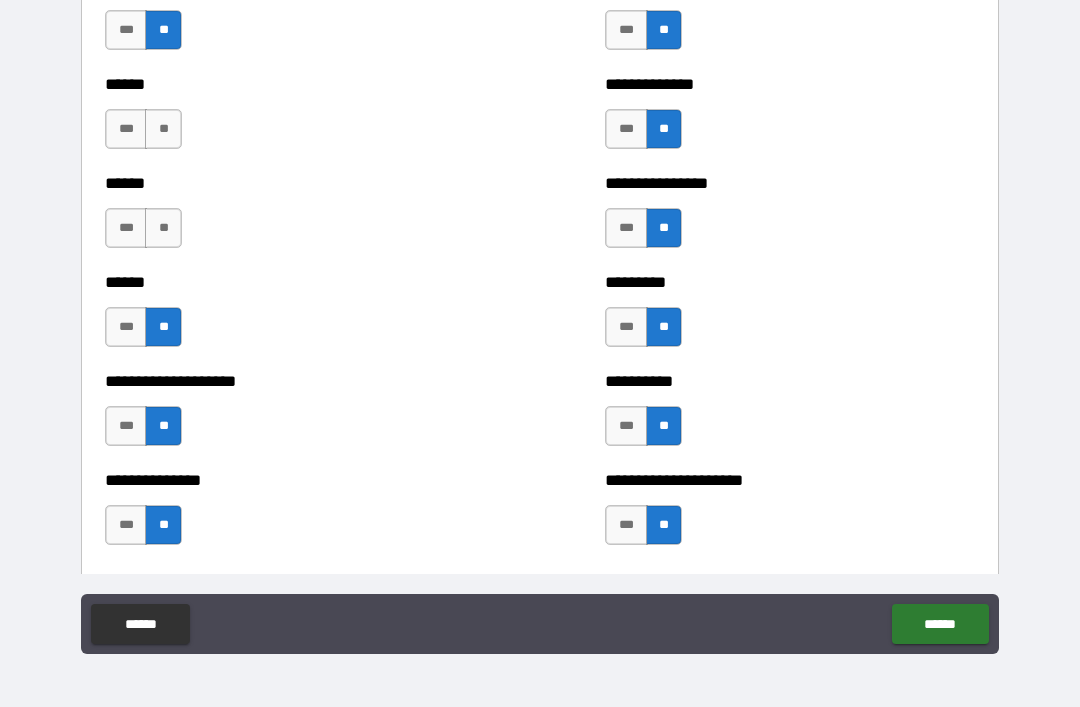 click on "**" at bounding box center (163, 228) 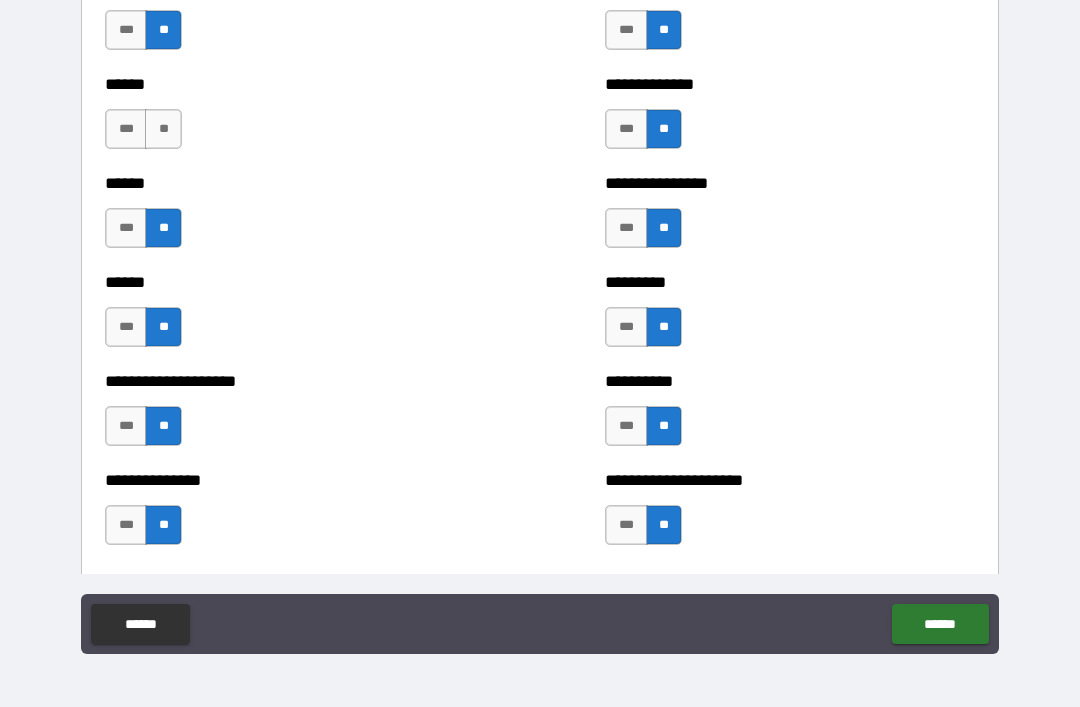 click on "**" at bounding box center [163, 129] 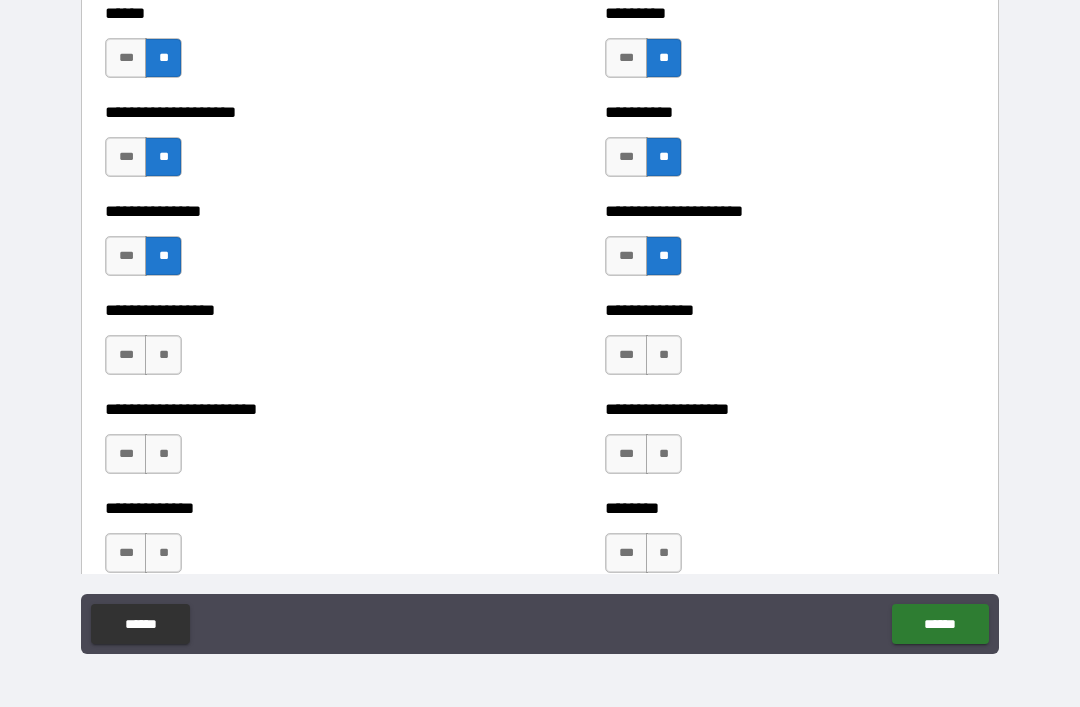 scroll, scrollTop: 3297, scrollLeft: 0, axis: vertical 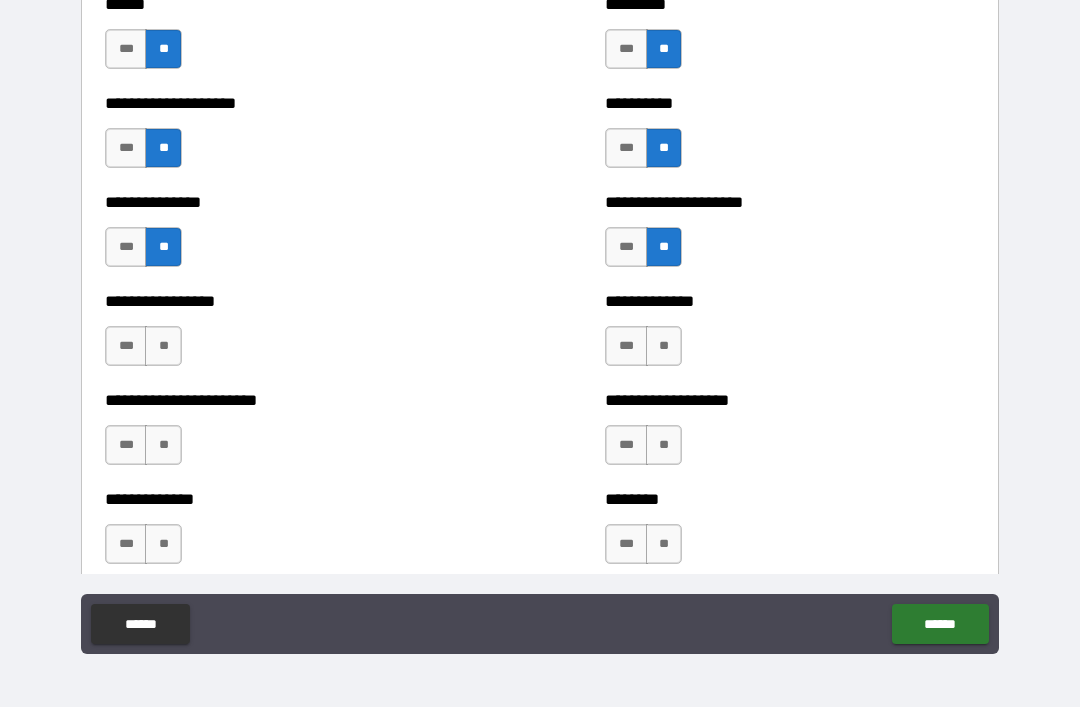 click on "**" at bounding box center [664, 346] 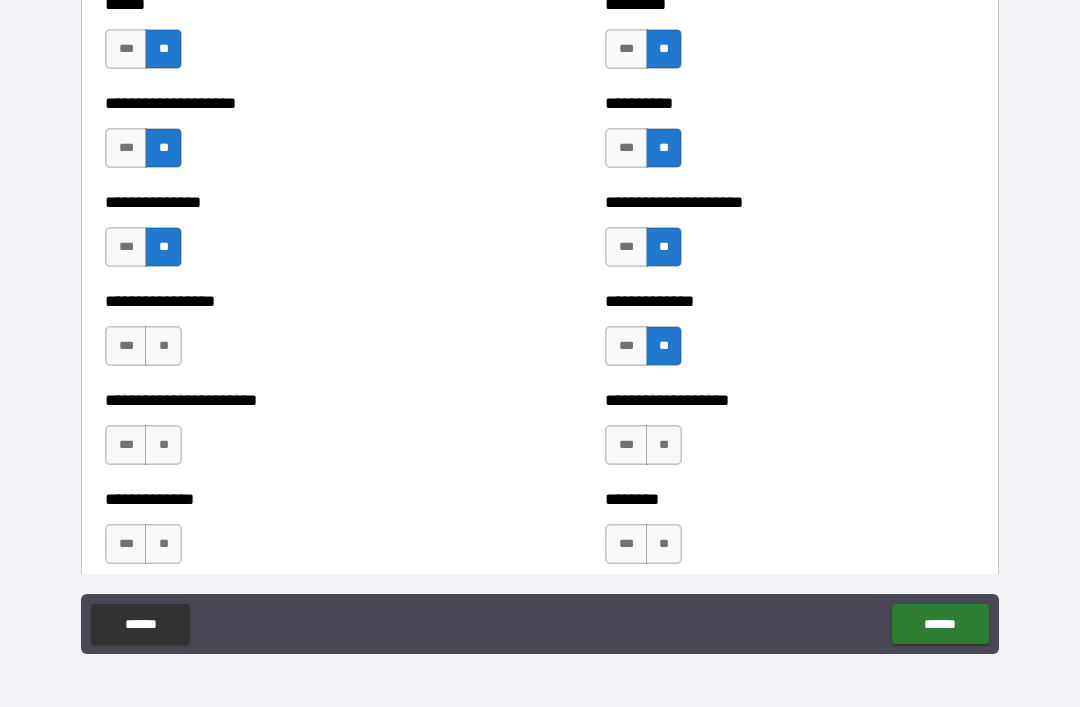 click on "**" at bounding box center [664, 445] 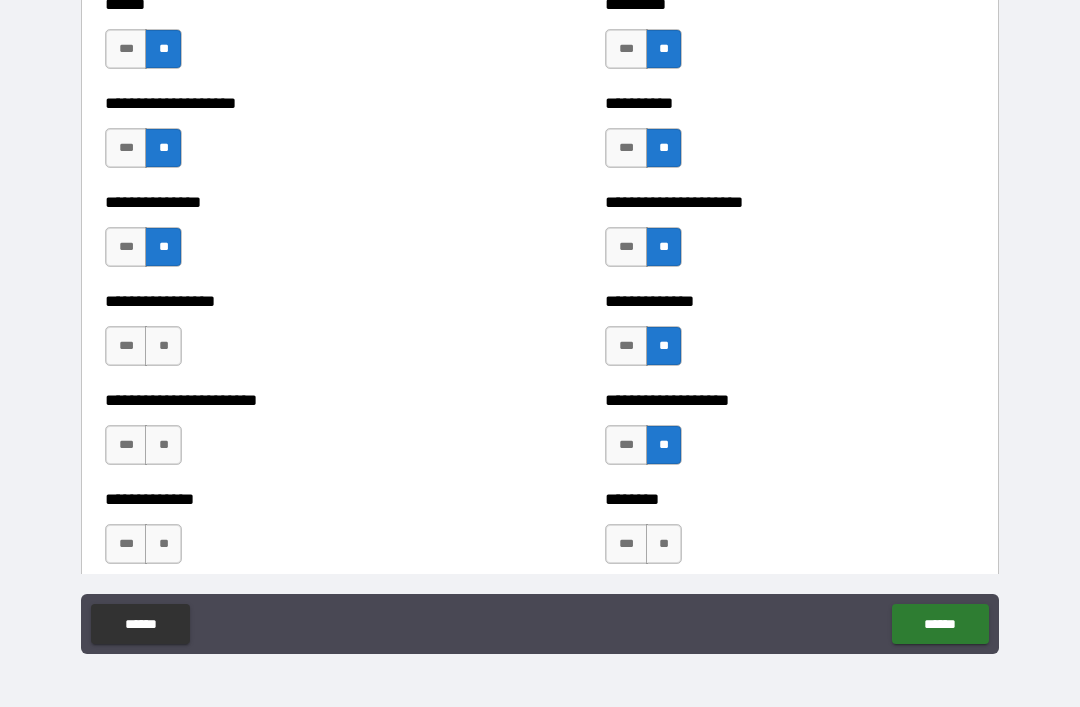 click on "**" at bounding box center [664, 544] 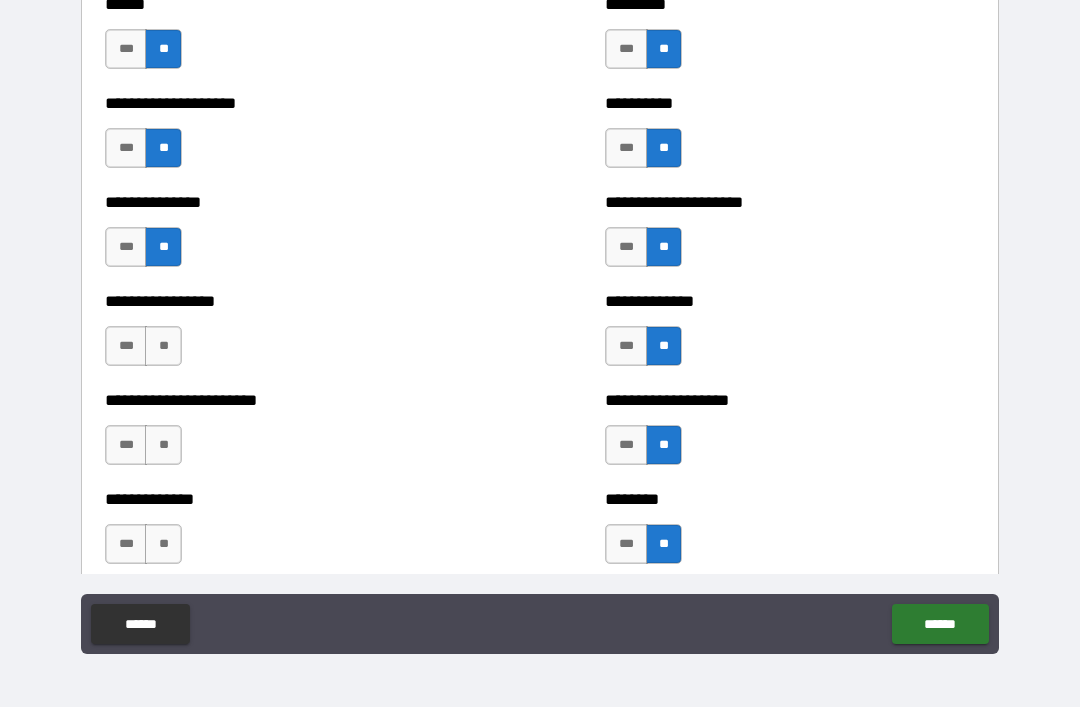 click on "**" at bounding box center (163, 544) 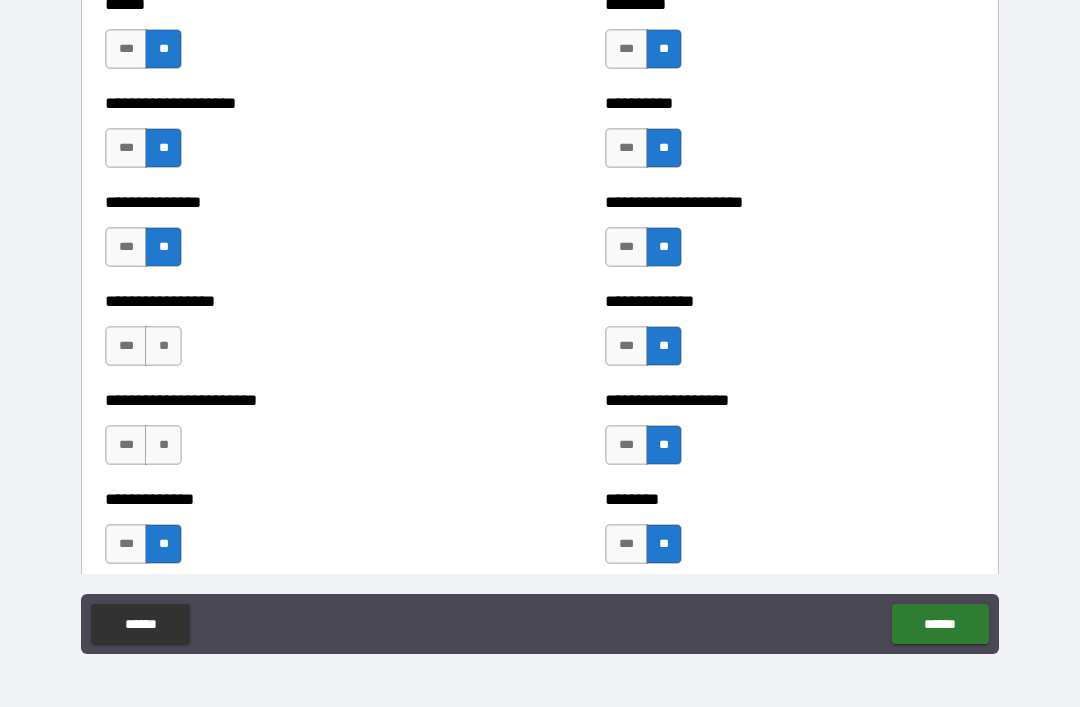 click on "**" at bounding box center (163, 445) 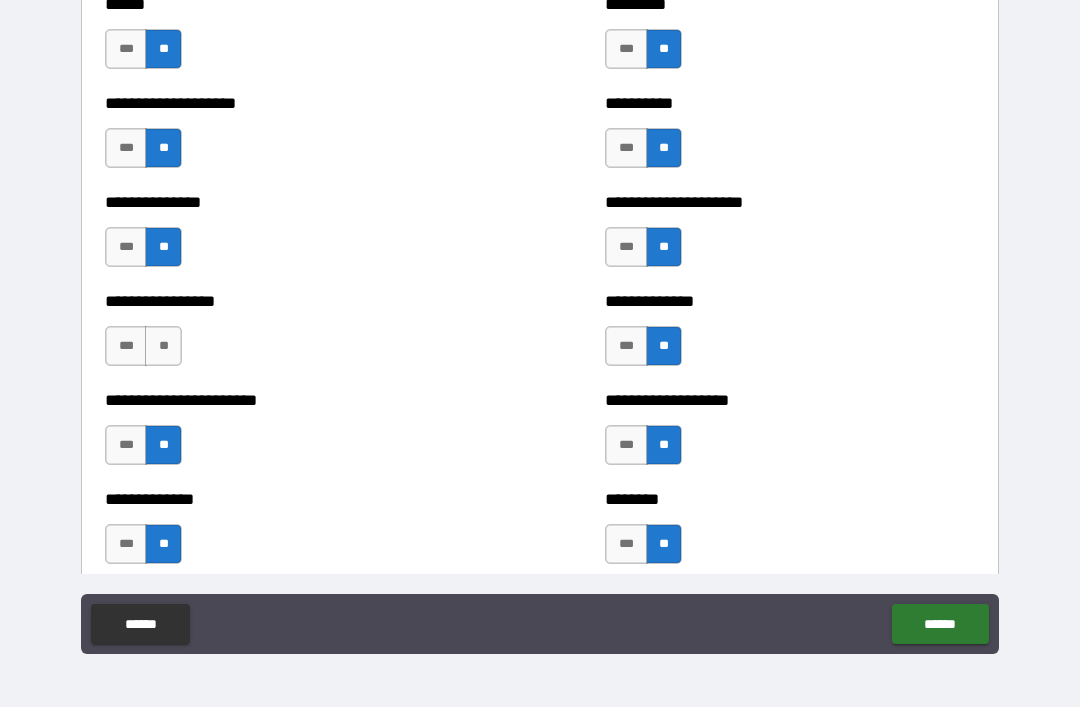 click on "**" at bounding box center (163, 346) 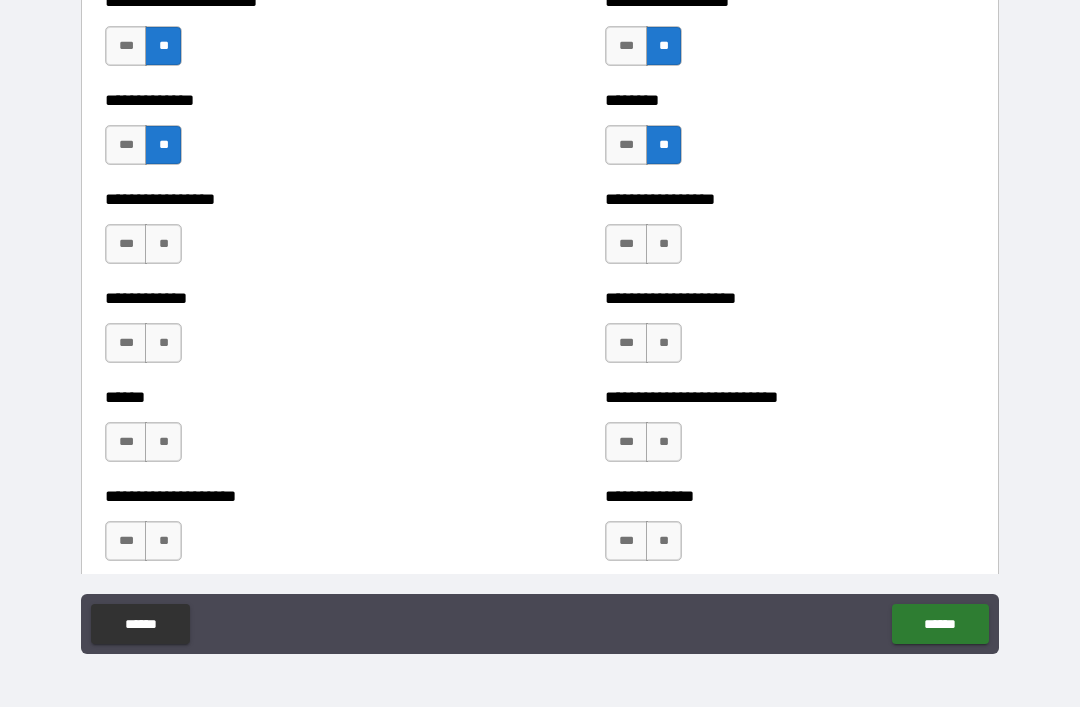 scroll, scrollTop: 3697, scrollLeft: 0, axis: vertical 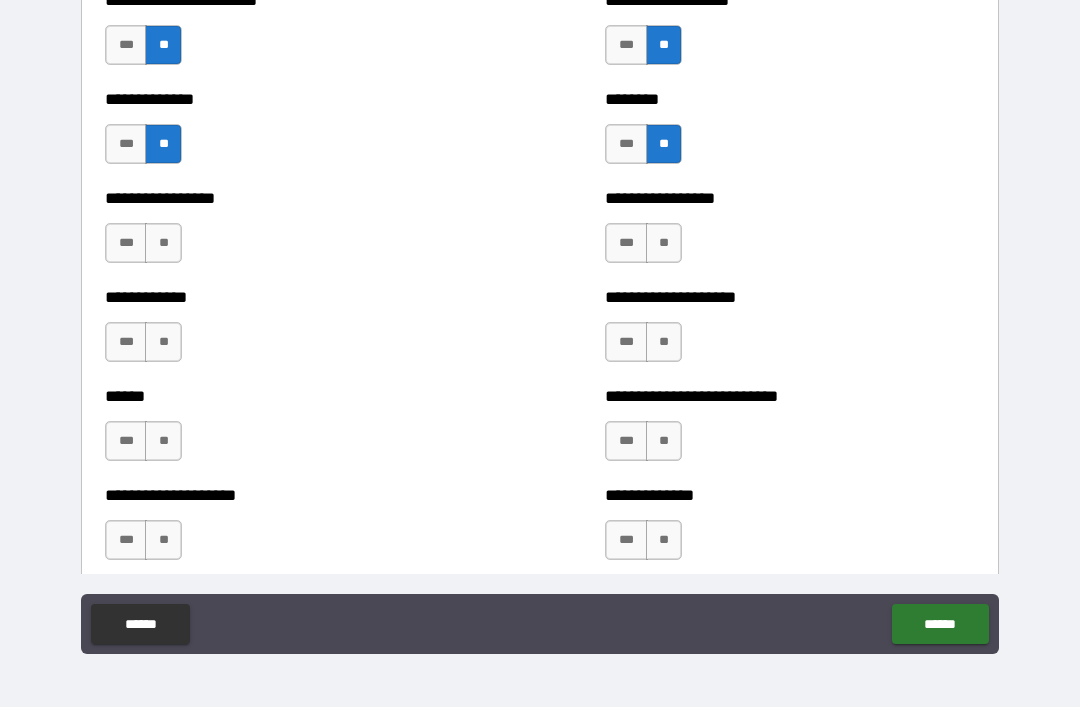 click on "**" at bounding box center (163, 243) 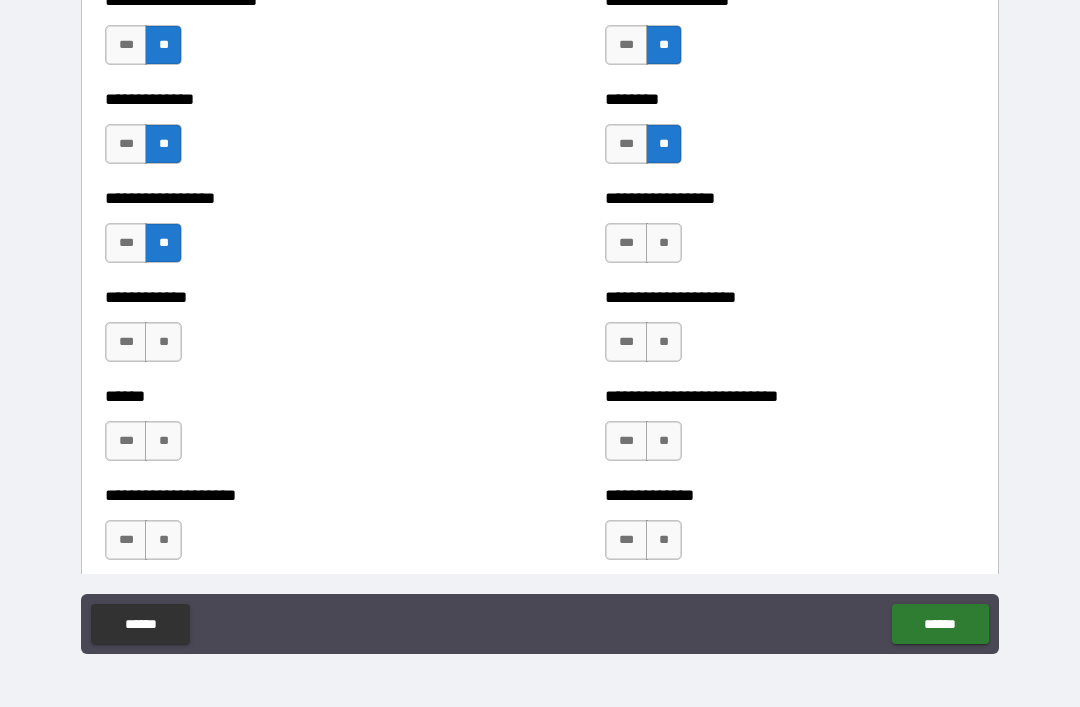 click on "**" at bounding box center [163, 342] 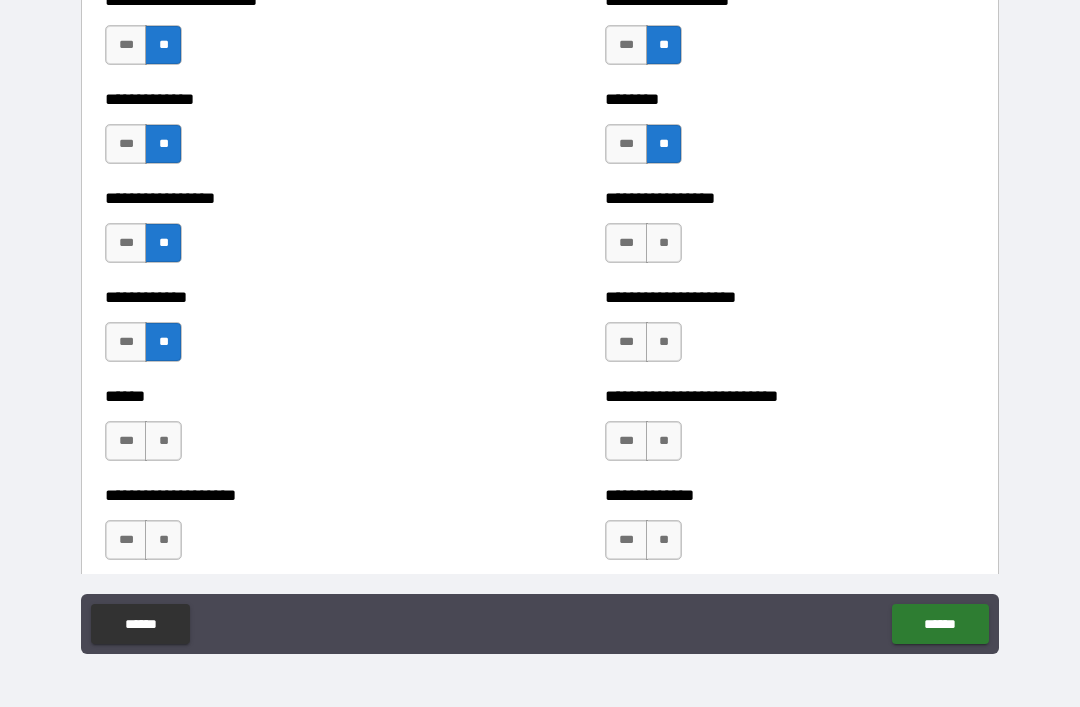 click on "**" at bounding box center (163, 441) 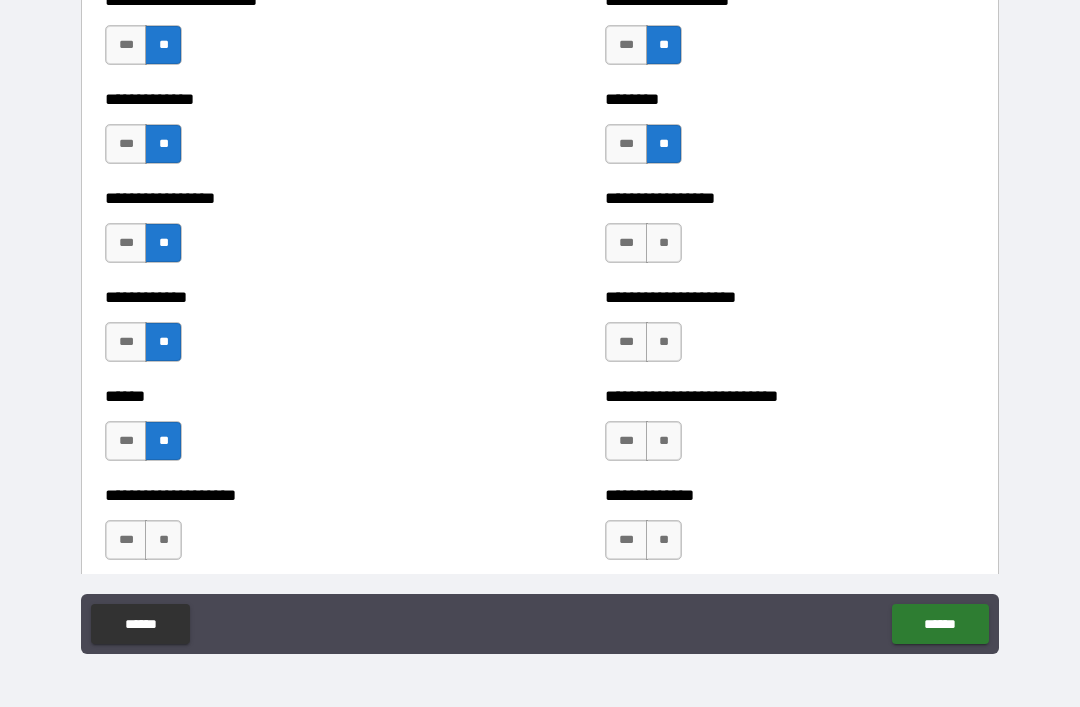 click on "**" at bounding box center (163, 540) 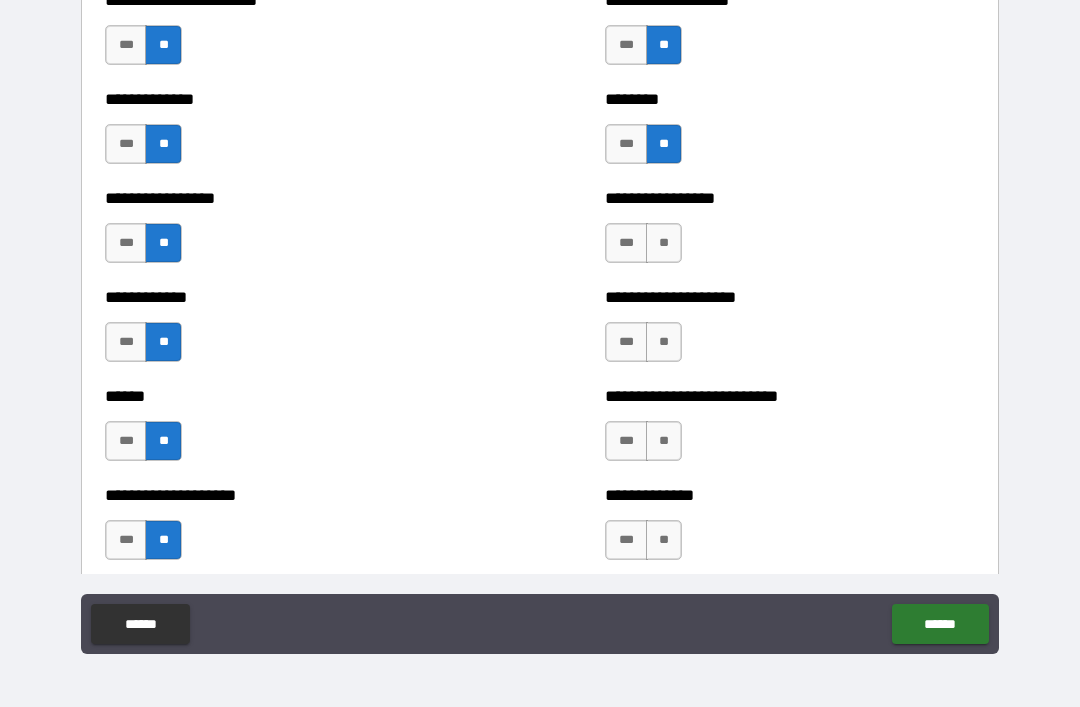click on "**" at bounding box center [664, 540] 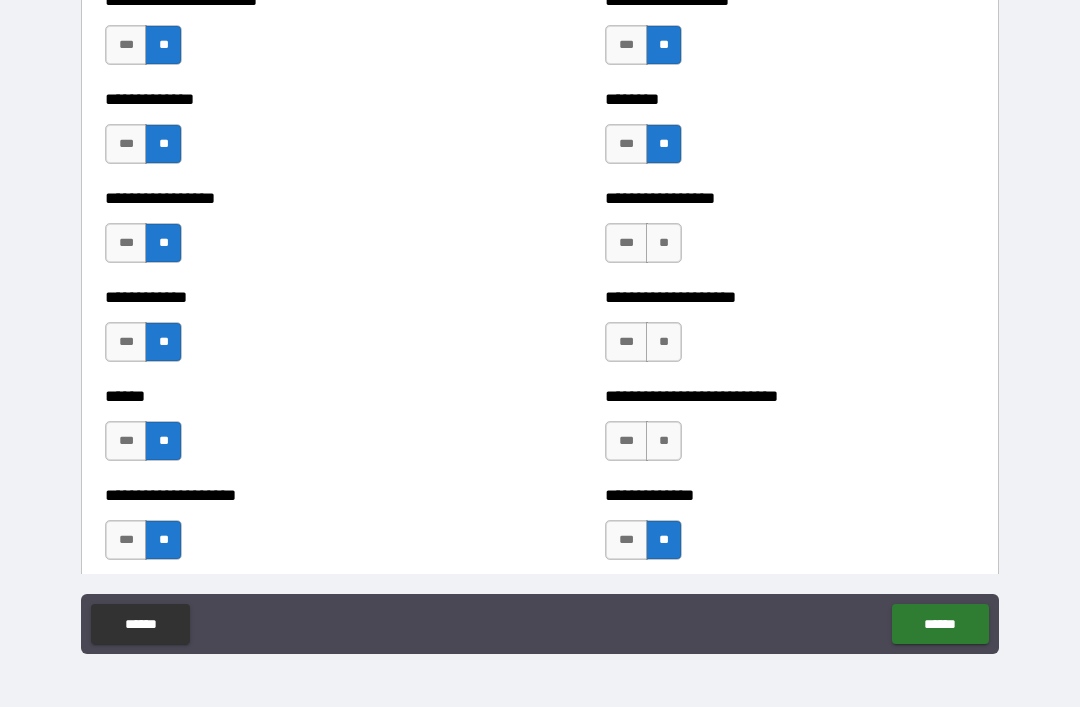 click on "**" at bounding box center (664, 441) 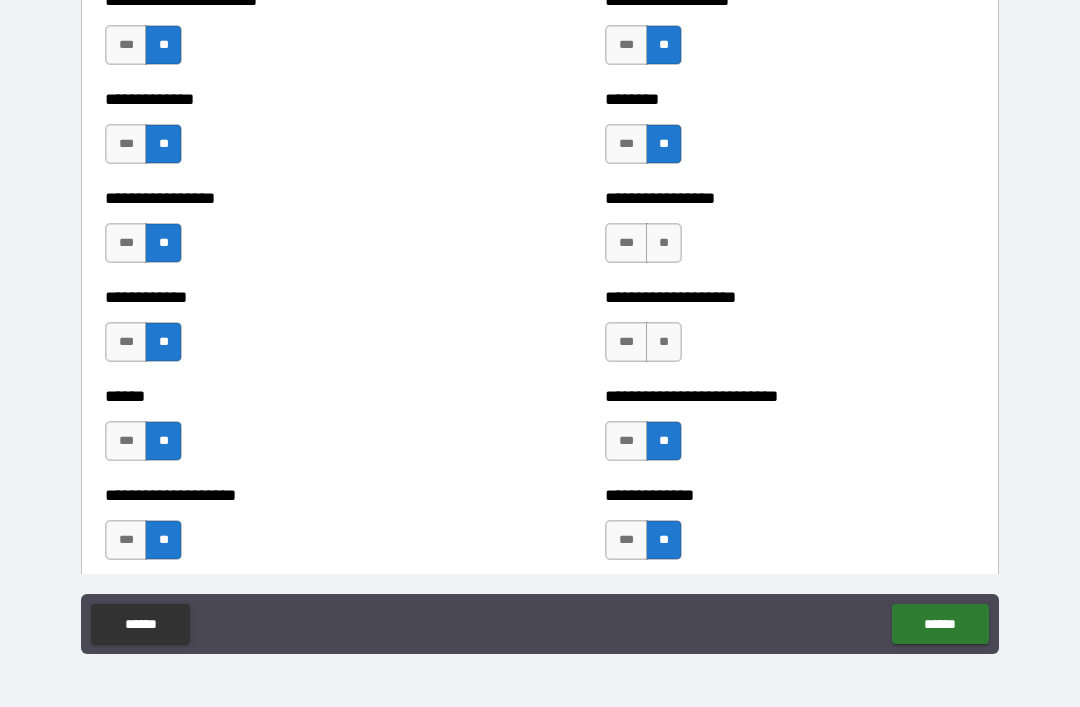 click on "**" at bounding box center (664, 342) 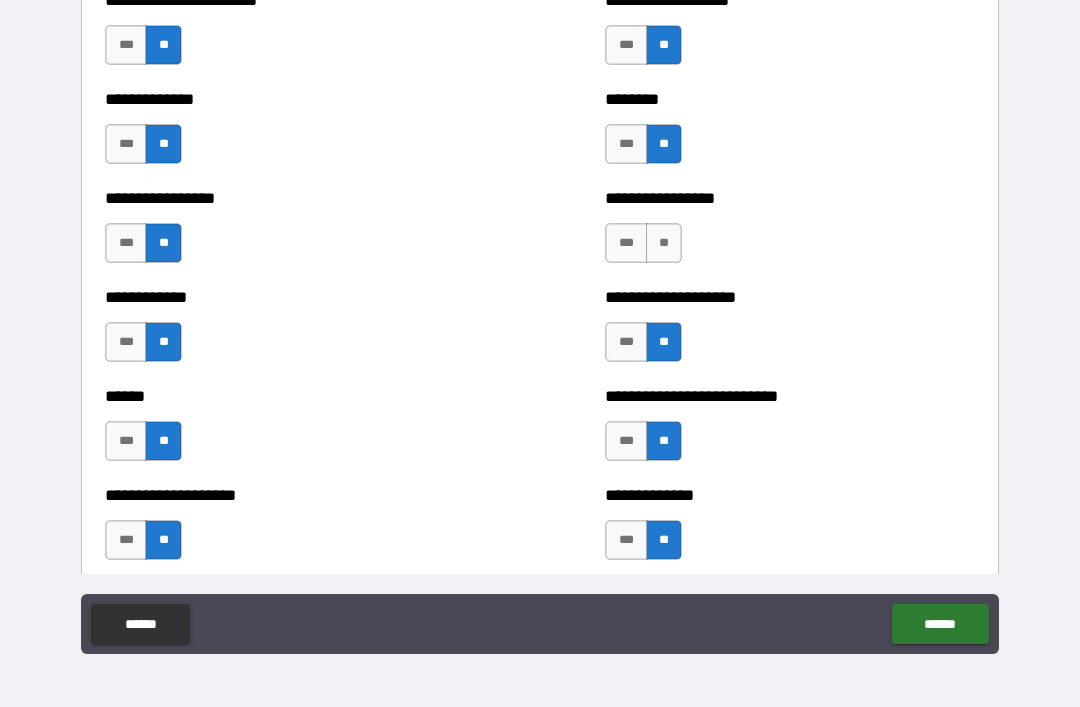 click on "**" at bounding box center [664, 243] 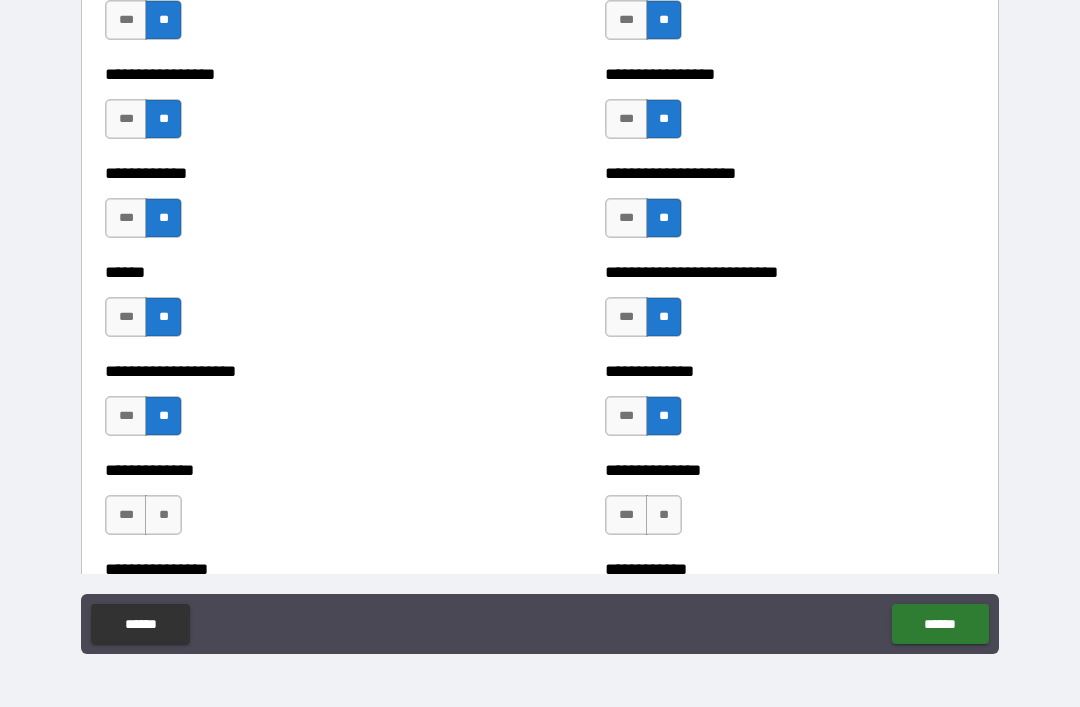 scroll, scrollTop: 3915, scrollLeft: 0, axis: vertical 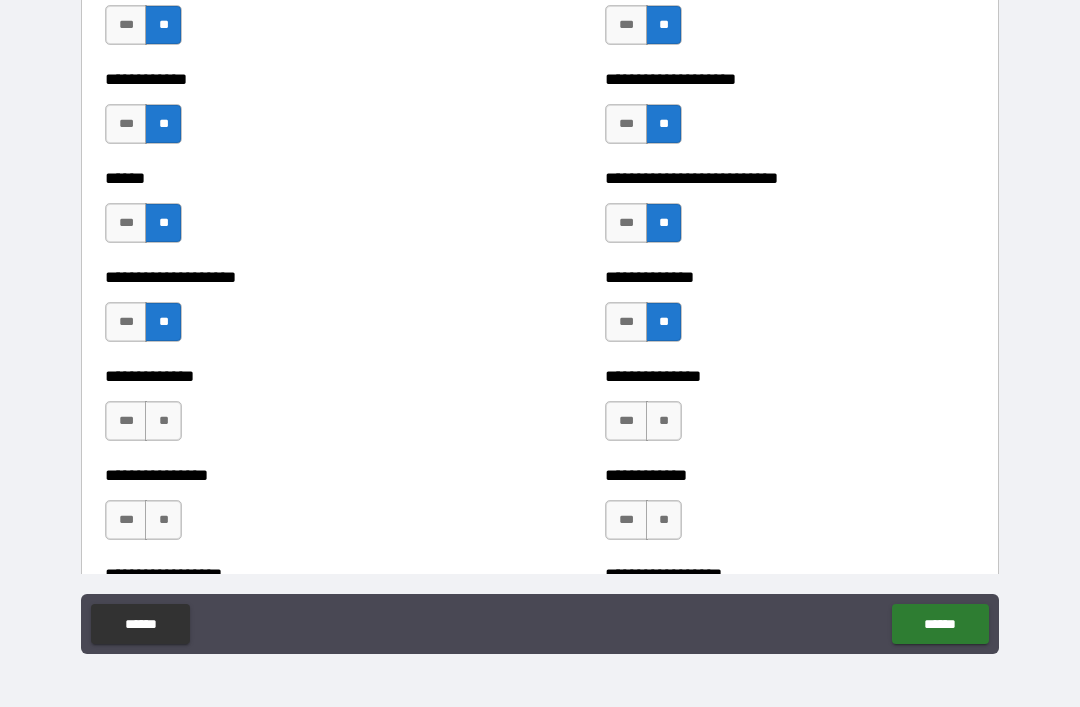 click on "**" at bounding box center [163, 421] 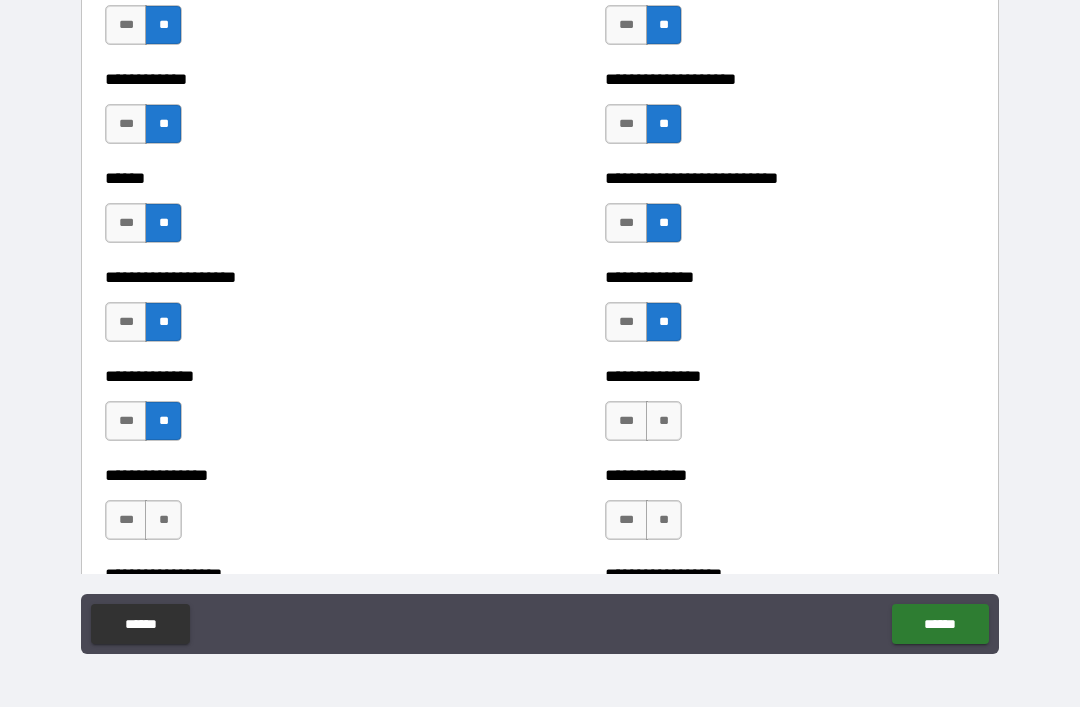 click on "**" at bounding box center [664, 421] 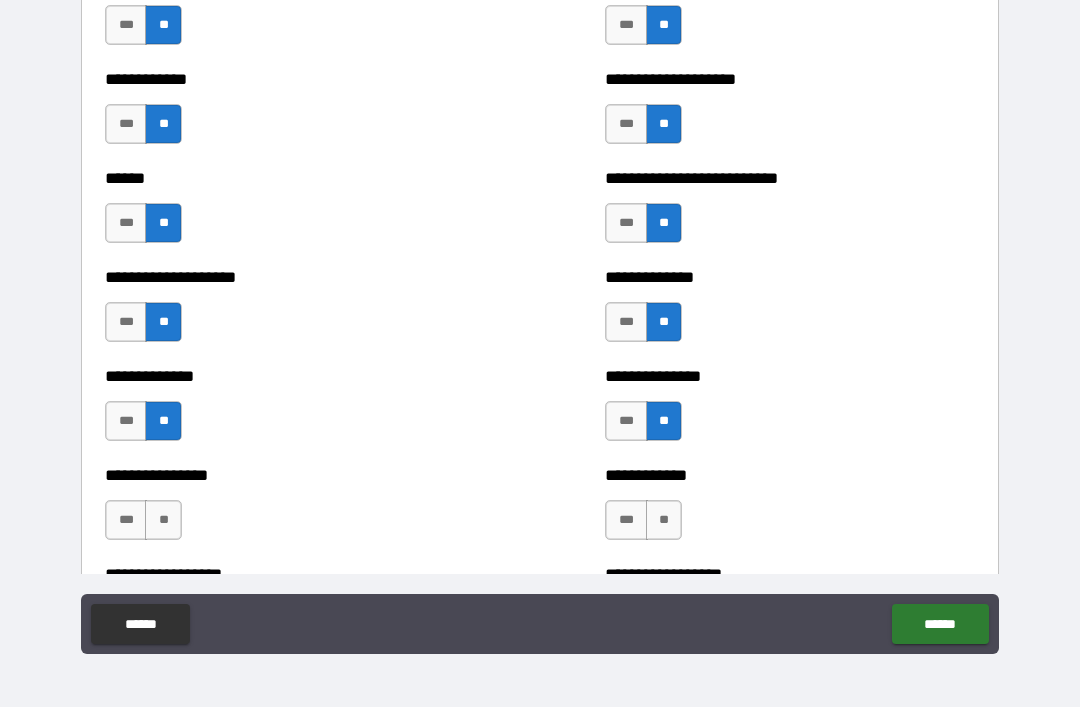 click on "**" at bounding box center (664, 520) 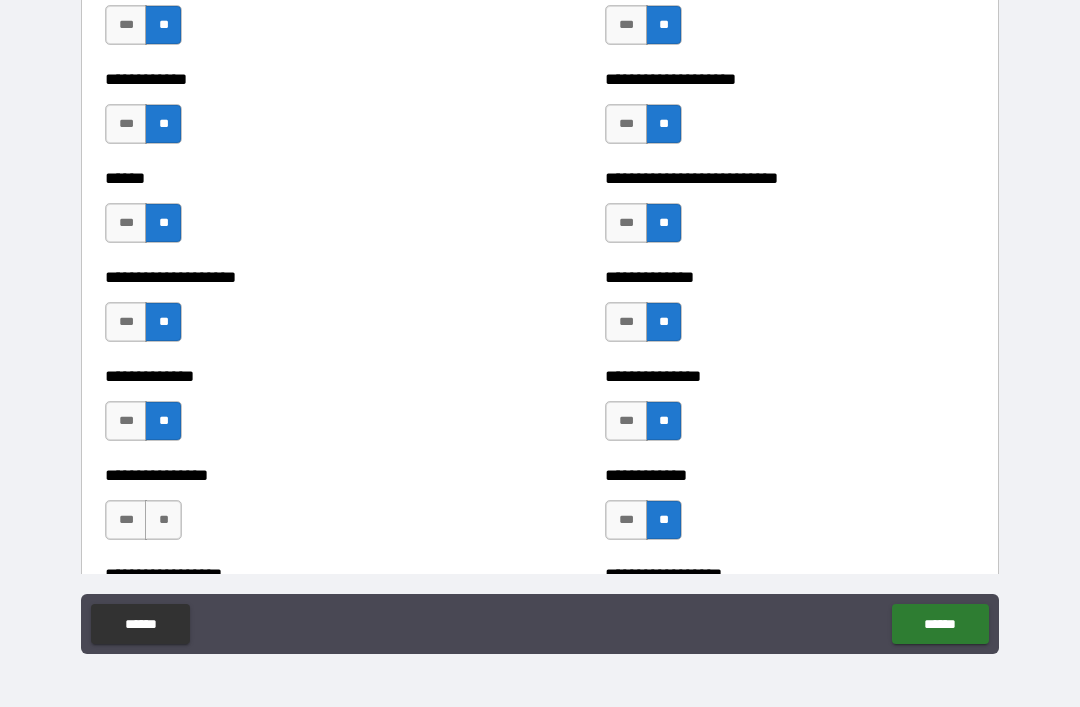 click on "**" at bounding box center [163, 520] 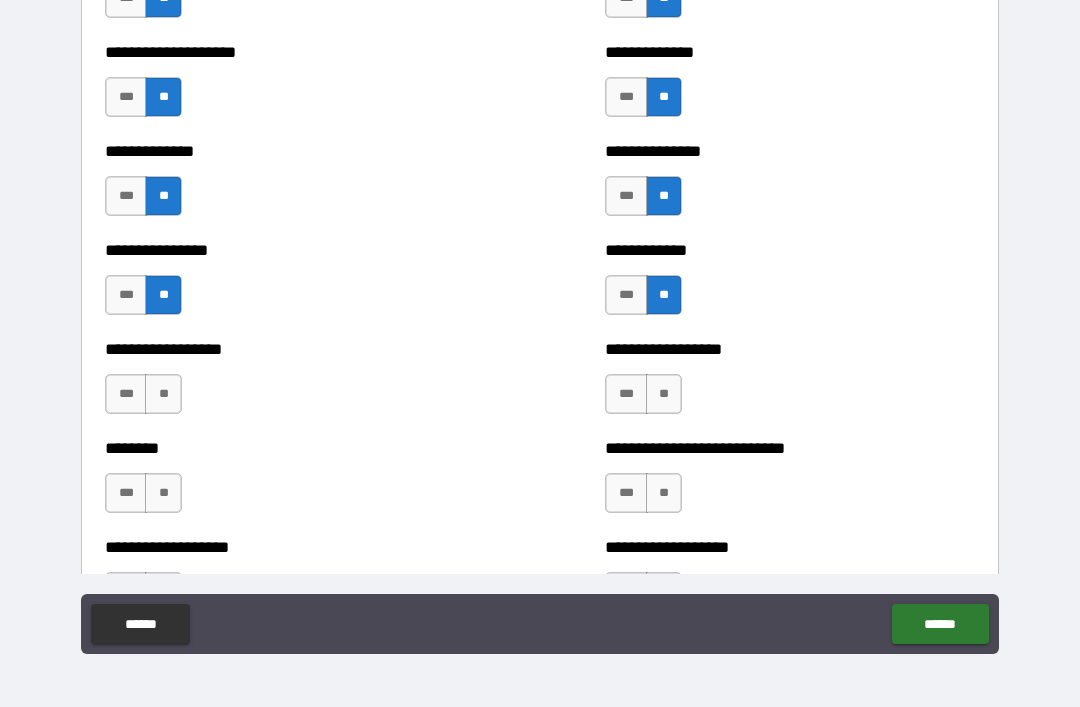 scroll, scrollTop: 4146, scrollLeft: 0, axis: vertical 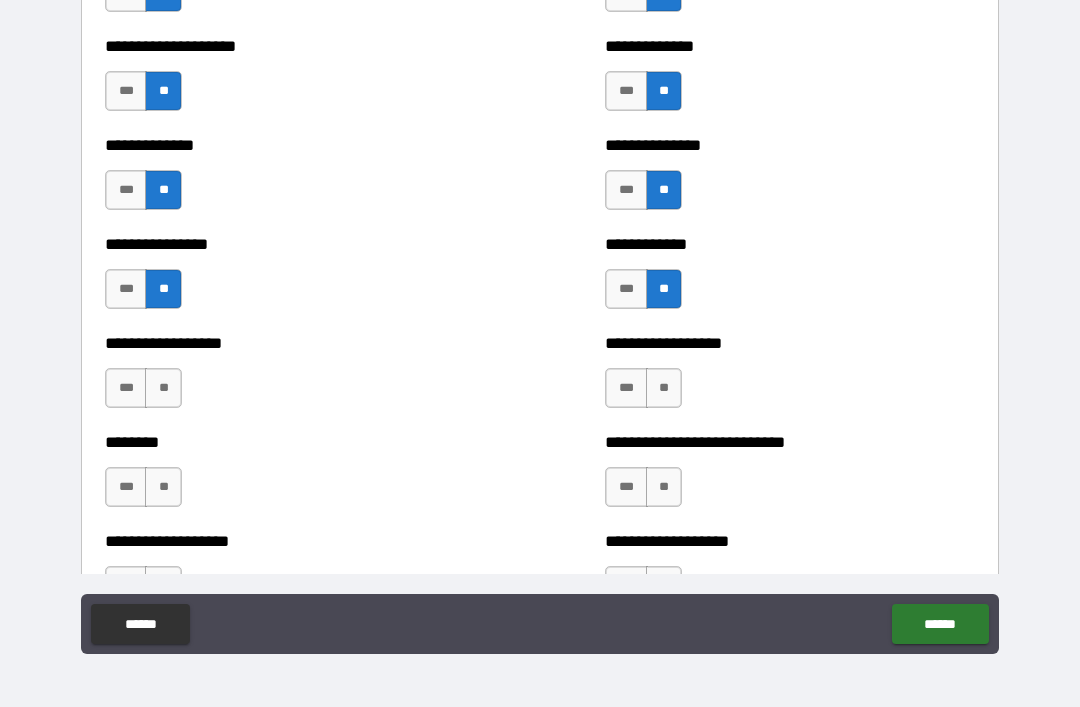 click on "***" at bounding box center [126, 388] 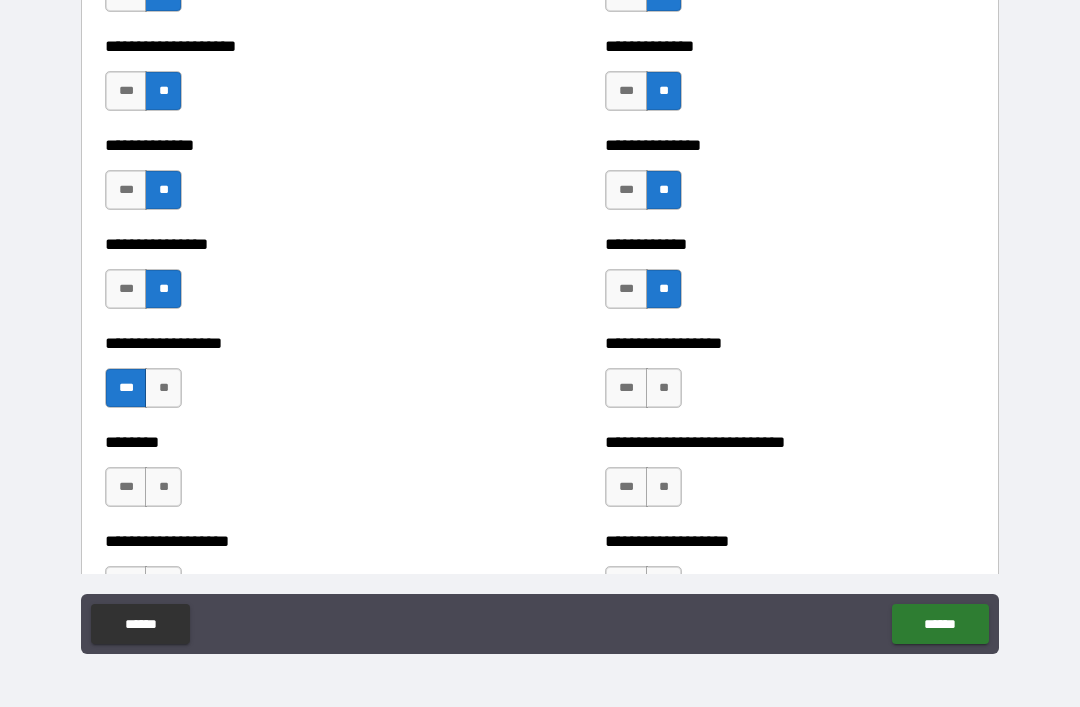 click on "**" at bounding box center [163, 388] 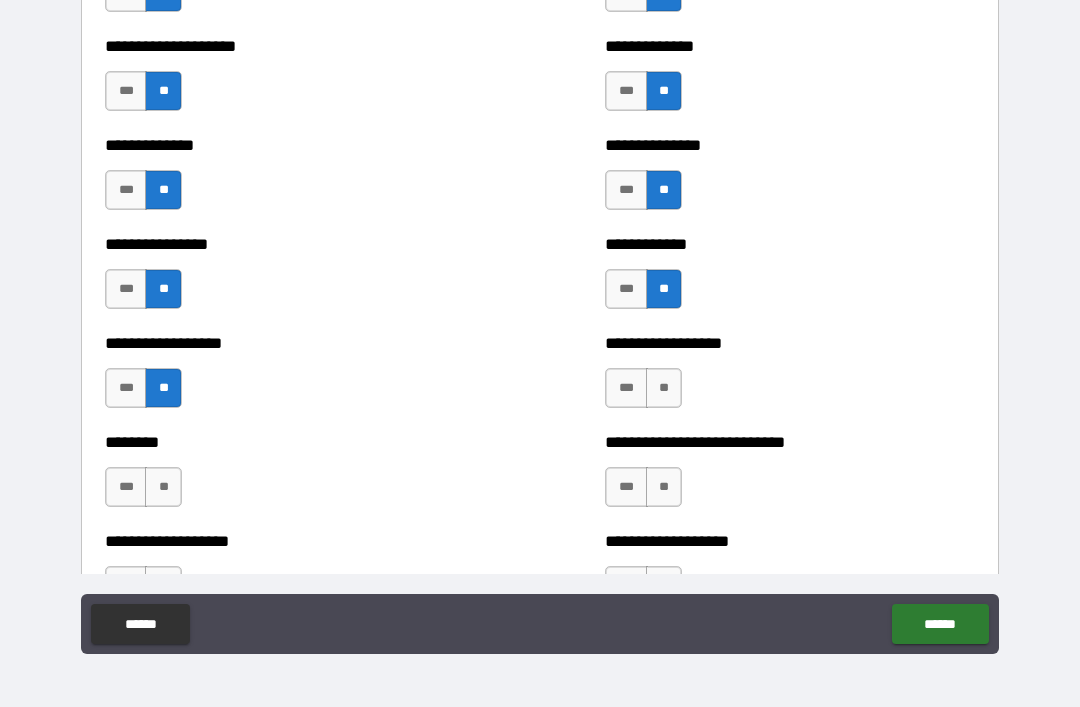 click on "**" at bounding box center (163, 487) 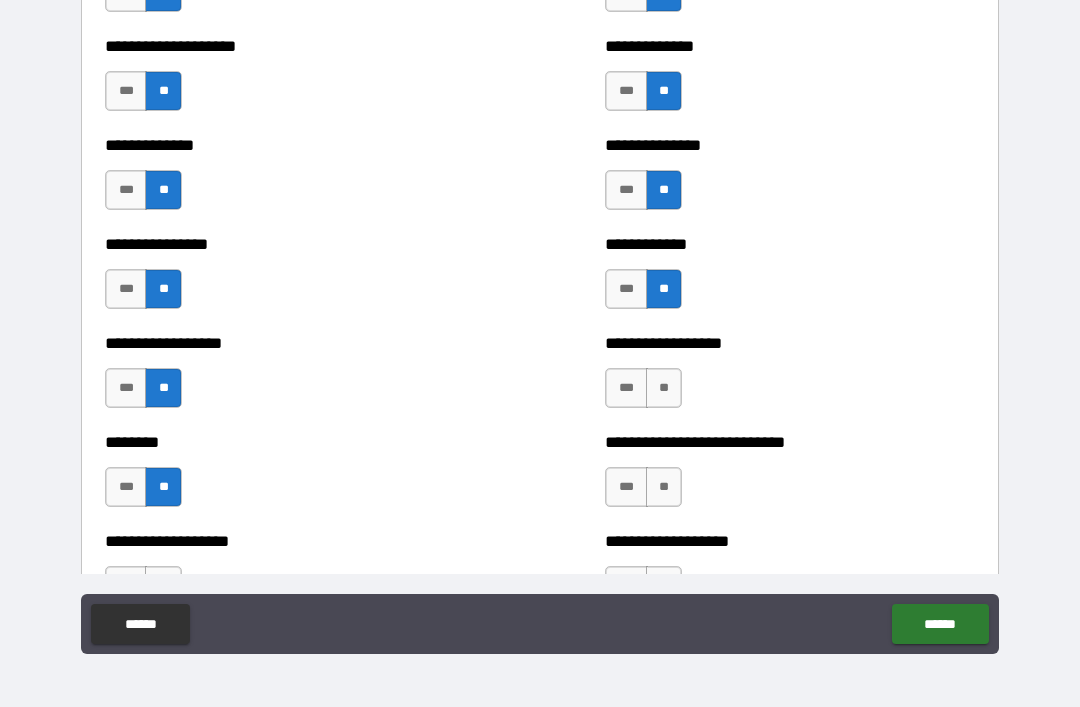 click on "**" at bounding box center [664, 388] 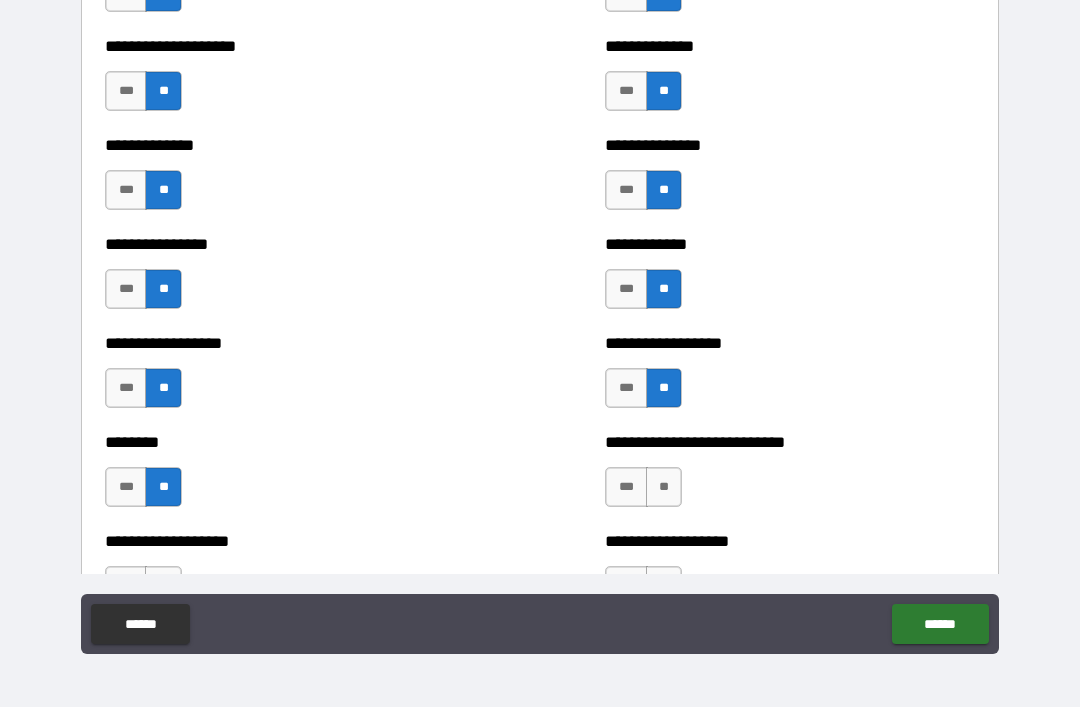 click on "**" at bounding box center [664, 487] 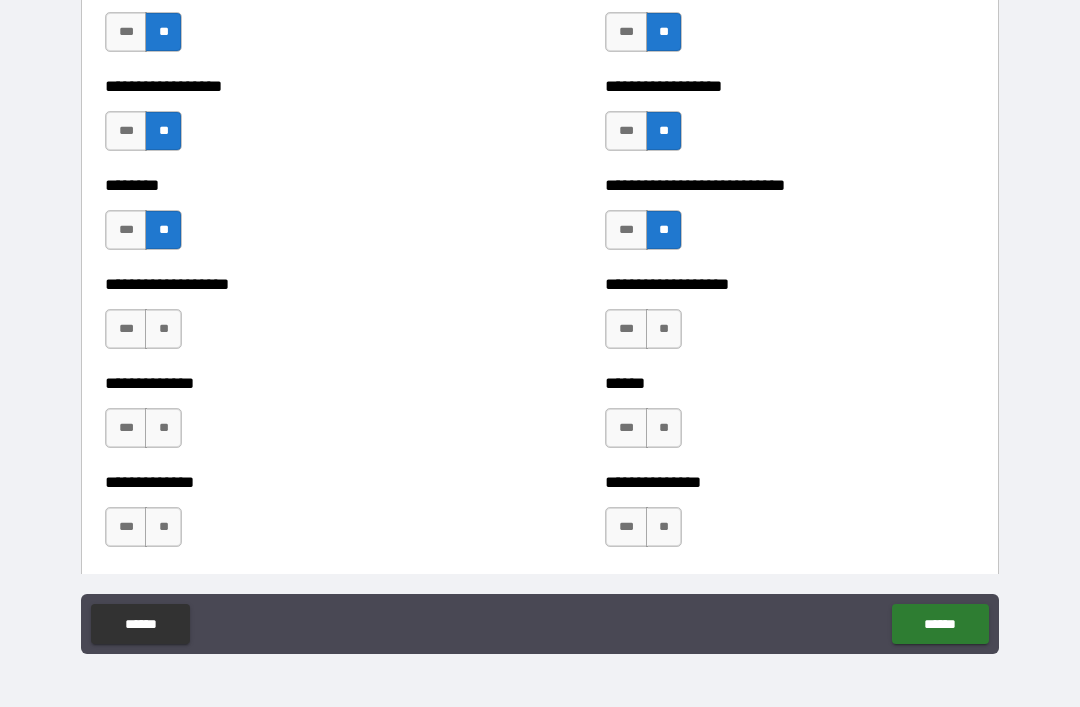 scroll, scrollTop: 4406, scrollLeft: 0, axis: vertical 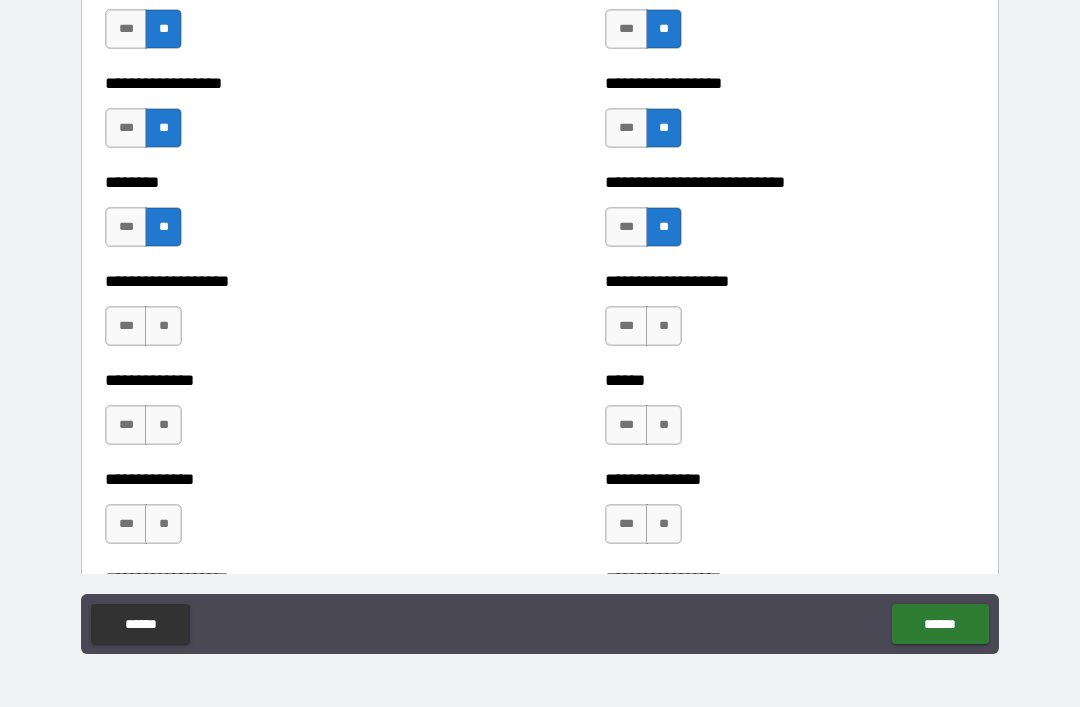 click on "**" at bounding box center (664, 326) 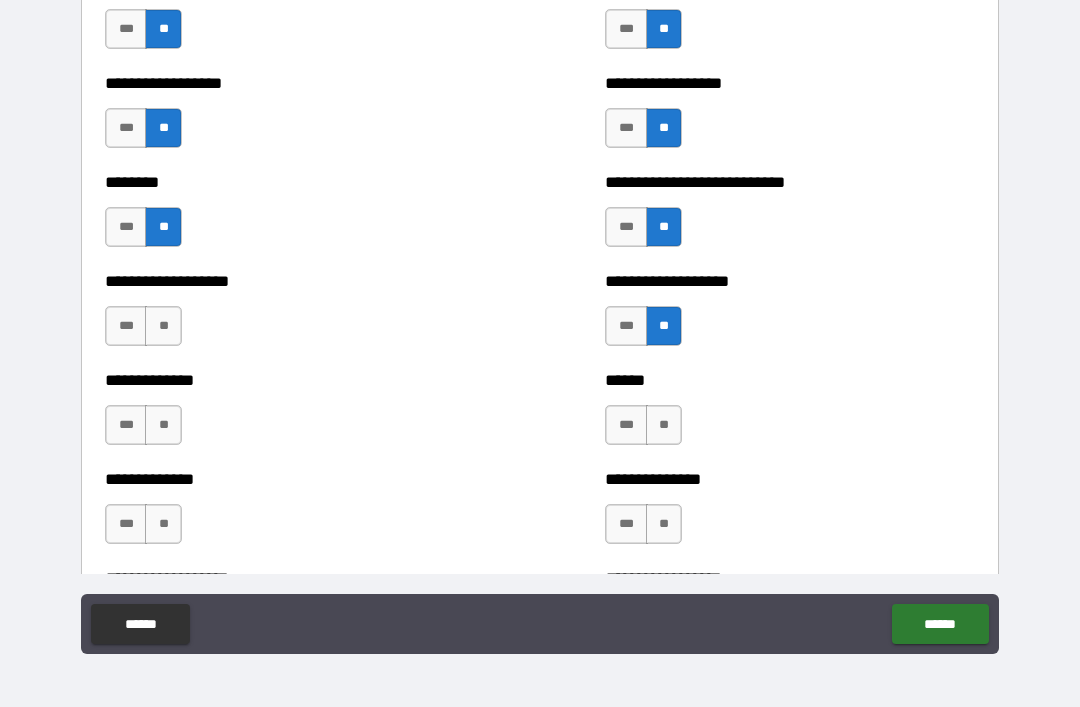 click on "**" at bounding box center [664, 425] 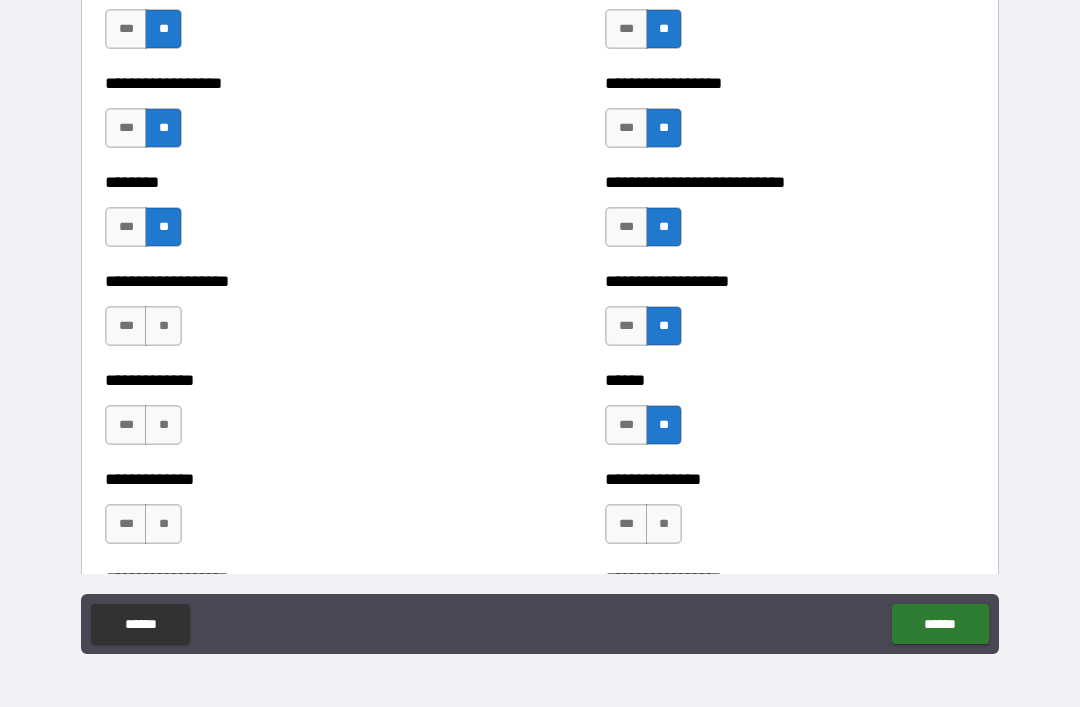 click on "**" at bounding box center [664, 524] 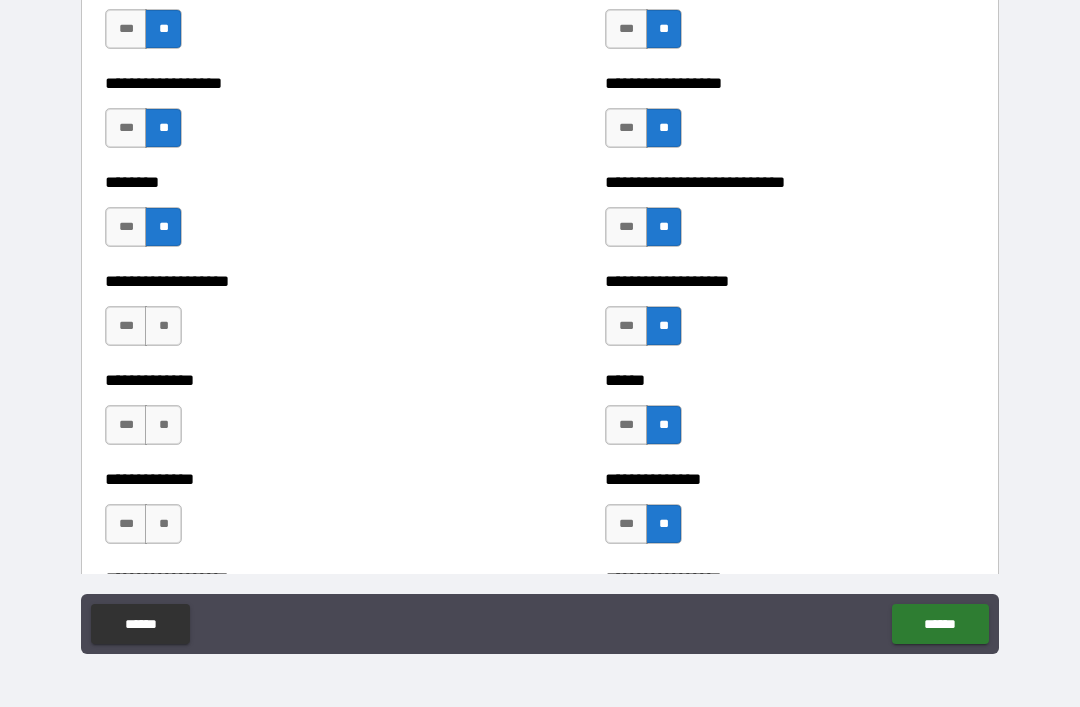 click on "**" at bounding box center (163, 524) 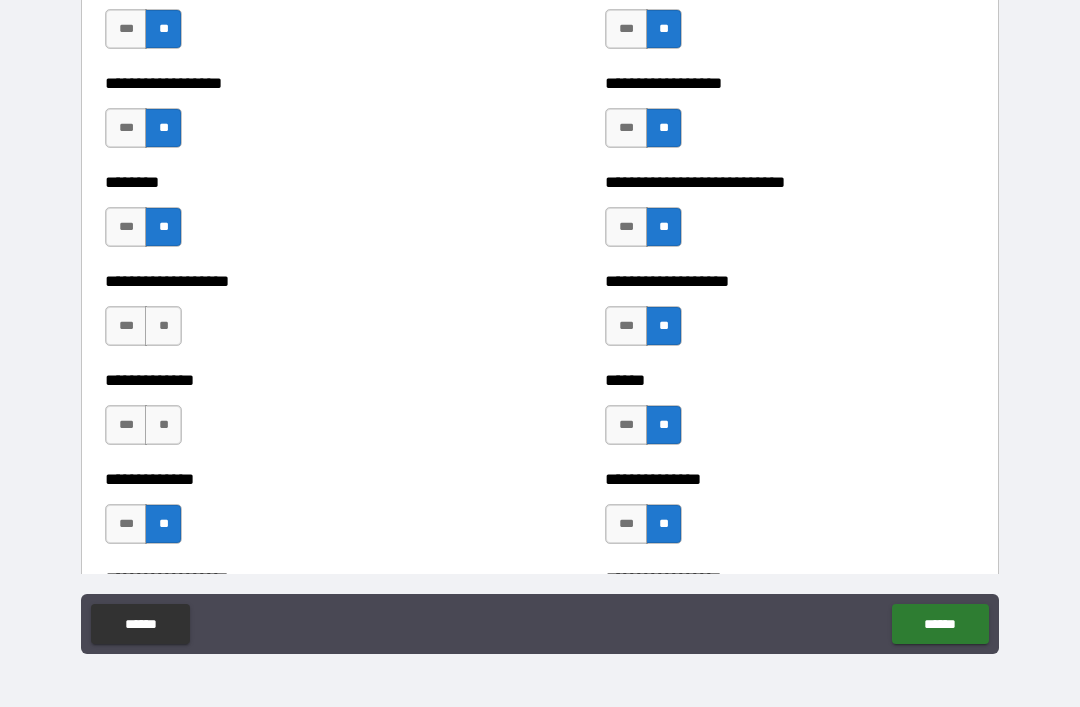 click on "**" at bounding box center (163, 425) 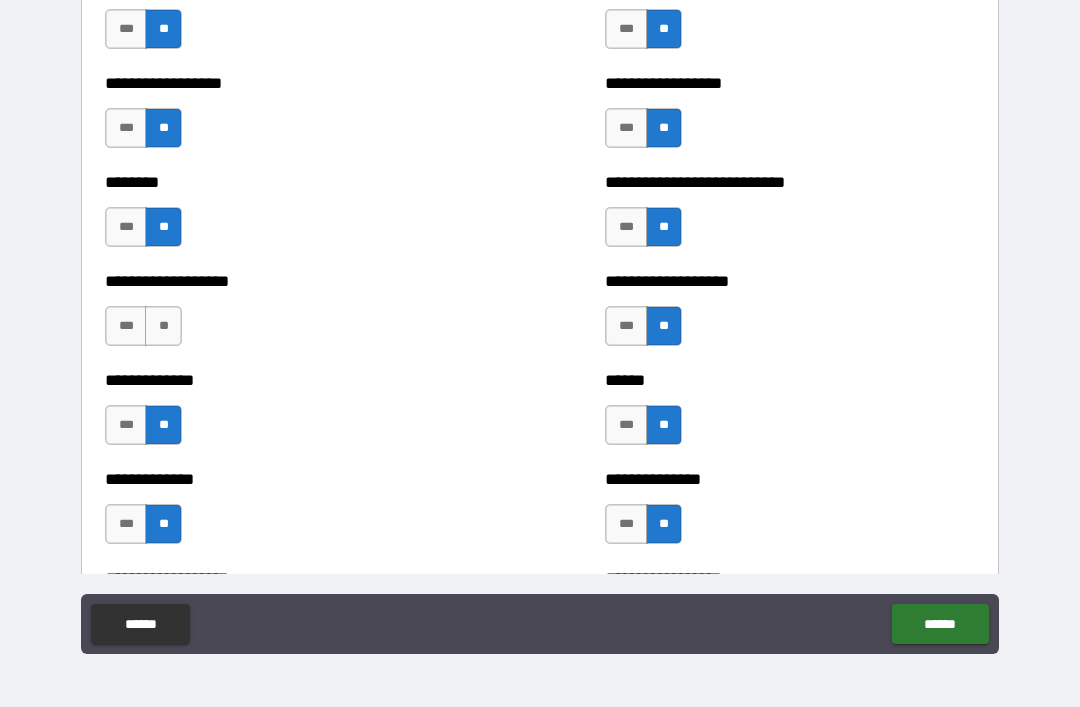 click on "**" at bounding box center [163, 326] 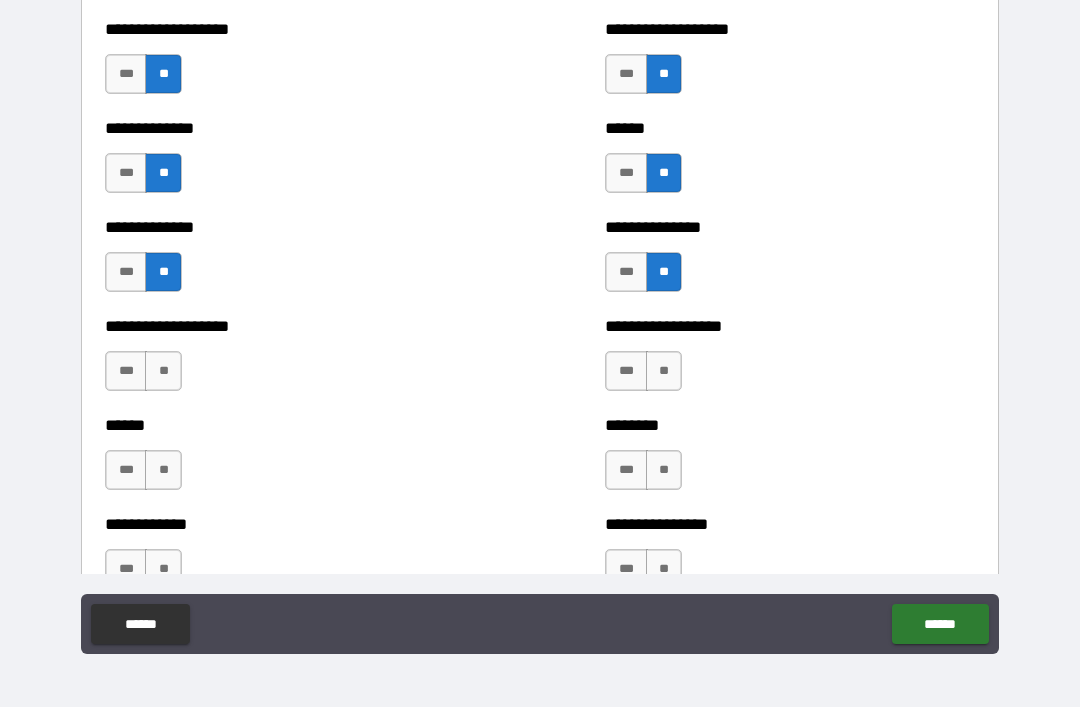 scroll, scrollTop: 4679, scrollLeft: 0, axis: vertical 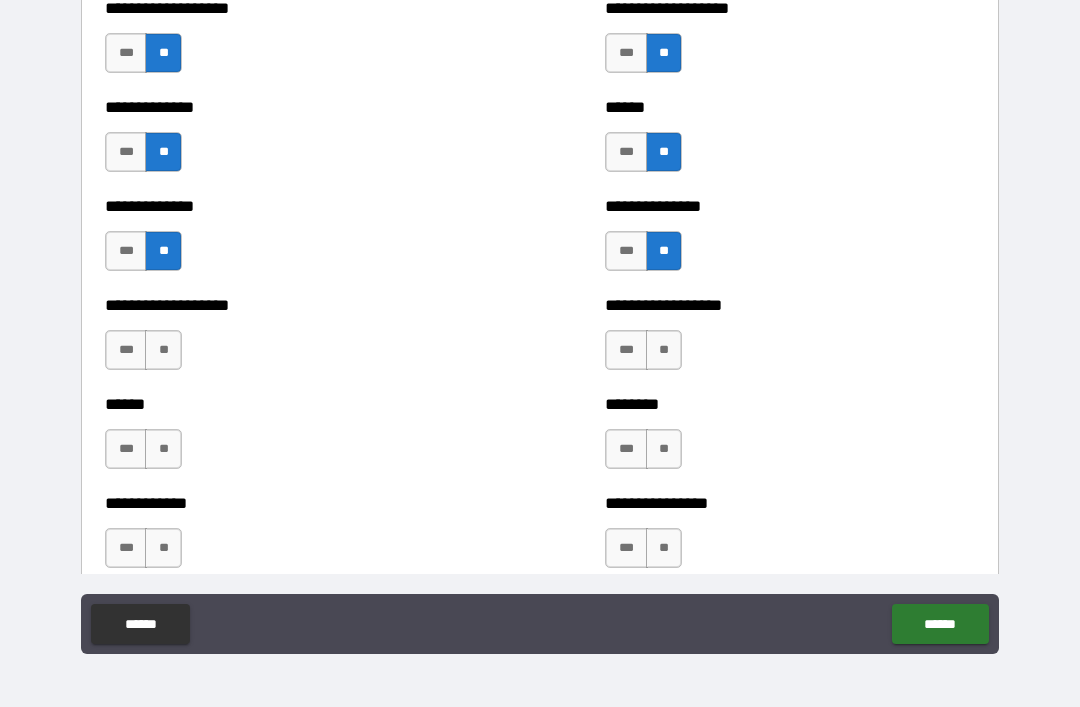 click on "**" at bounding box center (163, 350) 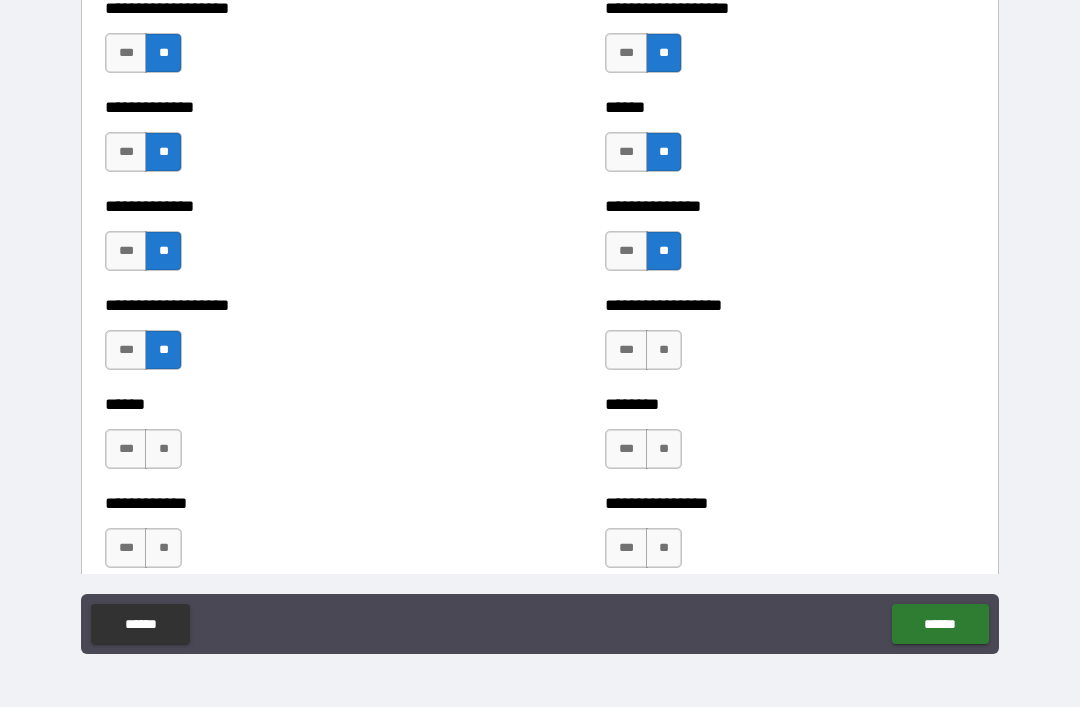 click on "**" at bounding box center [163, 449] 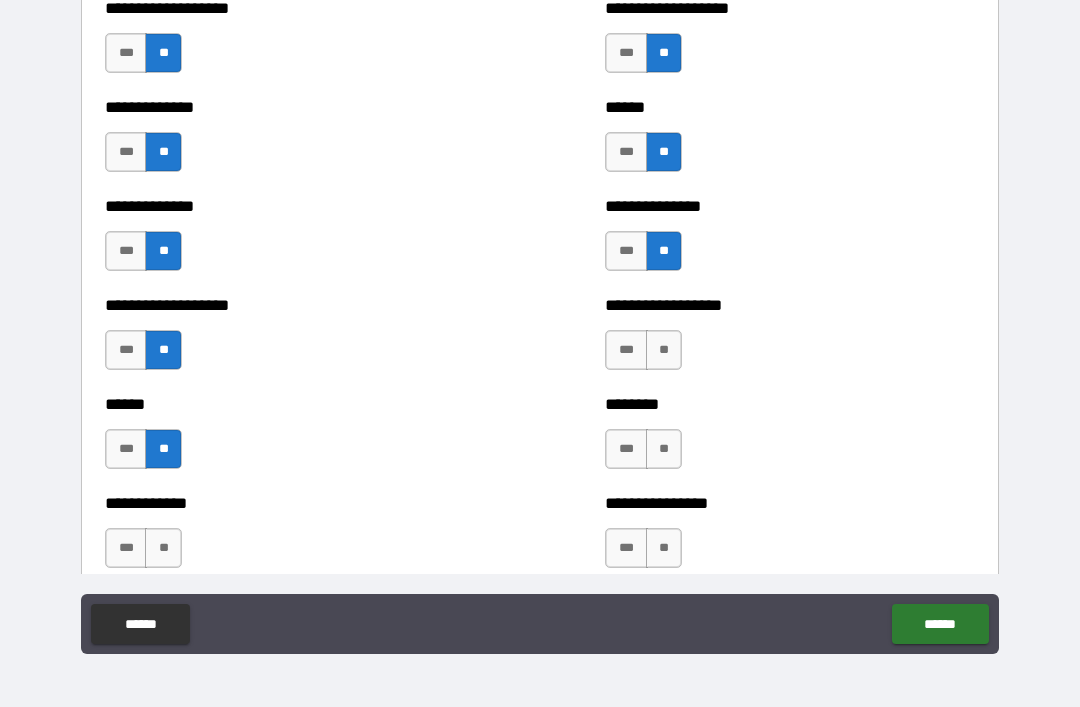 click on "**" at bounding box center [163, 548] 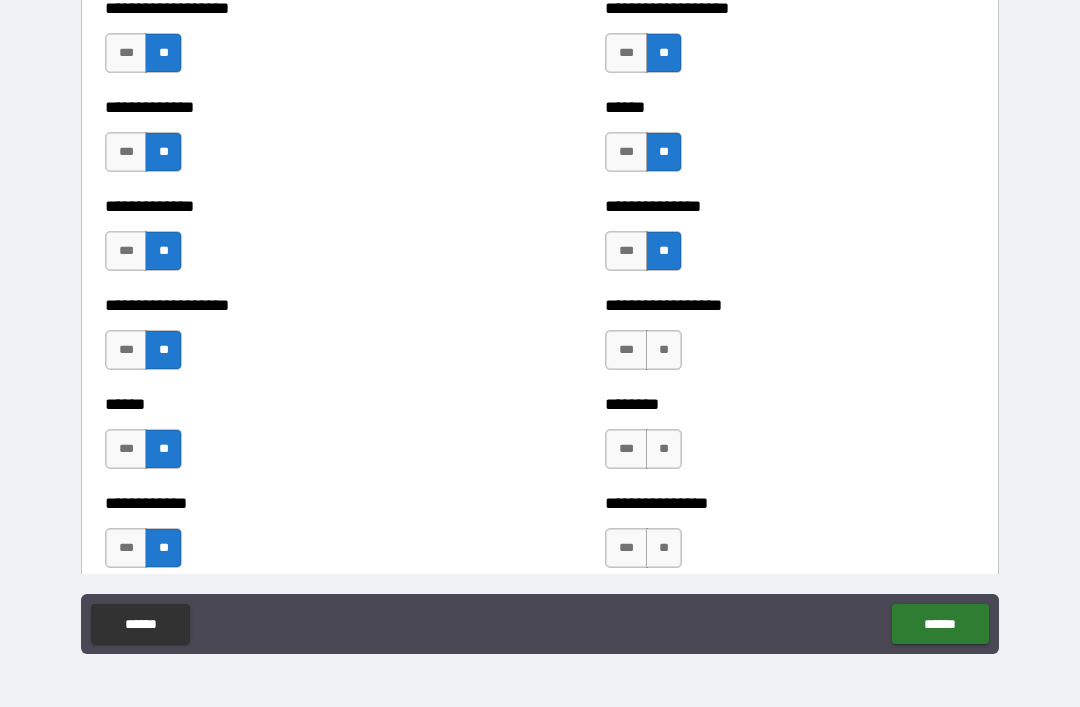 click on "**" at bounding box center (664, 548) 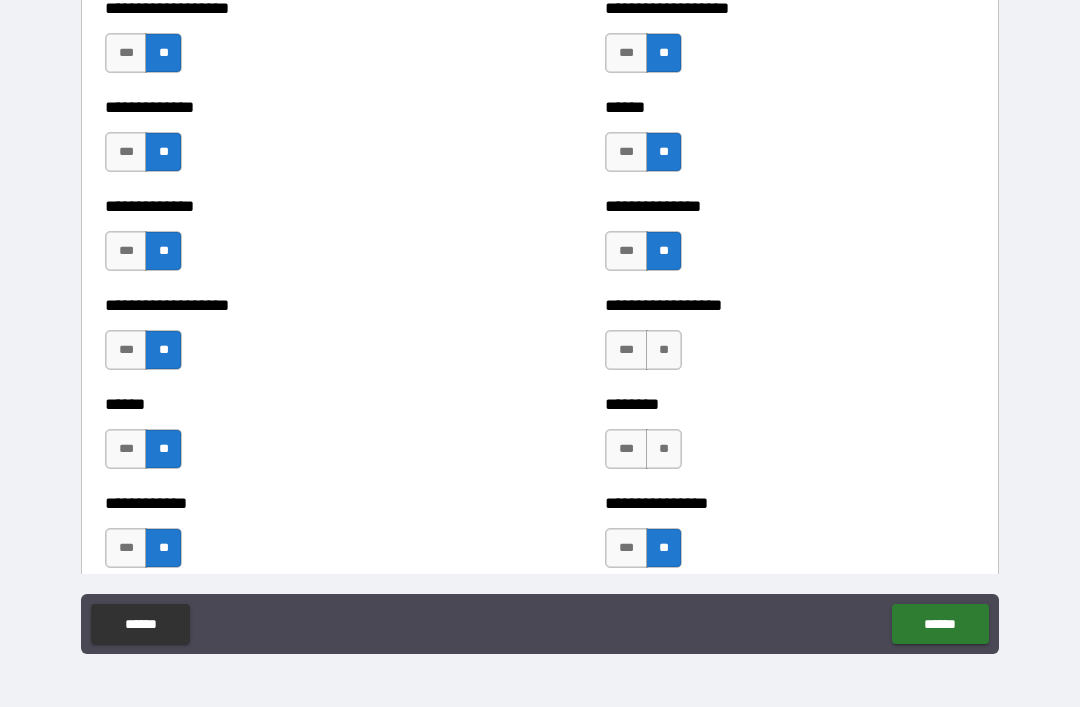 click on "**" at bounding box center (664, 449) 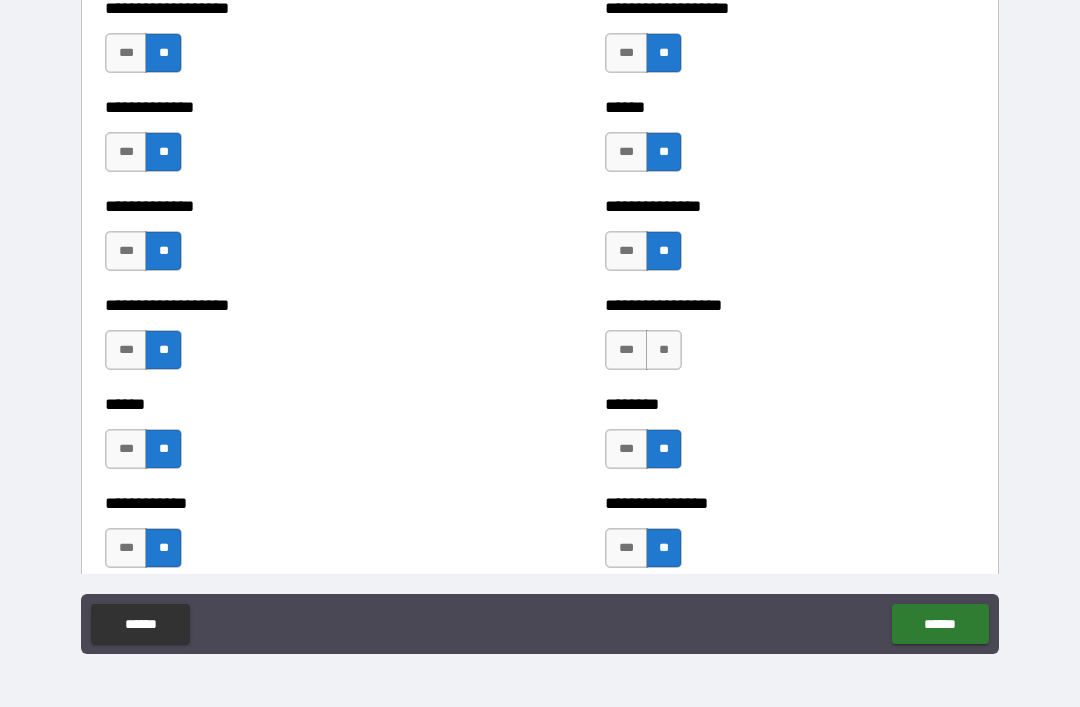 click on "**" at bounding box center (664, 350) 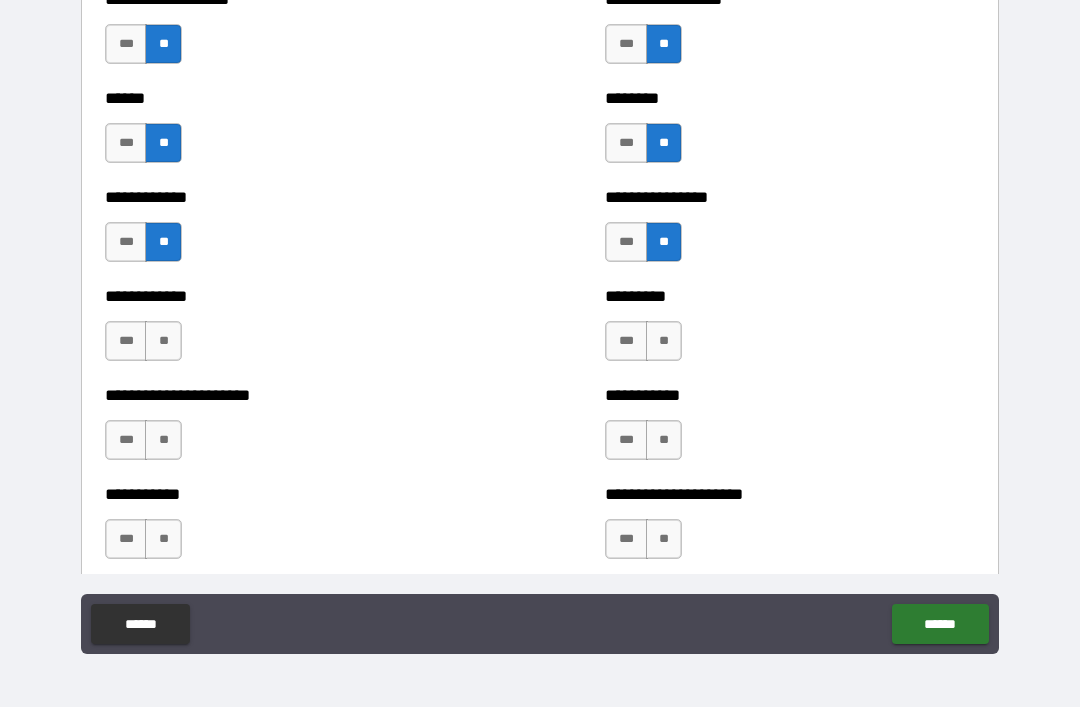 scroll, scrollTop: 5009, scrollLeft: 0, axis: vertical 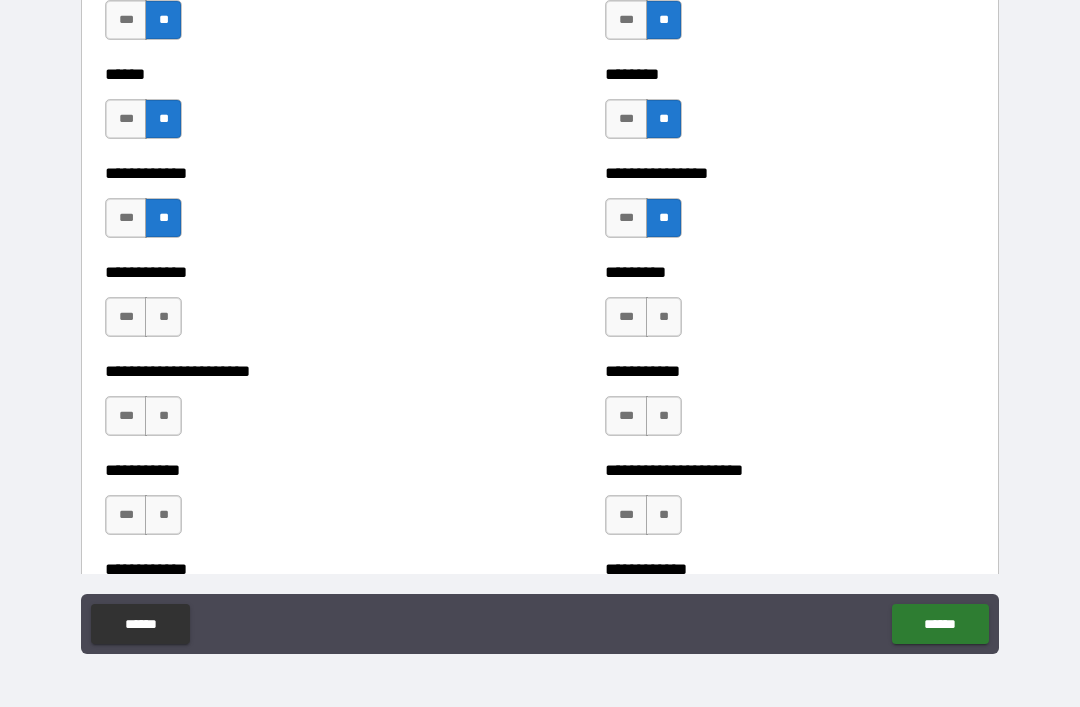 click on "**" at bounding box center [664, 317] 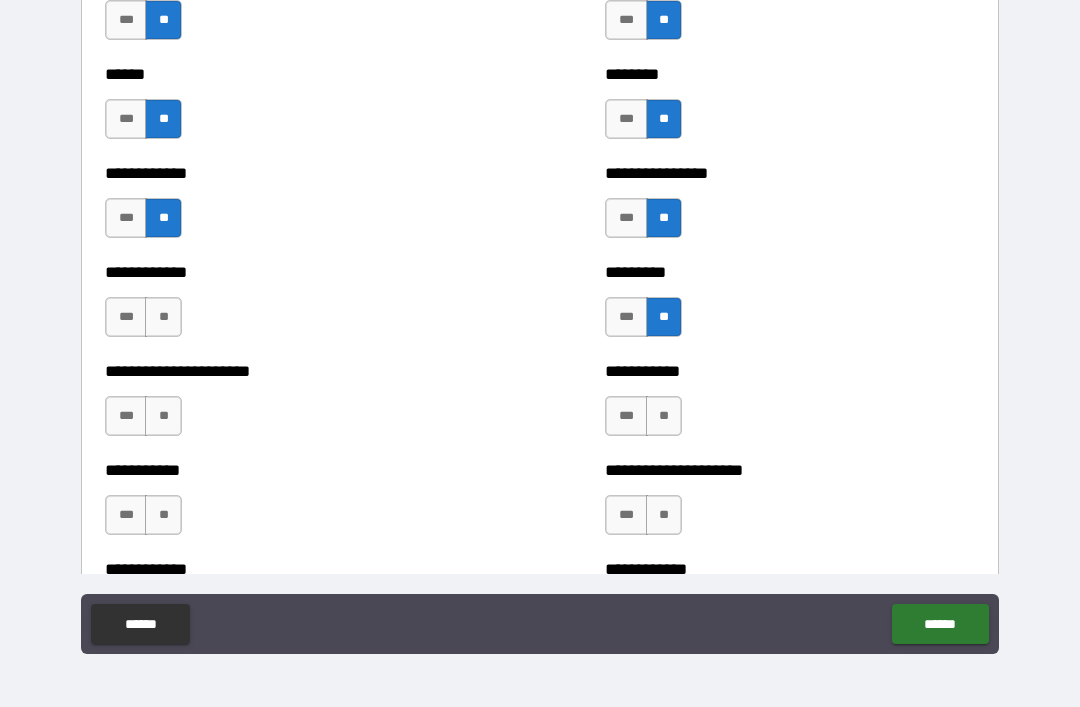click on "**" at bounding box center (664, 416) 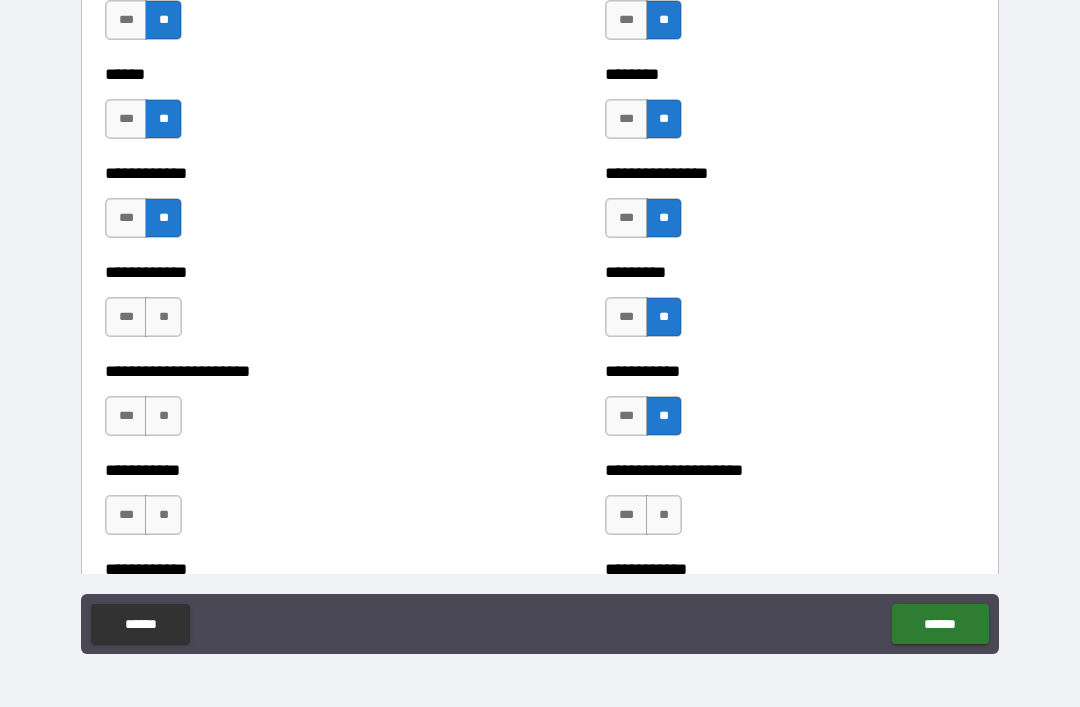 click on "**" at bounding box center [664, 515] 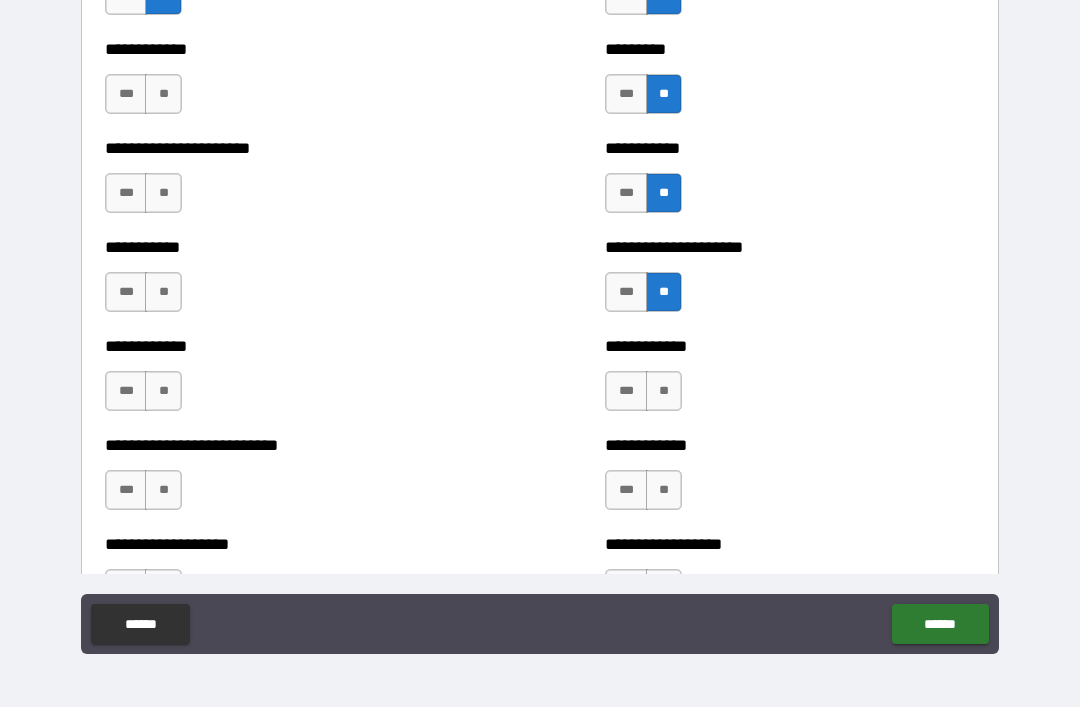 scroll, scrollTop: 5233, scrollLeft: 0, axis: vertical 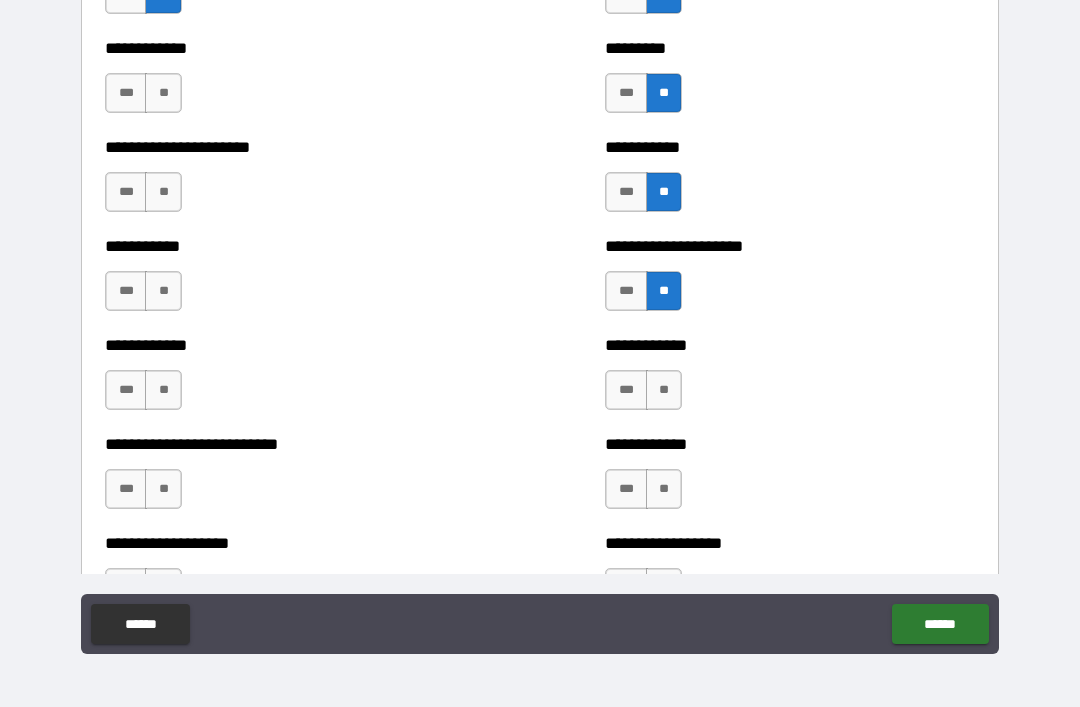 click on "**" at bounding box center (163, 390) 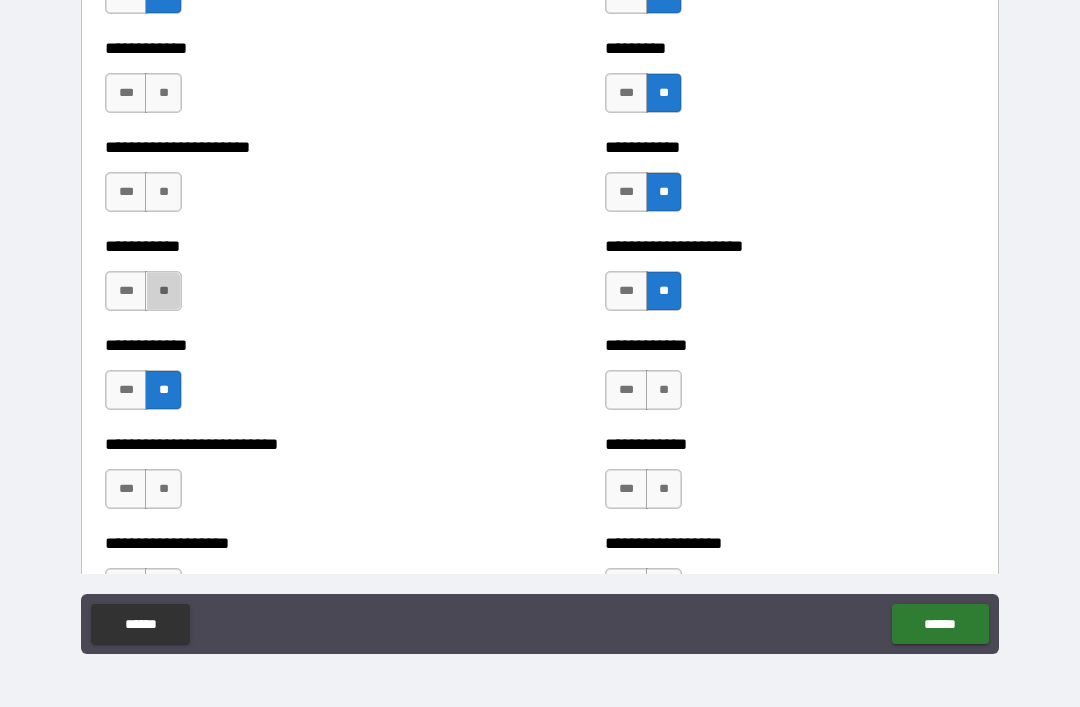 click on "**" at bounding box center (163, 291) 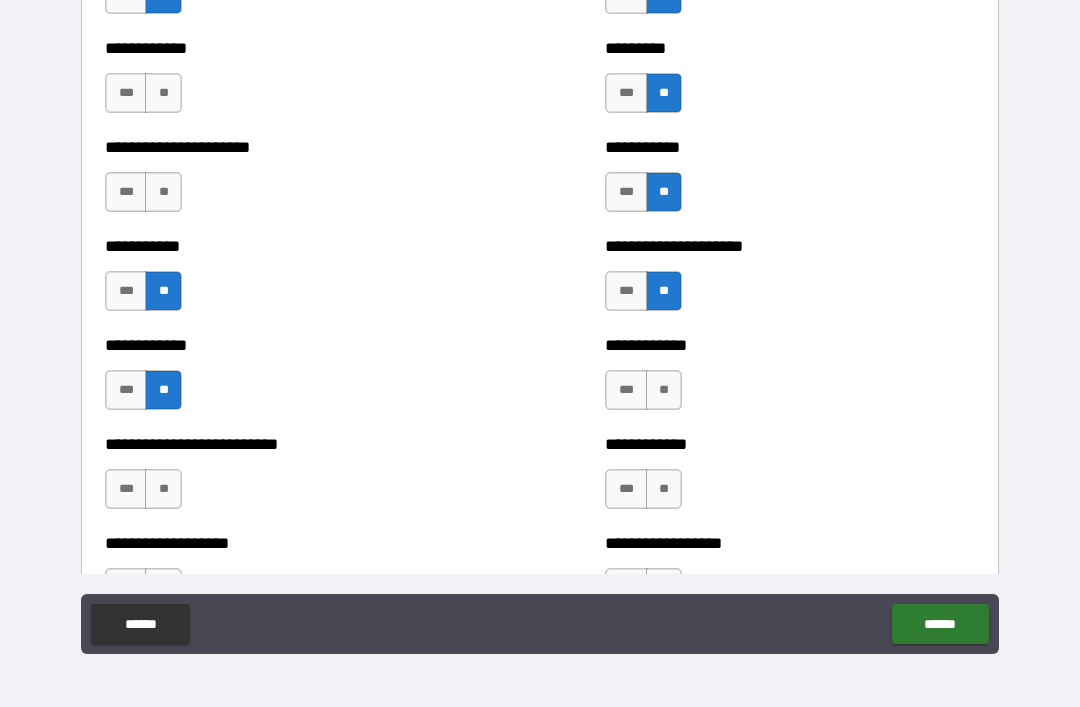click on "**" at bounding box center (163, 192) 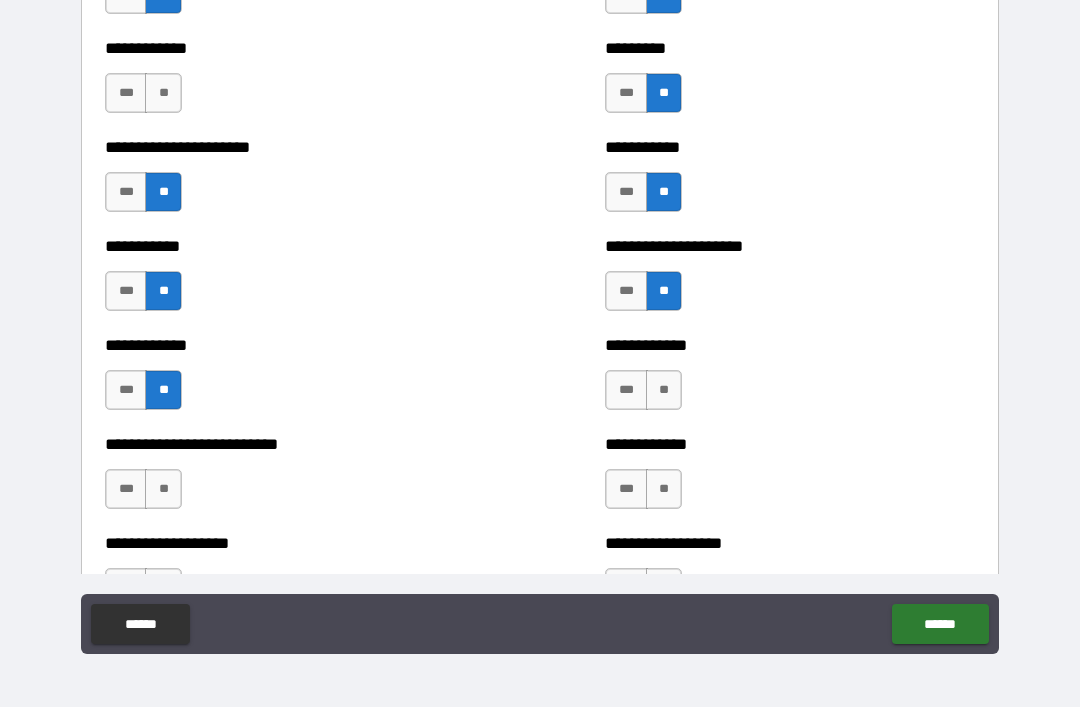 click on "**" at bounding box center [163, 93] 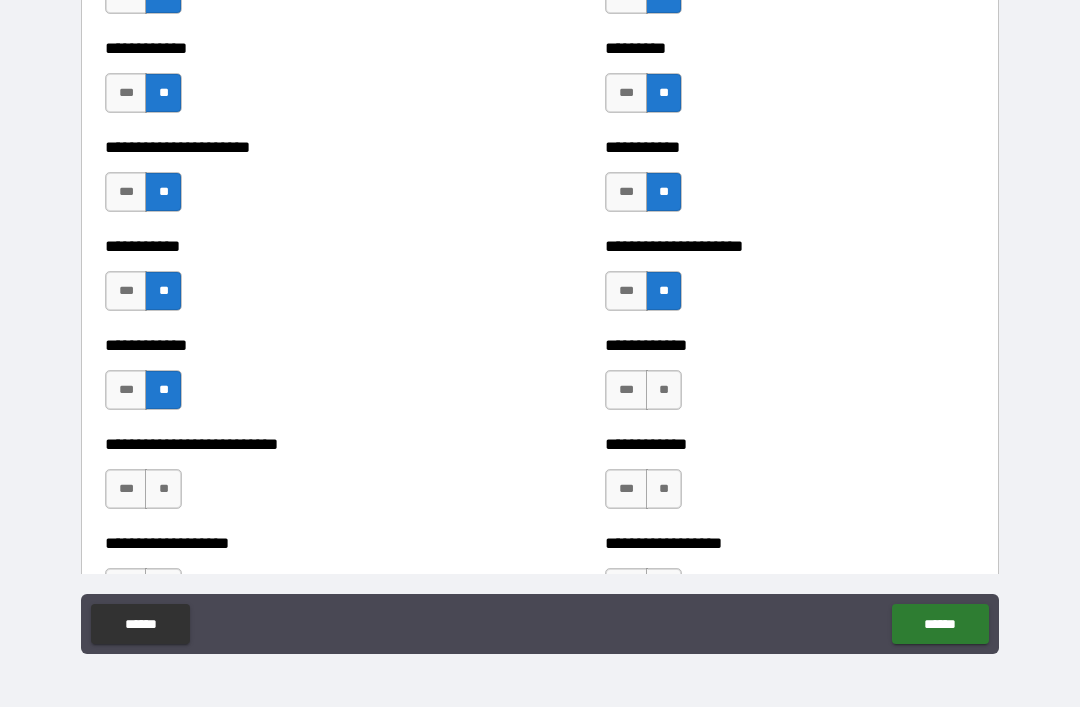 click on "**" at bounding box center [664, 390] 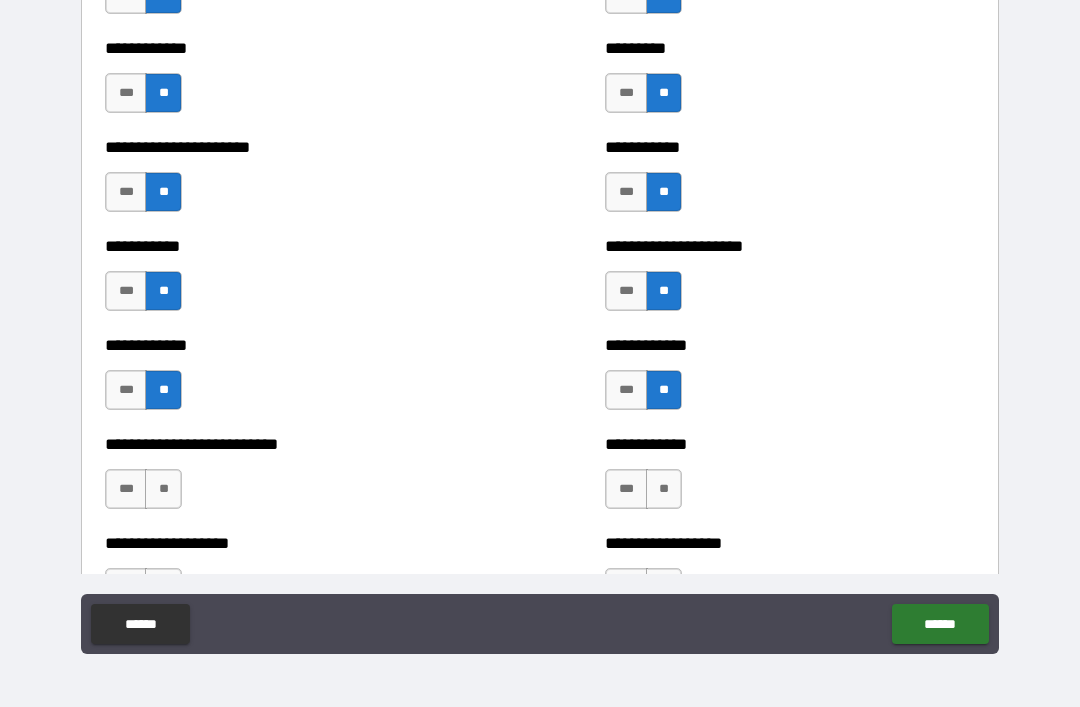 click on "**" at bounding box center (664, 489) 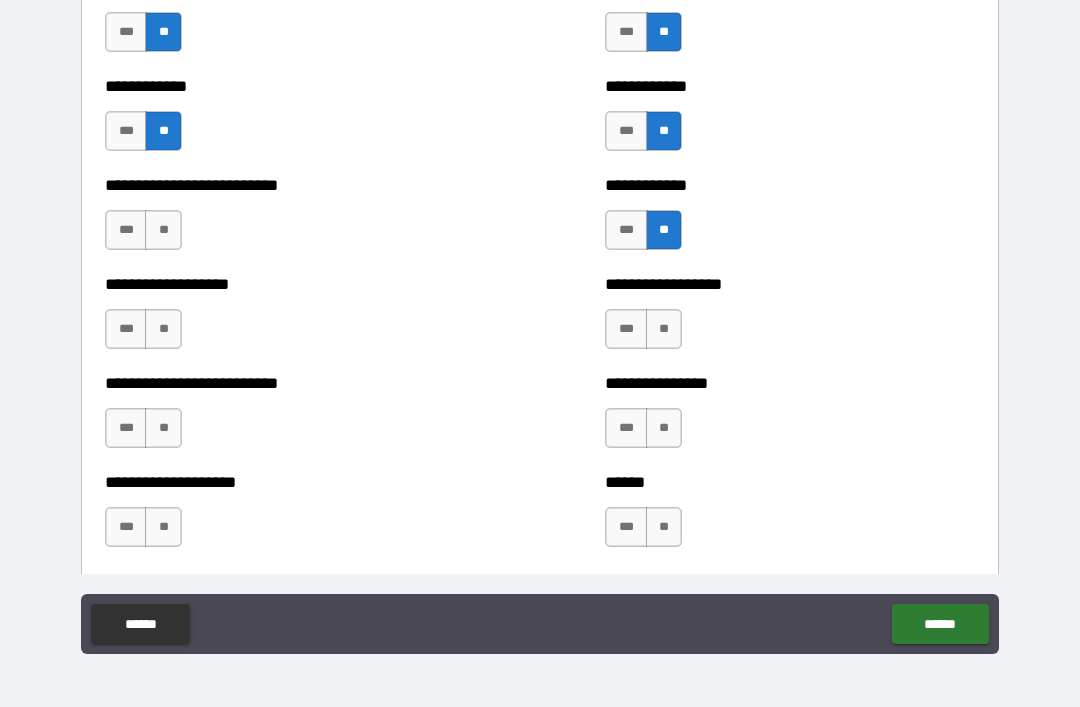 scroll, scrollTop: 5524, scrollLeft: 0, axis: vertical 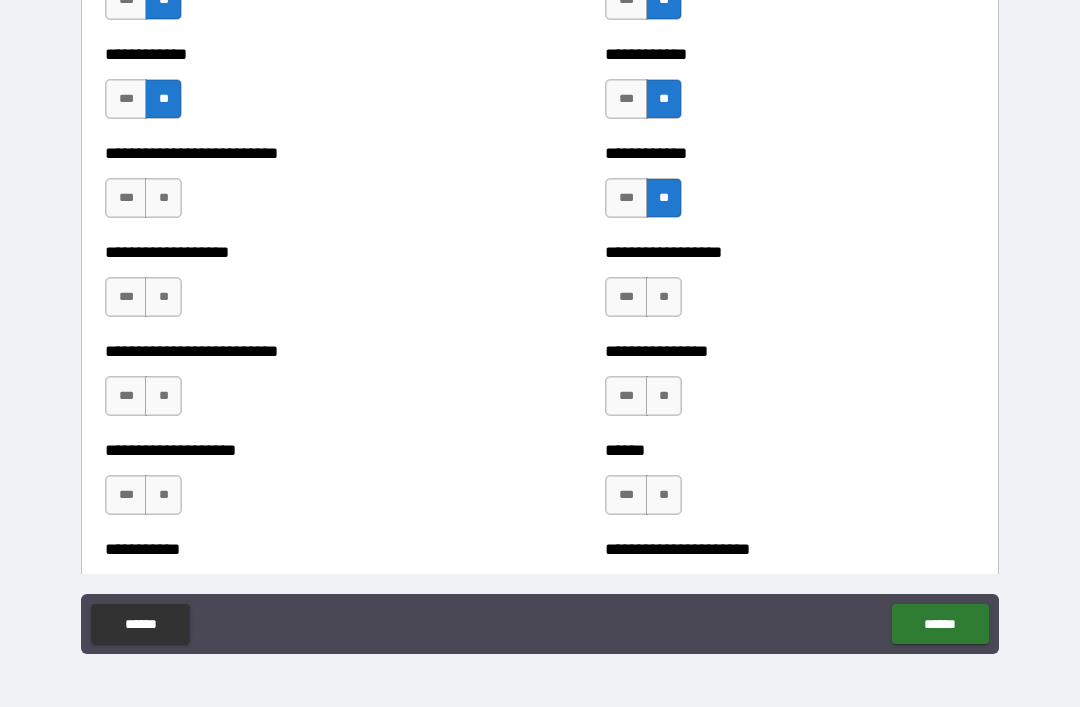 click on "**" at bounding box center (664, 297) 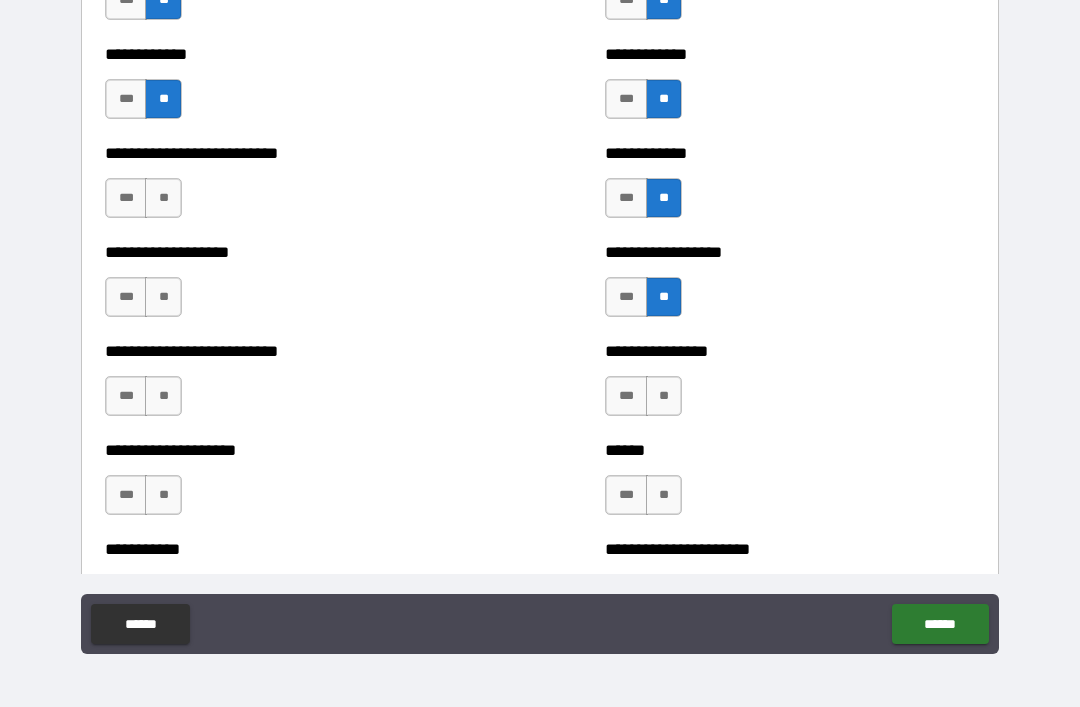 click on "**" at bounding box center (664, 396) 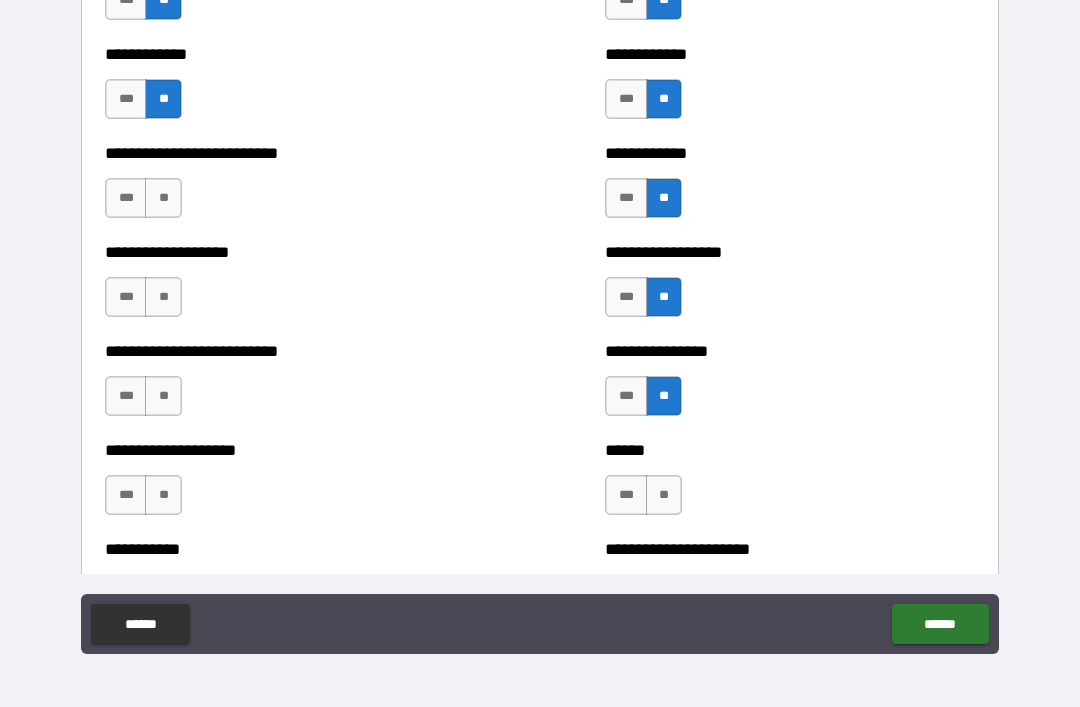 click on "**" at bounding box center [664, 495] 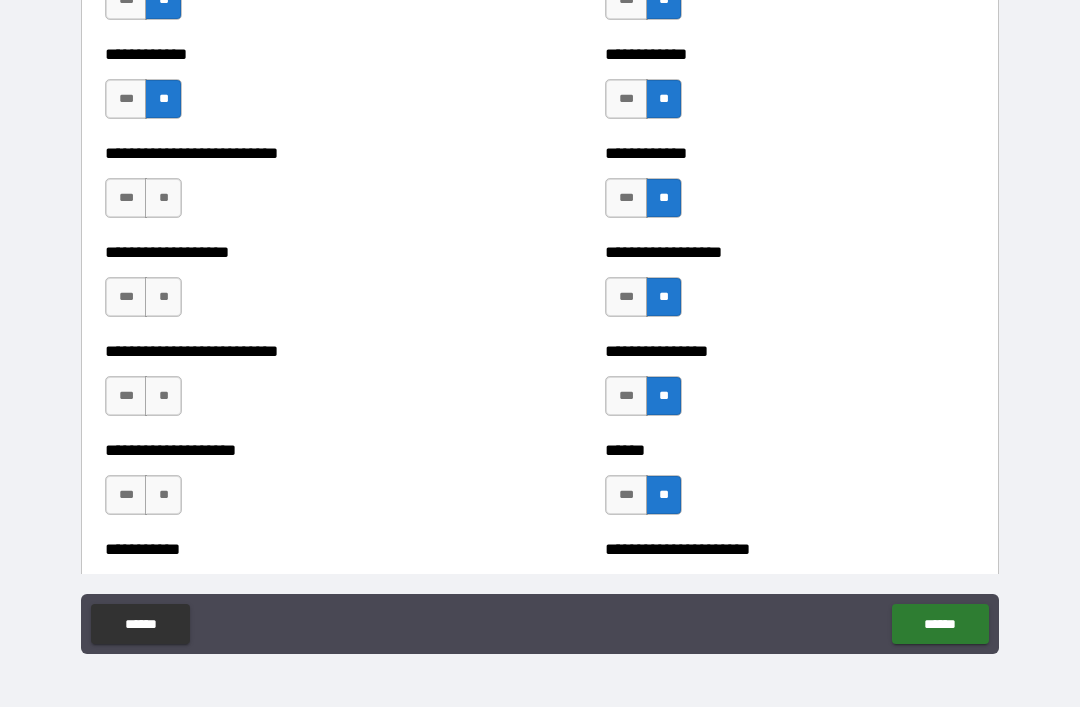 click on "**" at bounding box center (163, 495) 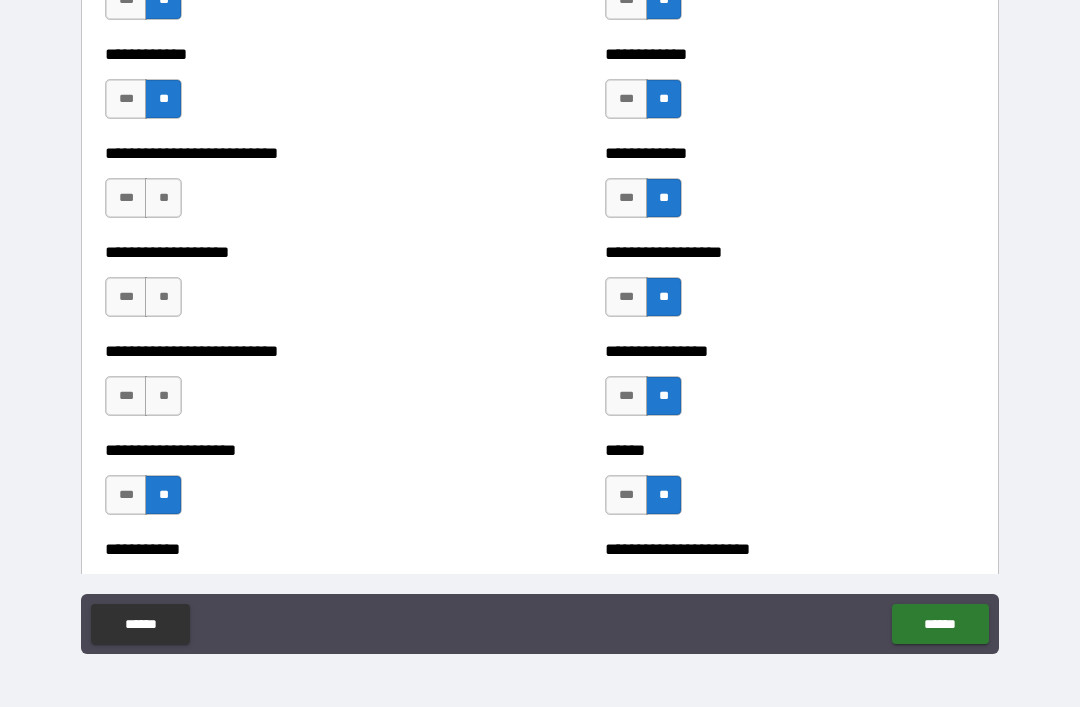 click on "**" at bounding box center [163, 396] 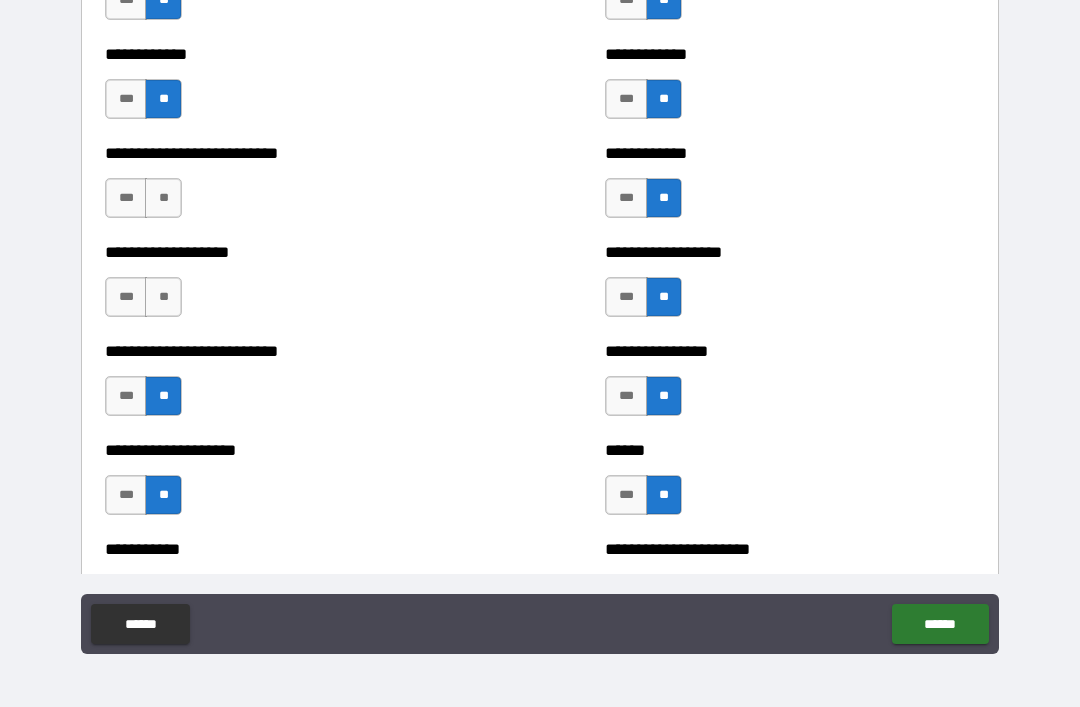 click on "**" at bounding box center [163, 297] 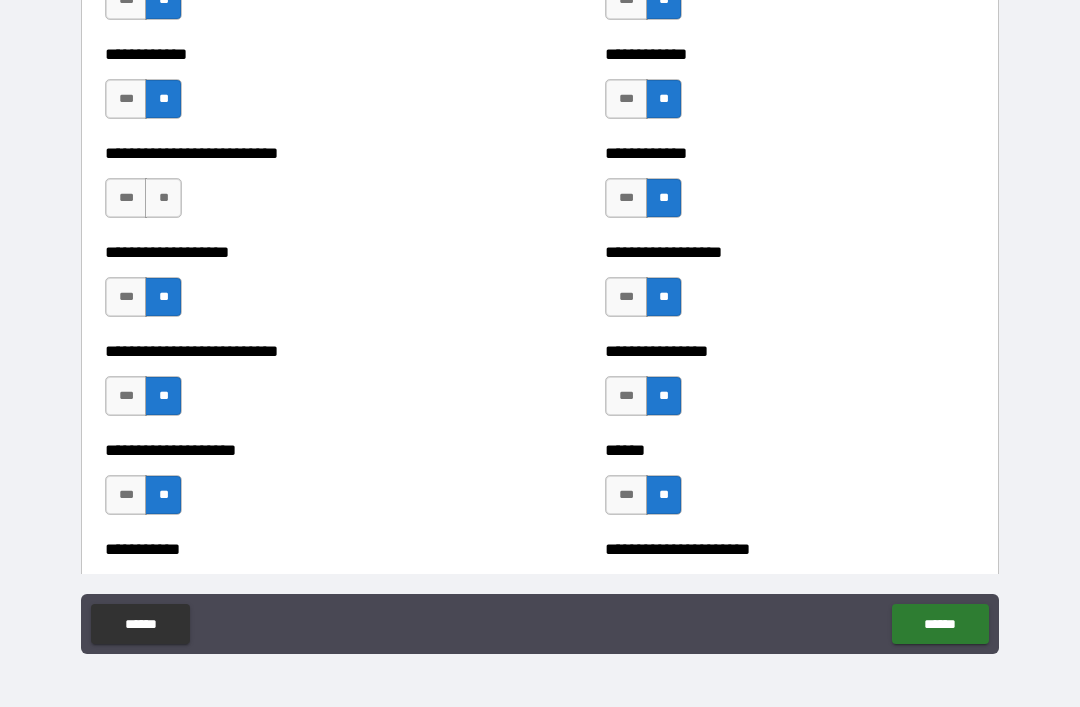 click on "**" at bounding box center [163, 198] 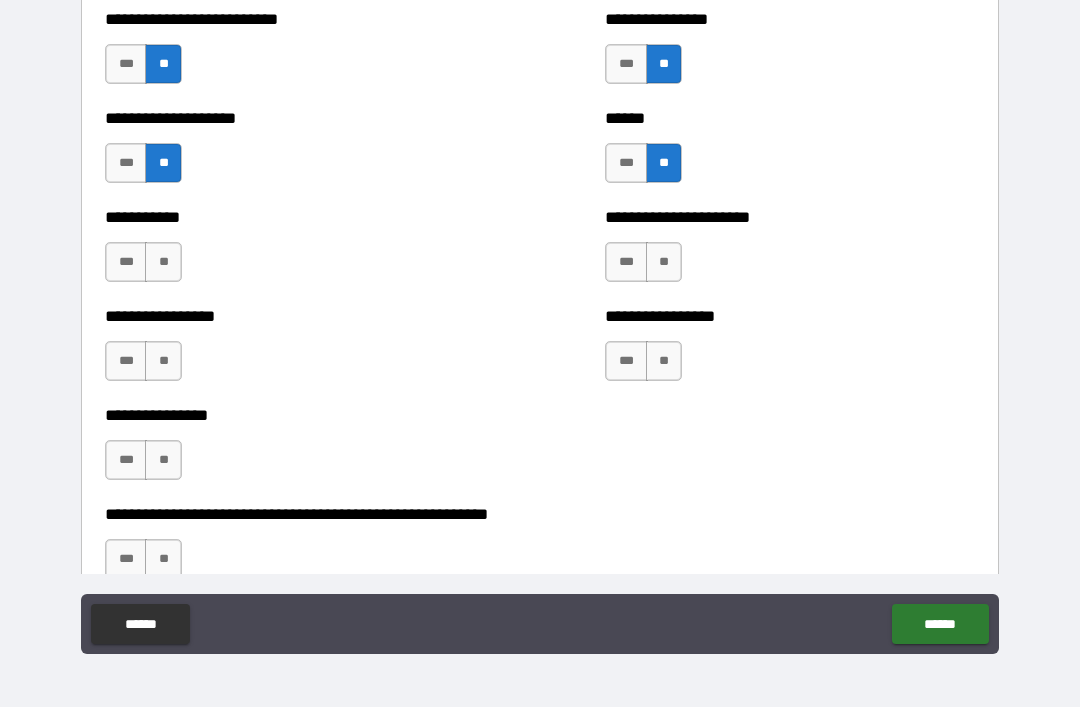 scroll, scrollTop: 5861, scrollLeft: 0, axis: vertical 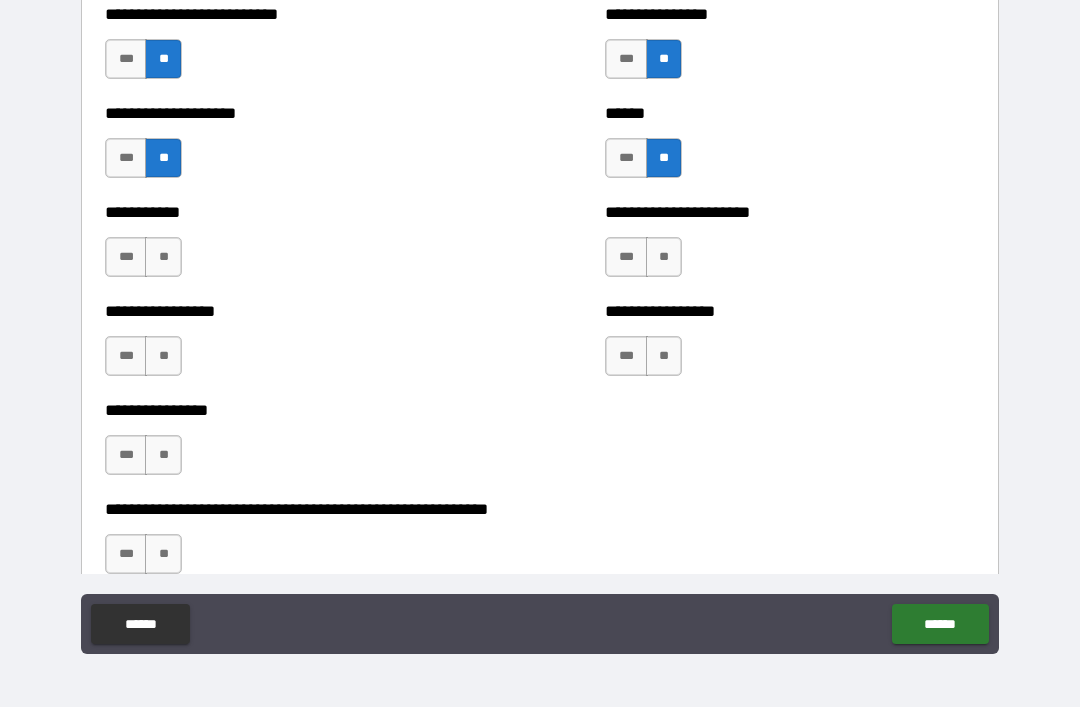 click on "**" at bounding box center (664, 356) 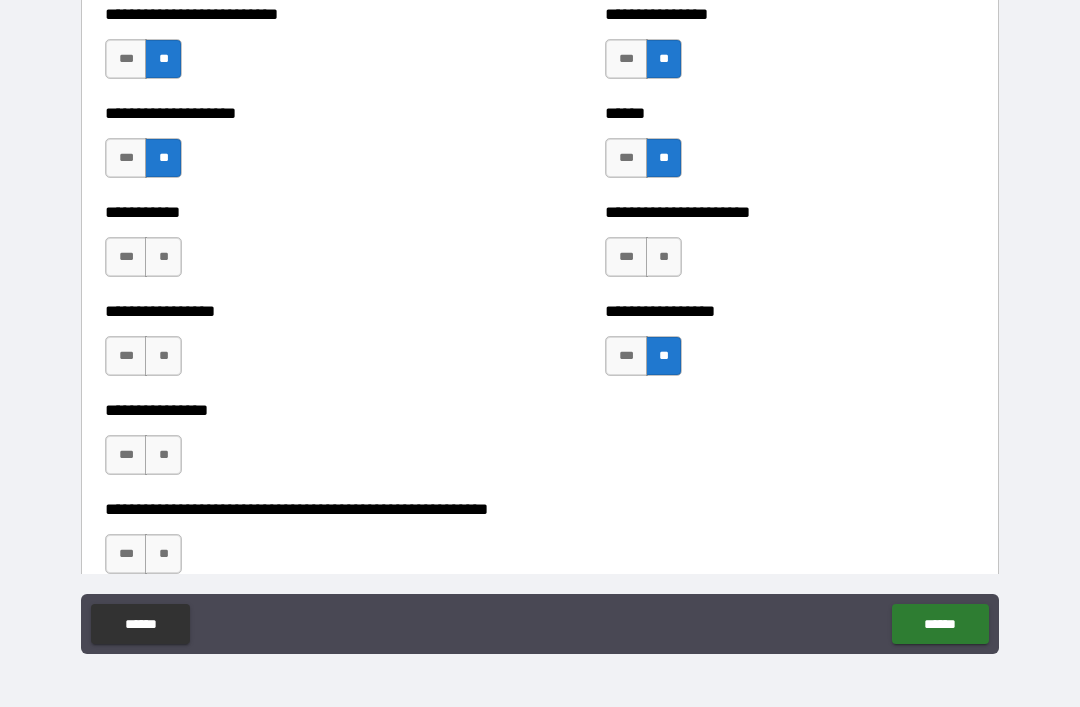 click on "**" at bounding box center [664, 257] 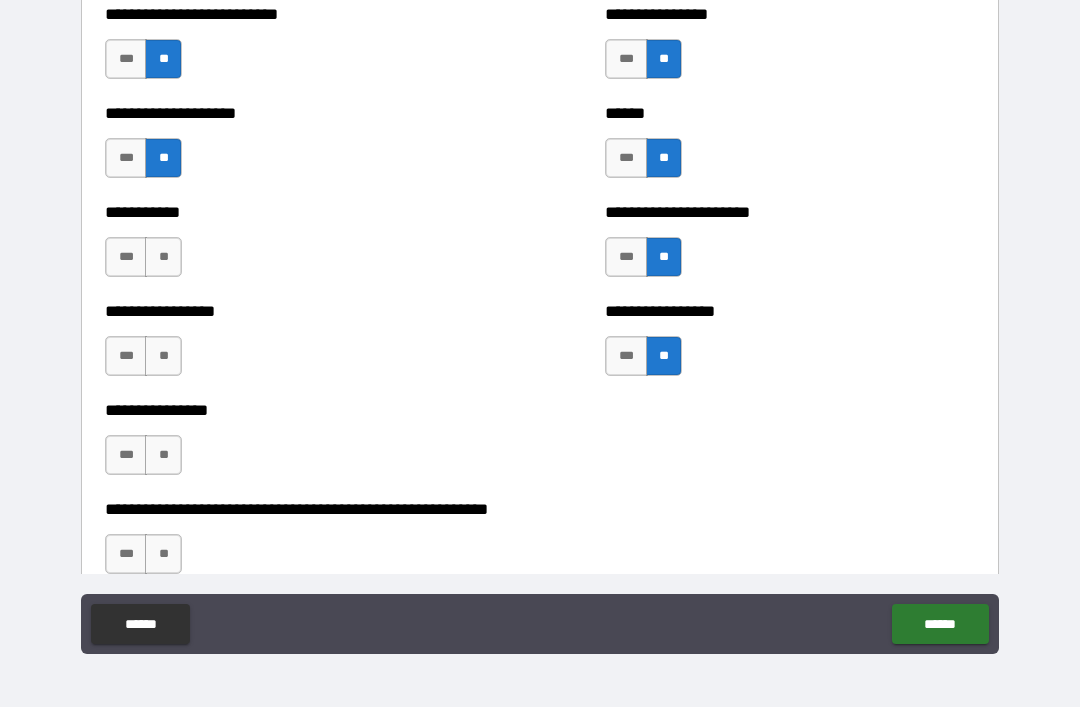 click on "**" at bounding box center (163, 554) 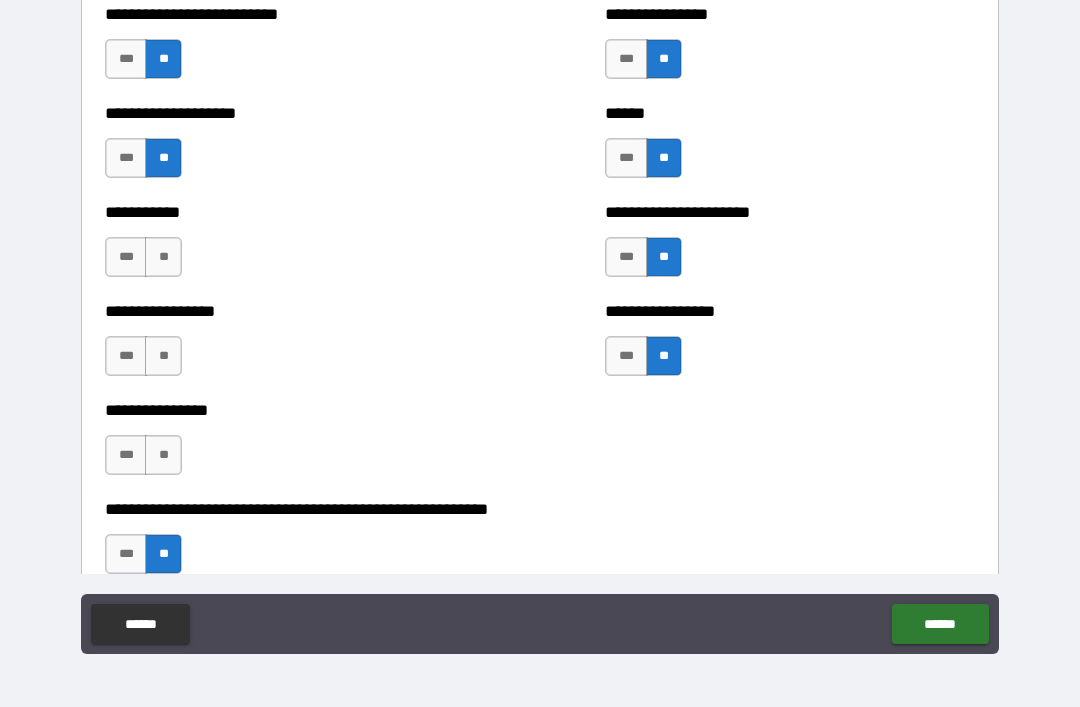 click on "**" at bounding box center (163, 455) 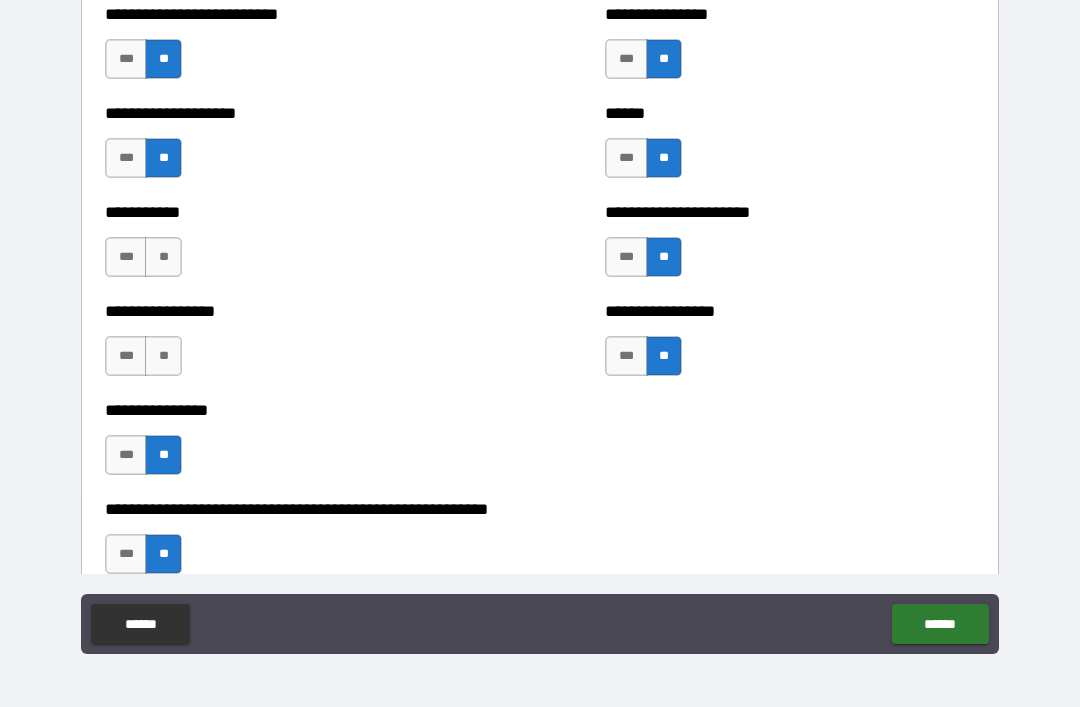 click on "**" at bounding box center [163, 356] 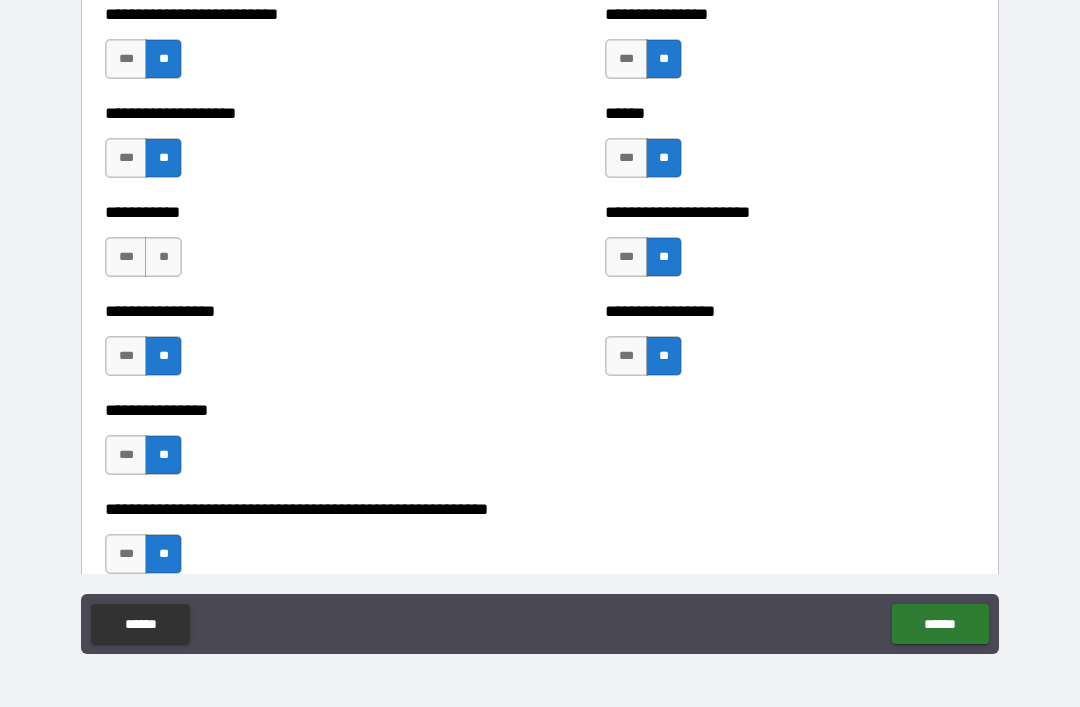 click on "**" at bounding box center (163, 257) 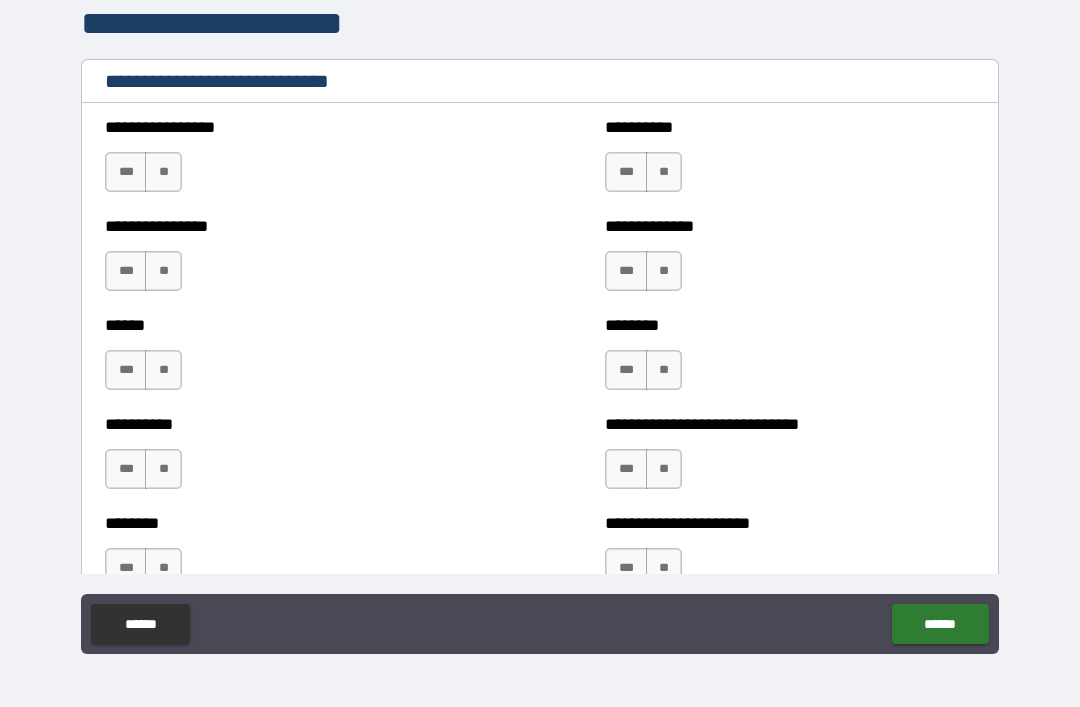 scroll, scrollTop: 6660, scrollLeft: 0, axis: vertical 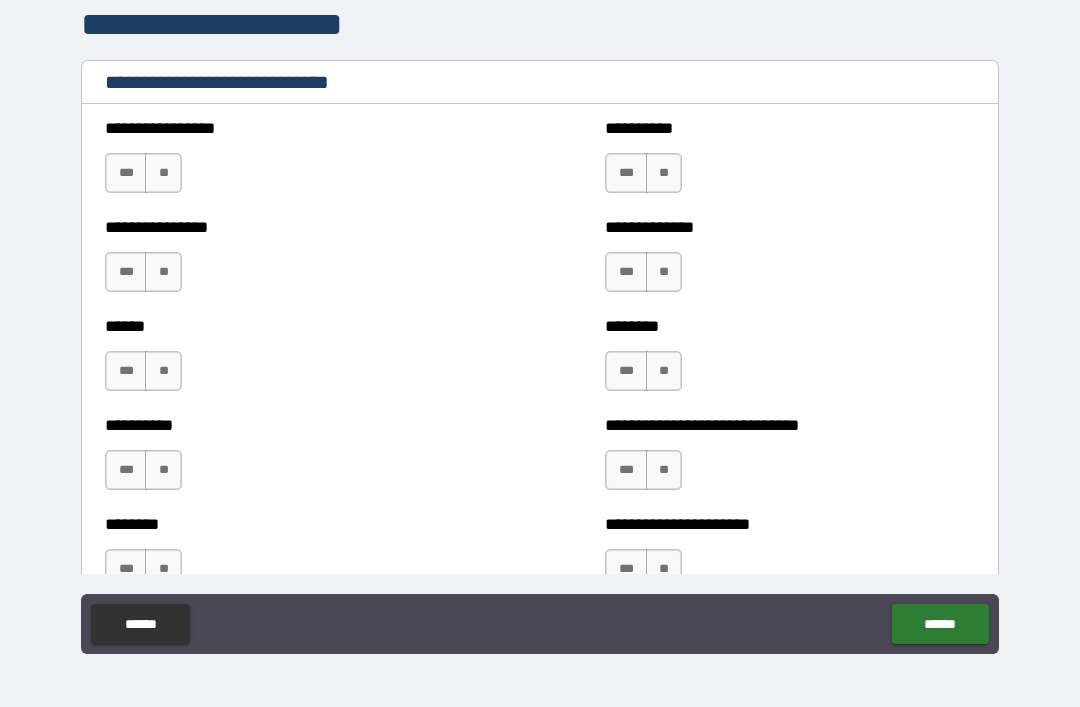 click on "***" at bounding box center (126, 173) 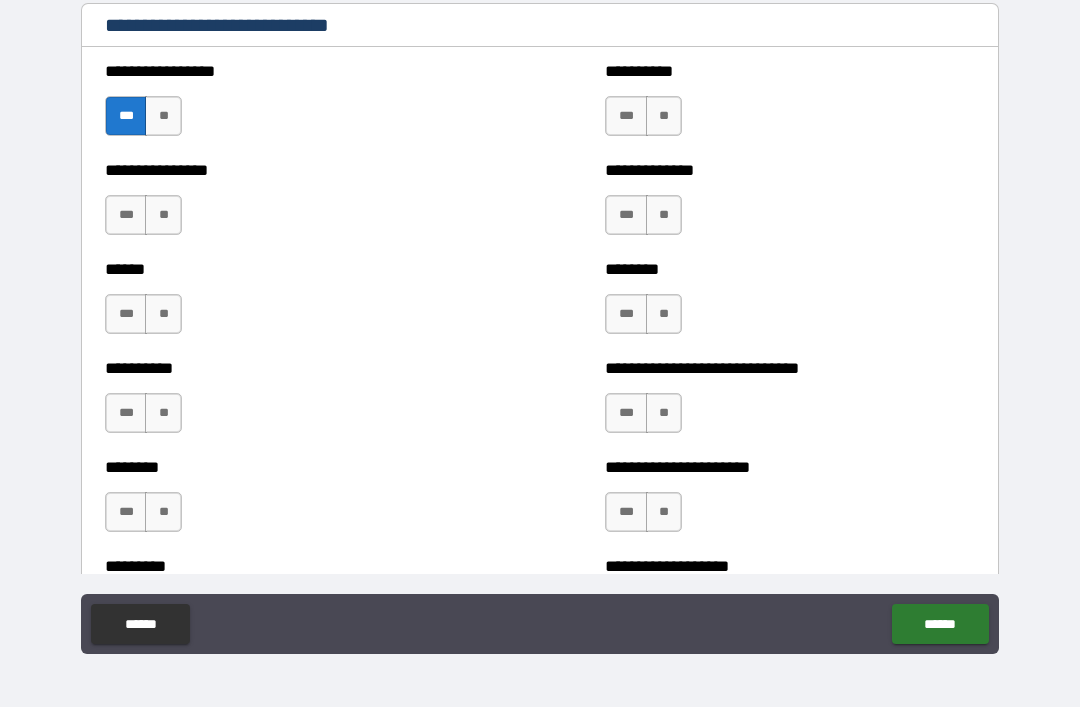 scroll, scrollTop: 6718, scrollLeft: 0, axis: vertical 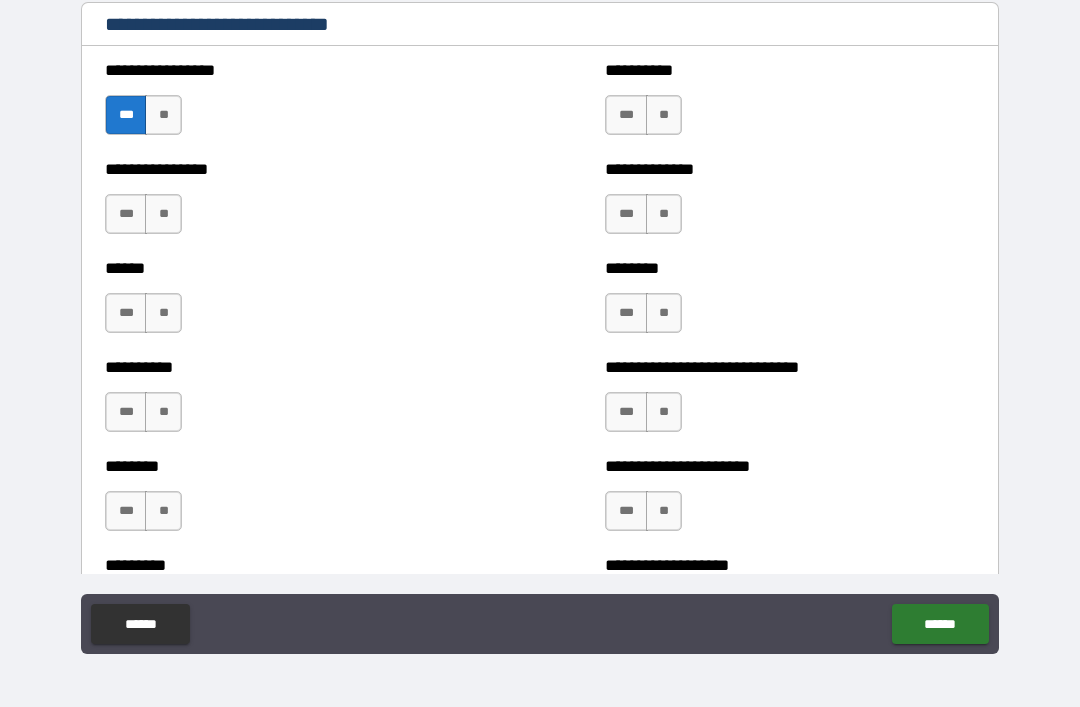 click on "***" at bounding box center [626, 511] 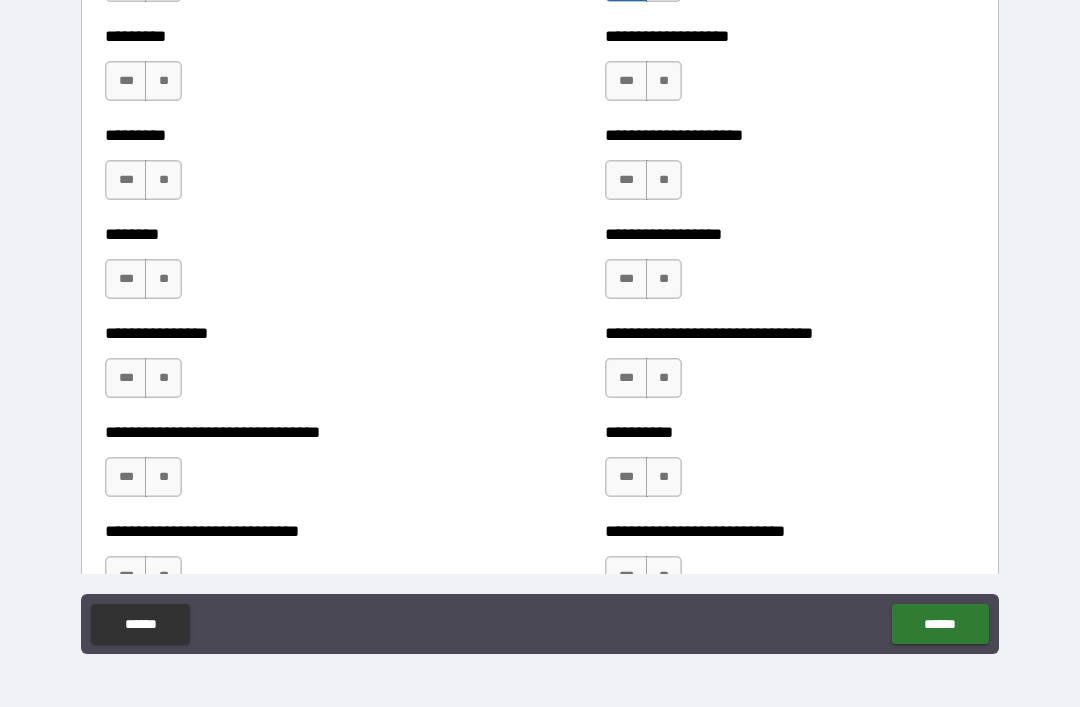 scroll, scrollTop: 7244, scrollLeft: 0, axis: vertical 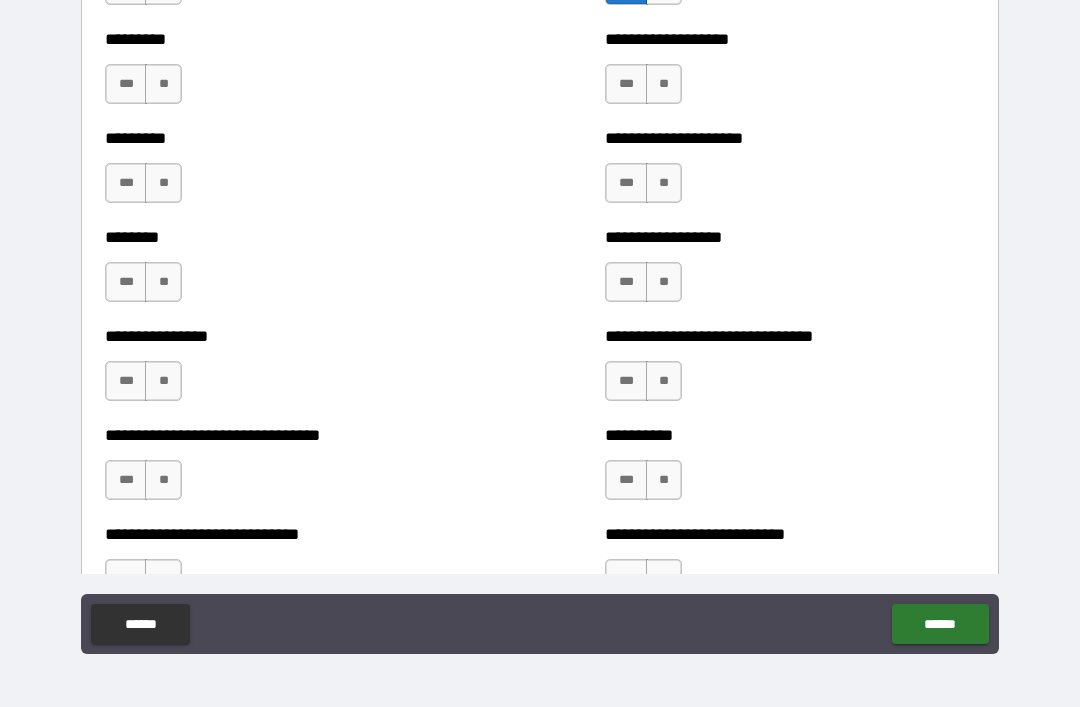 click on "**" at bounding box center [664, 282] 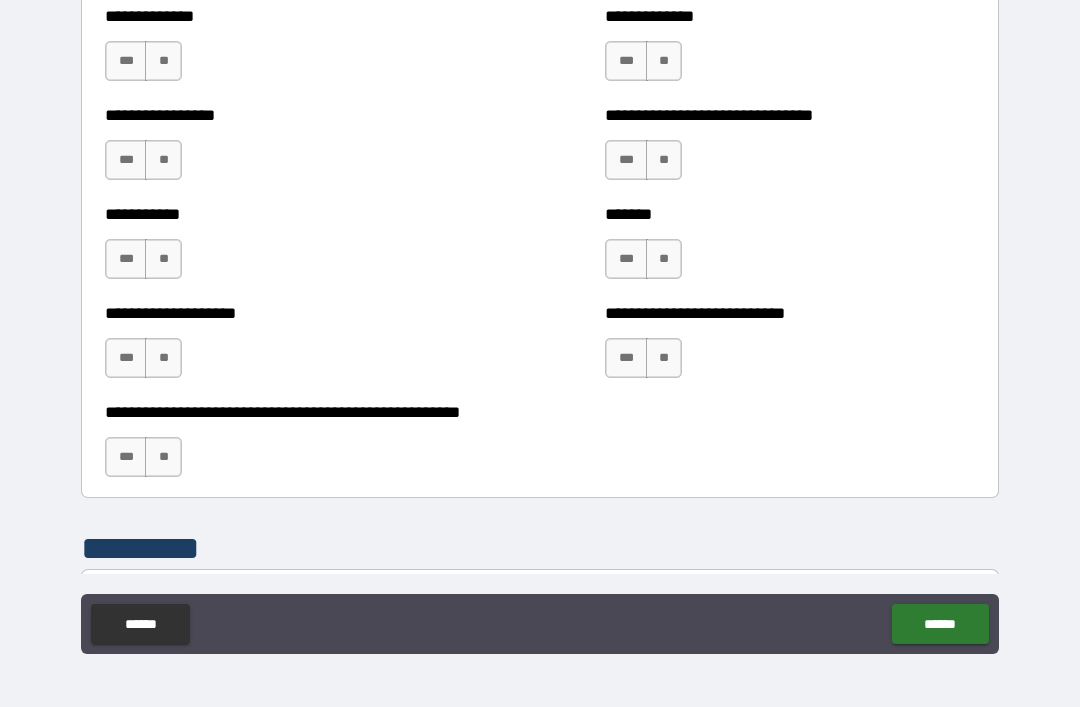 scroll, scrollTop: 7863, scrollLeft: 0, axis: vertical 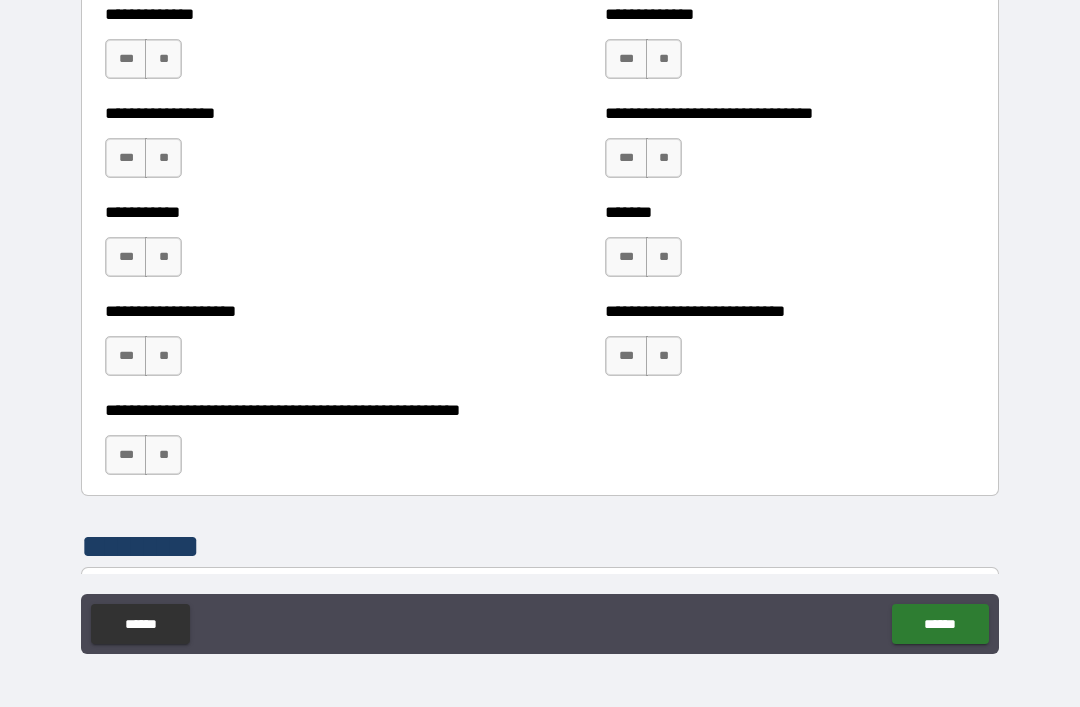 click on "**" at bounding box center (664, 356) 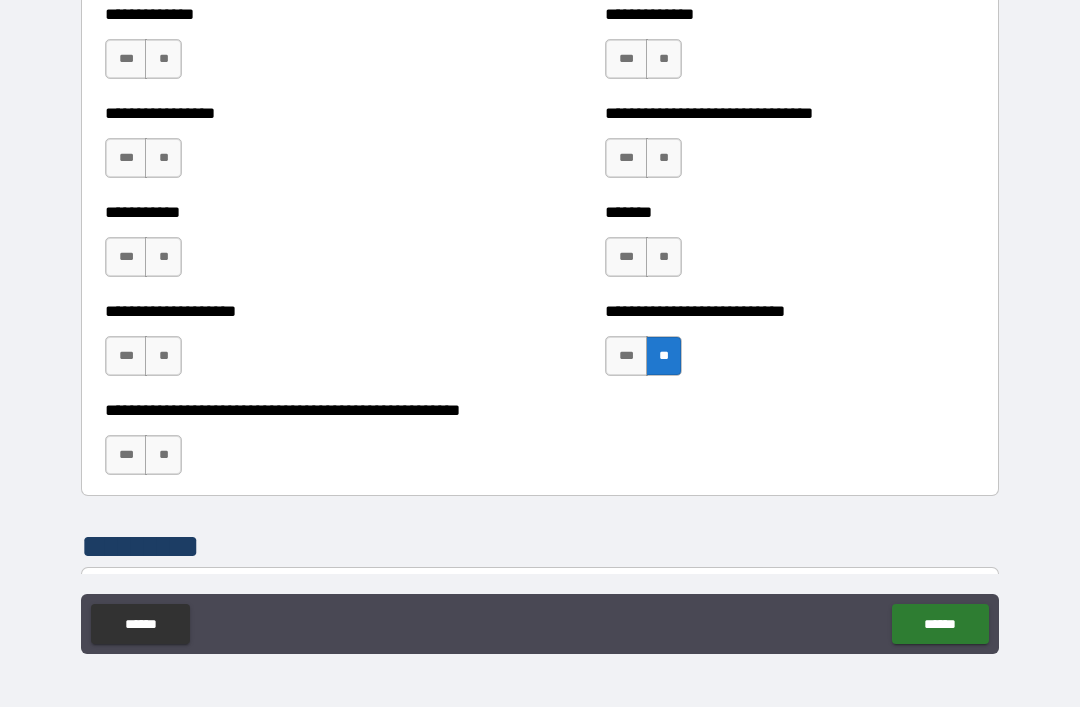 click on "***" at bounding box center [626, 356] 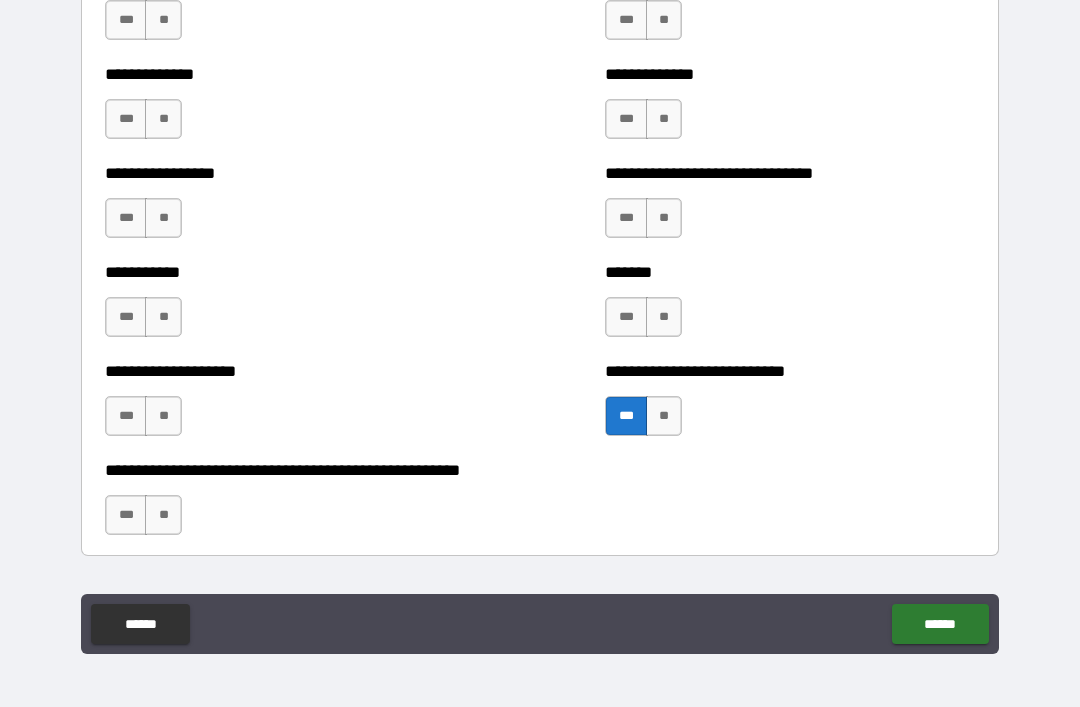 scroll, scrollTop: 7794, scrollLeft: 0, axis: vertical 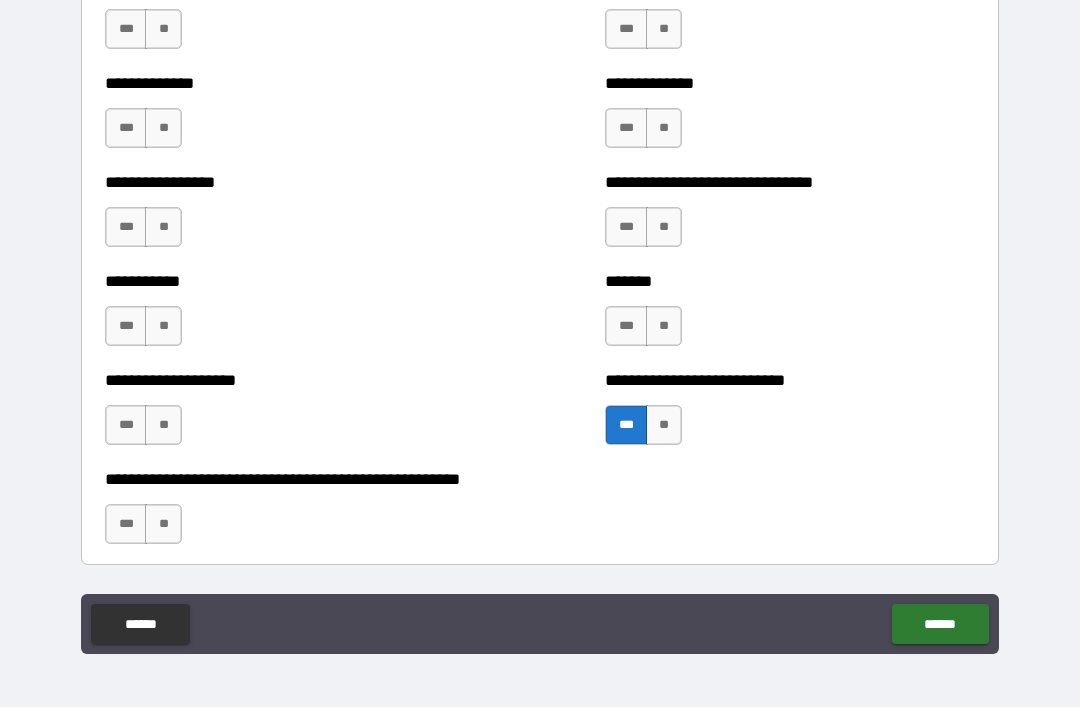 click on "**" at bounding box center (664, 326) 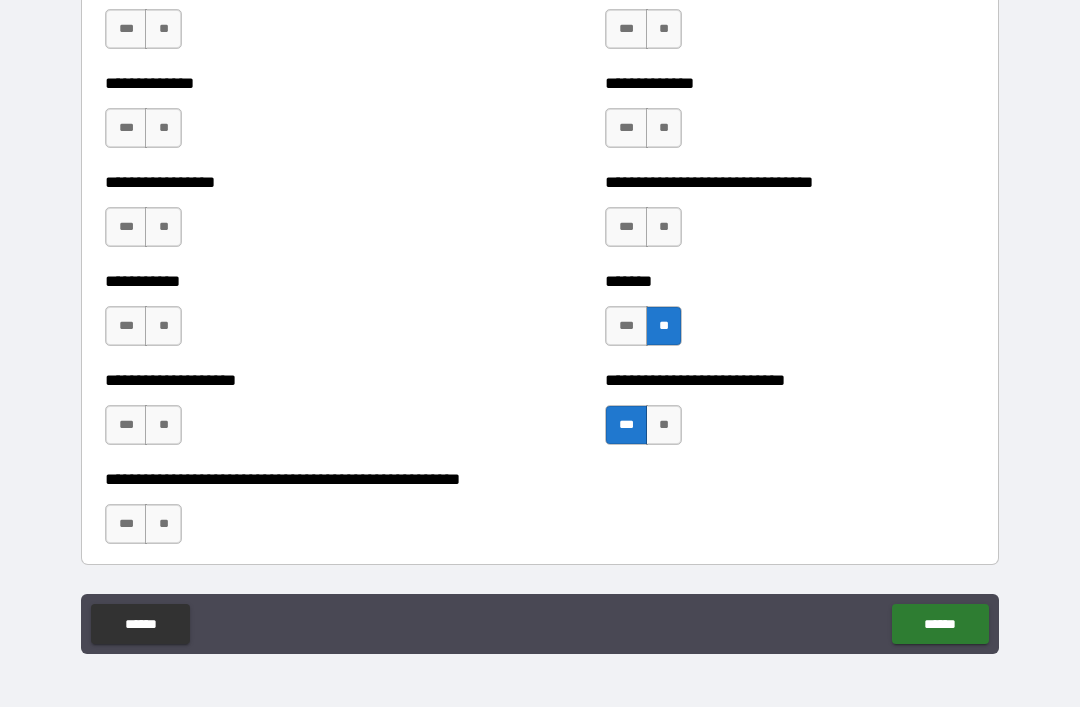 click on "***" at bounding box center [626, 227] 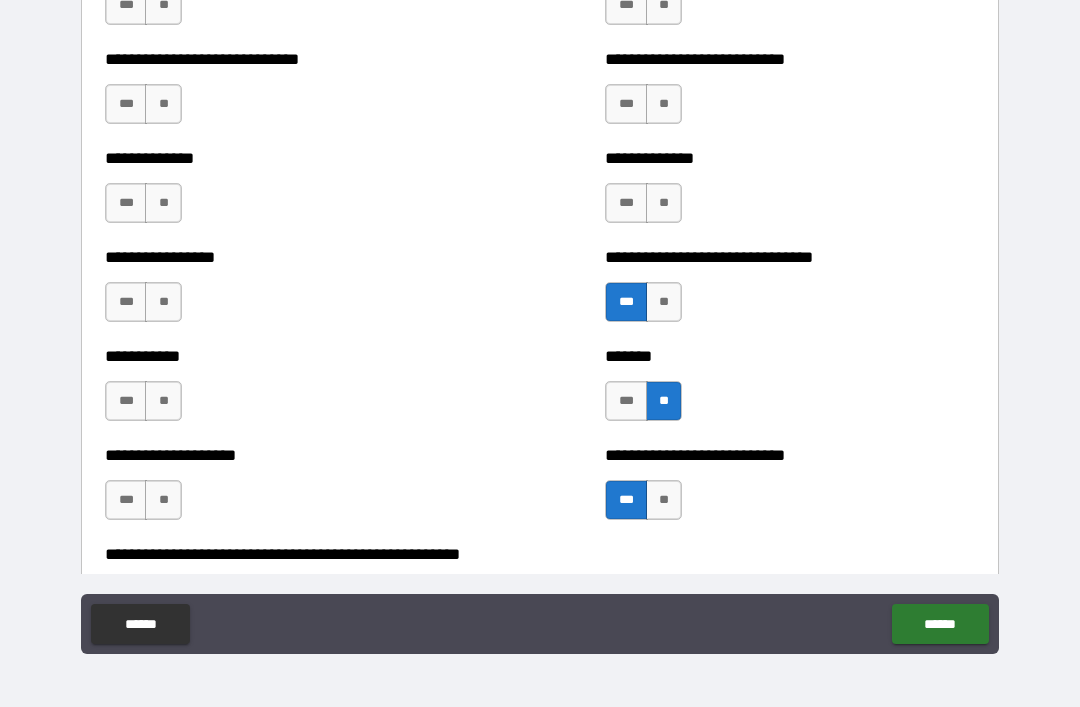 scroll, scrollTop: 7721, scrollLeft: 0, axis: vertical 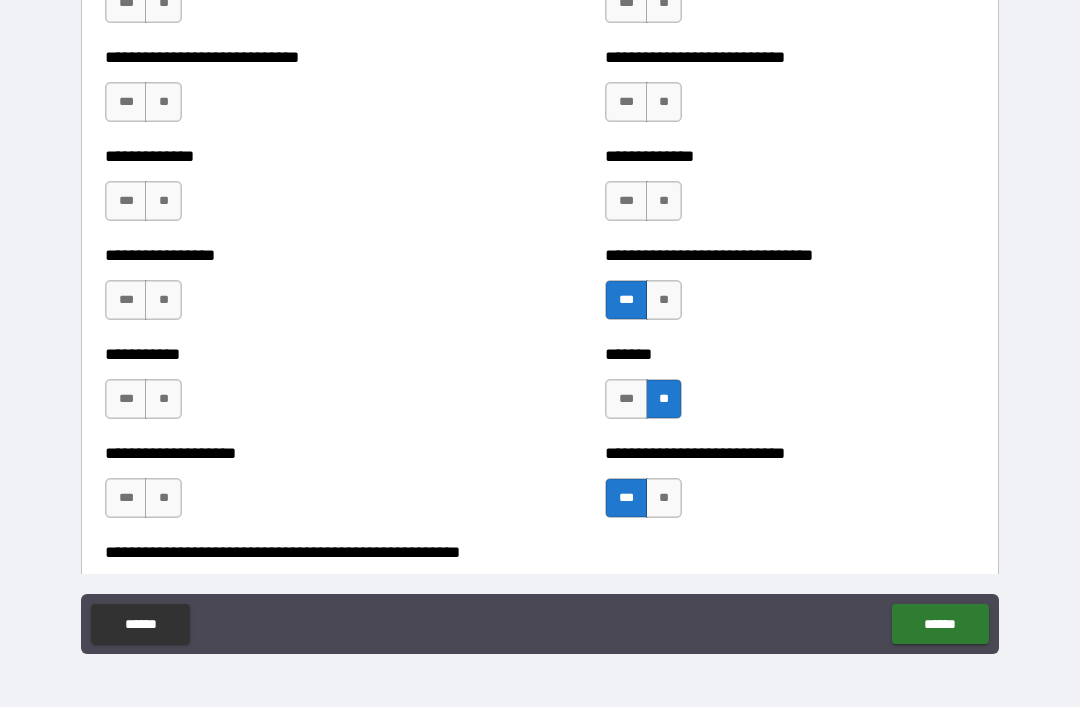 click on "**" at bounding box center (664, 300) 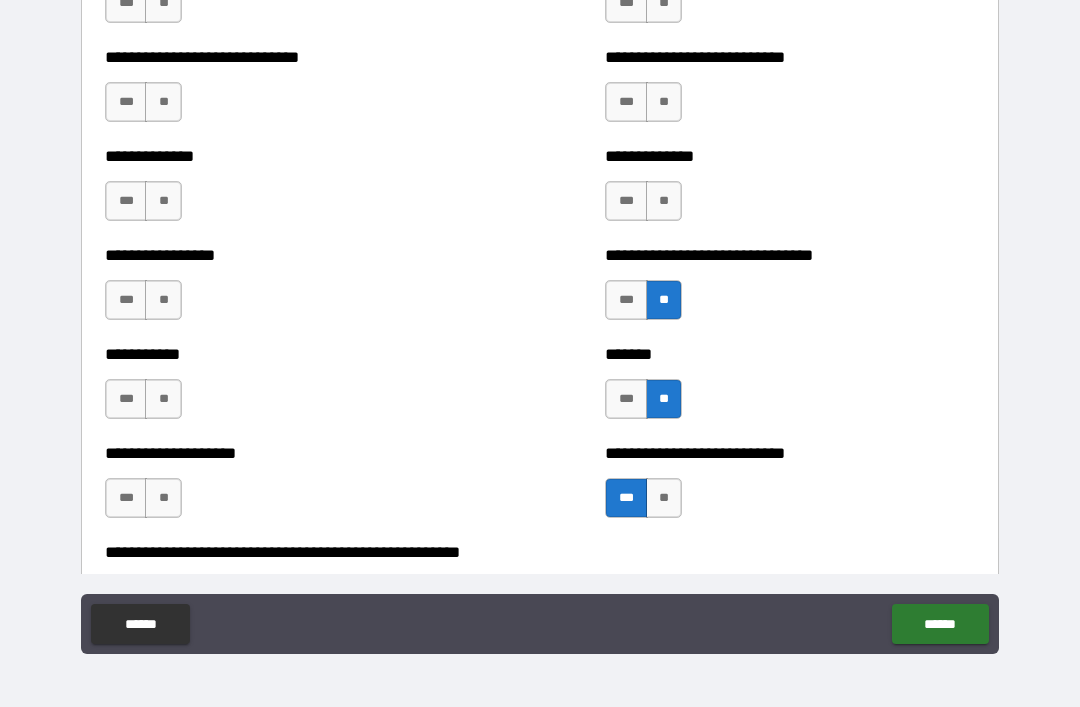click on "***" at bounding box center [126, 201] 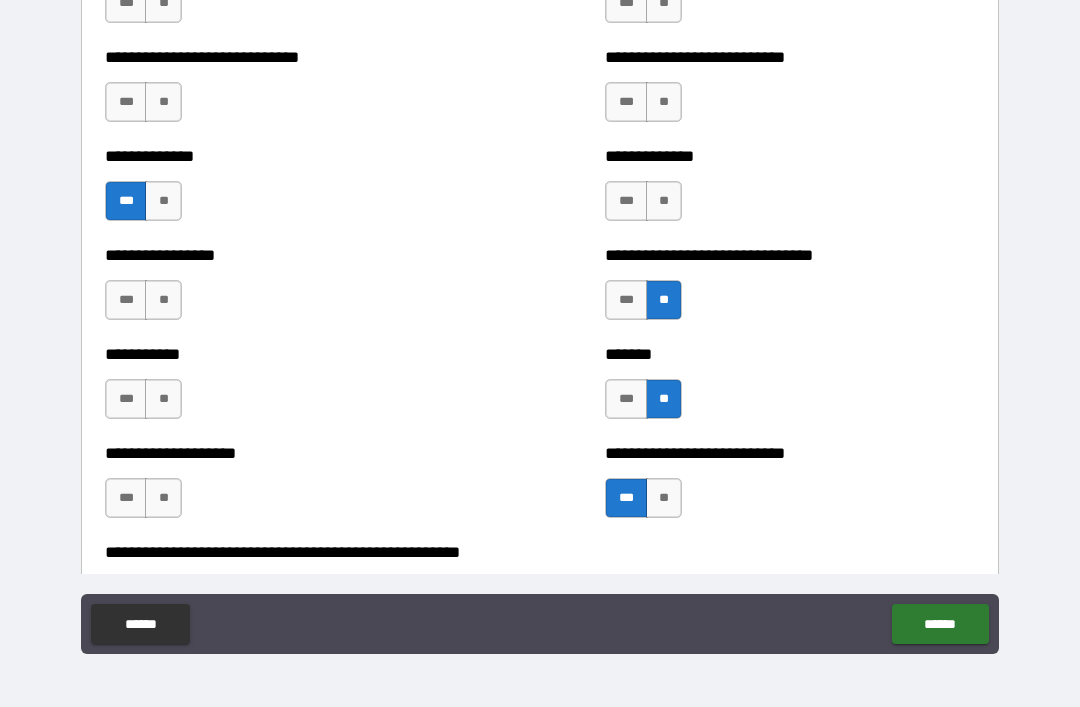 click on "***" at bounding box center (126, 300) 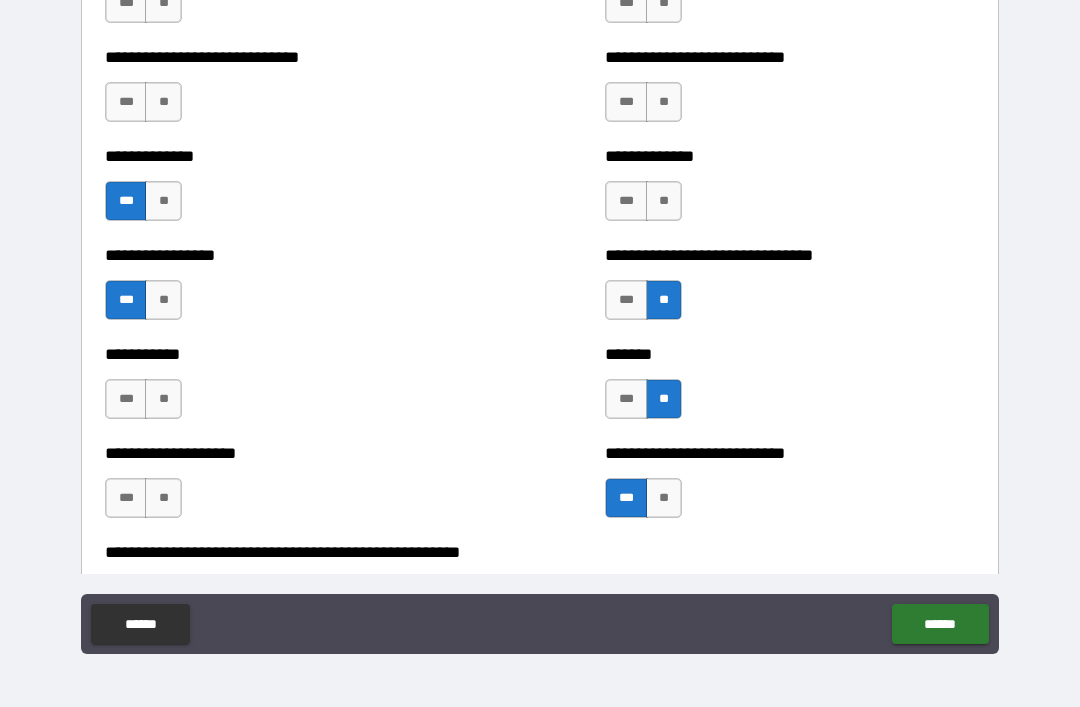 click on "**" at bounding box center (163, 300) 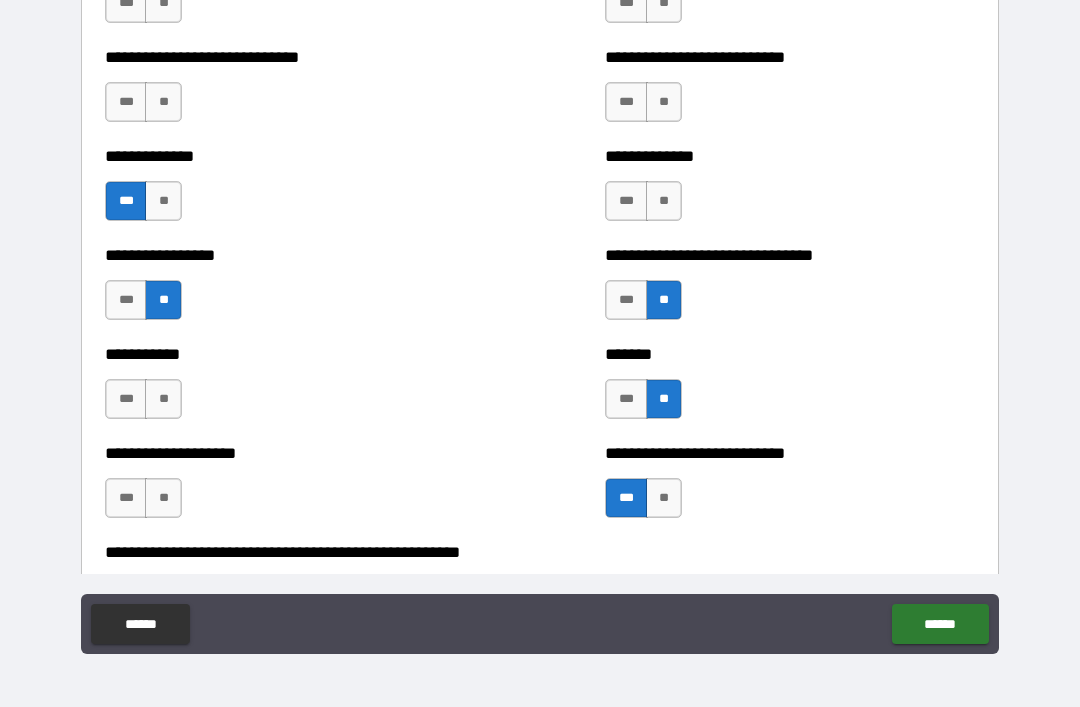 click on "**" at bounding box center [163, 399] 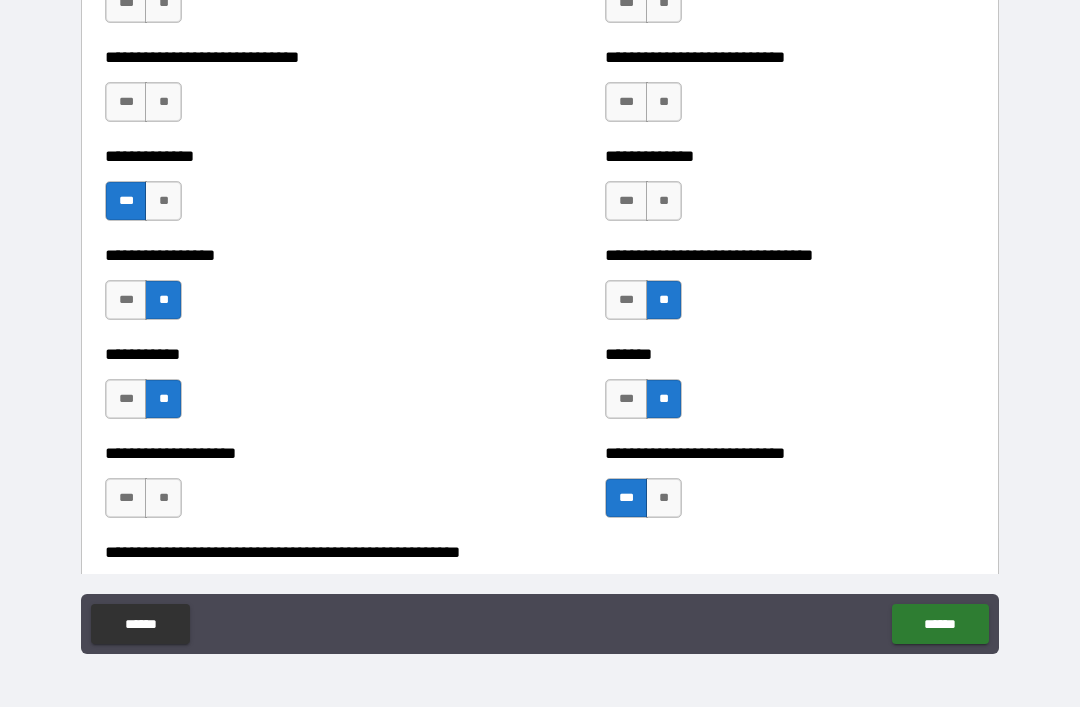 click on "**" at bounding box center [163, 498] 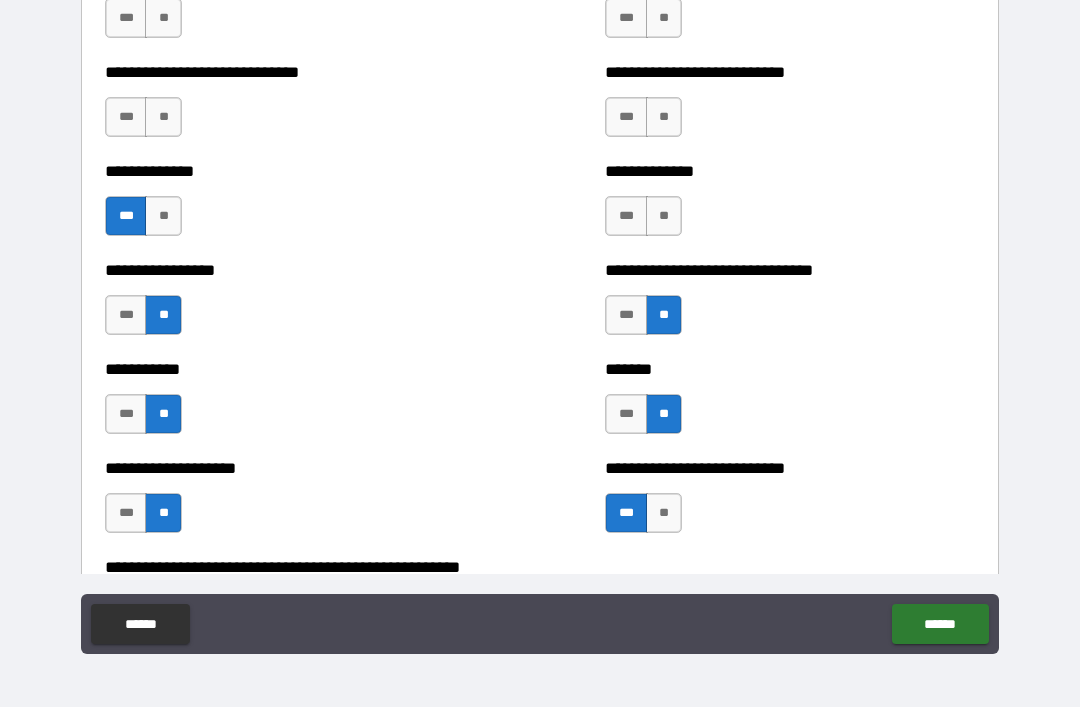 scroll, scrollTop: 7705, scrollLeft: 0, axis: vertical 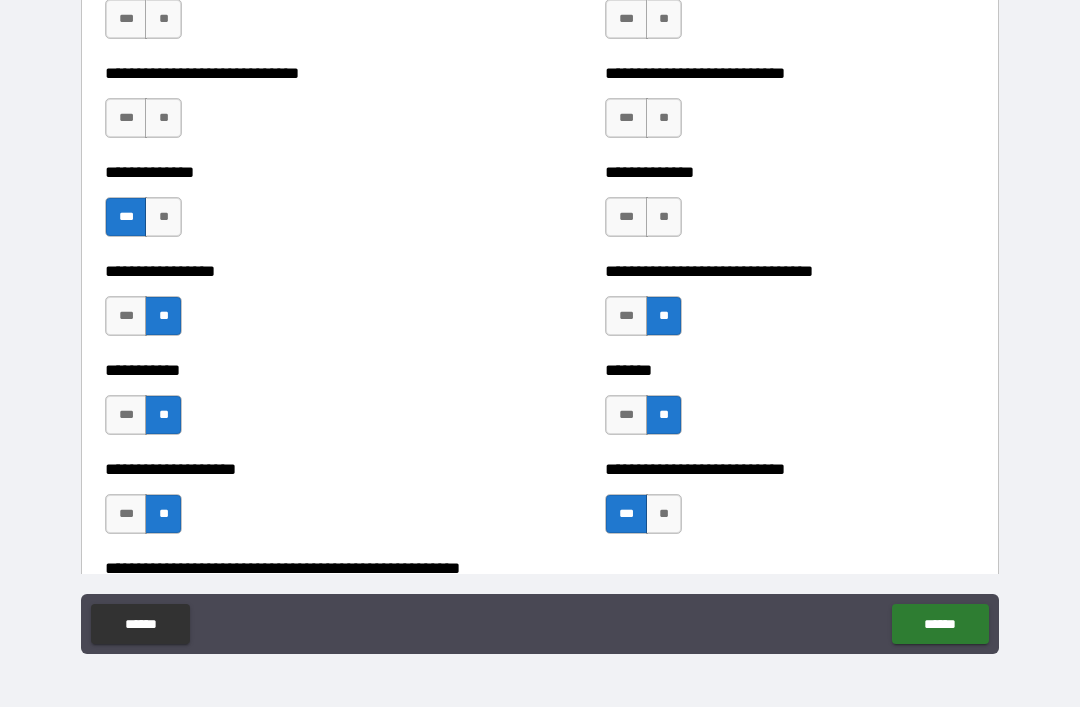 click on "**" at bounding box center [664, 118] 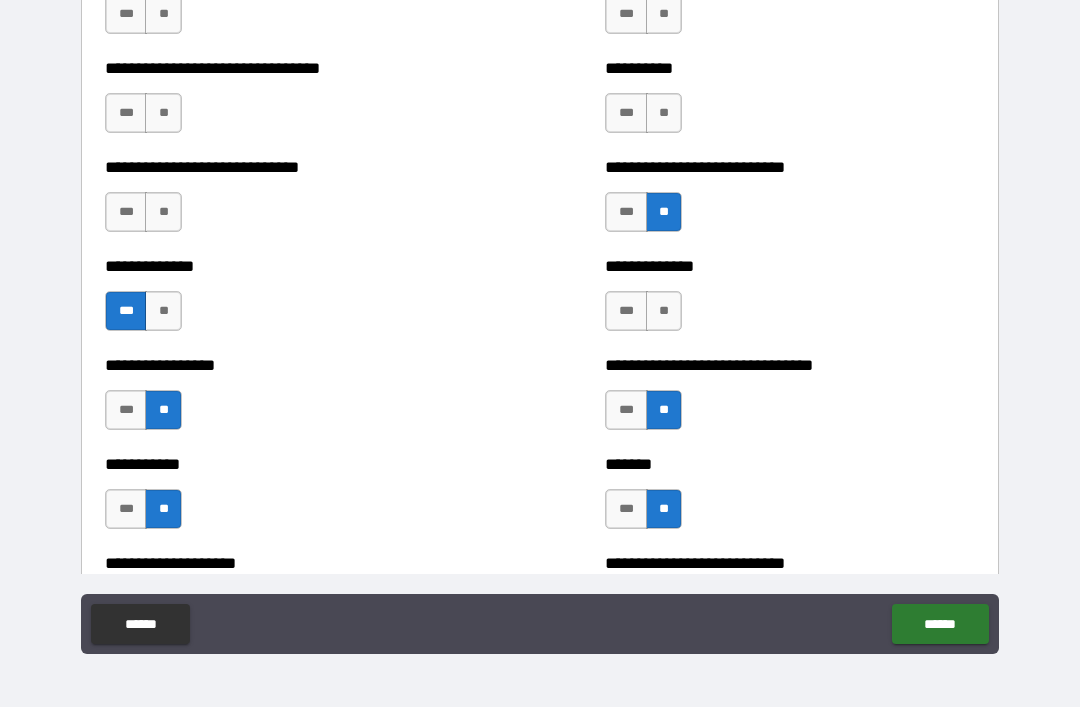 click on "**" at bounding box center (664, 113) 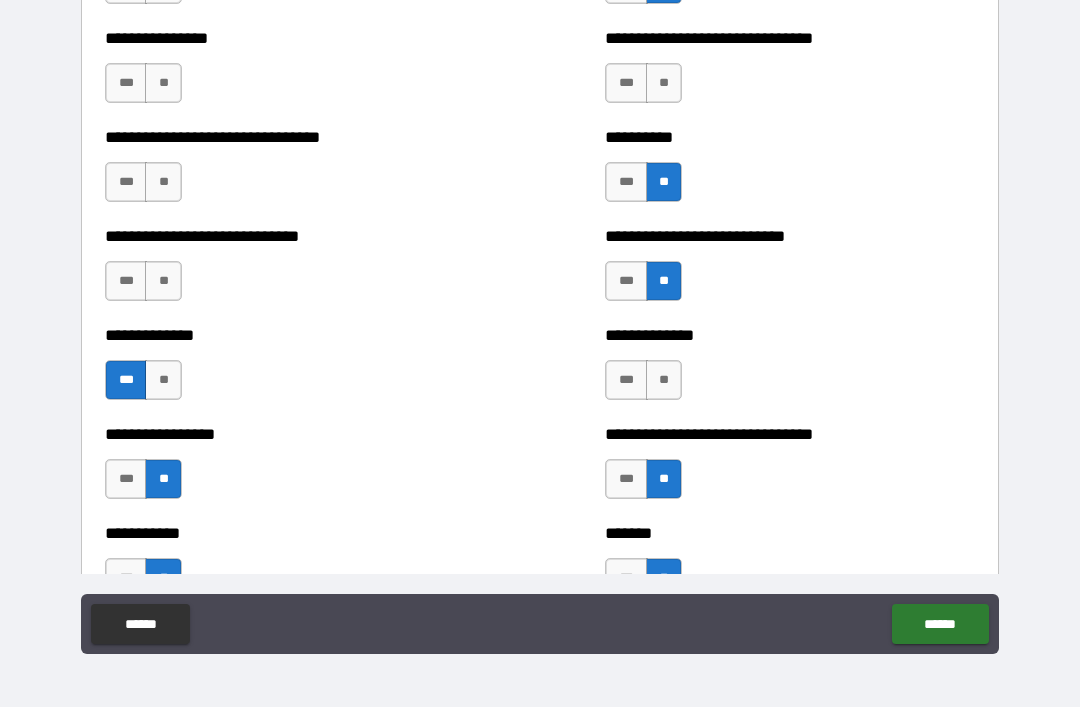 scroll, scrollTop: 7539, scrollLeft: 0, axis: vertical 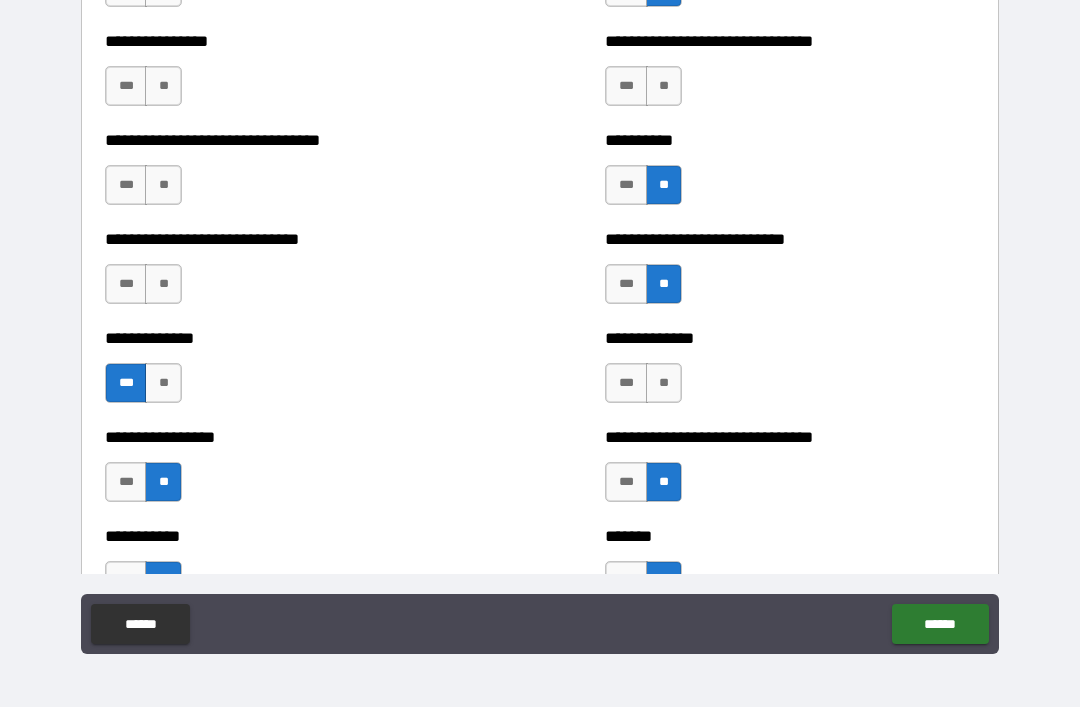 click on "***" at bounding box center (126, 284) 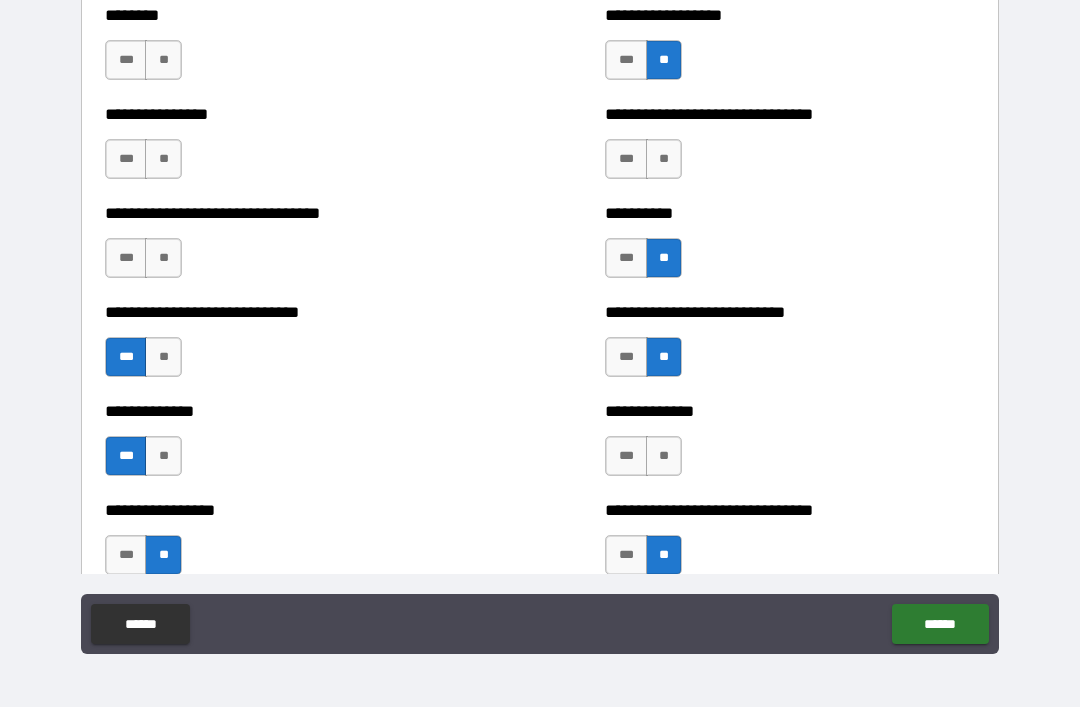 scroll, scrollTop: 7454, scrollLeft: 0, axis: vertical 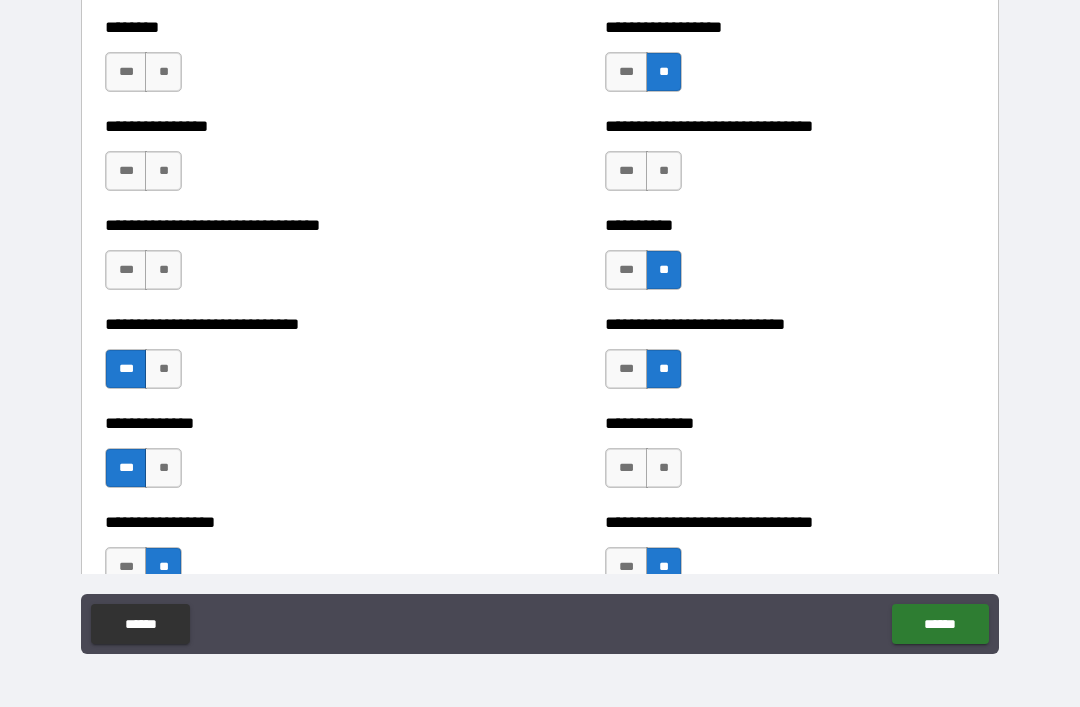 click on "***" at bounding box center [126, 270] 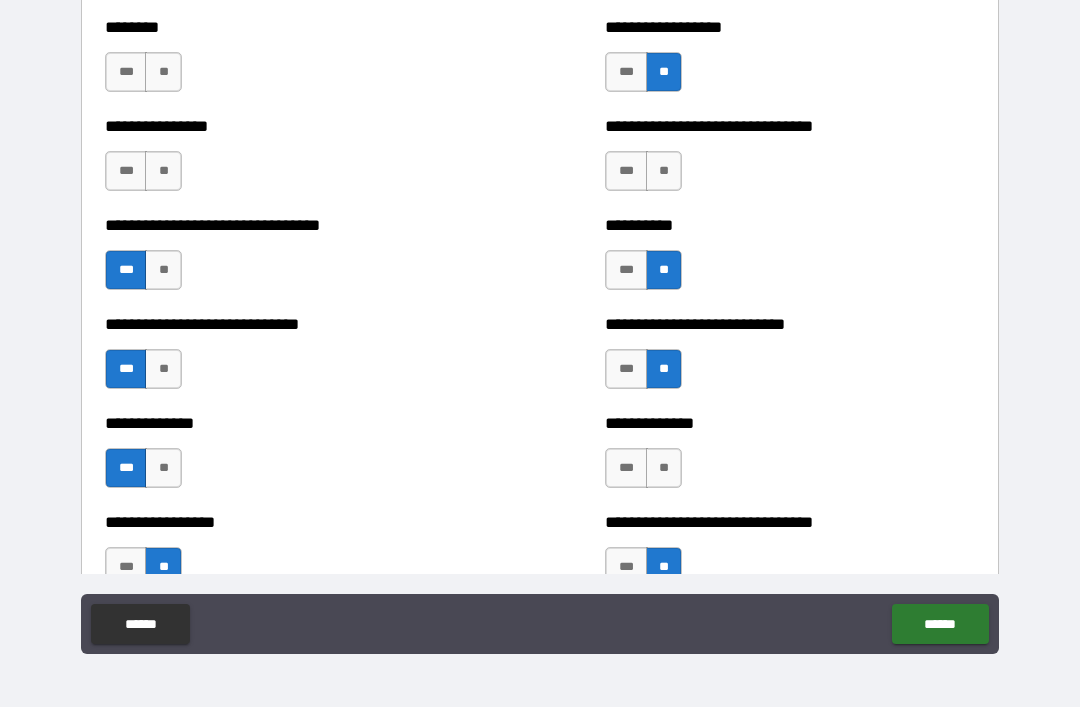 scroll, scrollTop: 7342, scrollLeft: 0, axis: vertical 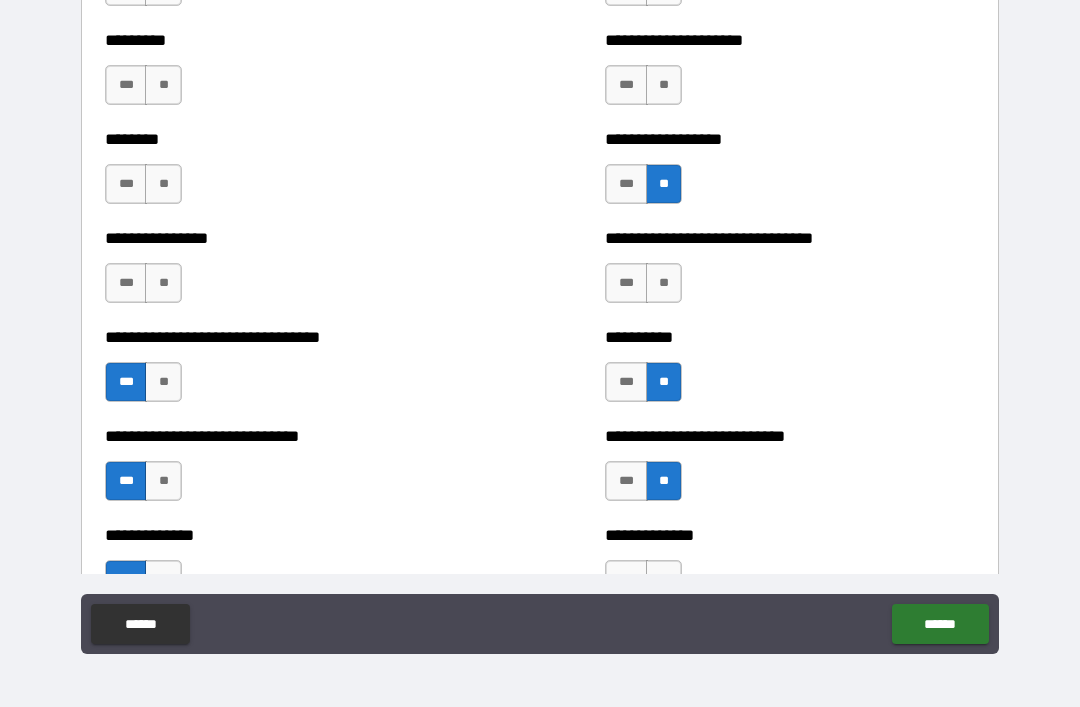 click on "**" at bounding box center [163, 283] 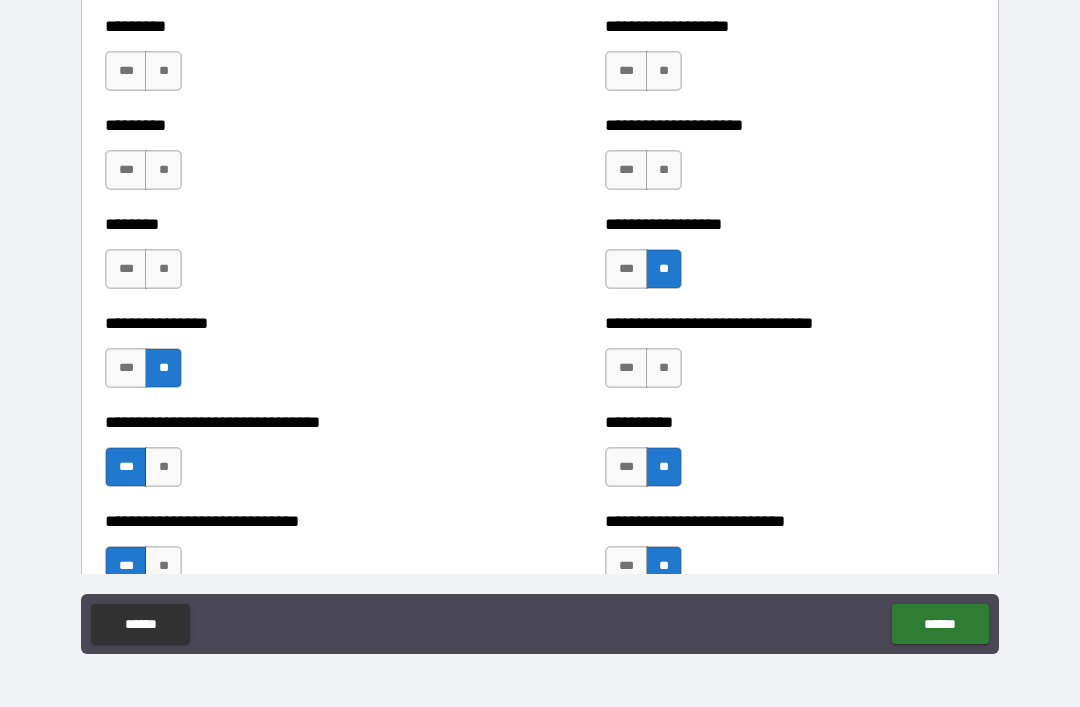 scroll, scrollTop: 7255, scrollLeft: 0, axis: vertical 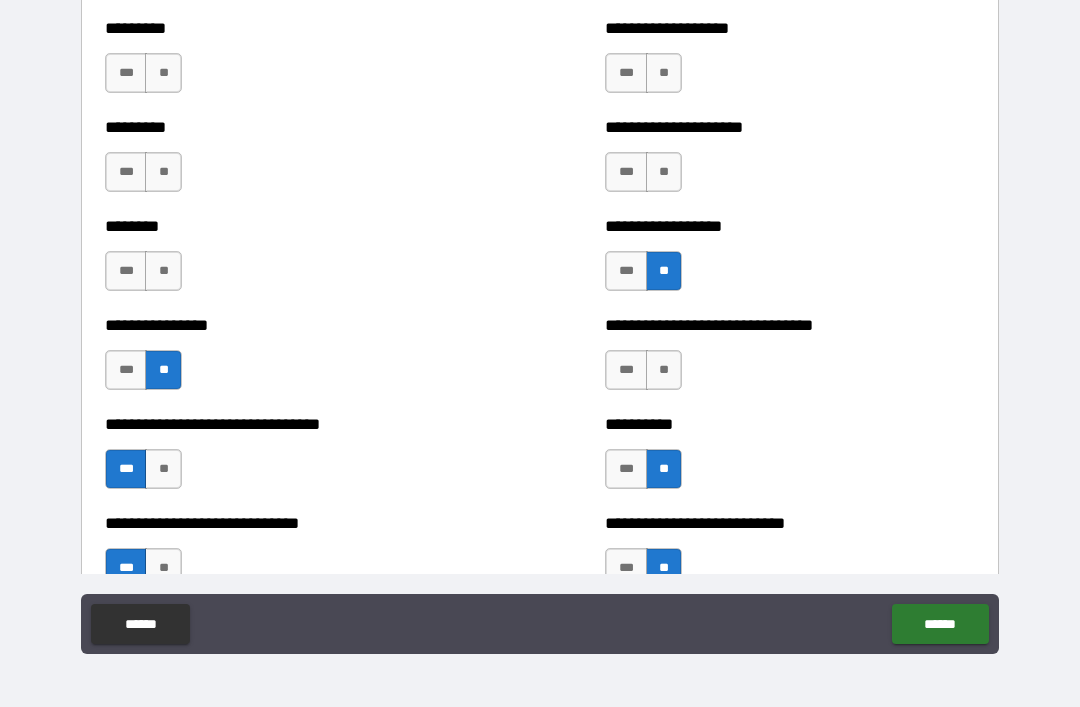 click on "**" at bounding box center [163, 271] 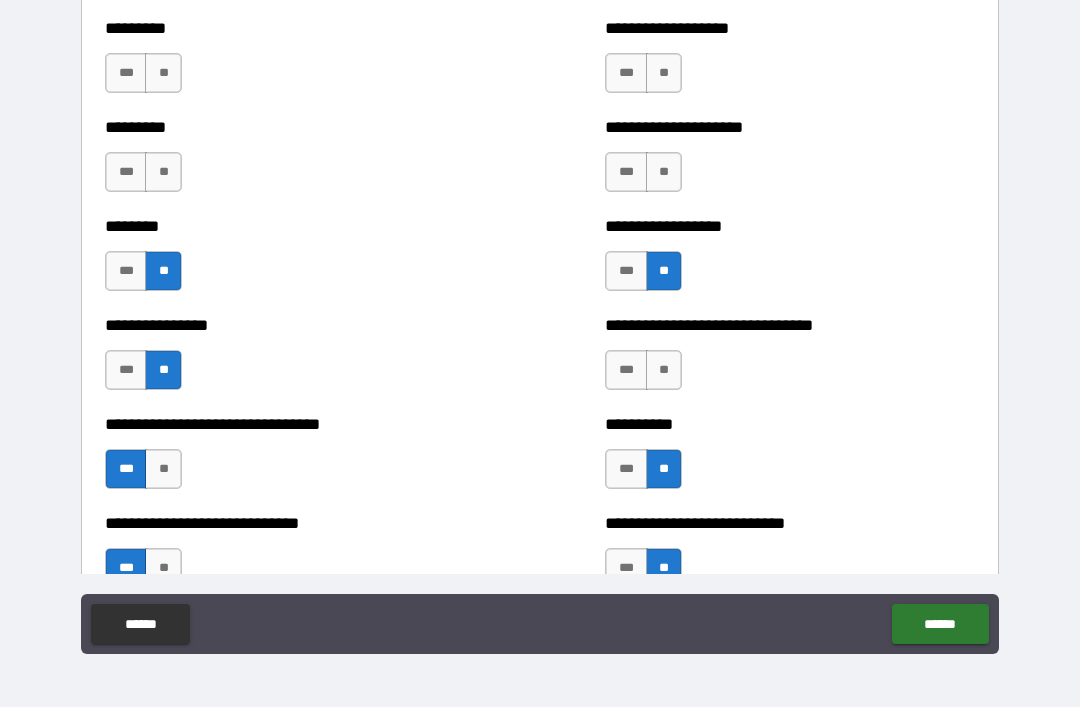 click on "**" at bounding box center [163, 172] 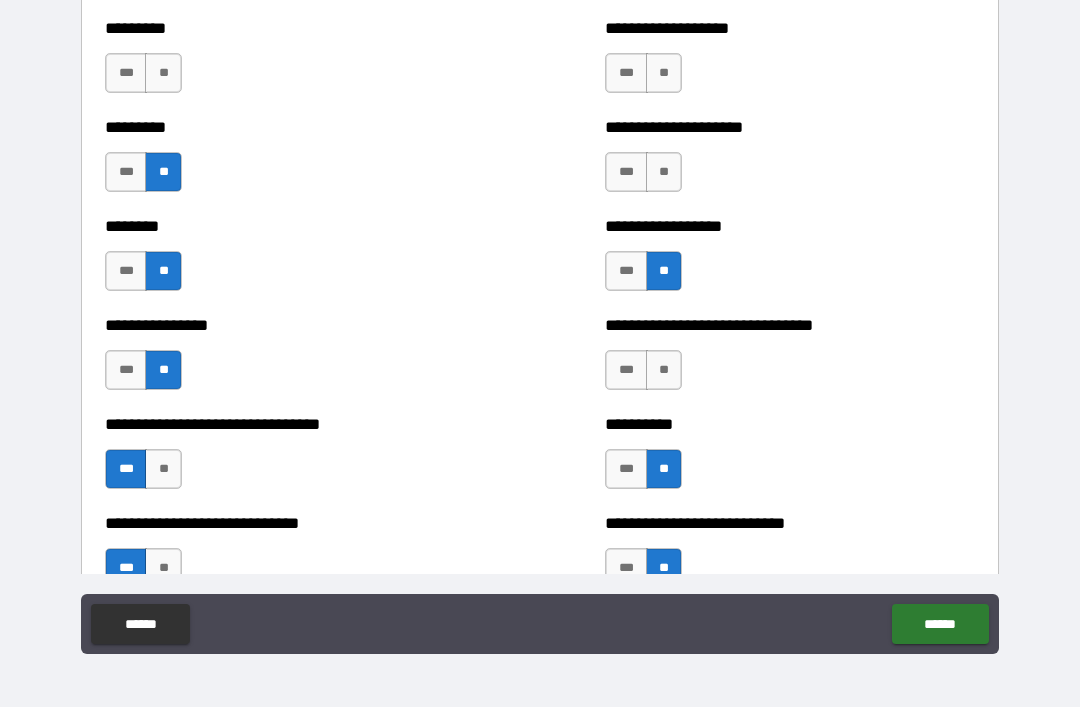 click on "**" at bounding box center (163, 73) 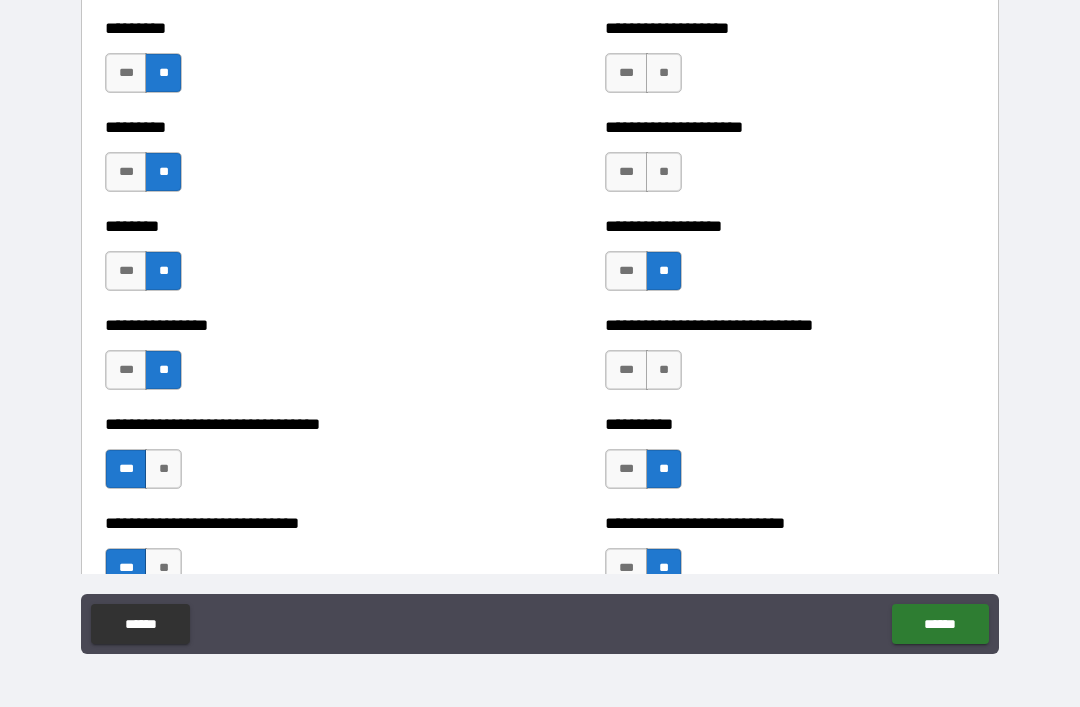 scroll, scrollTop: 0, scrollLeft: 0, axis: both 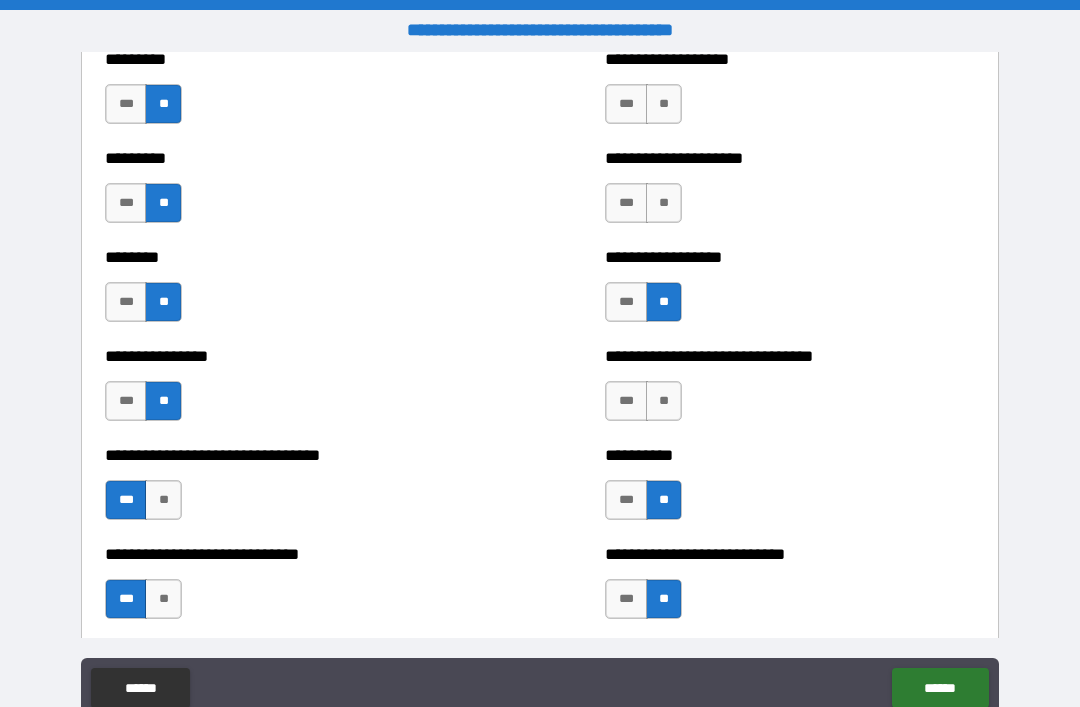 click on "**" at bounding box center [664, 203] 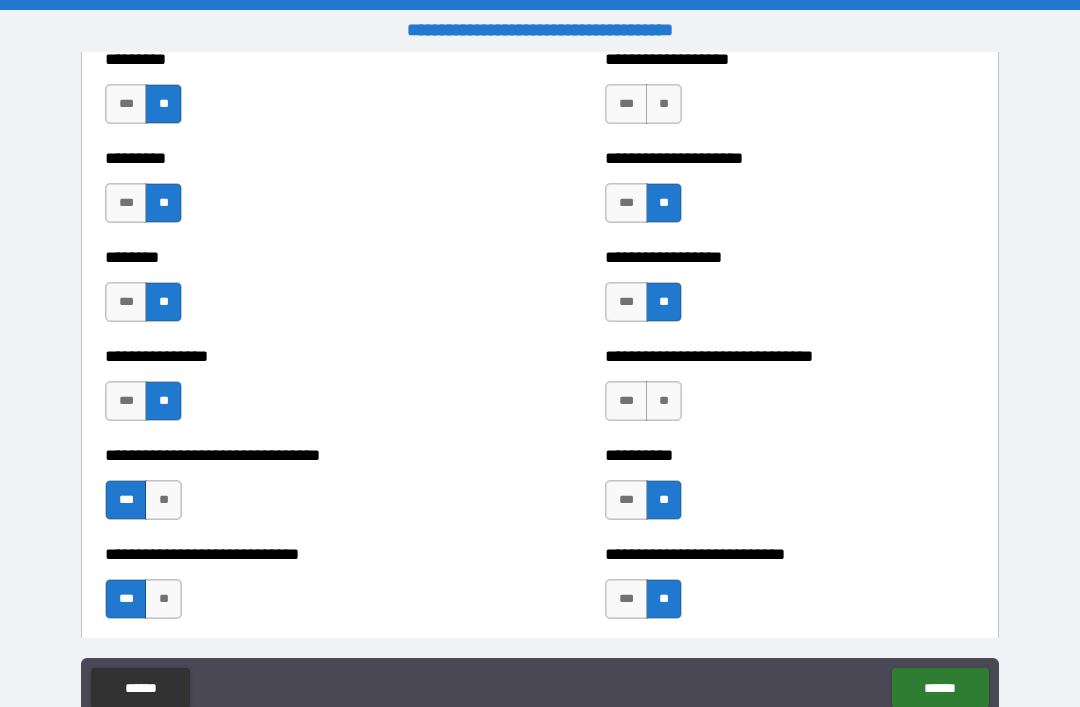 click on "**" at bounding box center (664, 104) 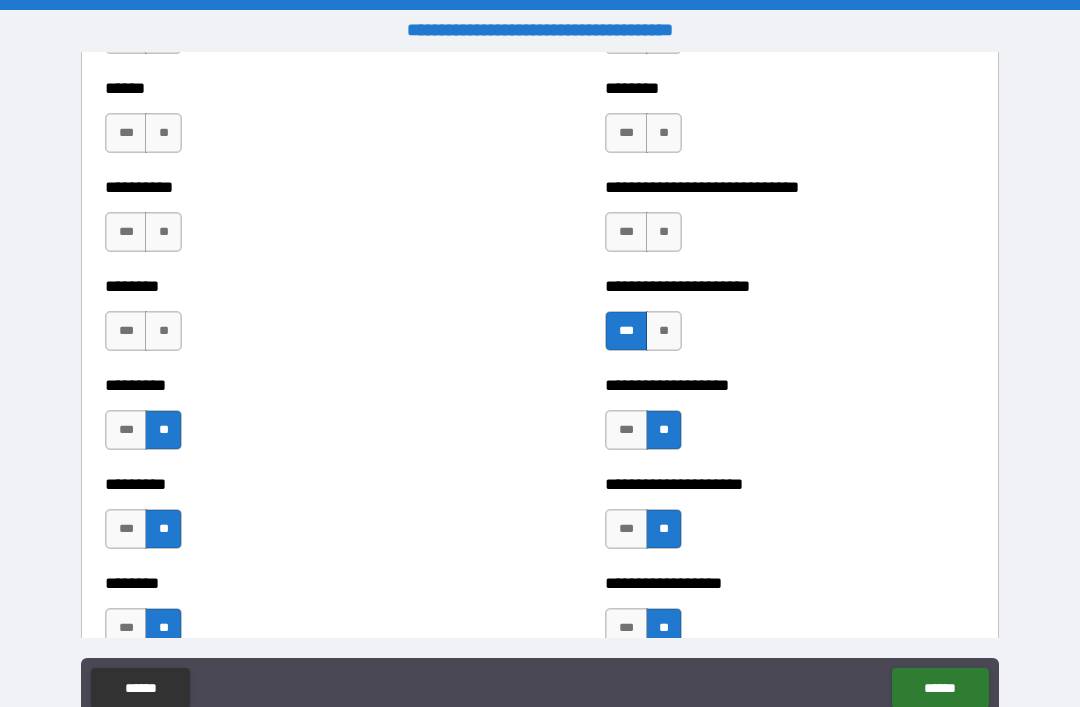 scroll, scrollTop: 6957, scrollLeft: 0, axis: vertical 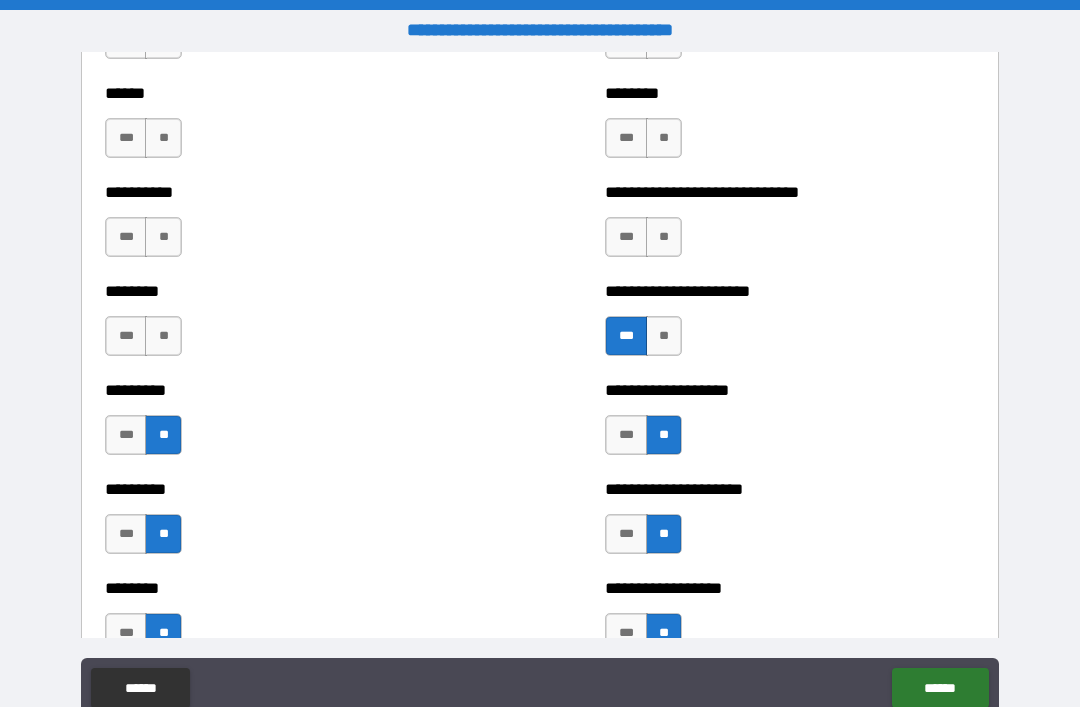 click on "**" at bounding box center (664, 237) 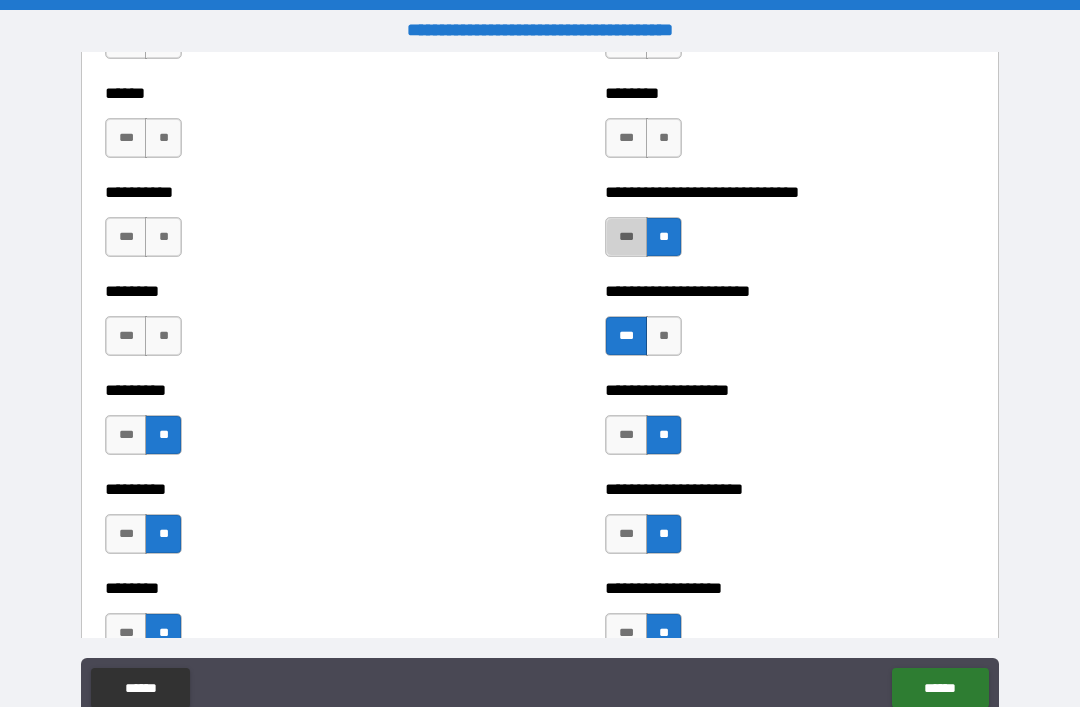 click on "***" at bounding box center (626, 237) 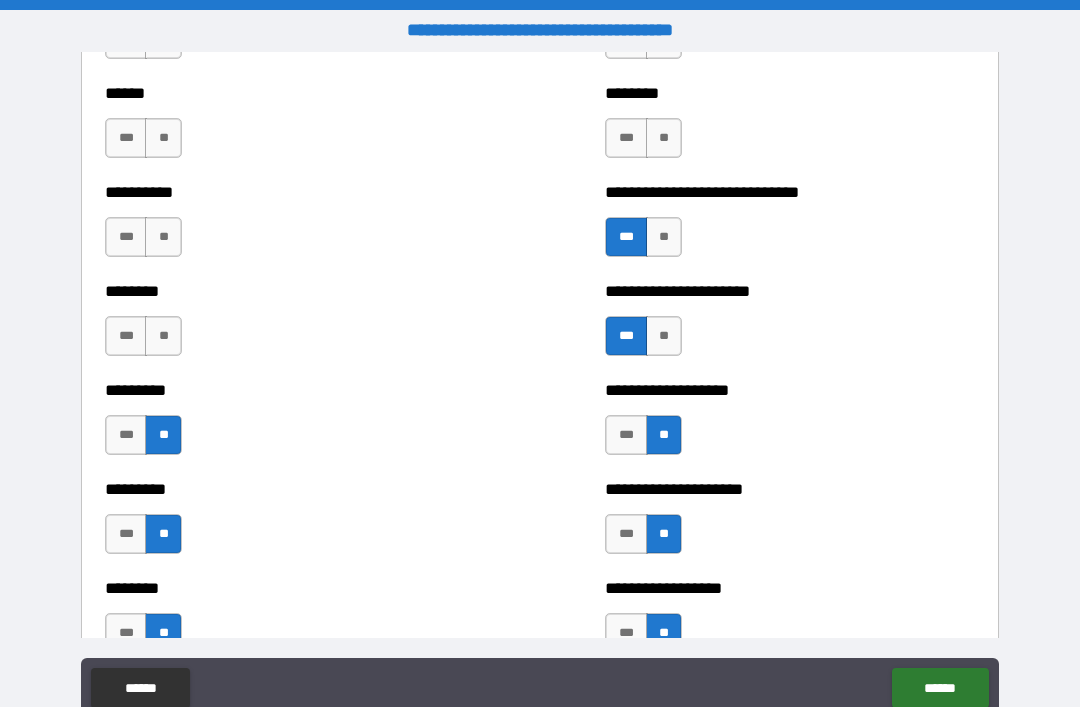 scroll, scrollTop: 6895, scrollLeft: 0, axis: vertical 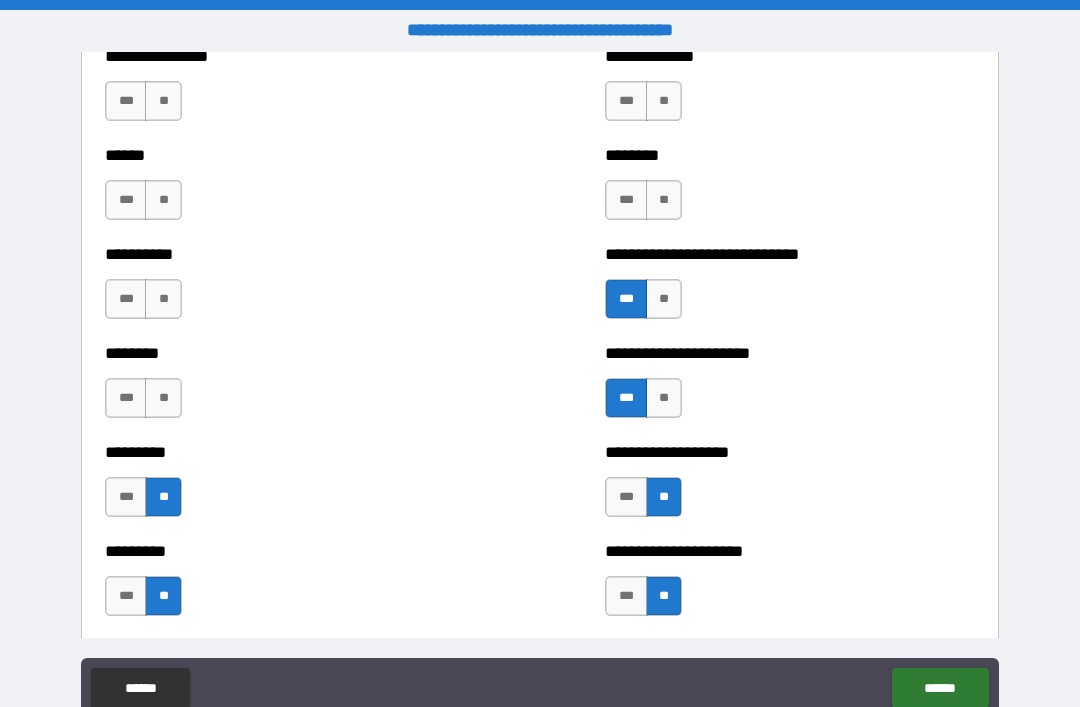 click on "**" at bounding box center [664, 200] 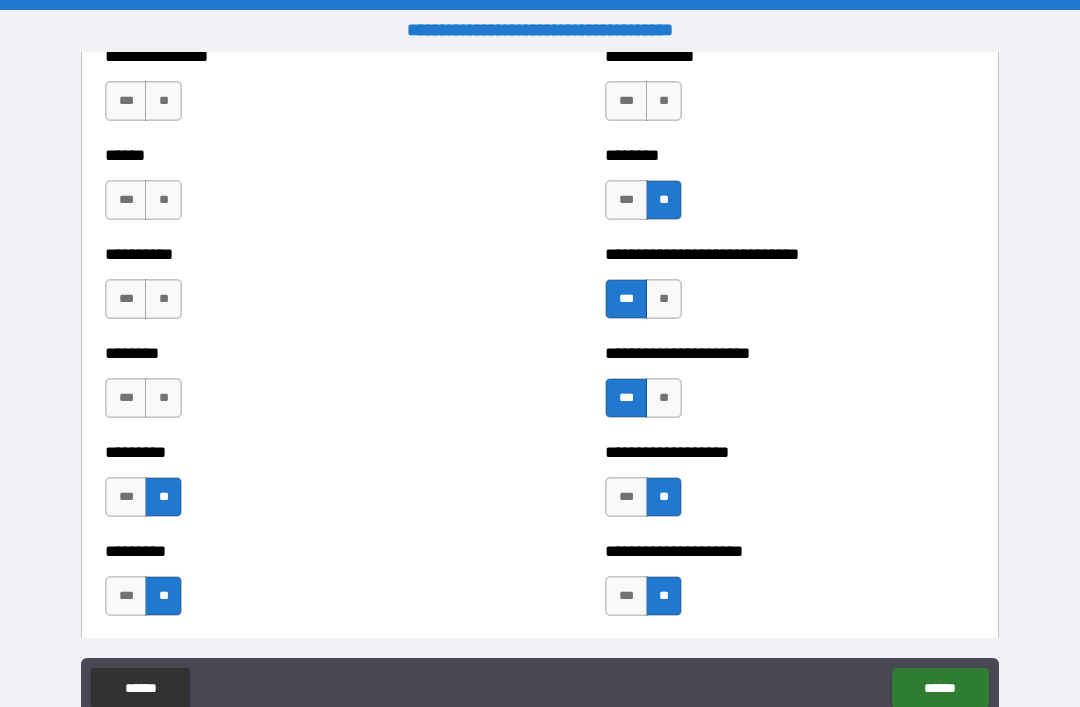 click on "**" at bounding box center (664, 101) 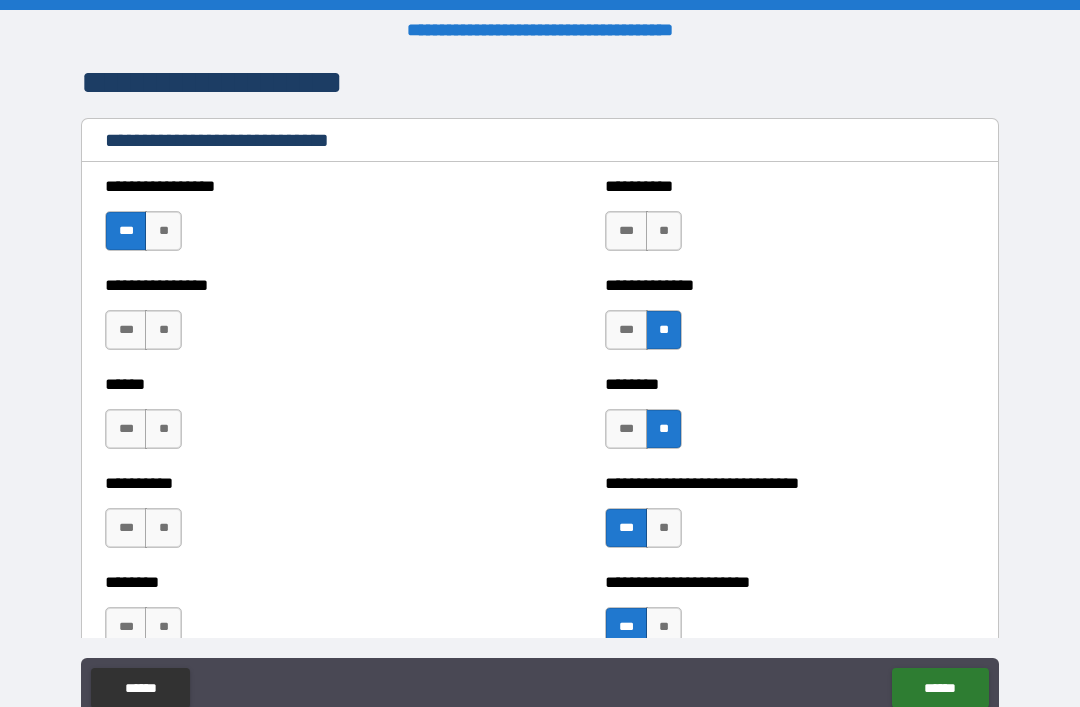 scroll, scrollTop: 6664, scrollLeft: 0, axis: vertical 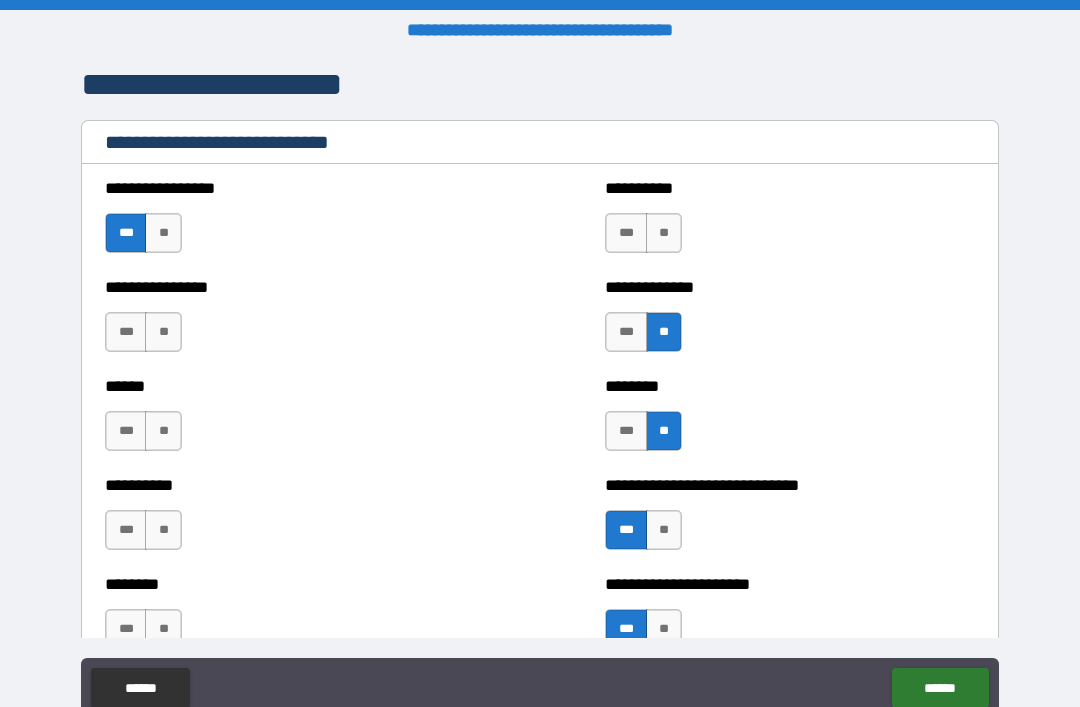click on "***" at bounding box center (626, 233) 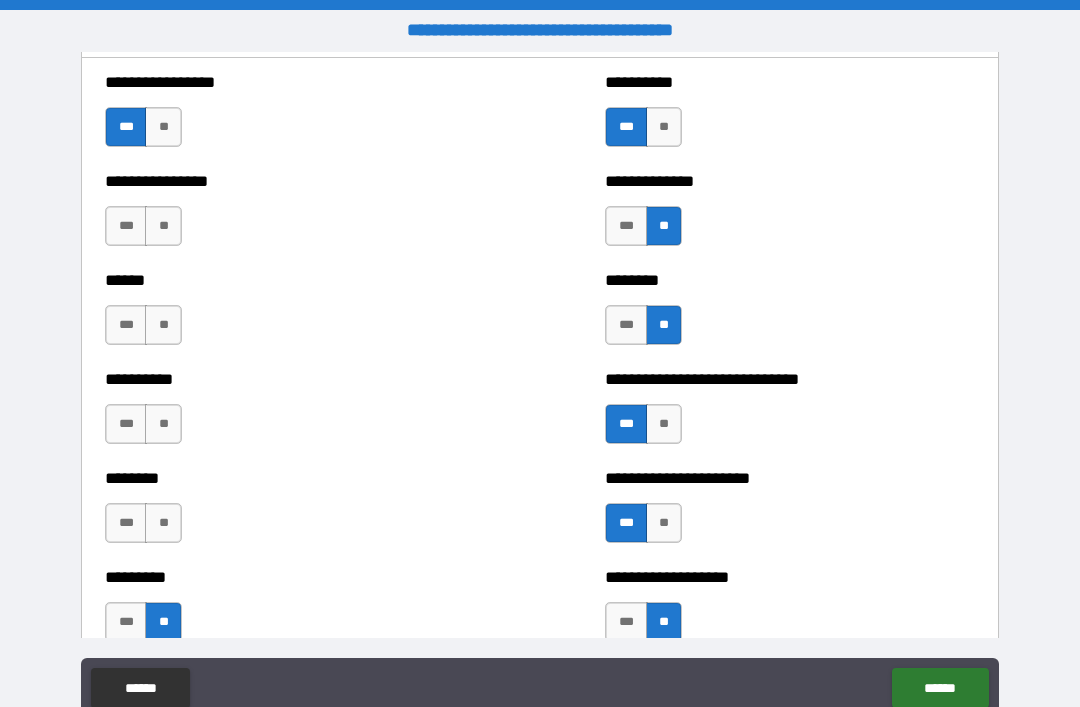 scroll, scrollTop: 6773, scrollLeft: 0, axis: vertical 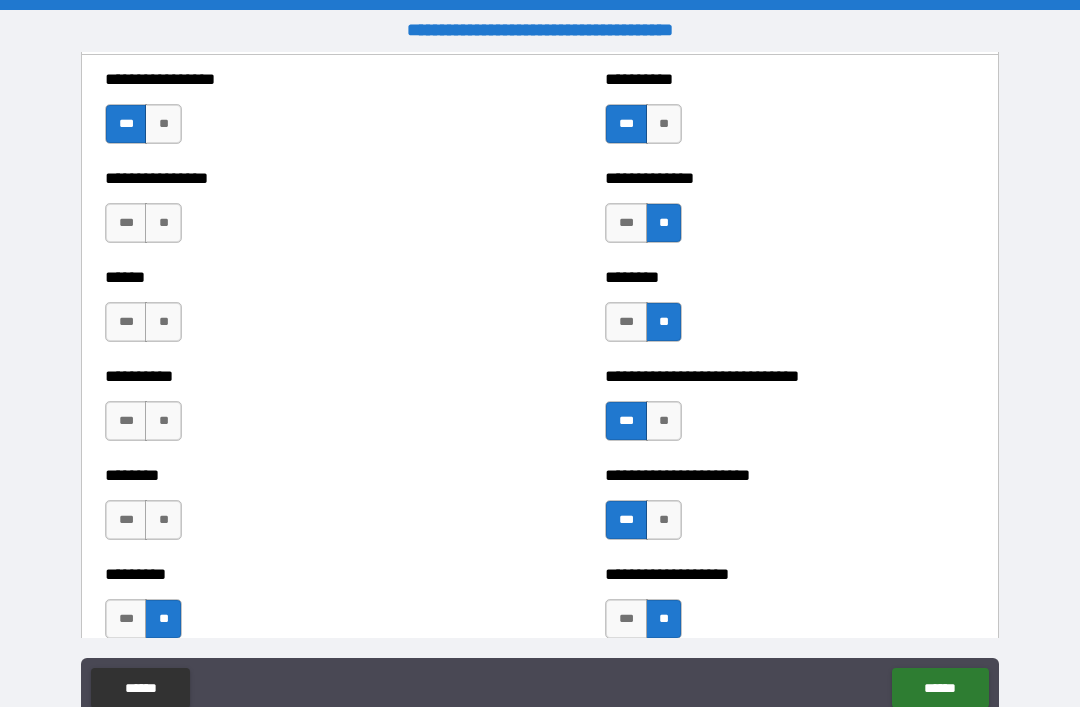 click on "**" at bounding box center (163, 322) 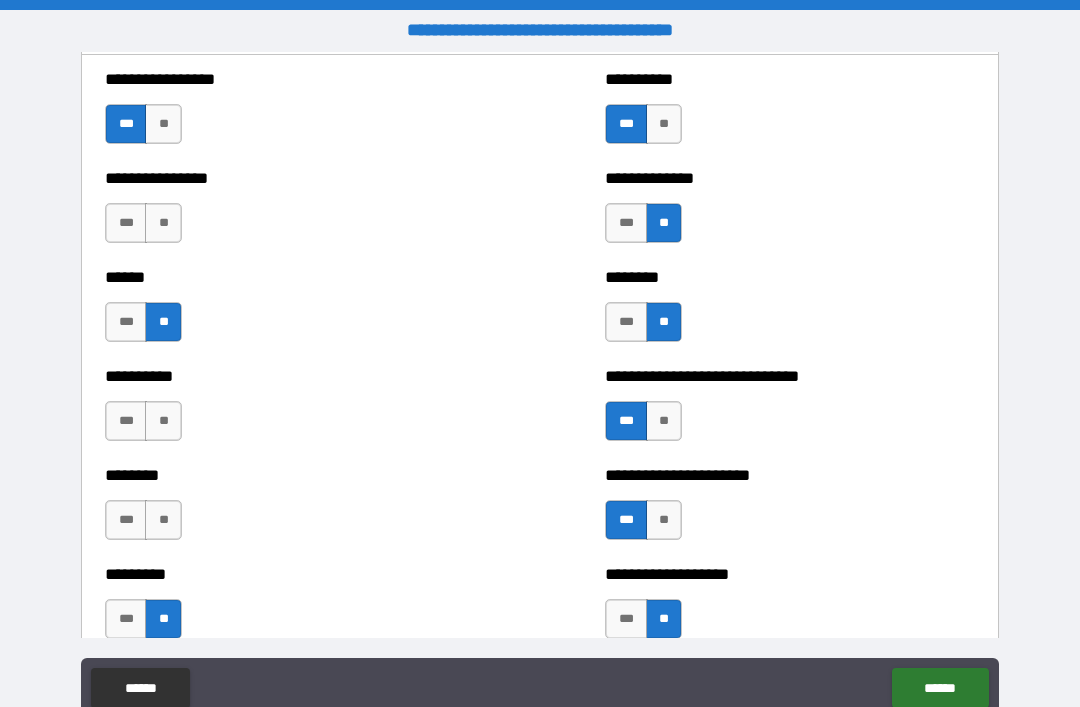 click on "**" at bounding box center [163, 421] 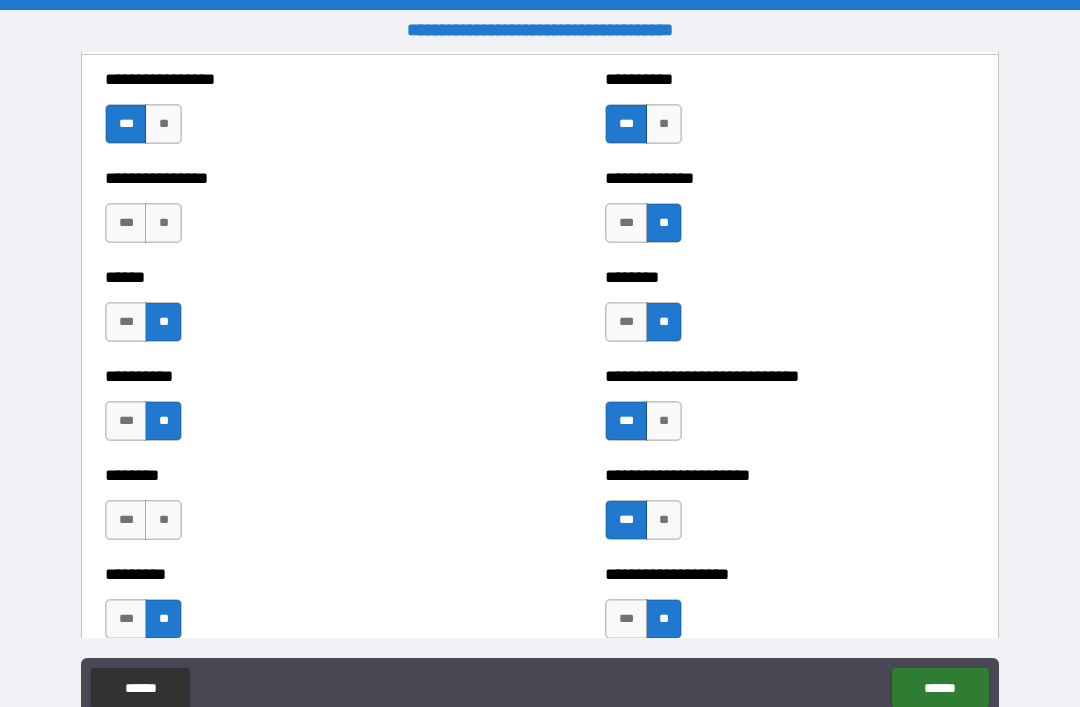 click on "**" at bounding box center [163, 223] 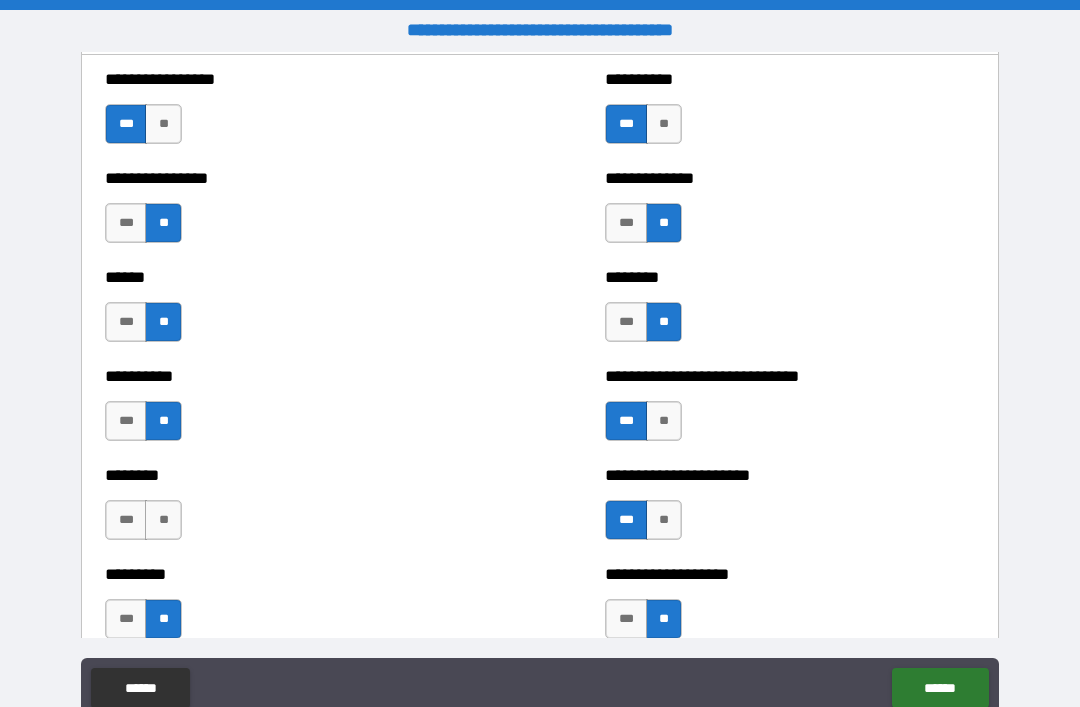 click on "******** *** **" at bounding box center (290, 510) 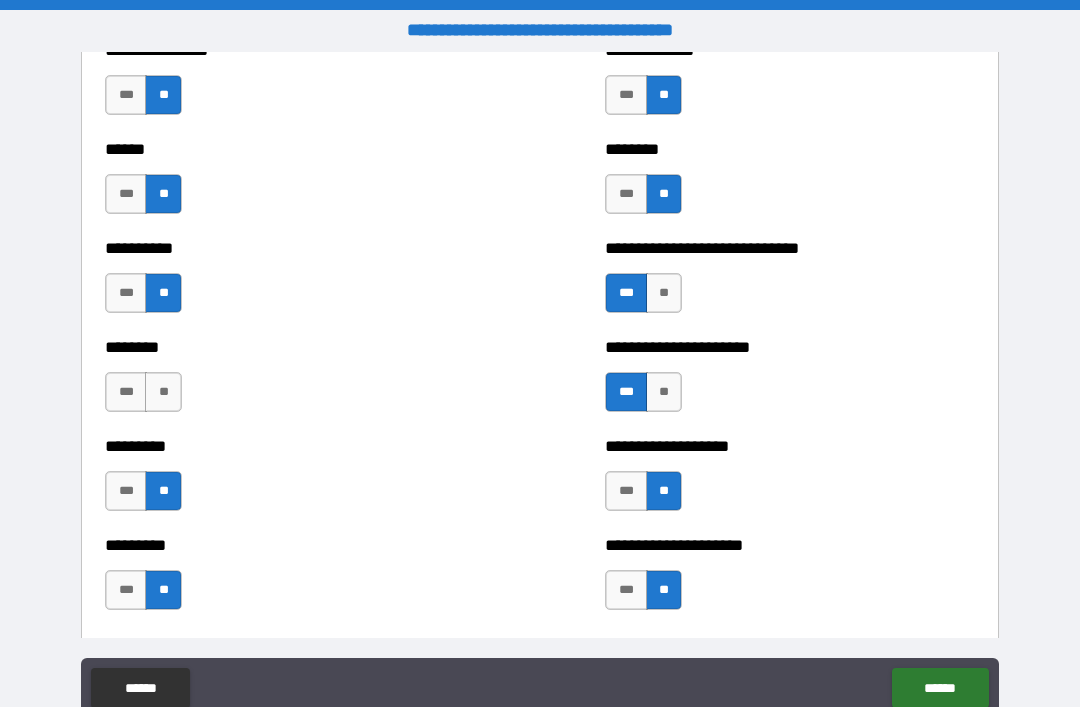 click on "**" at bounding box center [163, 392] 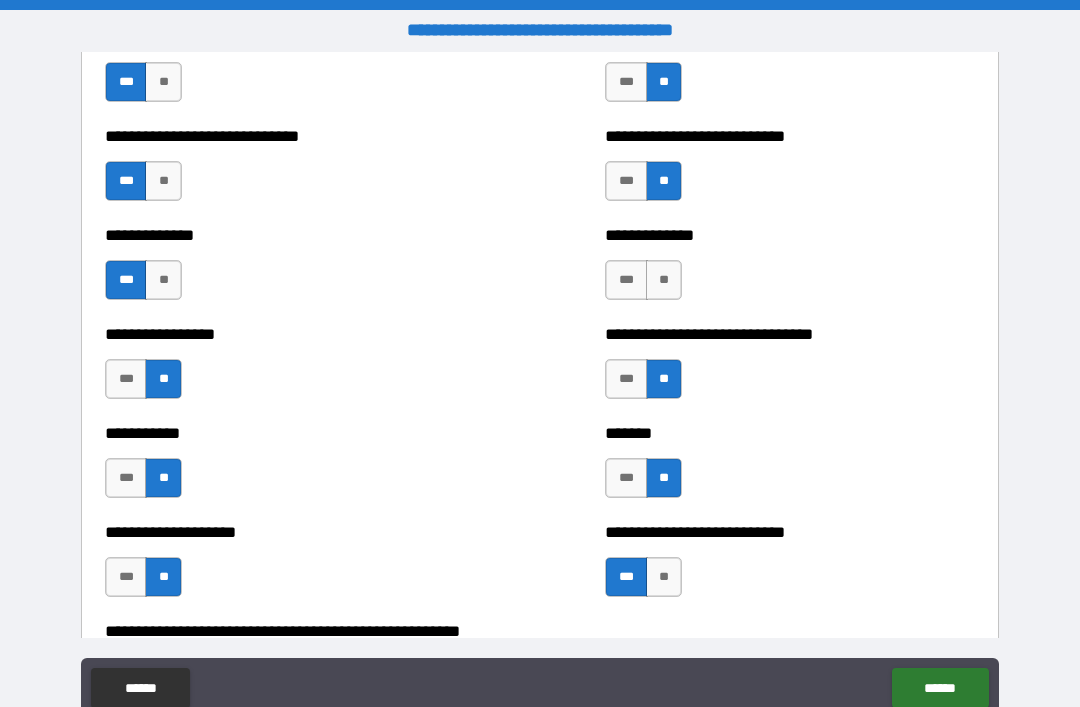 scroll, scrollTop: 7705, scrollLeft: 0, axis: vertical 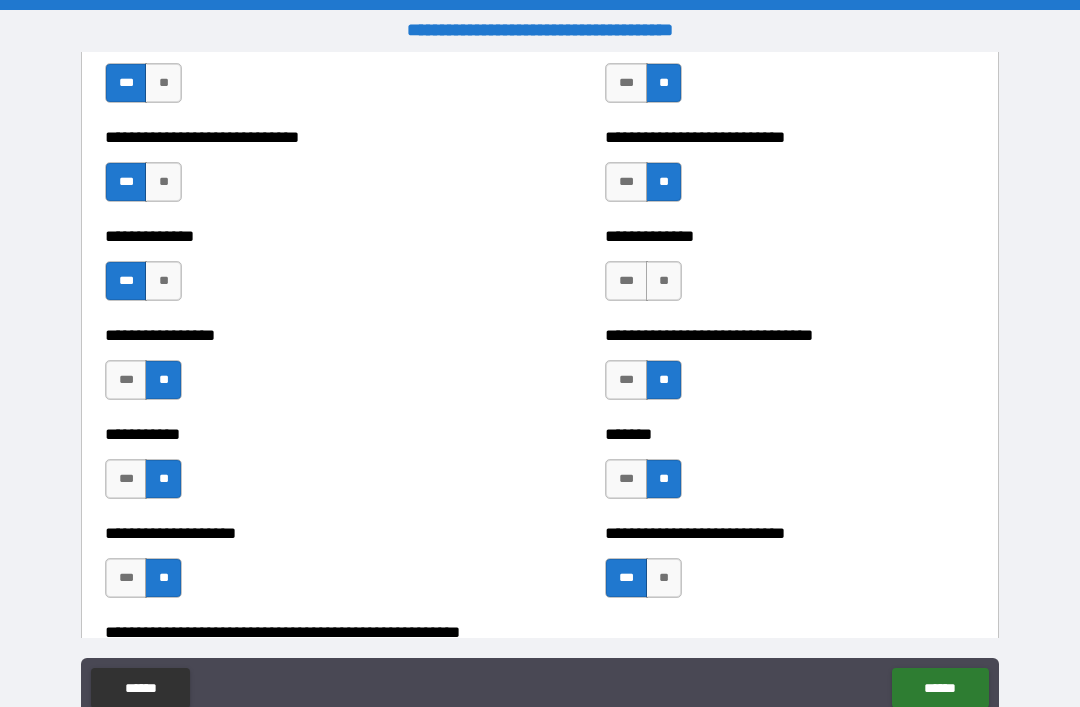 click on "**" at bounding box center (664, 281) 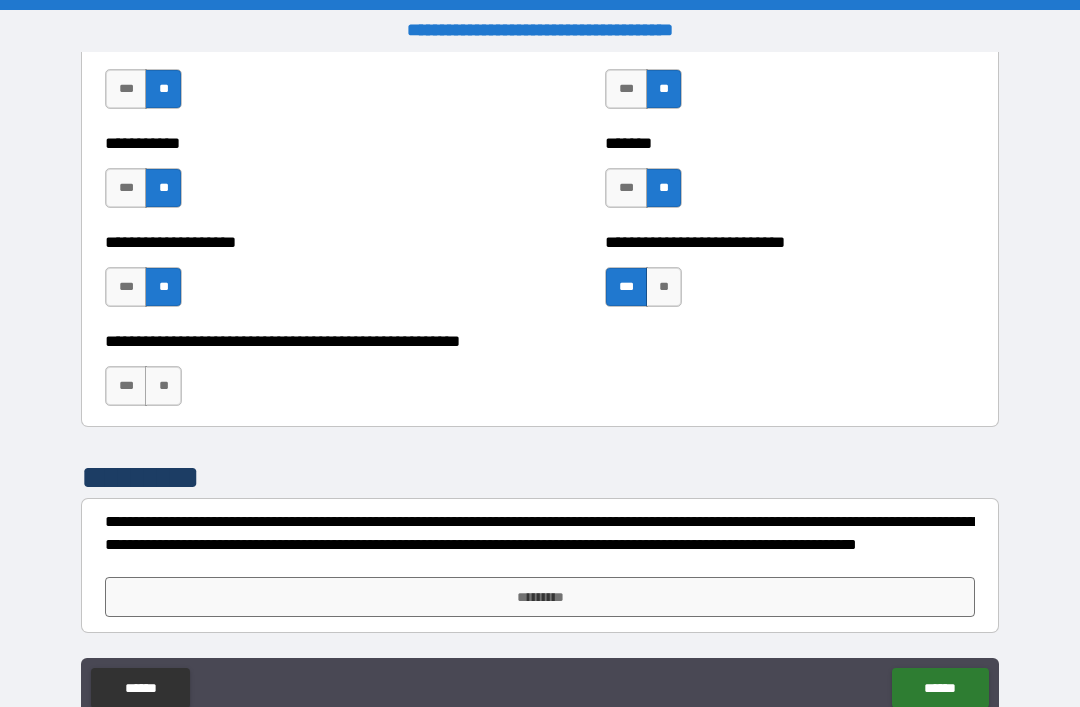 click on "*********" at bounding box center [540, 597] 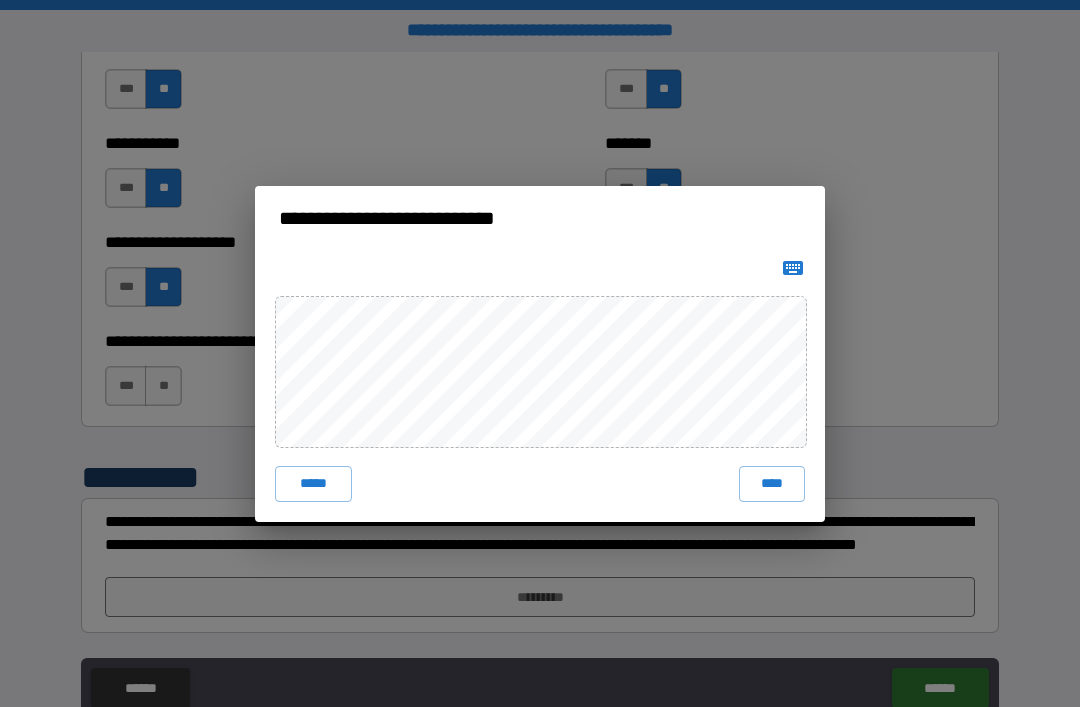 click 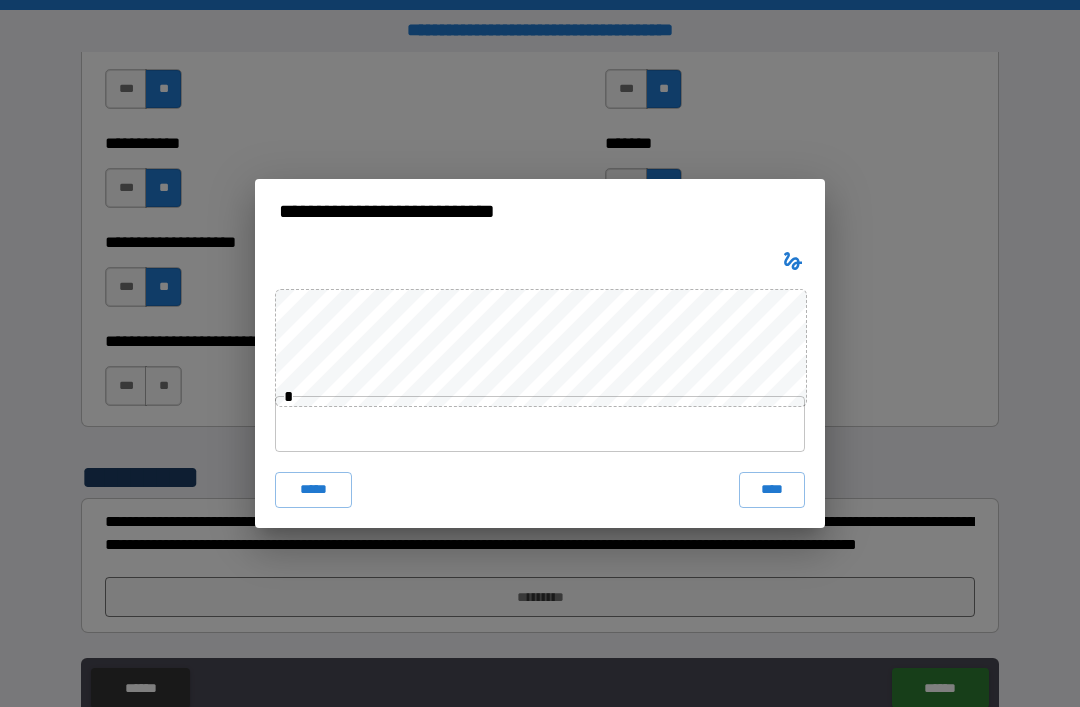 click at bounding box center (540, 424) 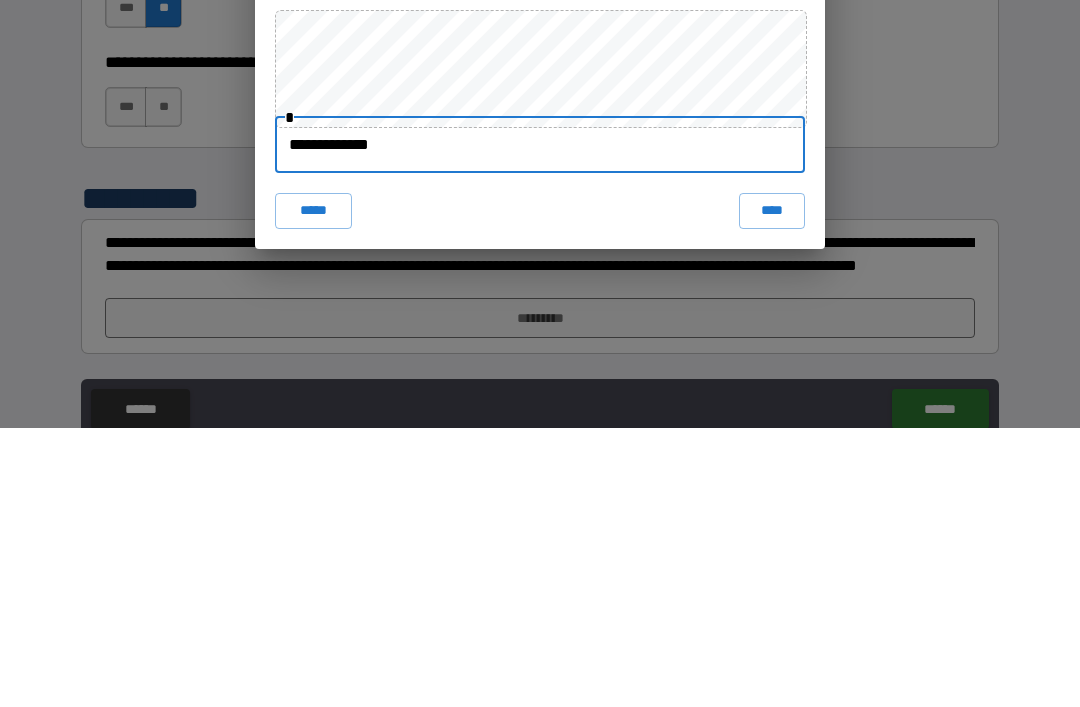 click on "****" at bounding box center (772, 490) 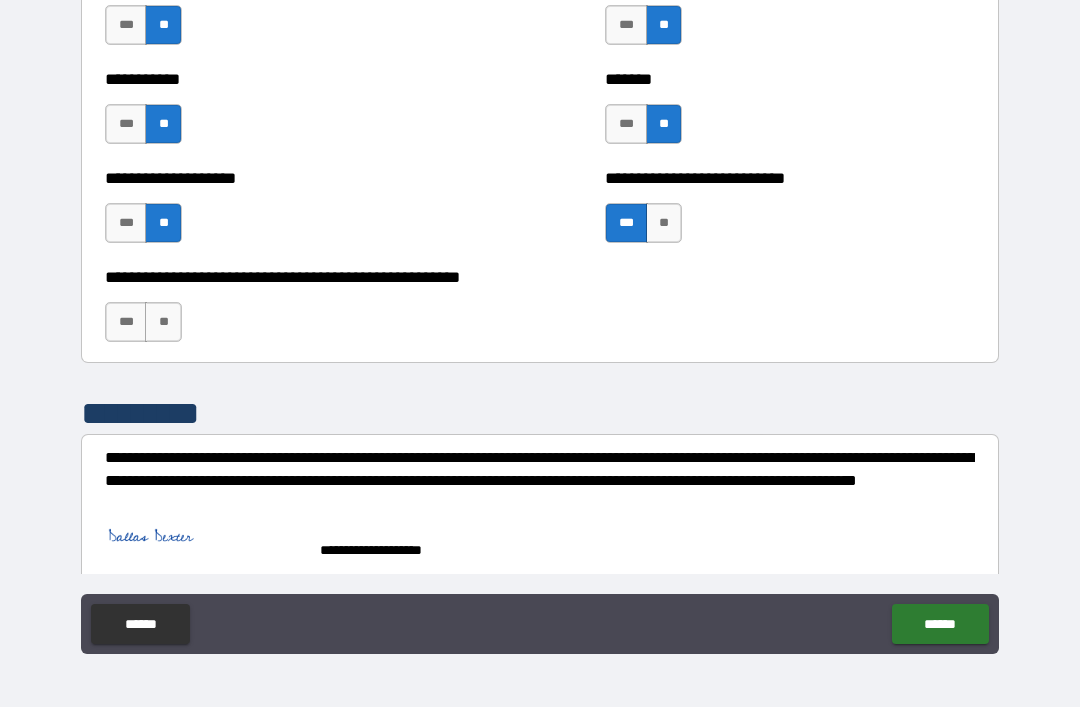 click on "******" at bounding box center (940, 624) 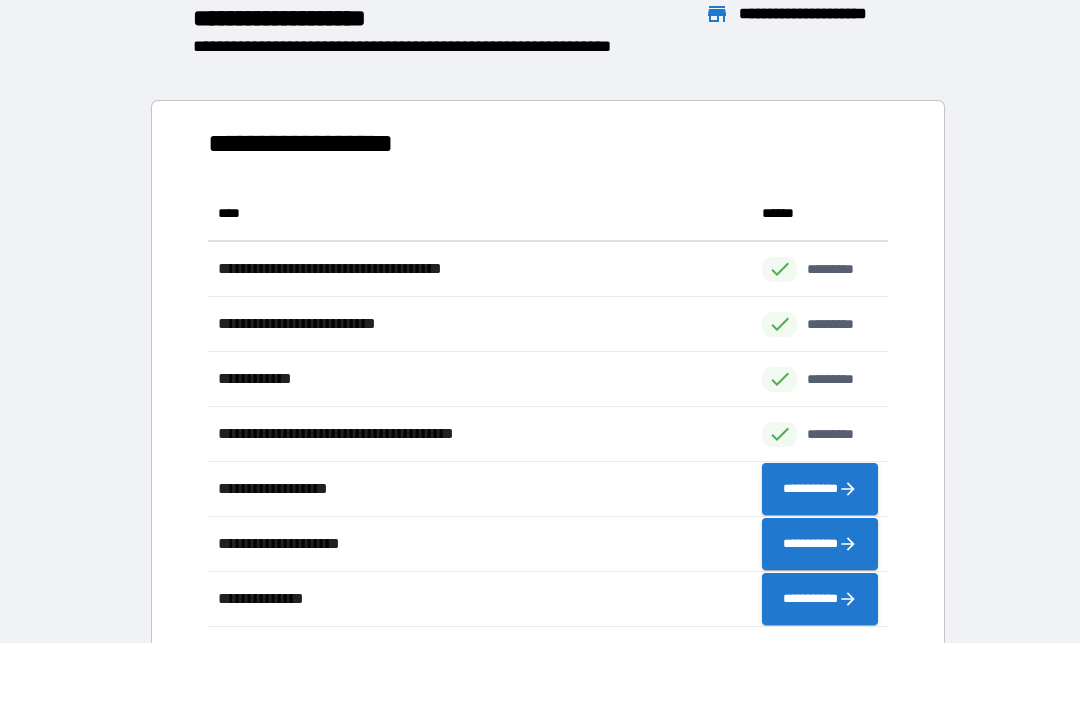 scroll, scrollTop: 1, scrollLeft: 1, axis: both 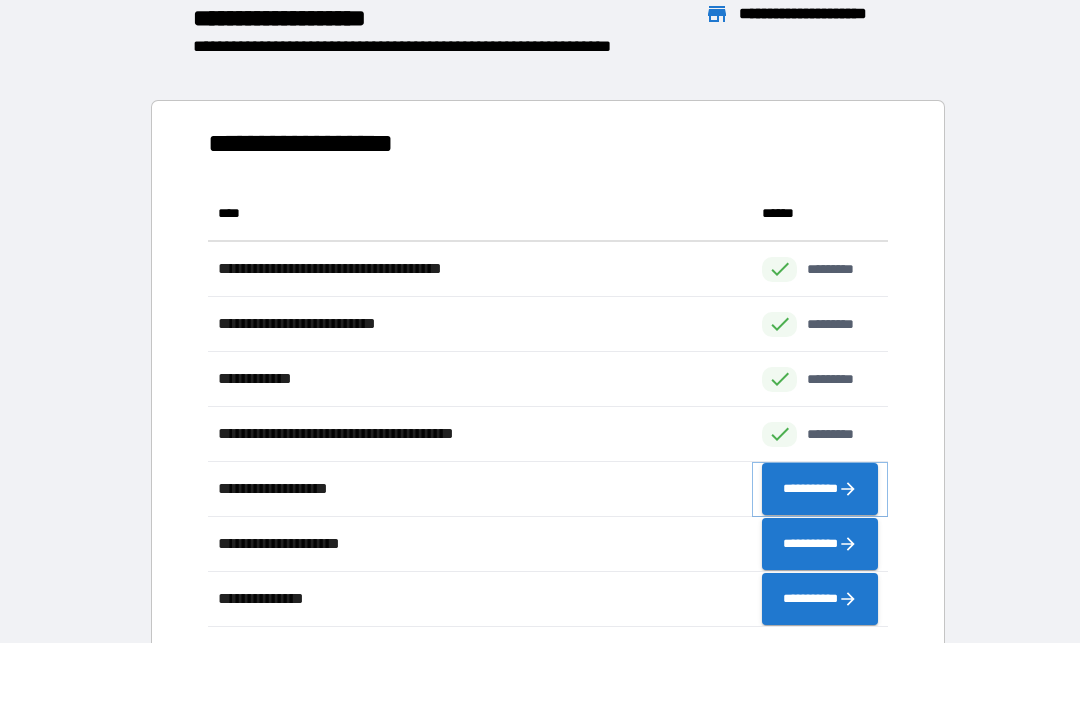 click on "**********" at bounding box center (820, 489) 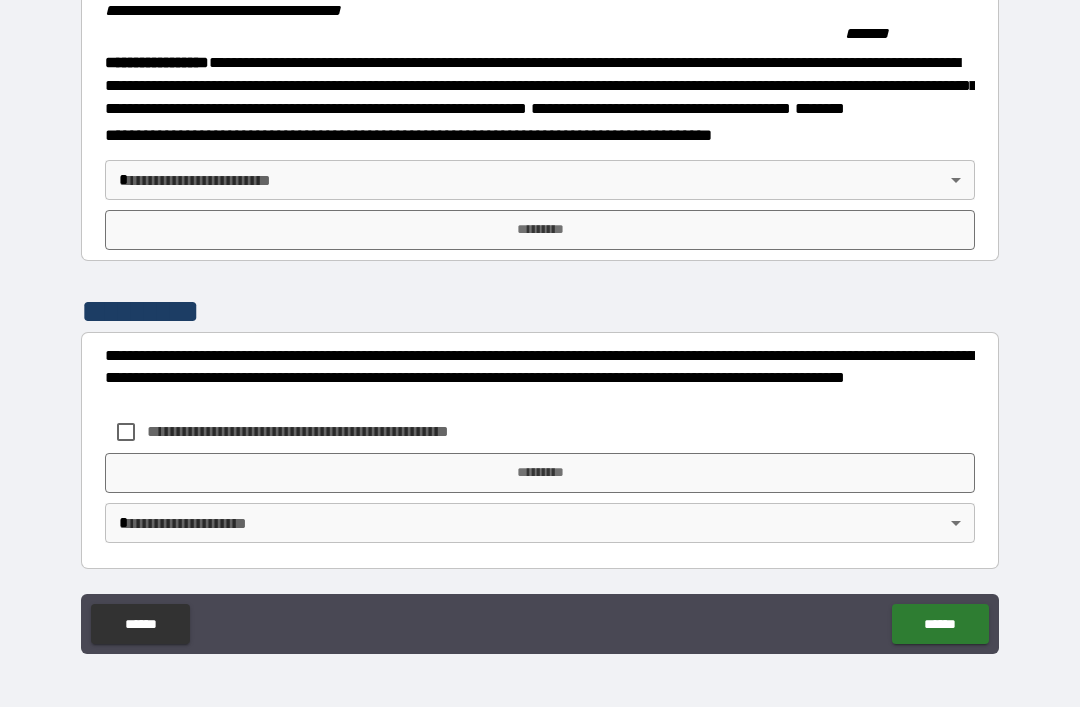 scroll, scrollTop: 2215, scrollLeft: 0, axis: vertical 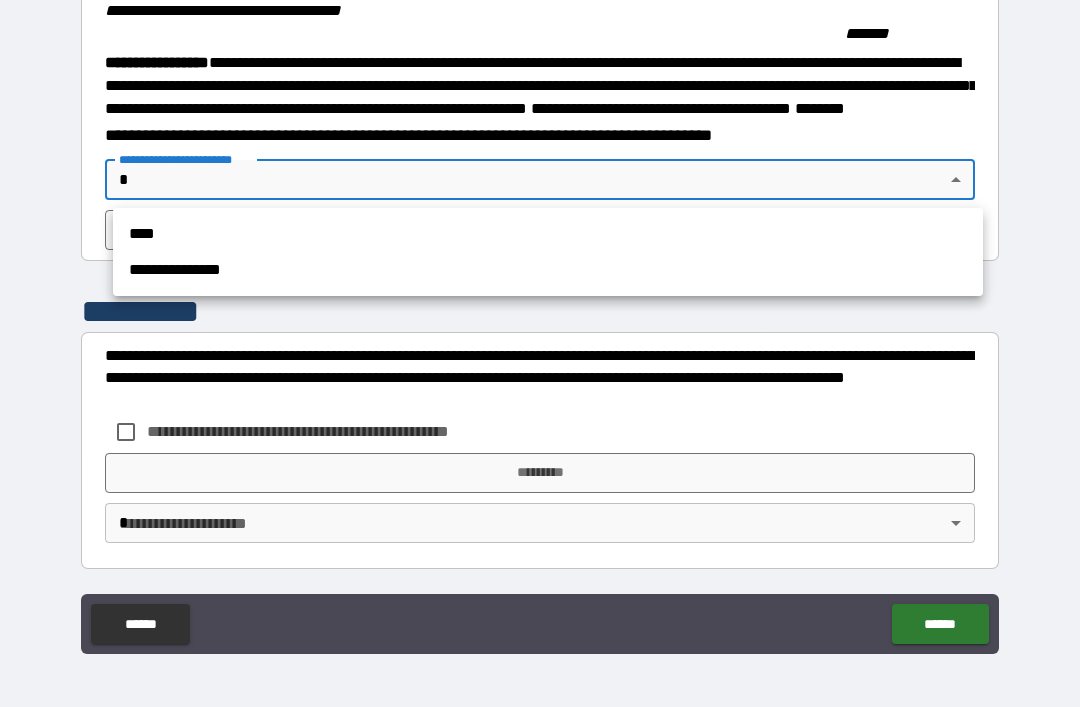 click on "**********" at bounding box center [548, 270] 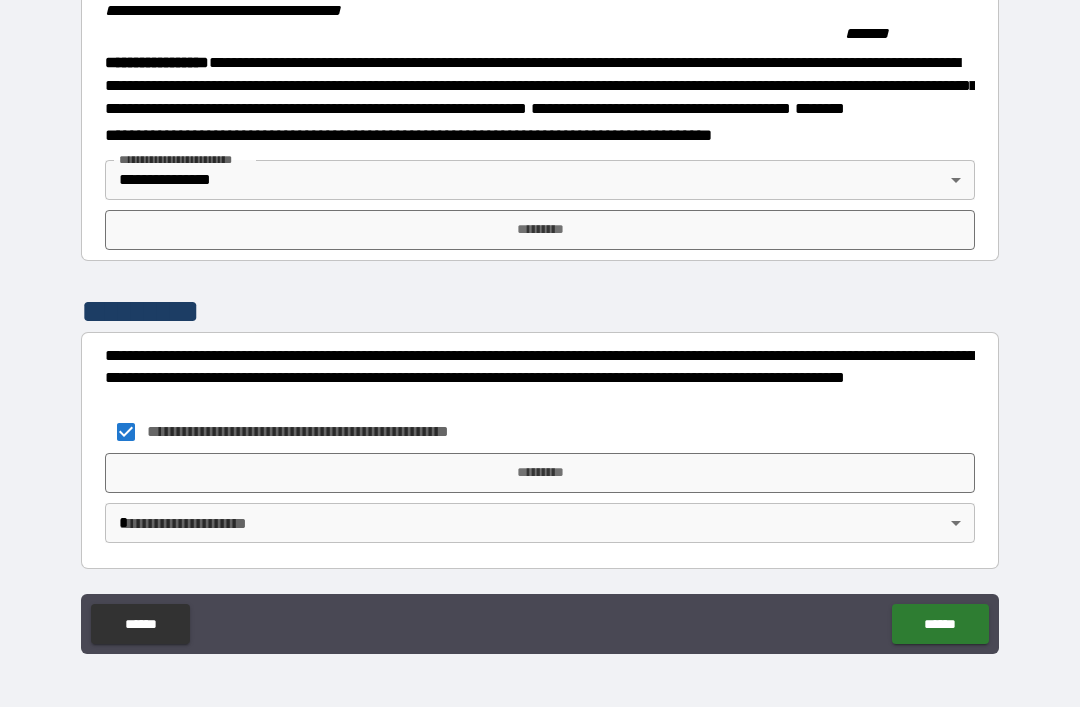 click on "**********" at bounding box center (540, 321) 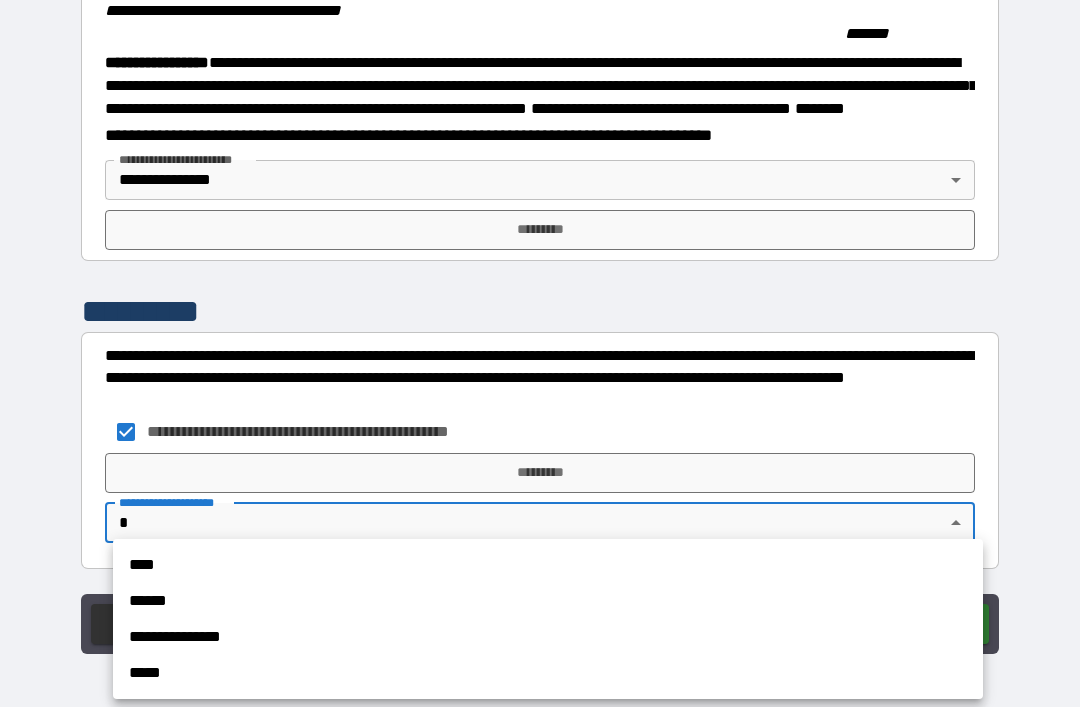 click on "**********" at bounding box center [548, 637] 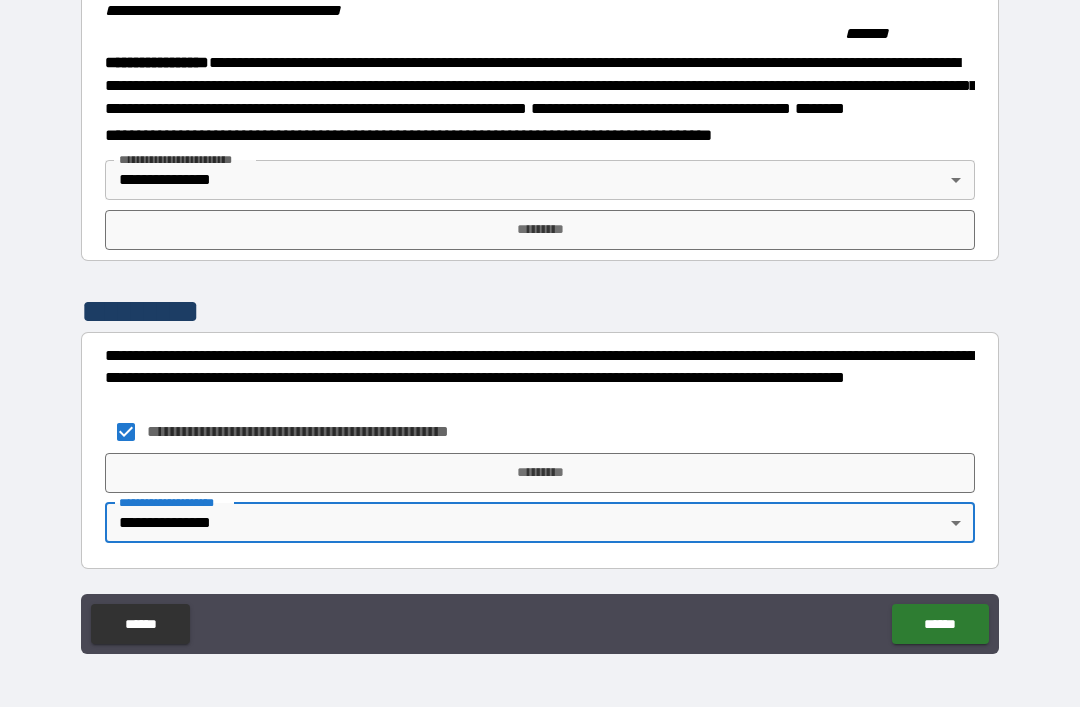 click on "*********" at bounding box center [540, 230] 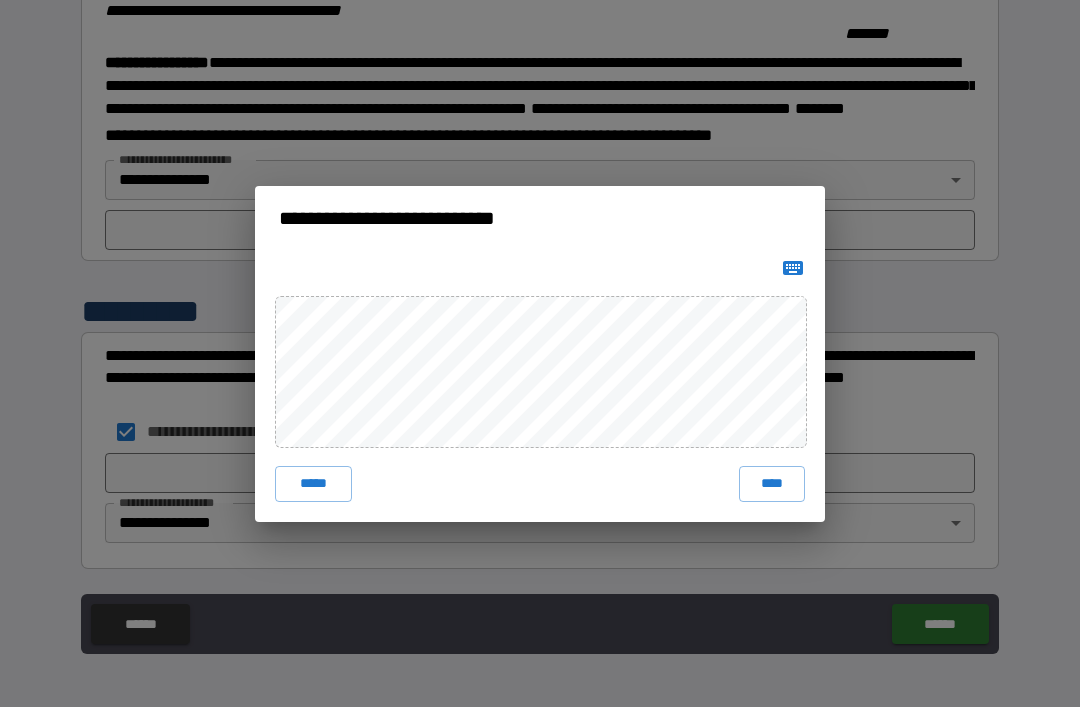 click 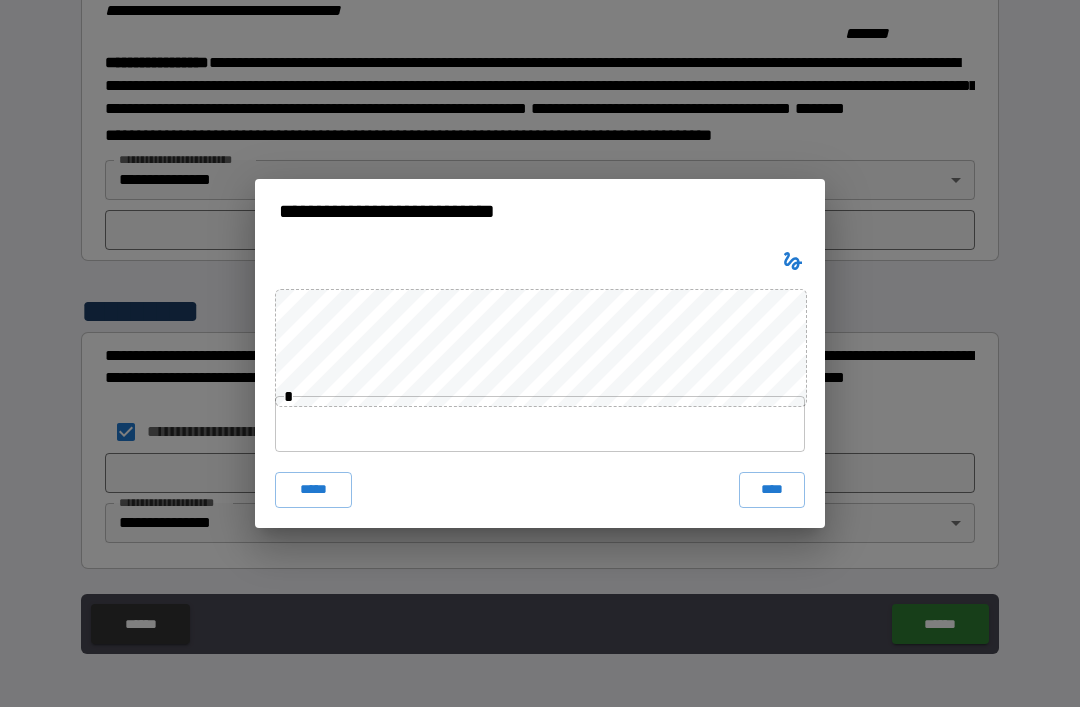 click at bounding box center (540, 424) 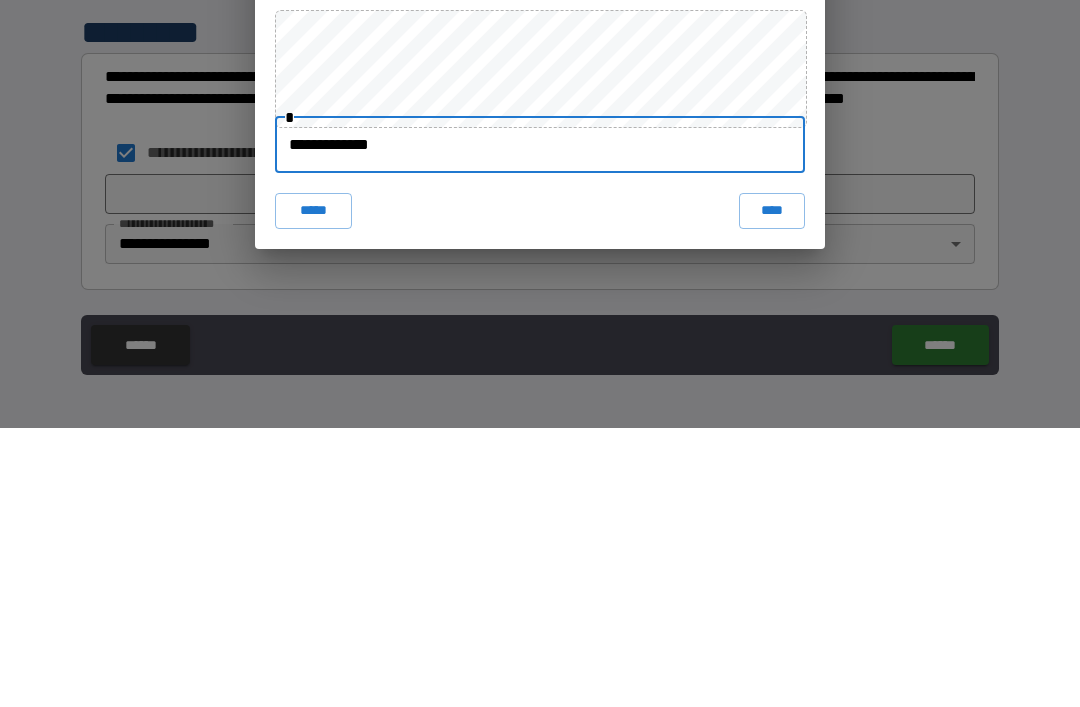 click on "****" at bounding box center [772, 490] 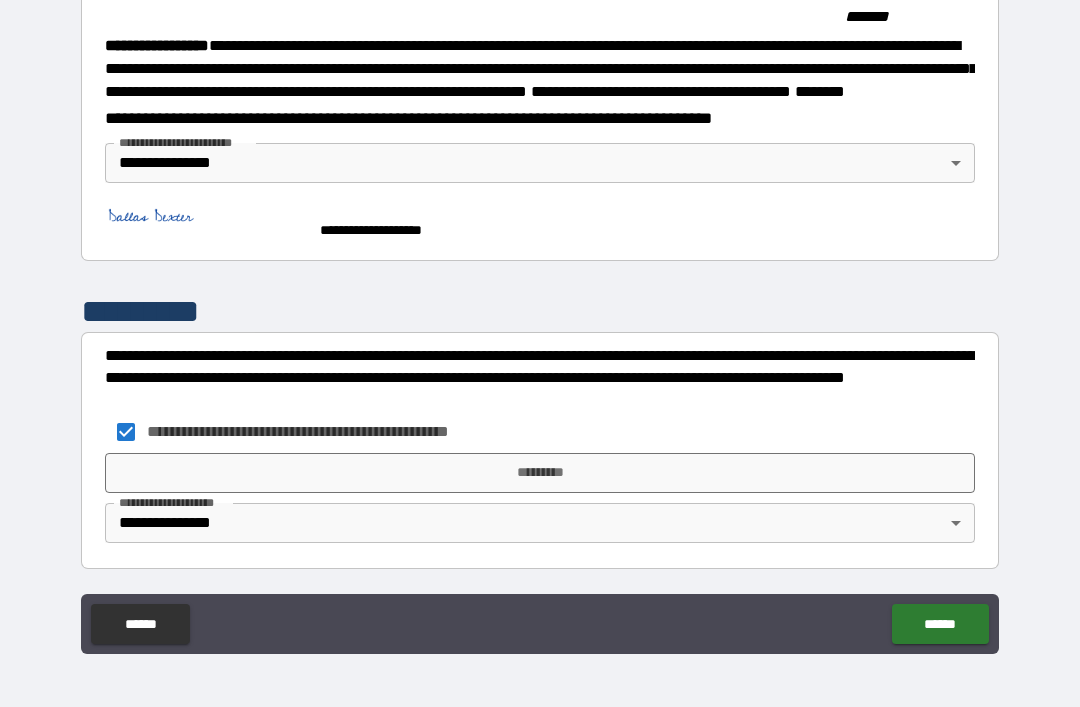 click on "**********" at bounding box center (540, 321) 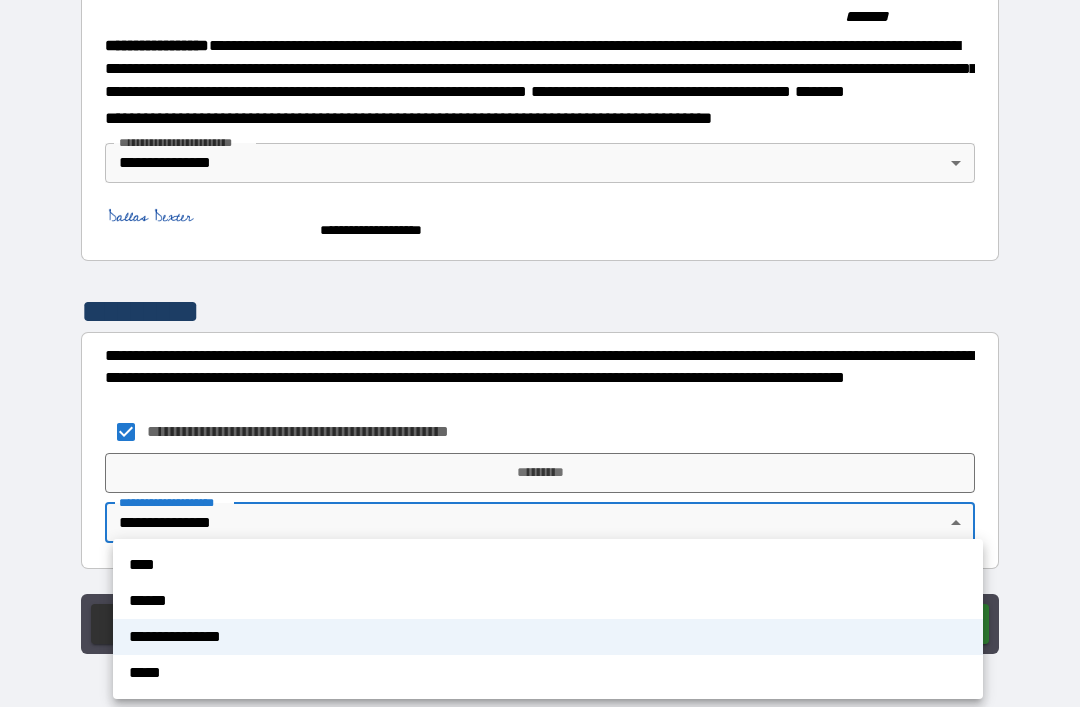 click at bounding box center [540, 353] 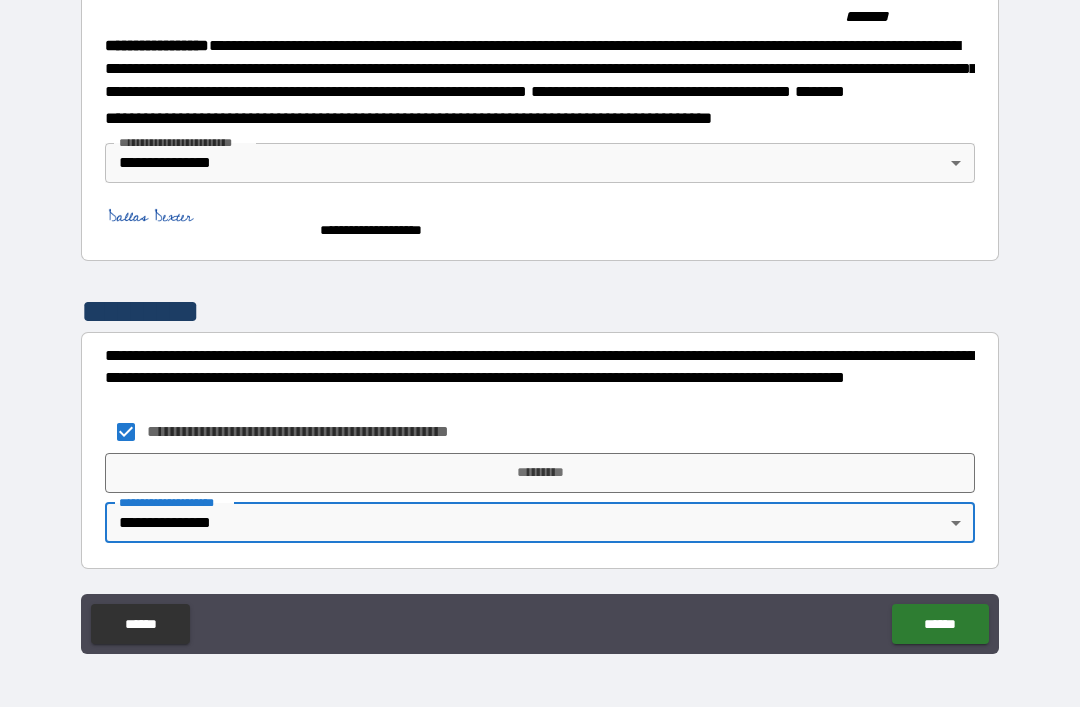 click on "*********" at bounding box center (540, 473) 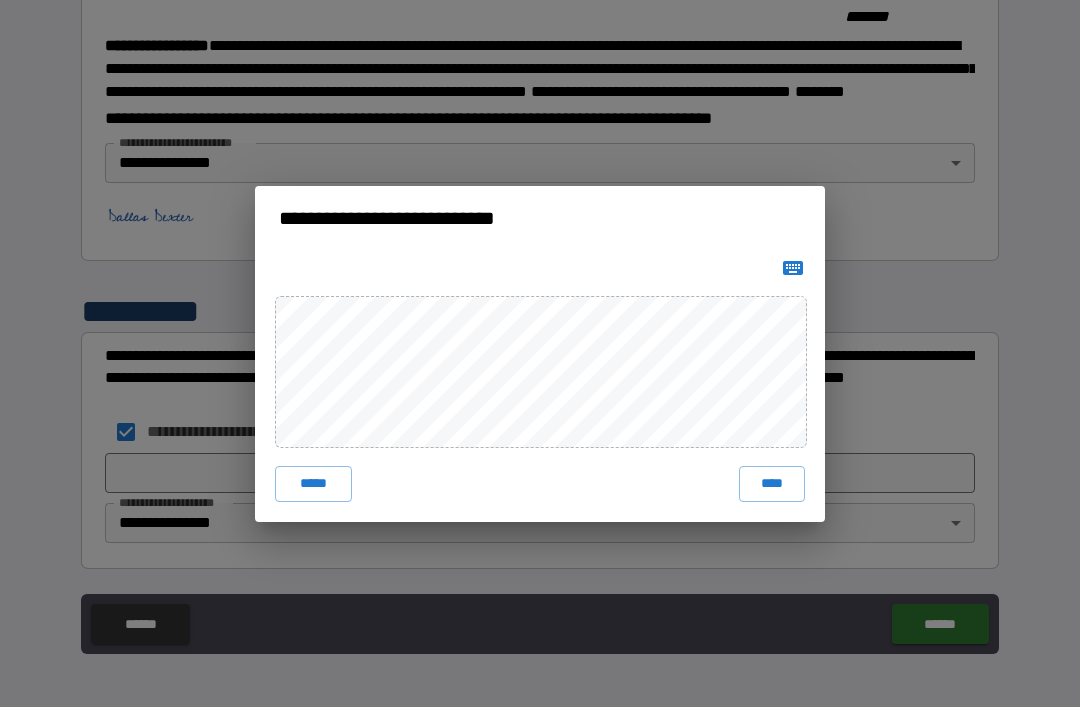 click 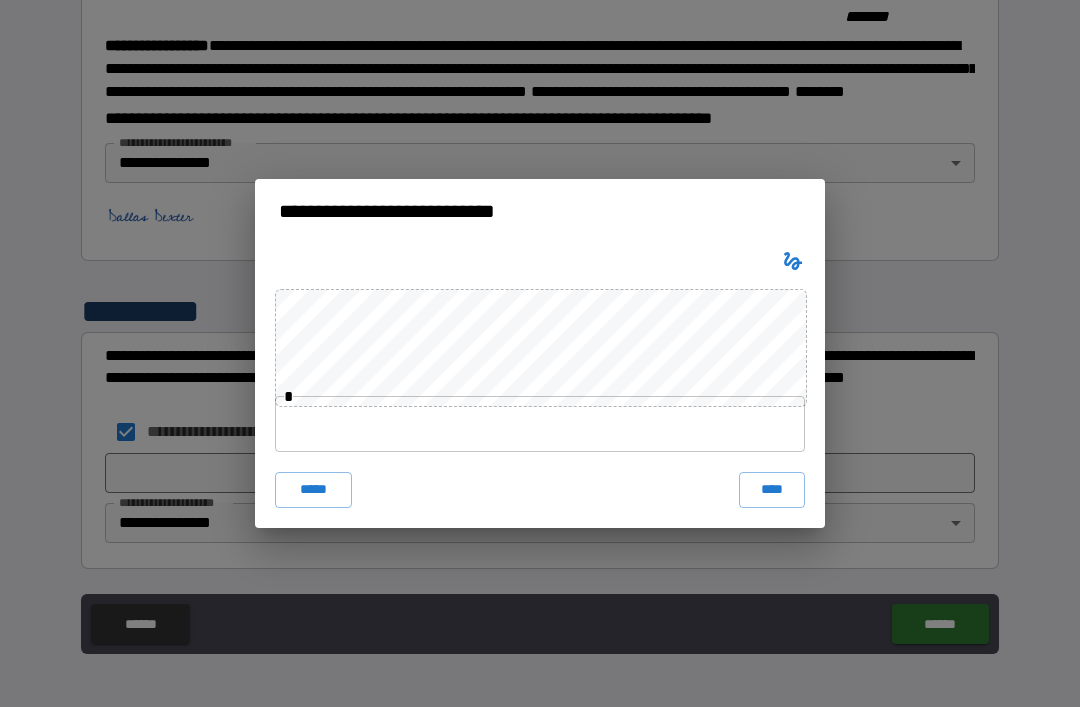 click at bounding box center (540, 424) 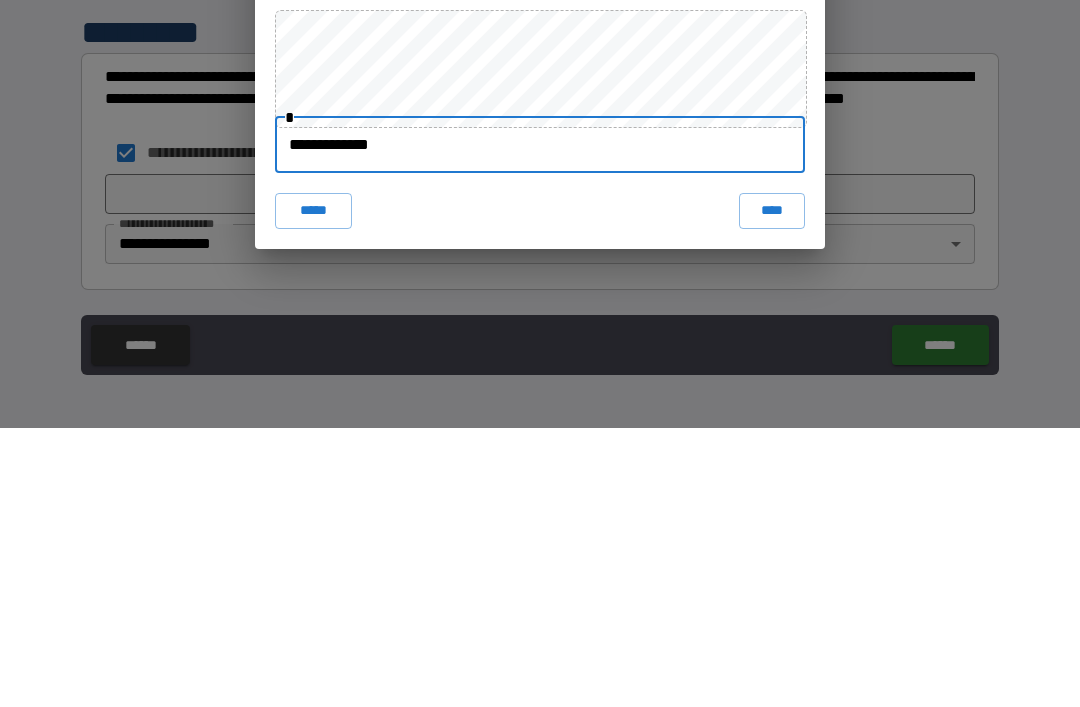 click on "****" at bounding box center (772, 490) 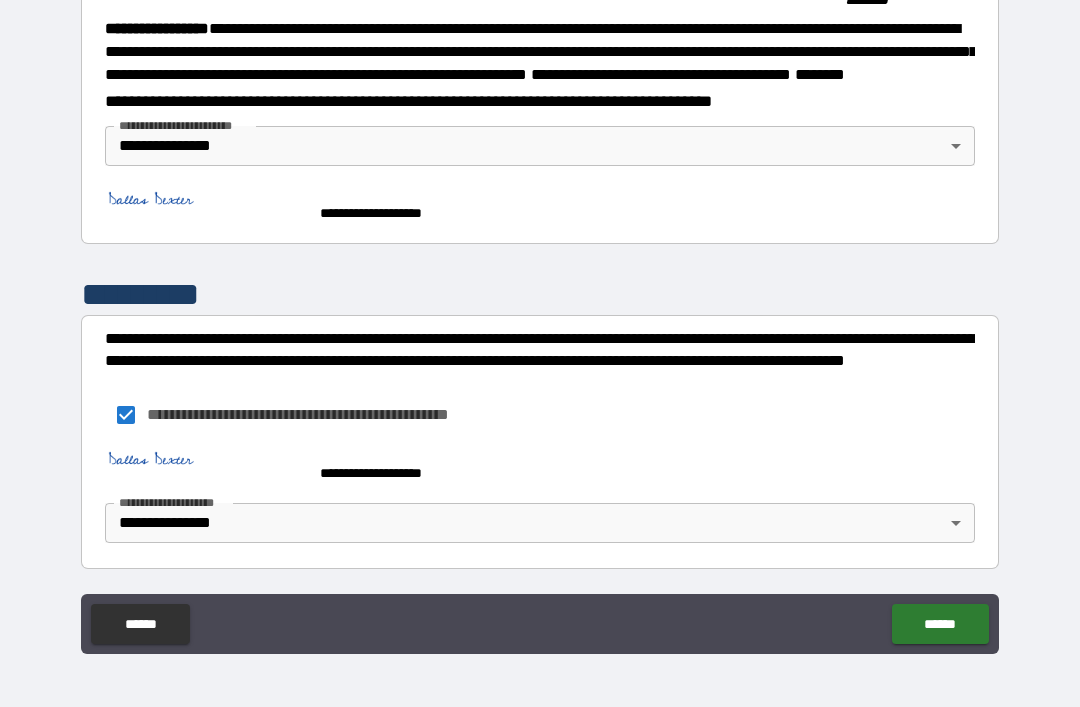 click on "******" at bounding box center [940, 624] 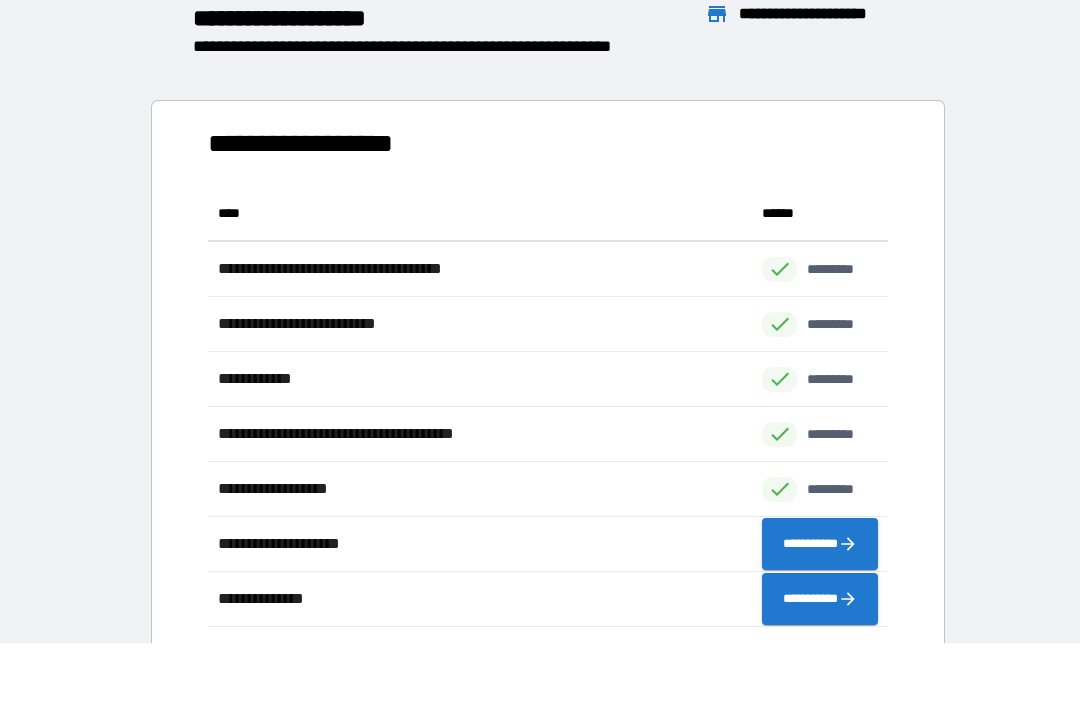 scroll, scrollTop: 1, scrollLeft: 1, axis: both 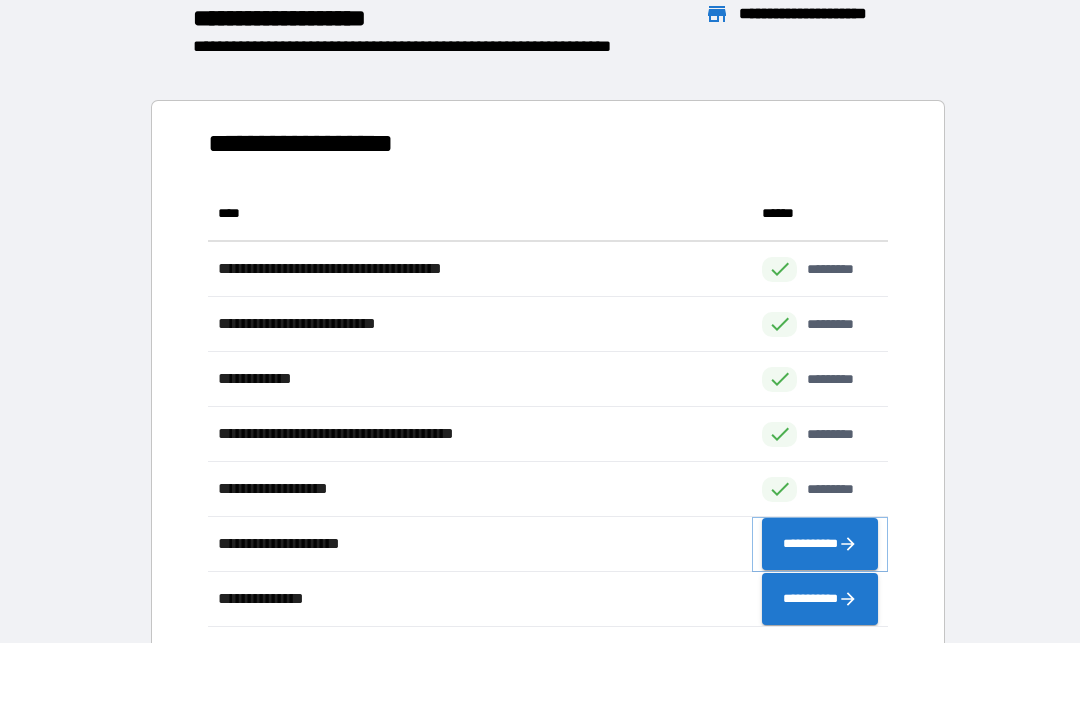 click on "**********" at bounding box center (820, 544) 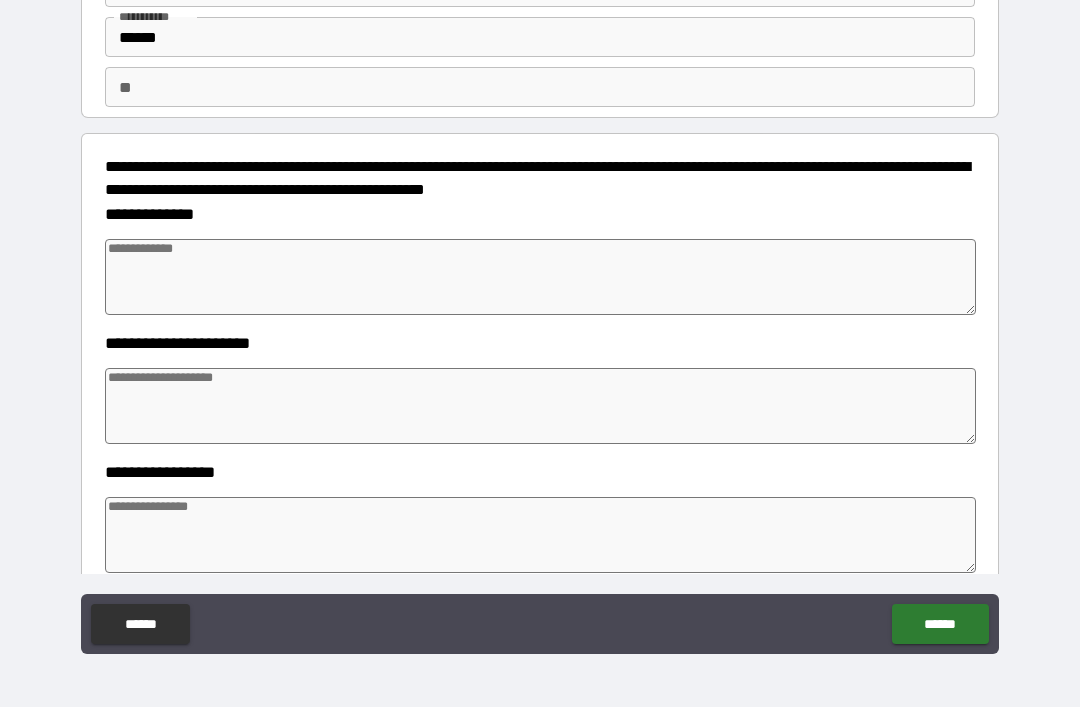 scroll, scrollTop: 129, scrollLeft: 0, axis: vertical 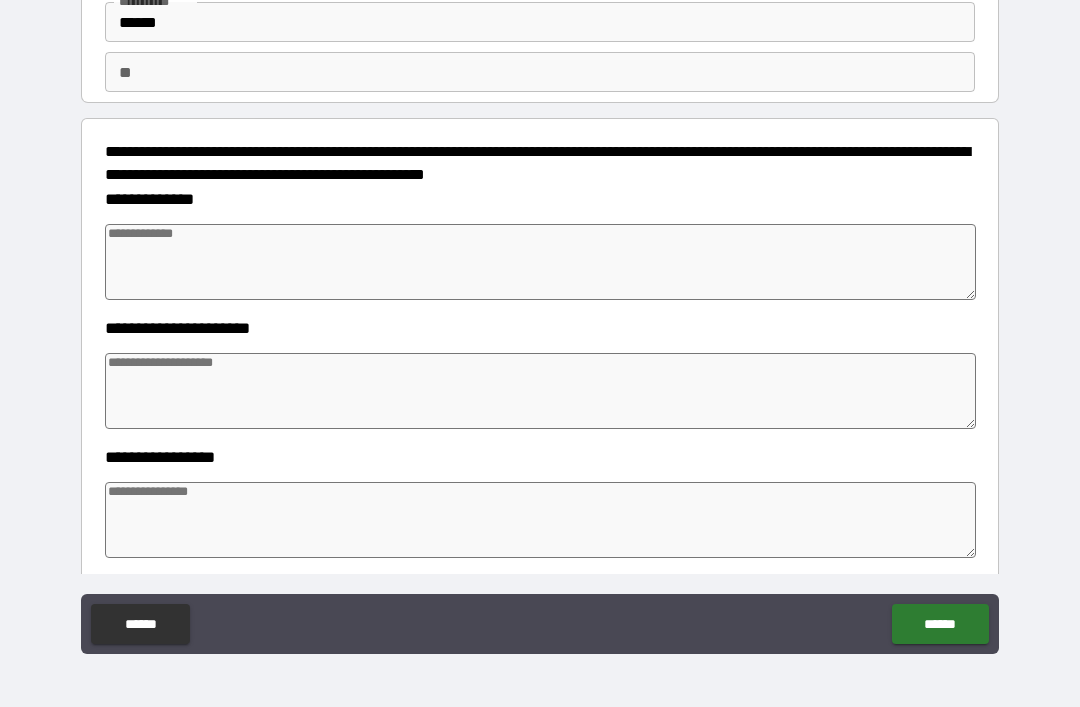 click at bounding box center [540, 262] 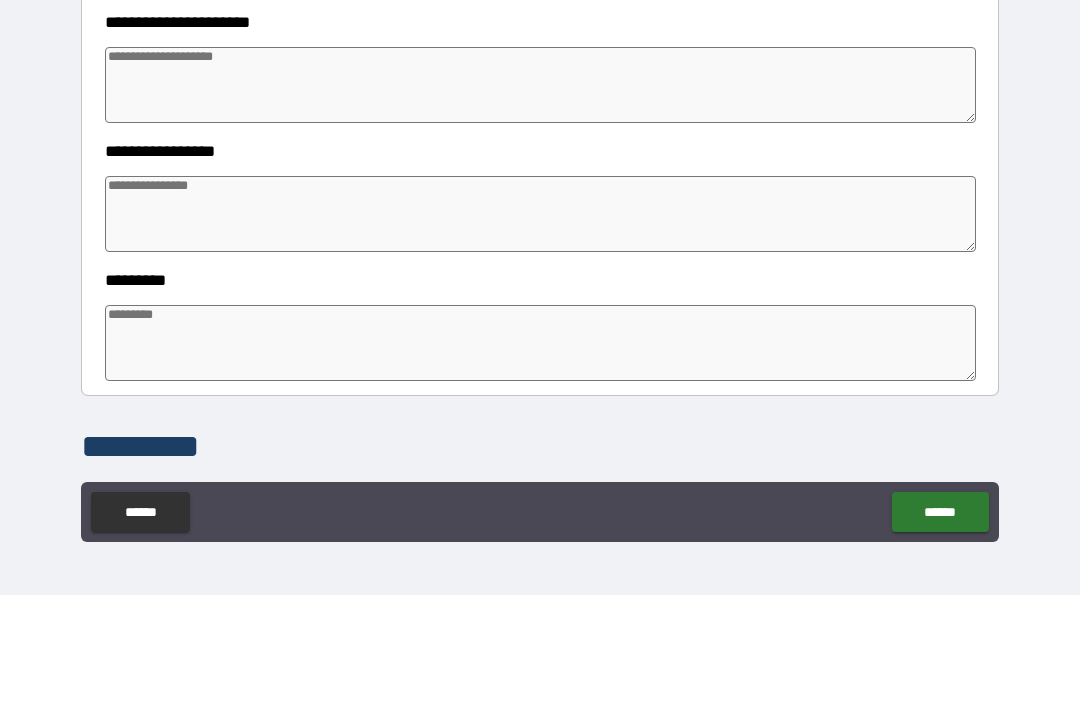 scroll, scrollTop: 320, scrollLeft: 0, axis: vertical 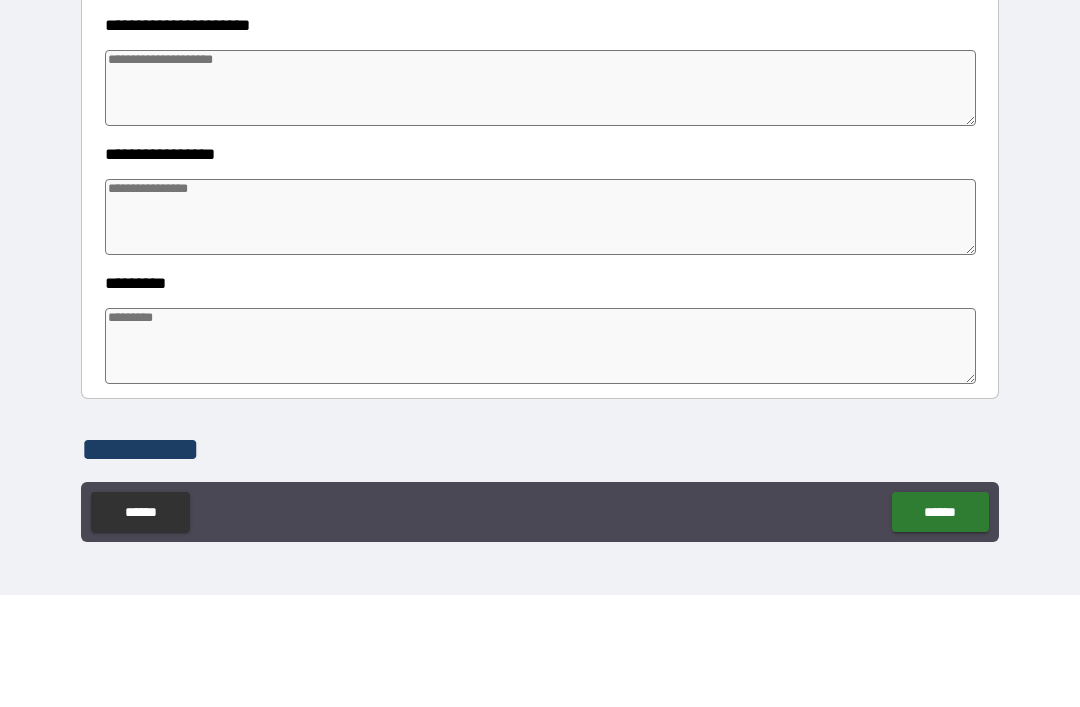 click at bounding box center (540, 200) 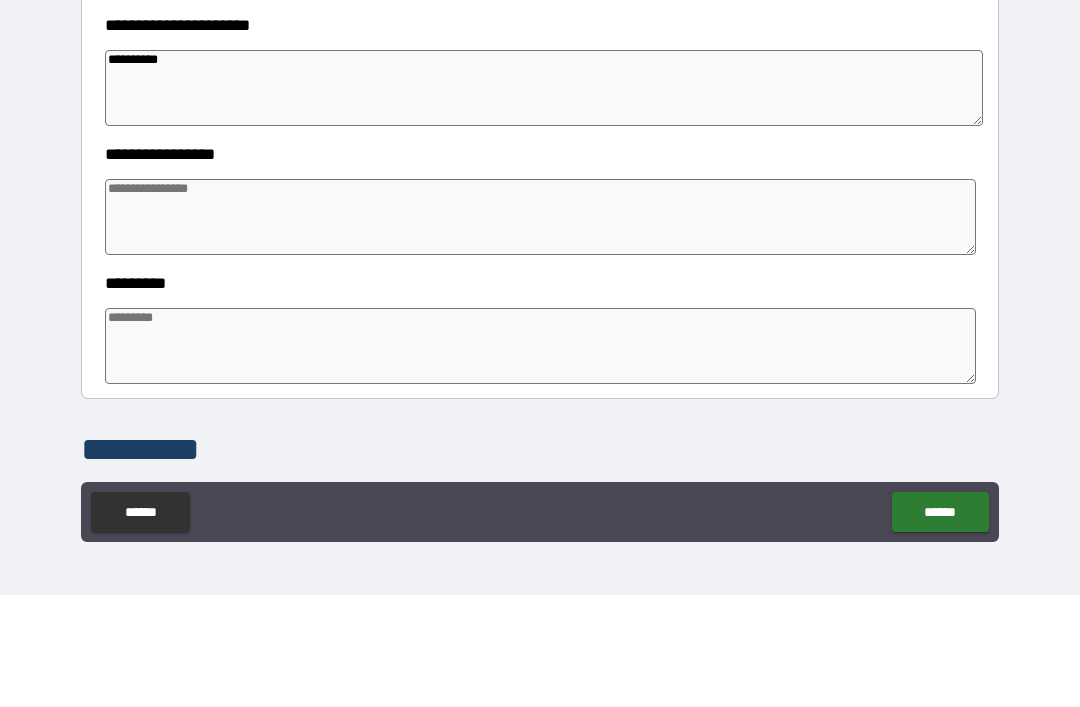 click at bounding box center (540, 329) 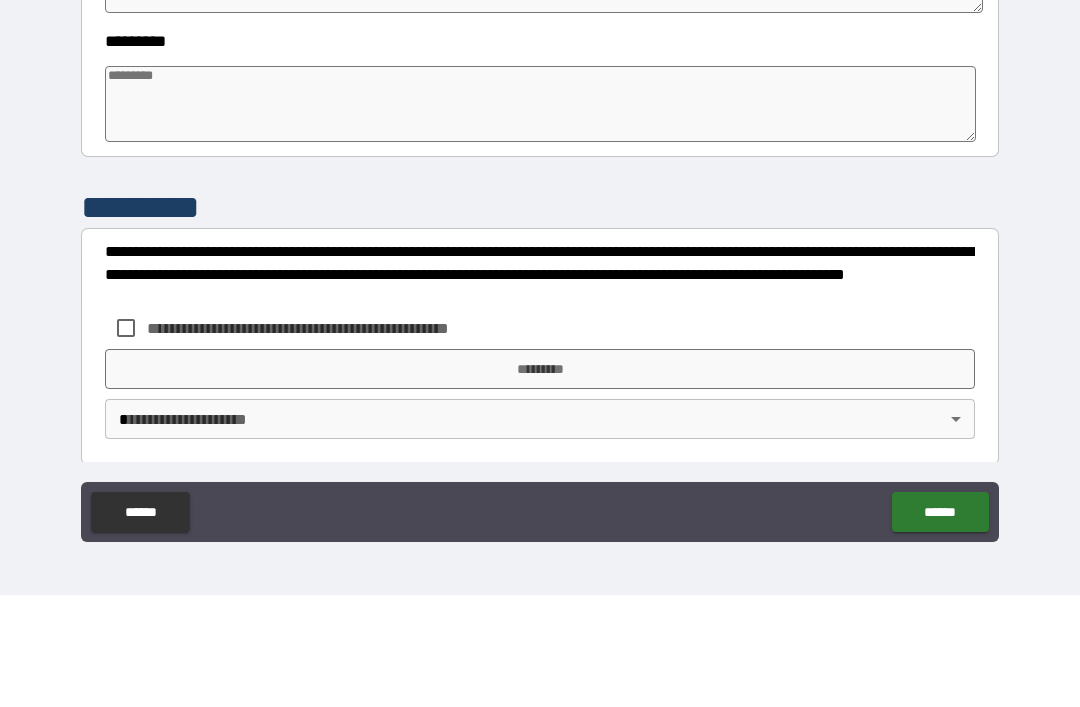scroll, scrollTop: 563, scrollLeft: 0, axis: vertical 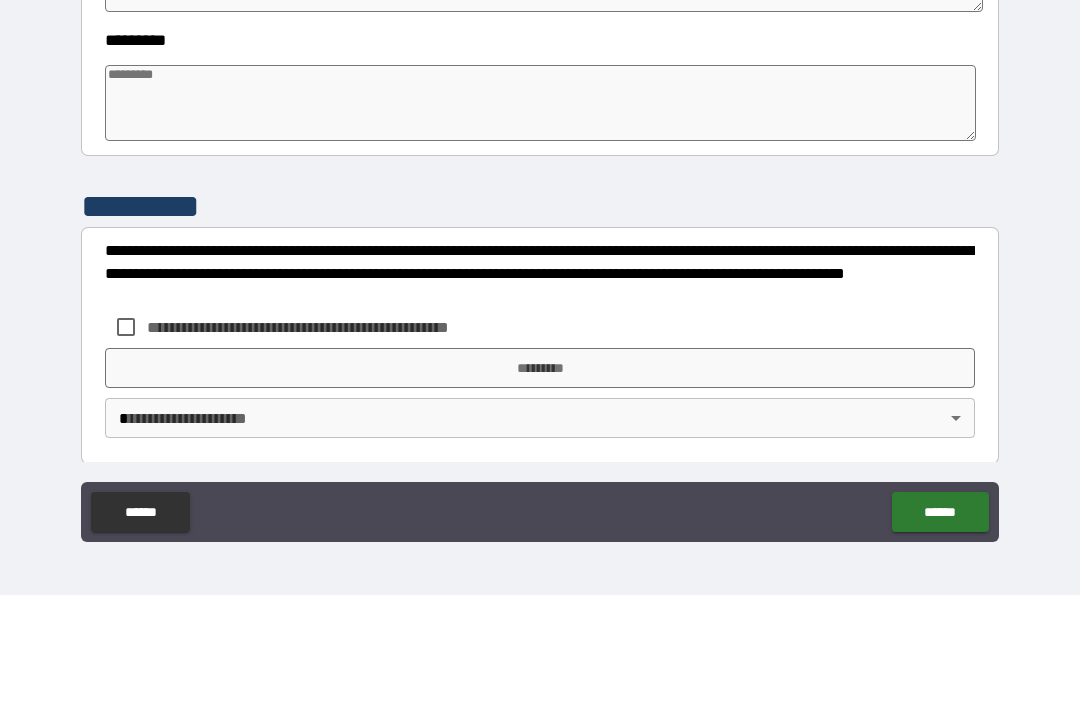 click at bounding box center [540, 215] 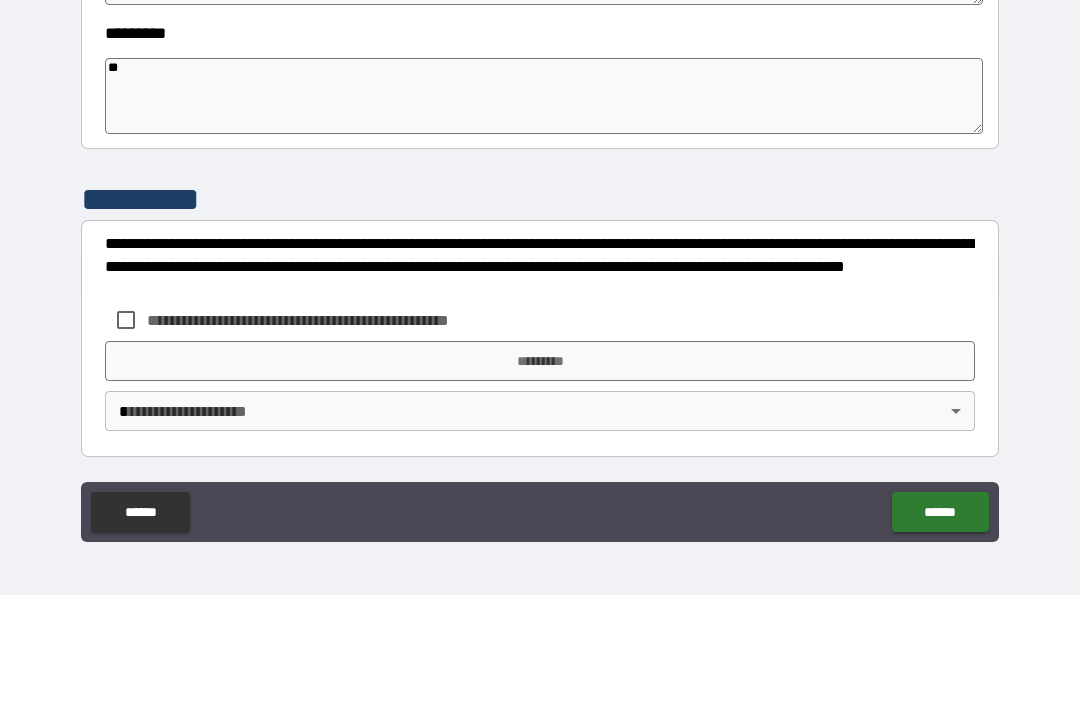 scroll, scrollTop: 570, scrollLeft: 0, axis: vertical 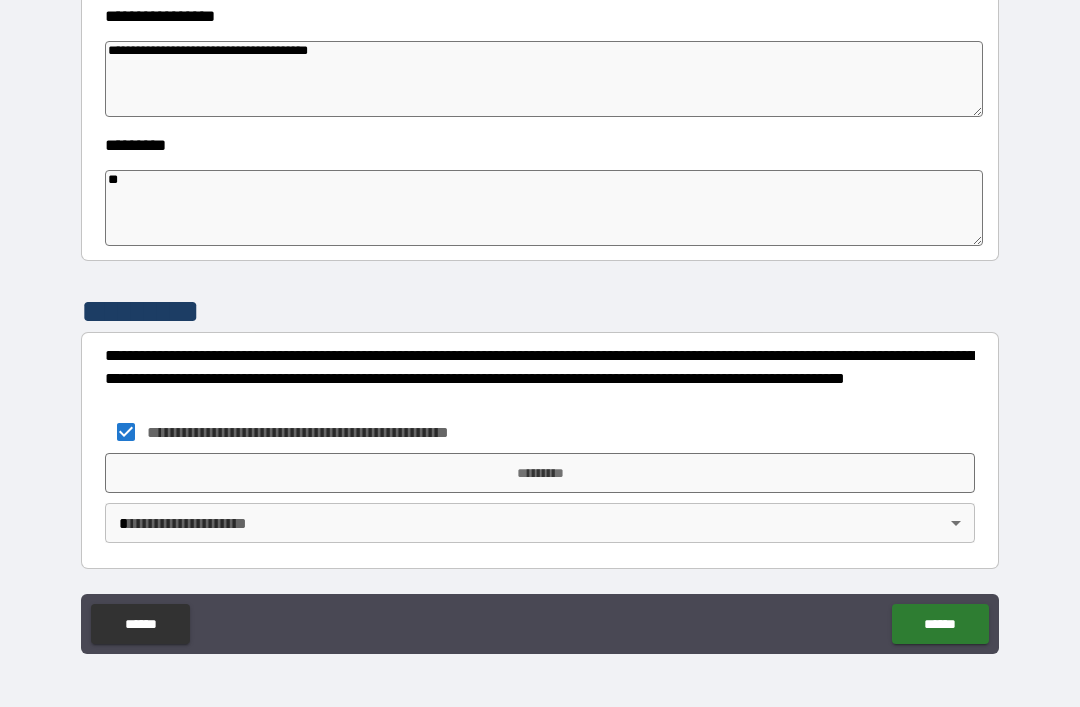 click on "**********" at bounding box center (540, 321) 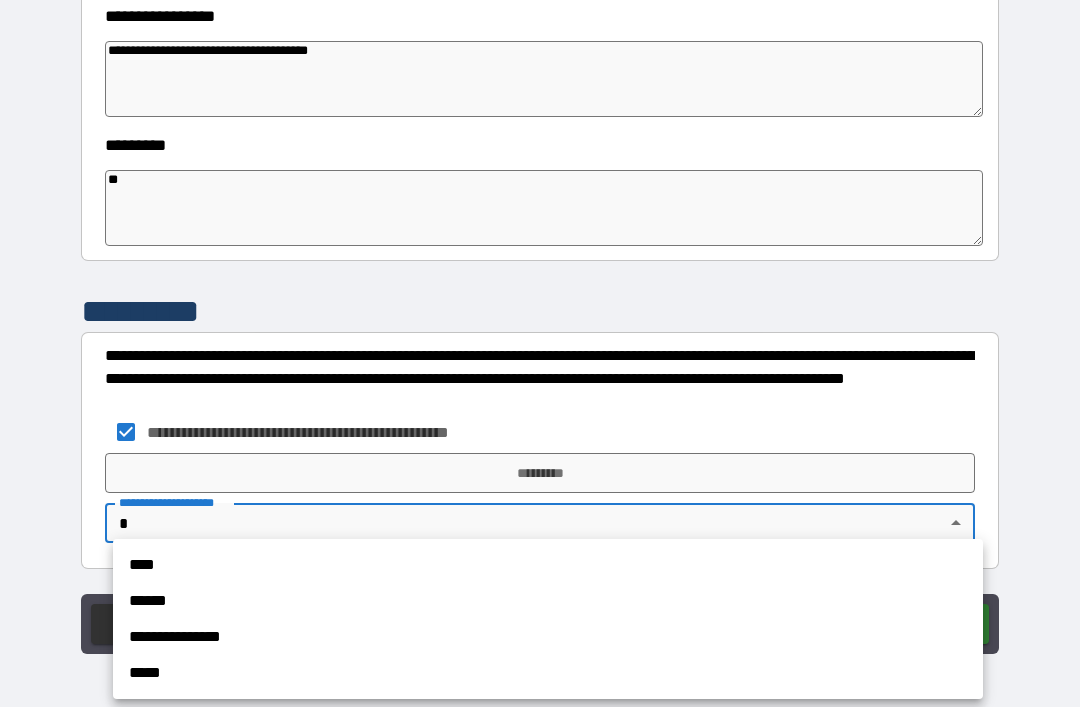 click on "**********" at bounding box center [548, 637] 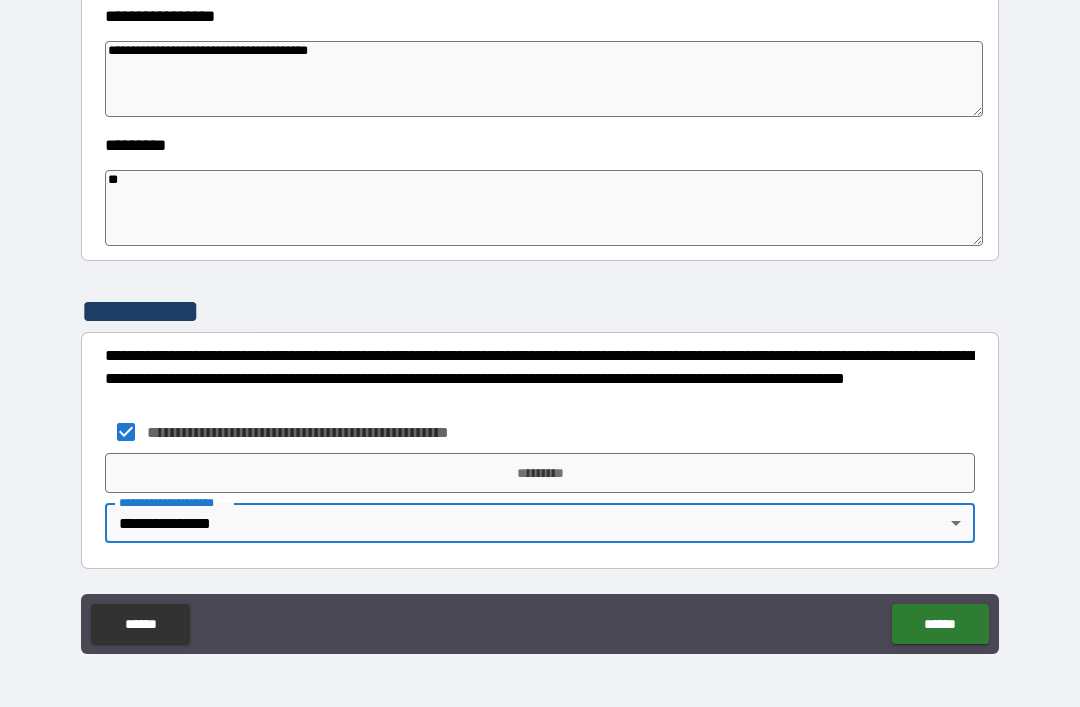 click on "*********" at bounding box center [540, 473] 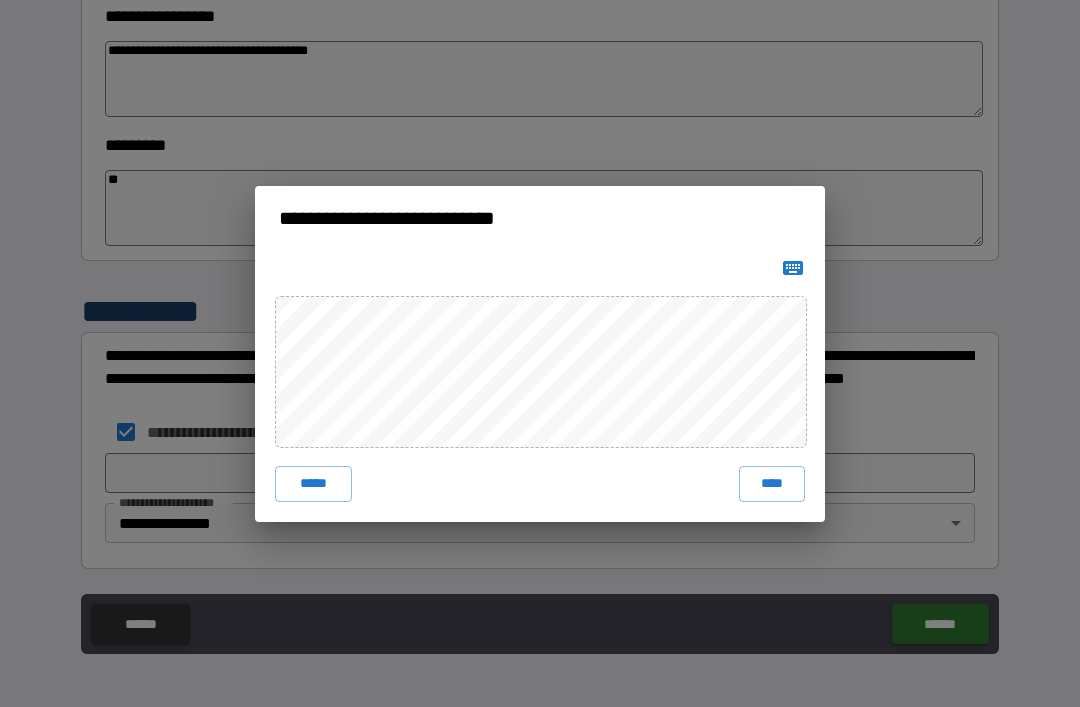 click 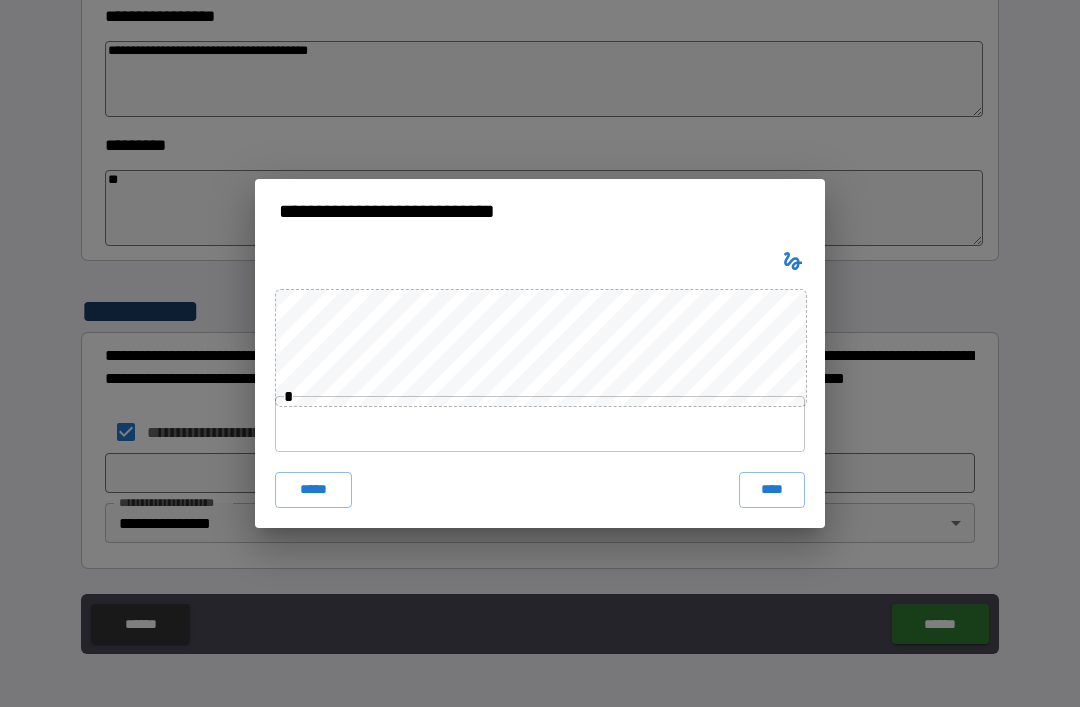 click at bounding box center (540, 424) 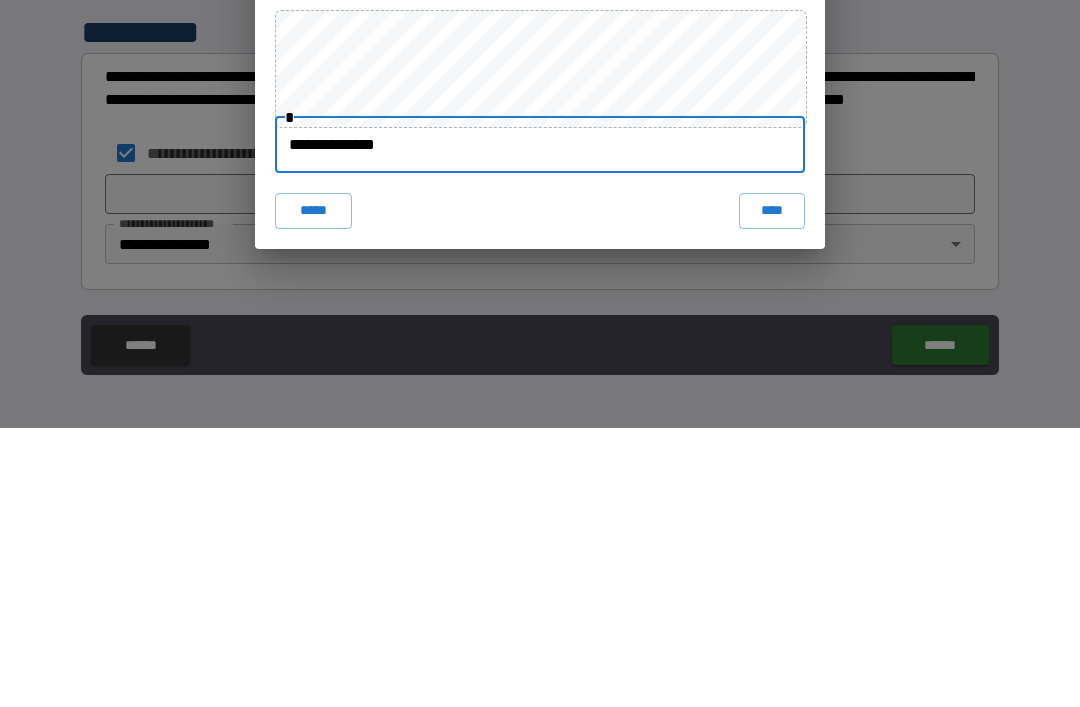 click on "****" at bounding box center (772, 490) 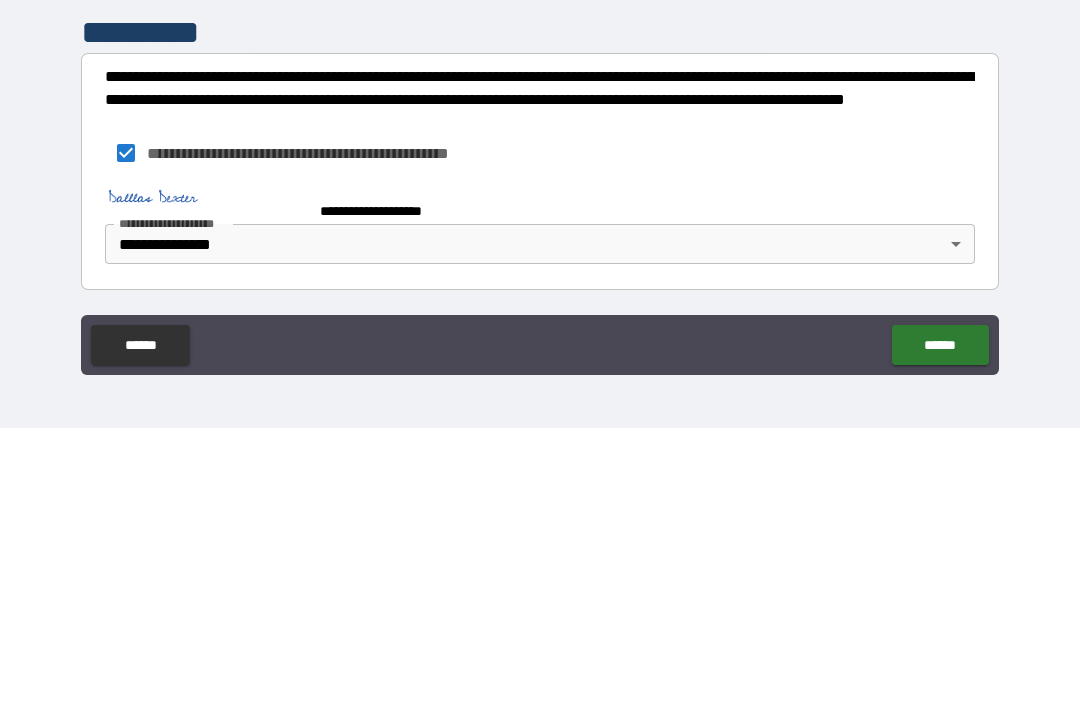scroll, scrollTop: 560, scrollLeft: 0, axis: vertical 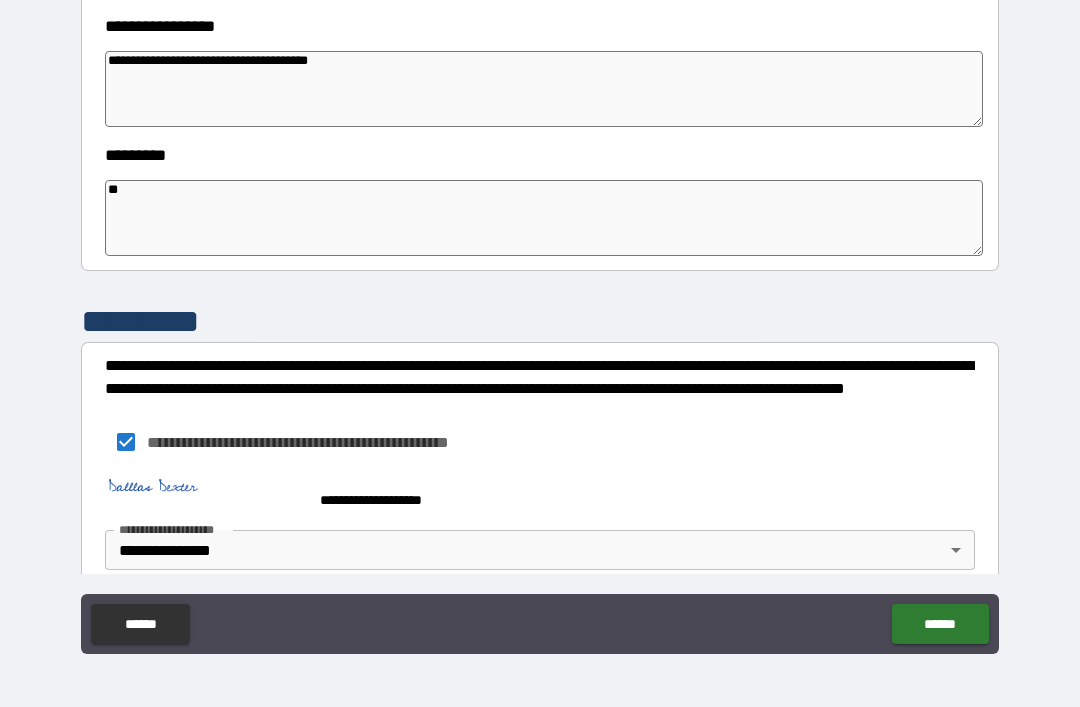 click on "******" at bounding box center [940, 624] 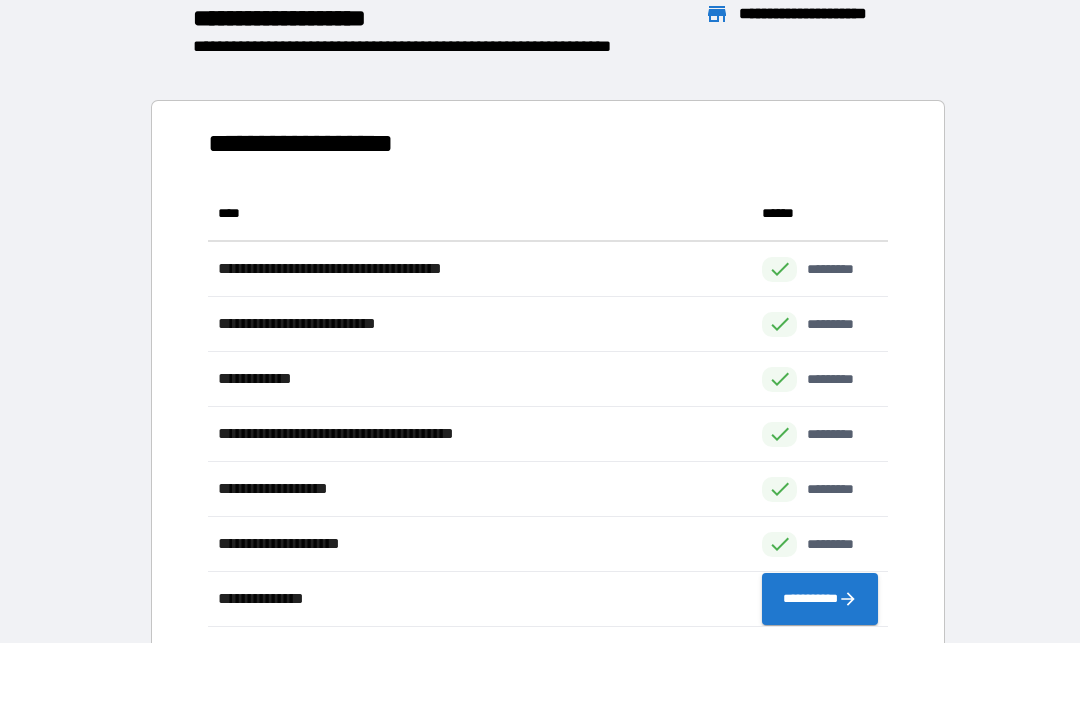 scroll, scrollTop: 1, scrollLeft: 1, axis: both 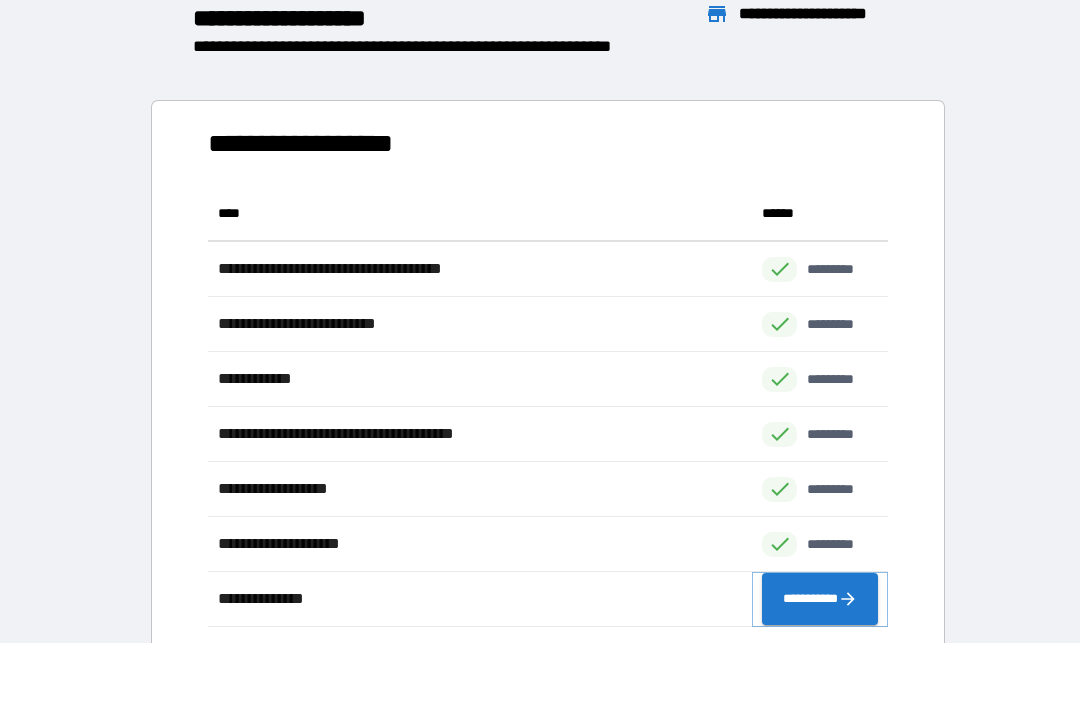click on "**********" at bounding box center [820, 599] 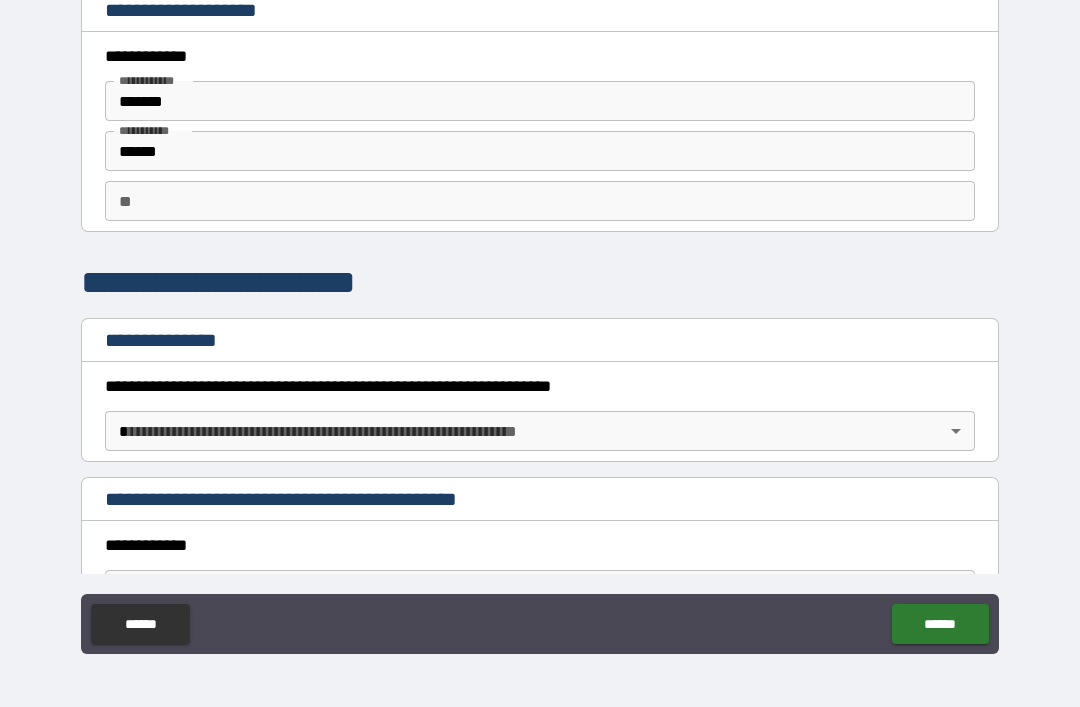 click on "**********" at bounding box center (540, 321) 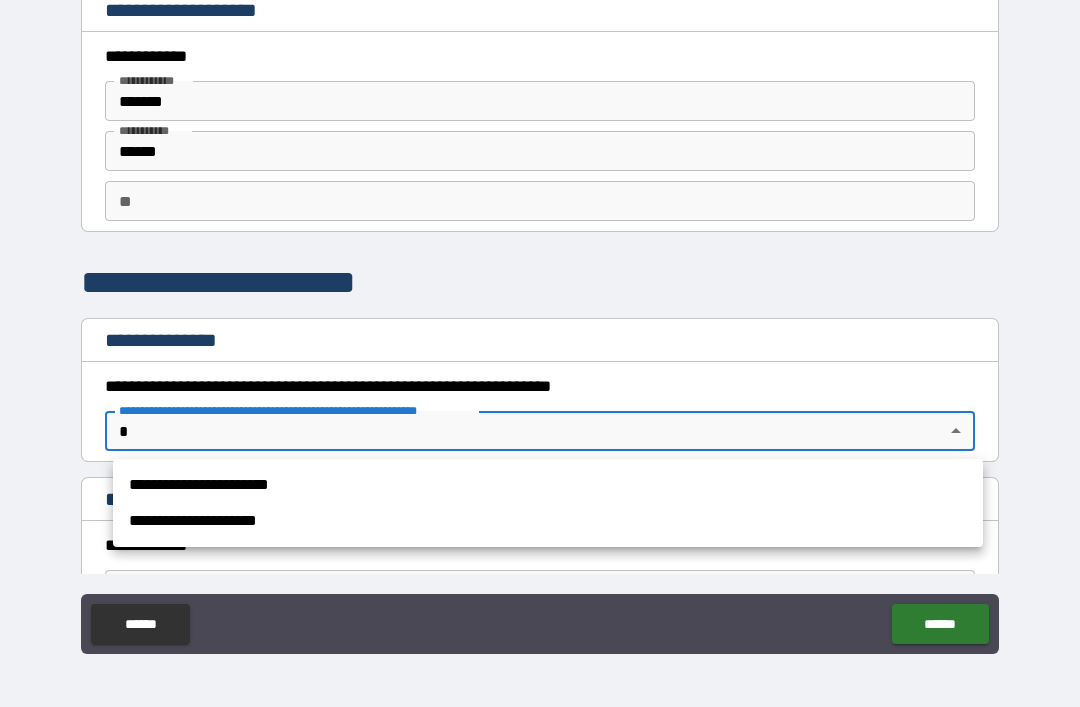 click on "**********" at bounding box center (548, 485) 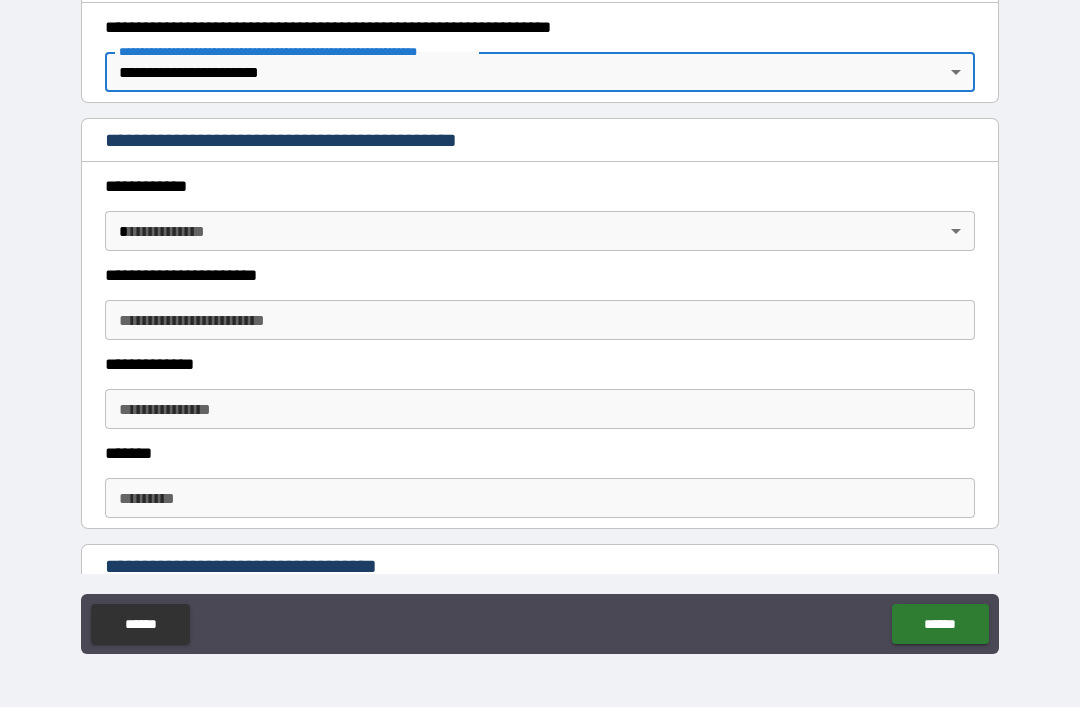 scroll, scrollTop: 357, scrollLeft: 0, axis: vertical 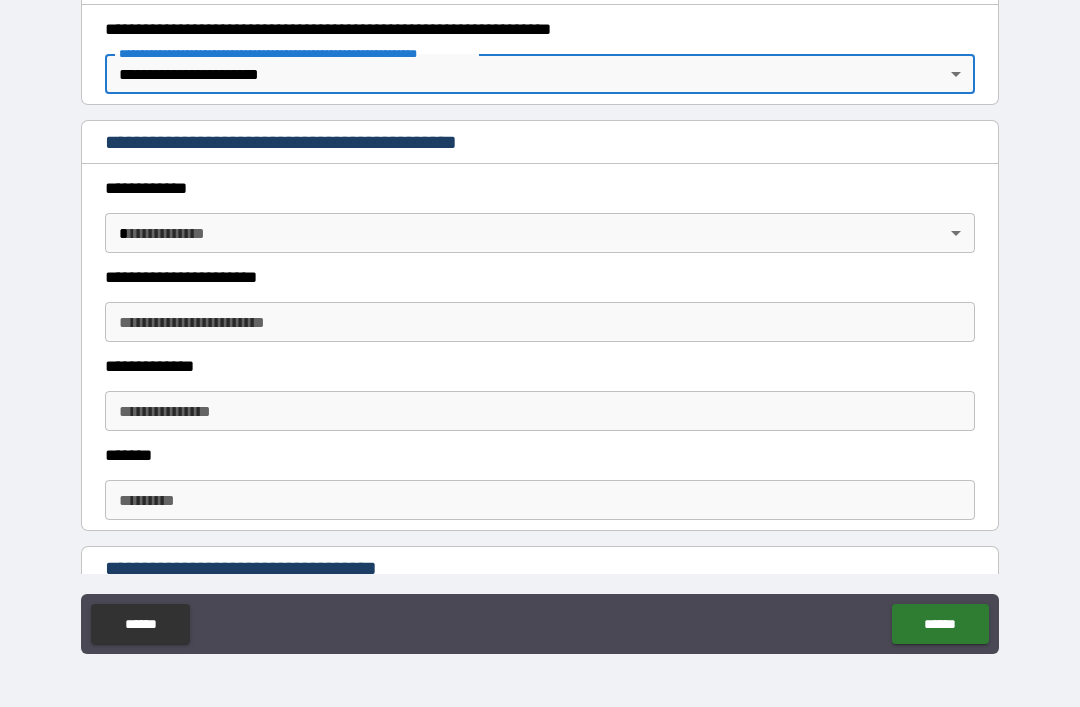 click on "**********" at bounding box center (540, 321) 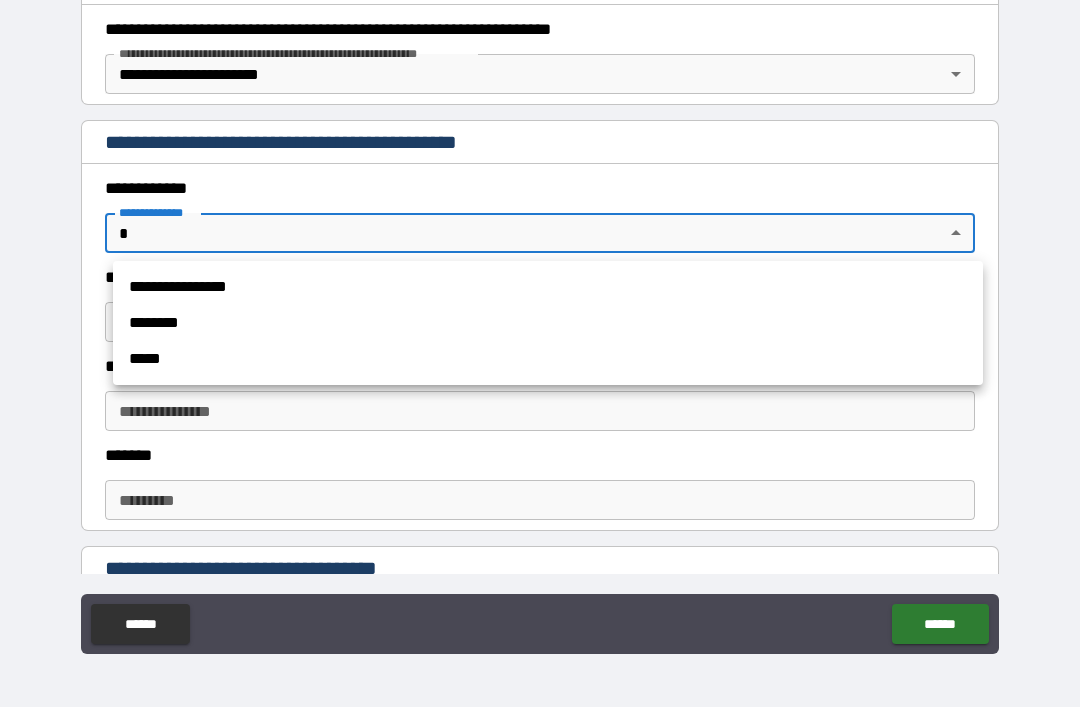 click on "********" at bounding box center (548, 323) 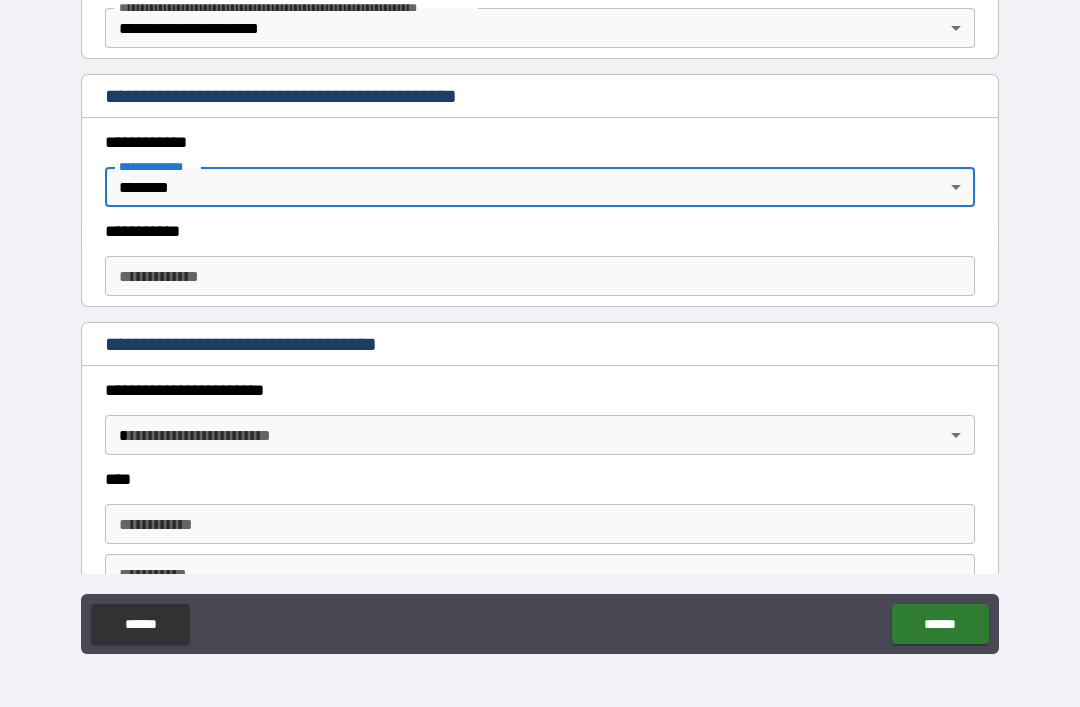 scroll, scrollTop: 402, scrollLeft: 0, axis: vertical 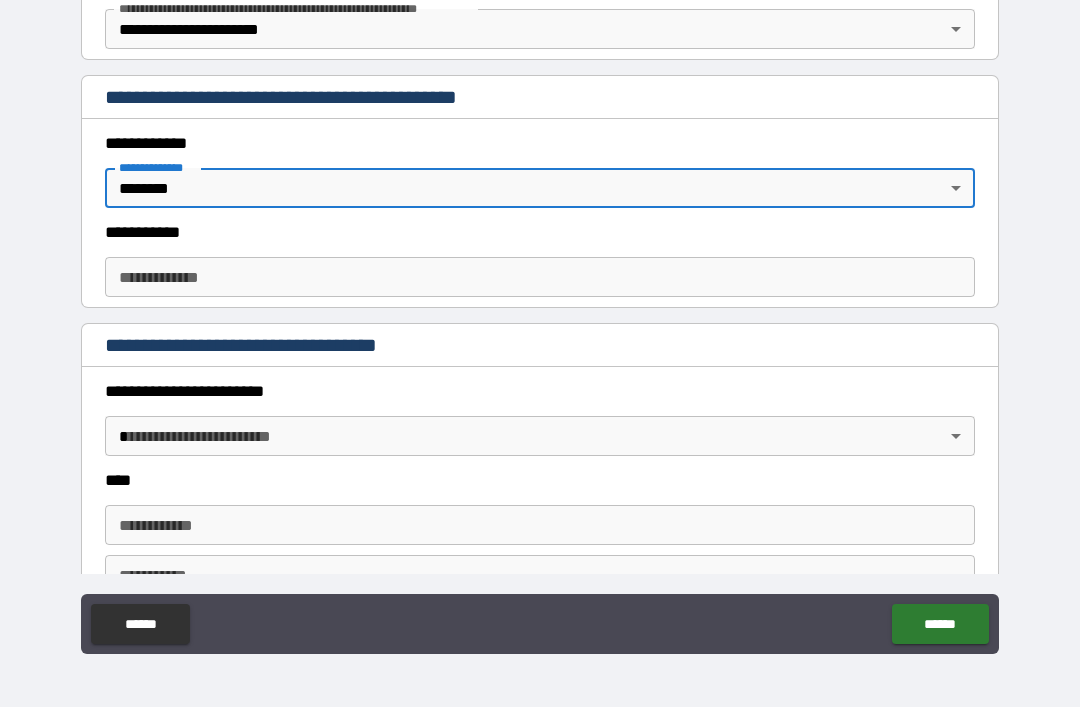click on "**********" at bounding box center (540, 277) 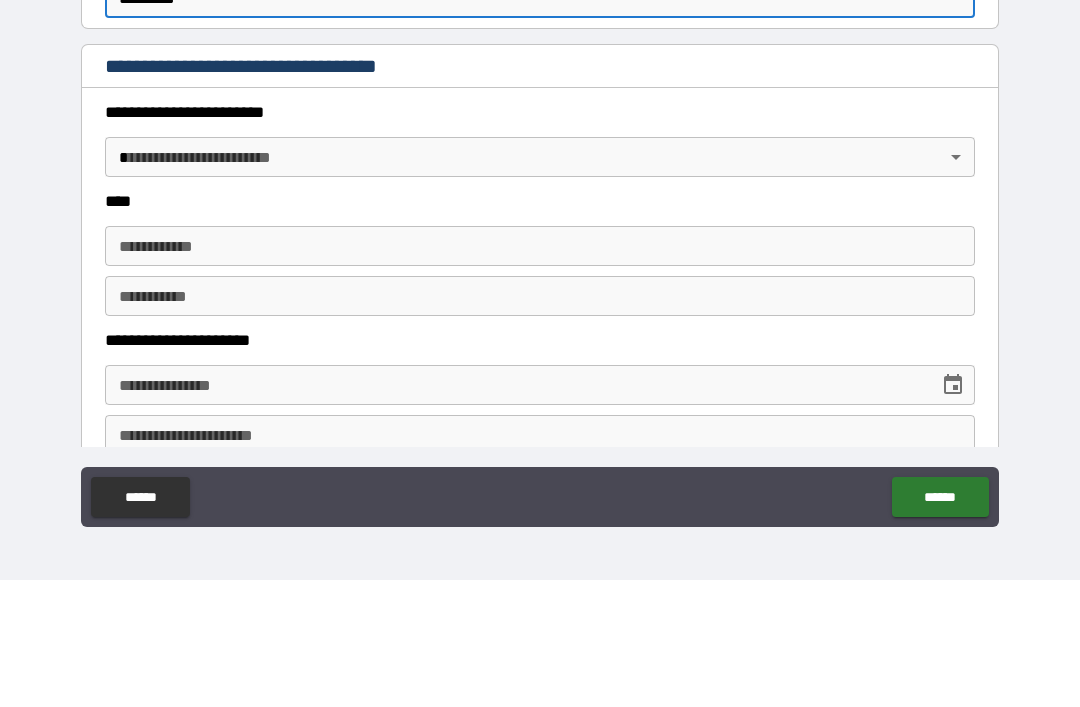 scroll, scrollTop: 575, scrollLeft: 0, axis: vertical 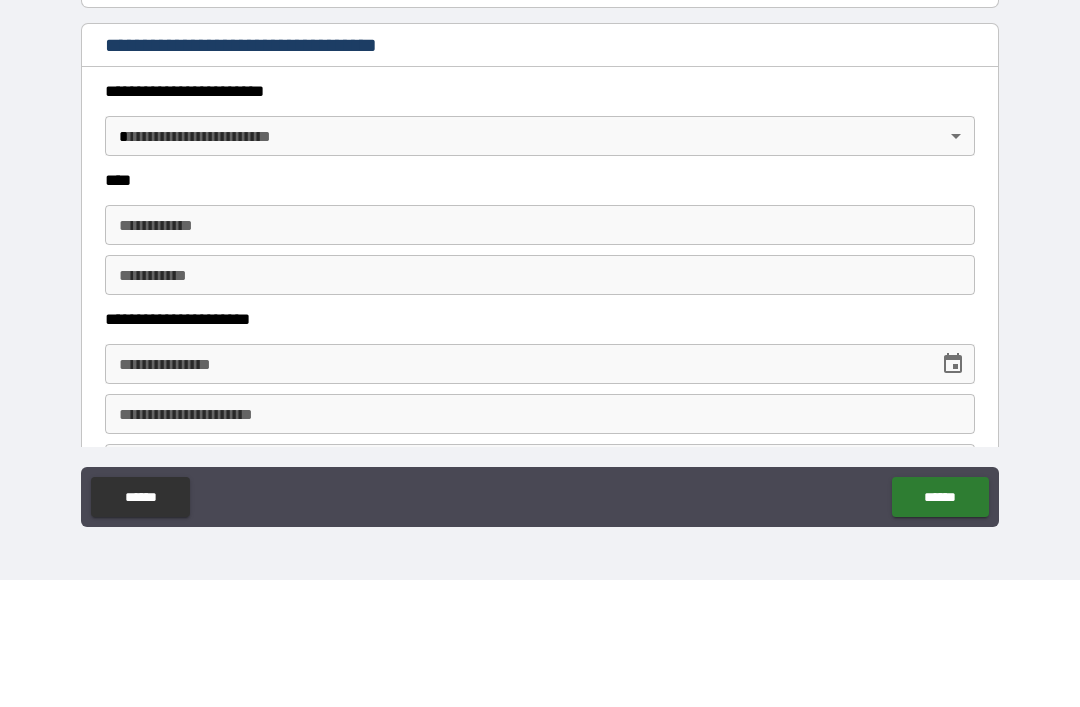 click on "**********" at bounding box center (540, 321) 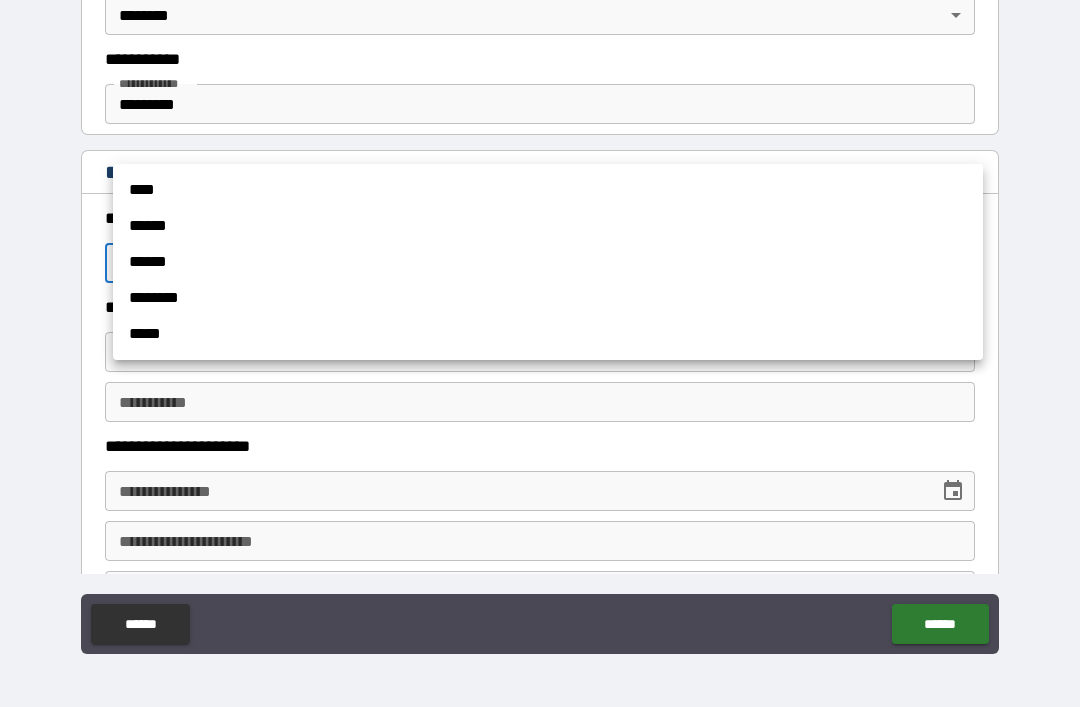 click on "****" at bounding box center (548, 190) 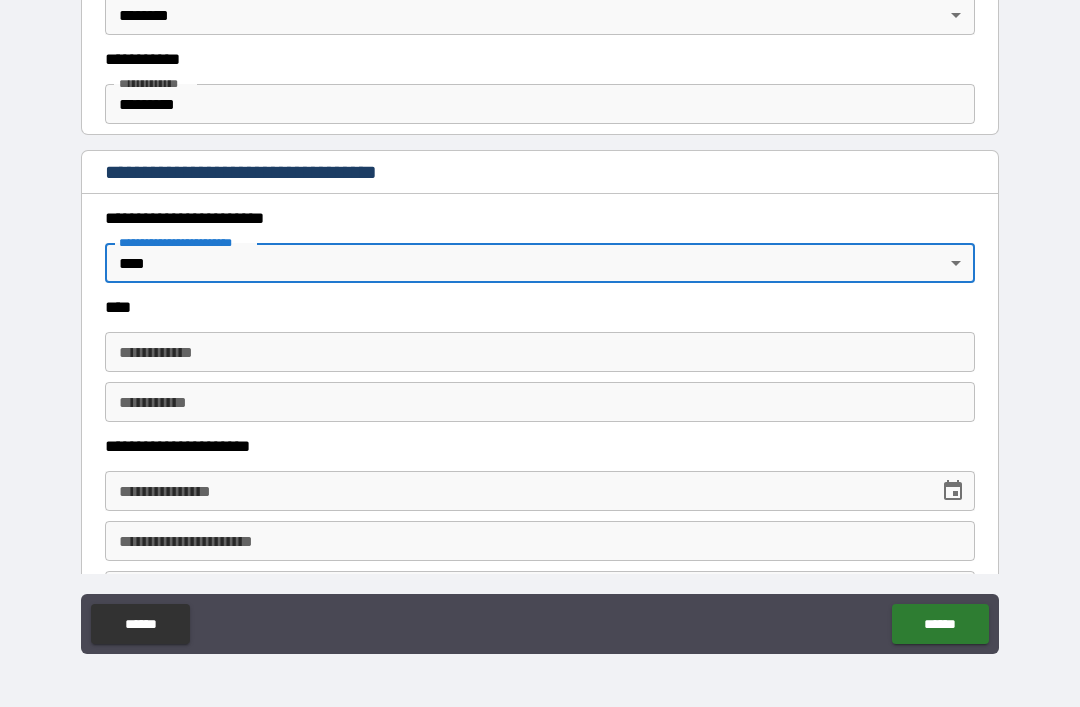 click on "**********" at bounding box center [540, 352] 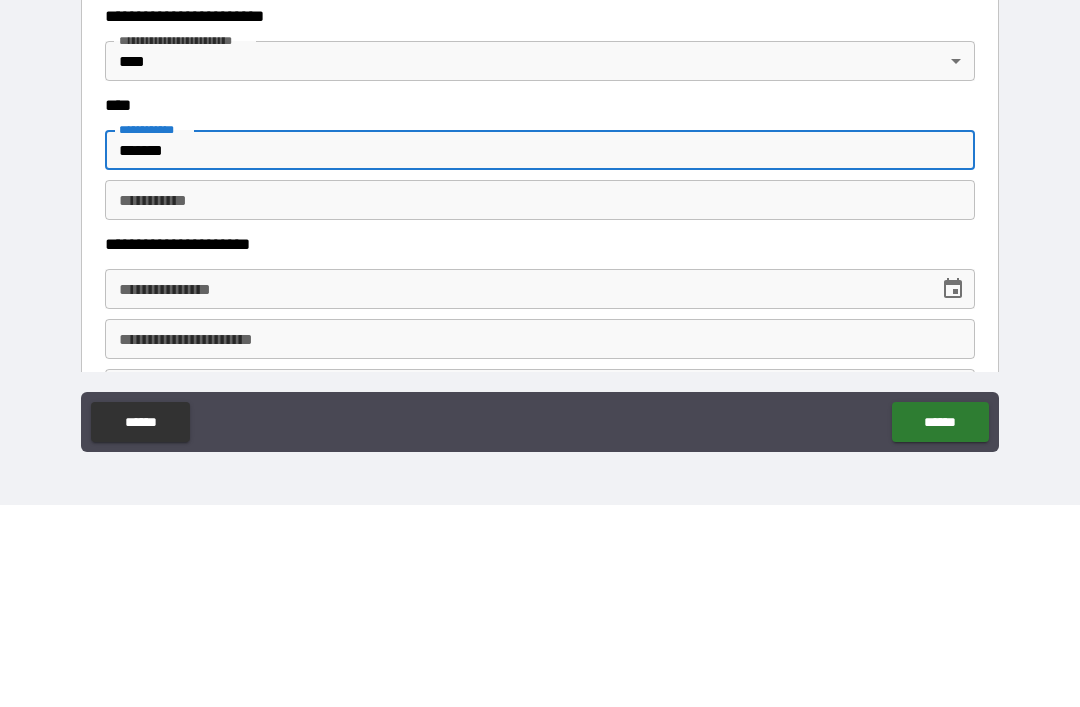 click on "*********   *" at bounding box center (540, 402) 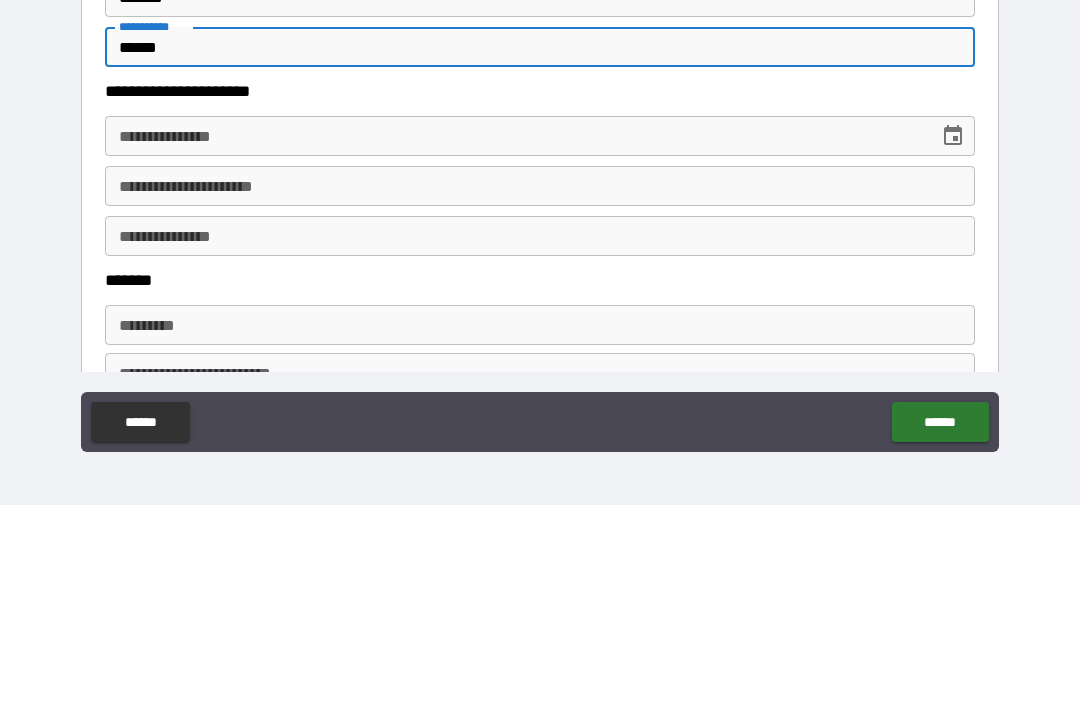 scroll, scrollTop: 724, scrollLeft: 0, axis: vertical 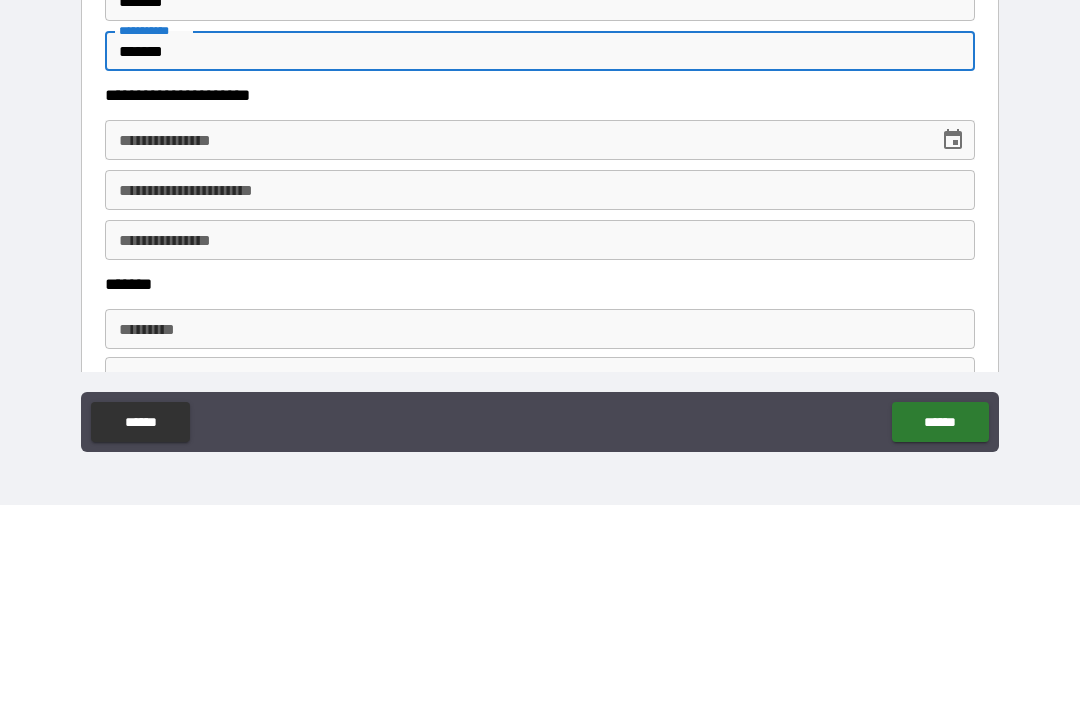 click on "**********" at bounding box center (515, 342) 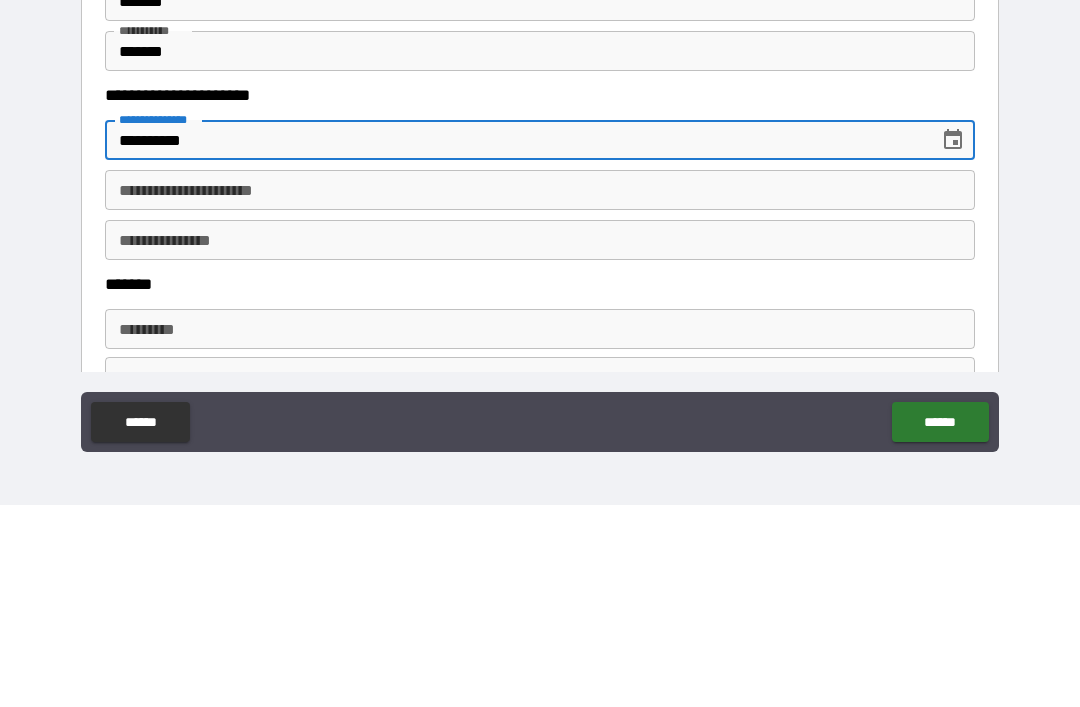 click on "**********" at bounding box center [540, 392] 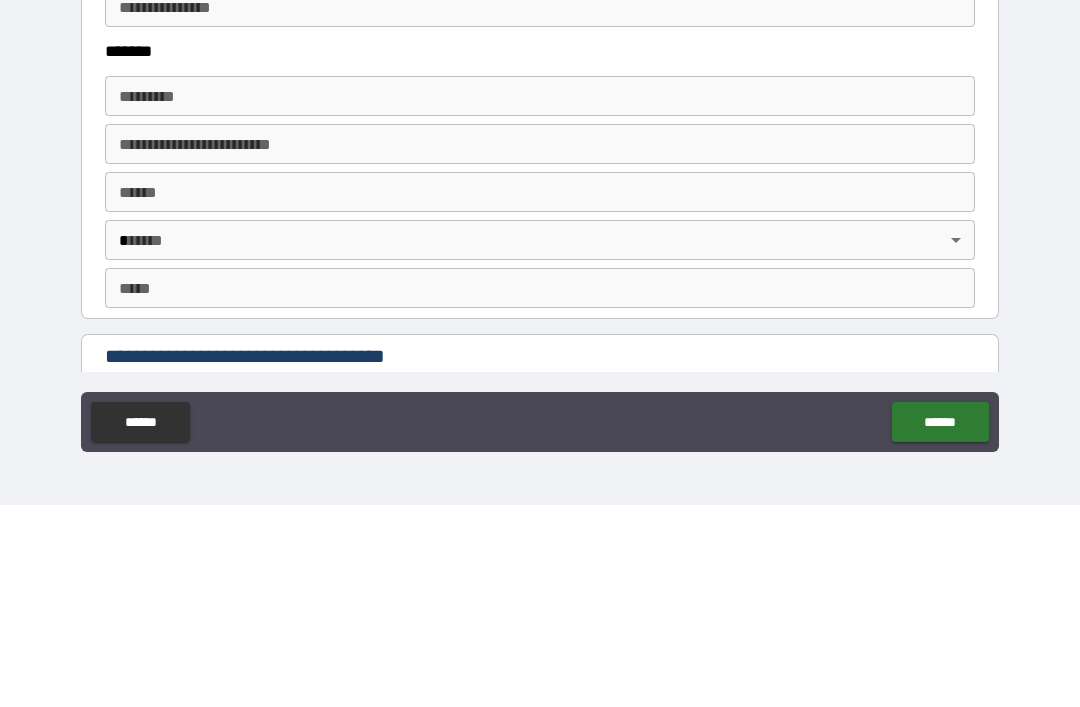 scroll, scrollTop: 955, scrollLeft: 0, axis: vertical 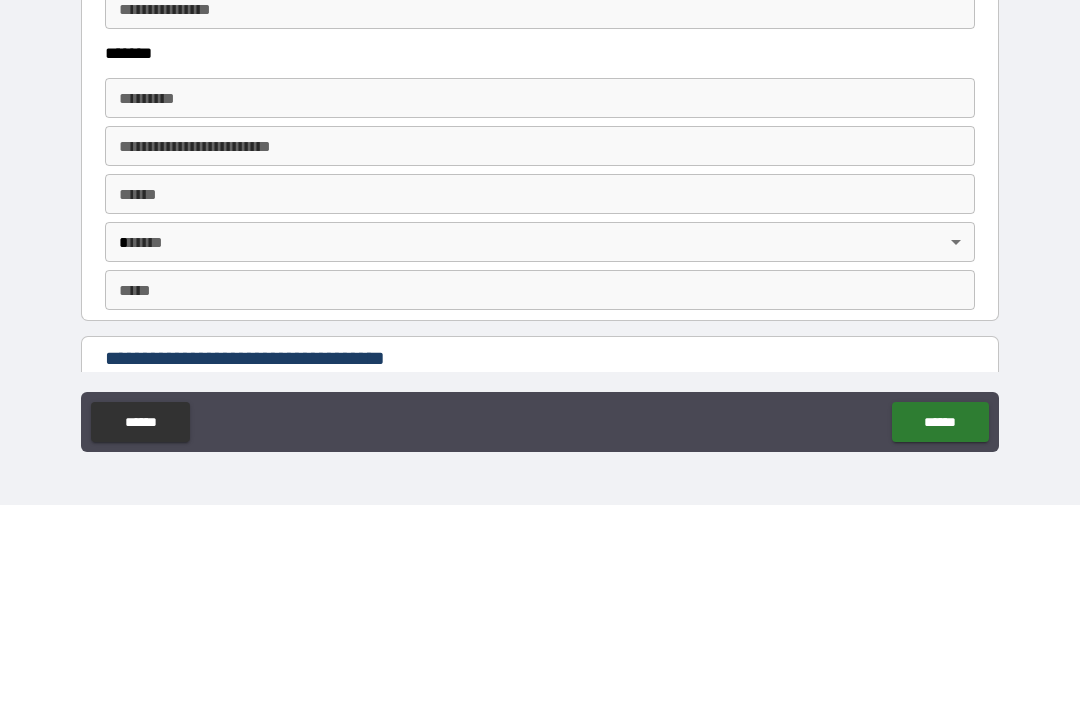 click on "*******   *" at bounding box center (540, 300) 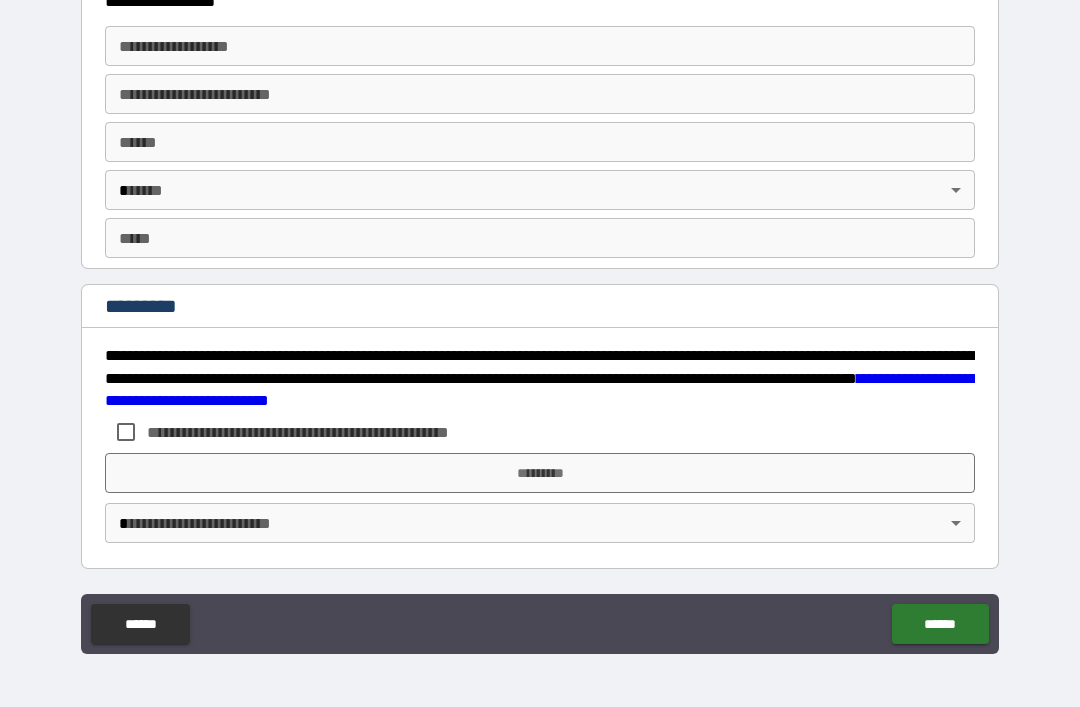 scroll, scrollTop: 3550, scrollLeft: 0, axis: vertical 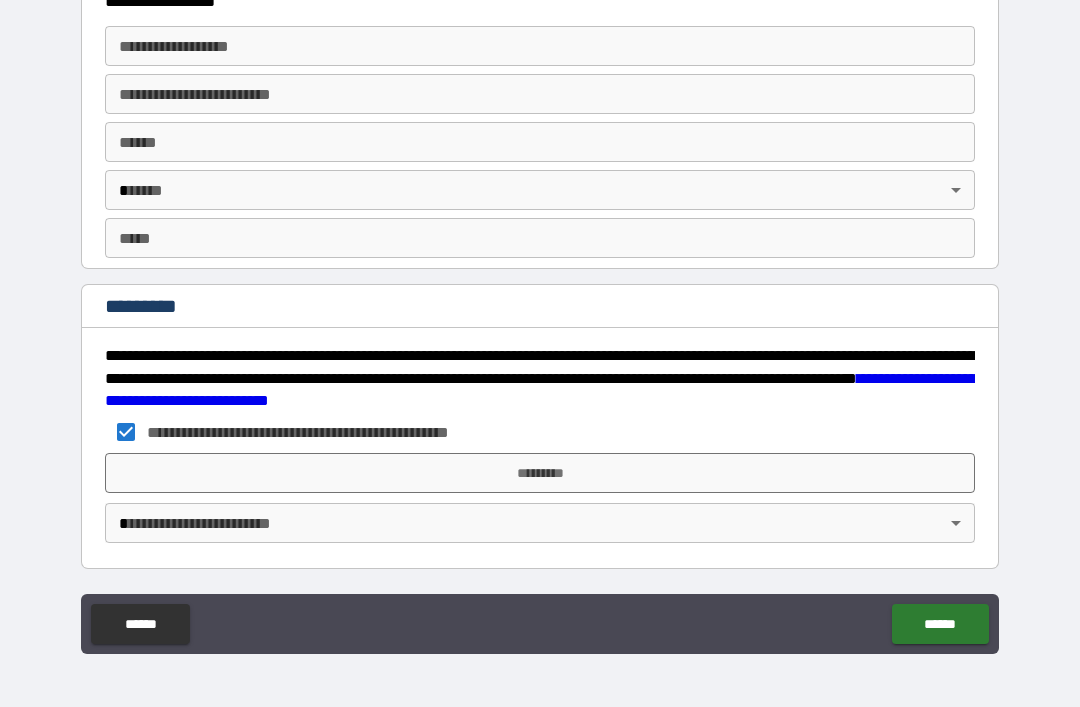 click on "*********" at bounding box center [540, 473] 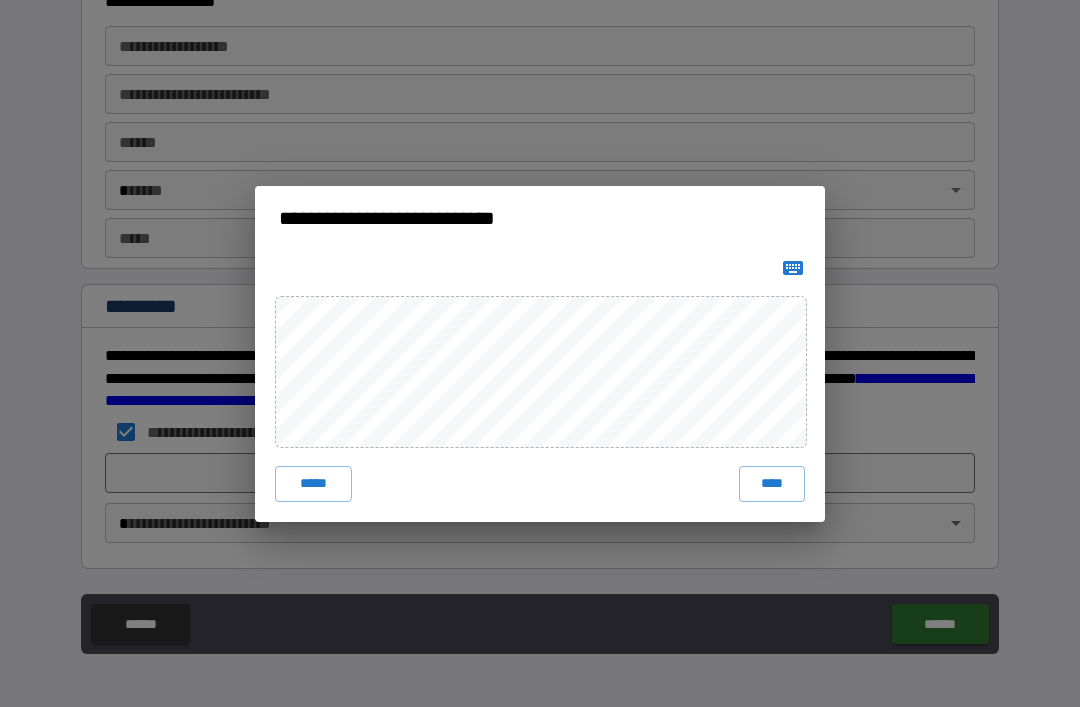 click 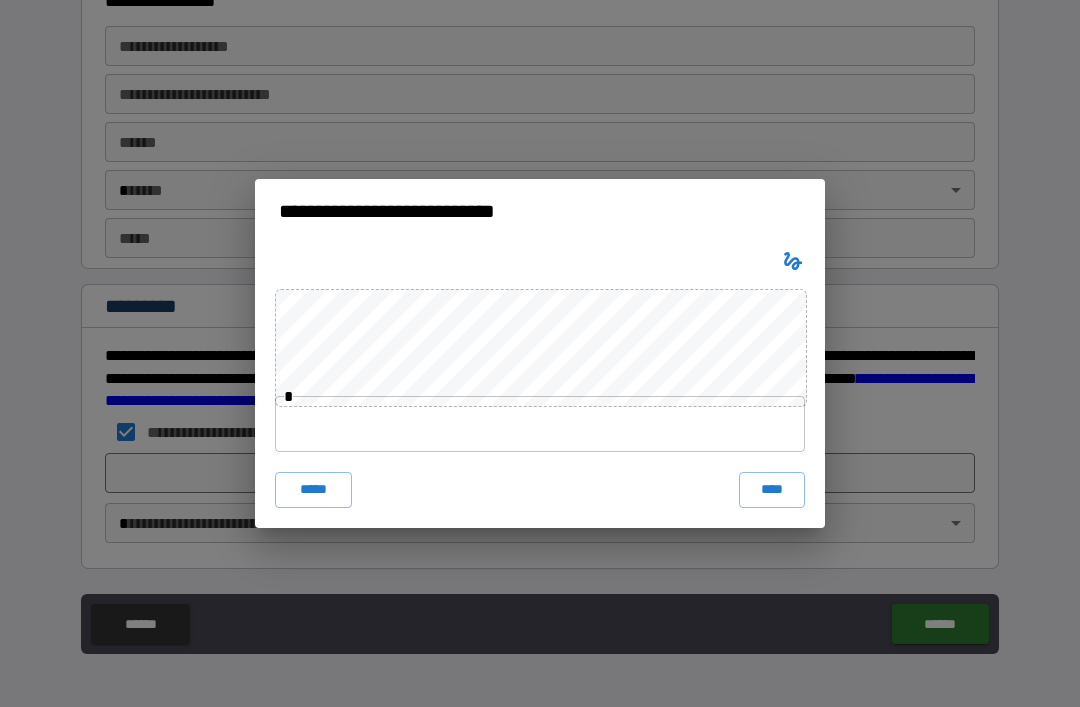 click at bounding box center (540, 424) 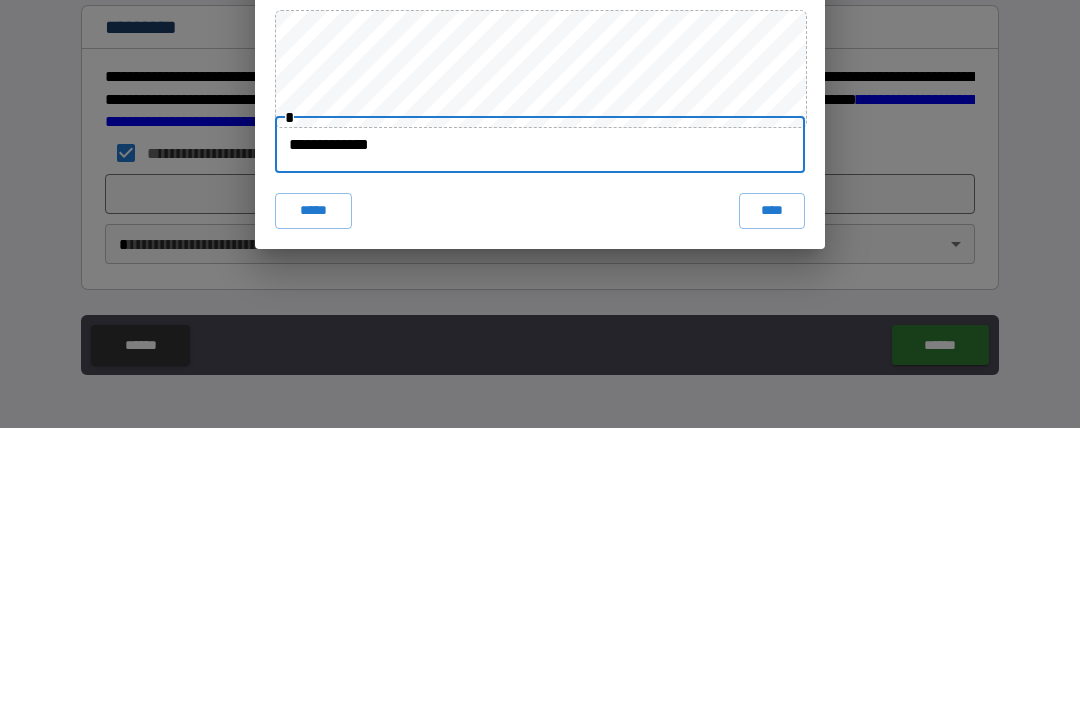 click on "****" at bounding box center [772, 490] 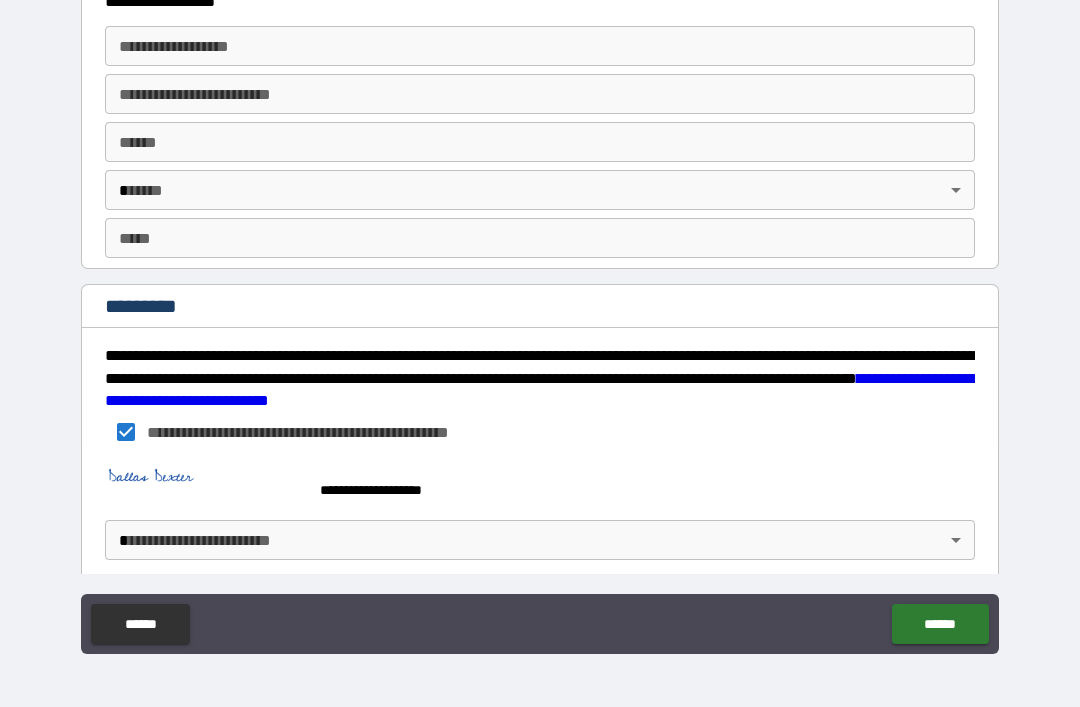 click on "**********" at bounding box center [540, 321] 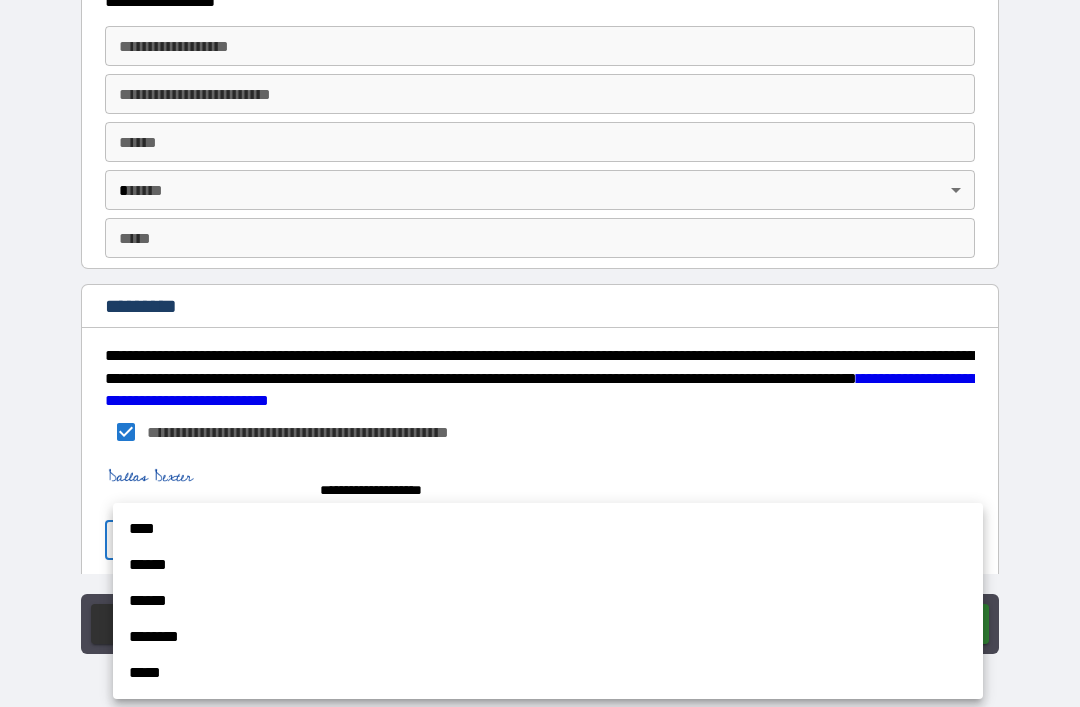click on "******" at bounding box center (548, 565) 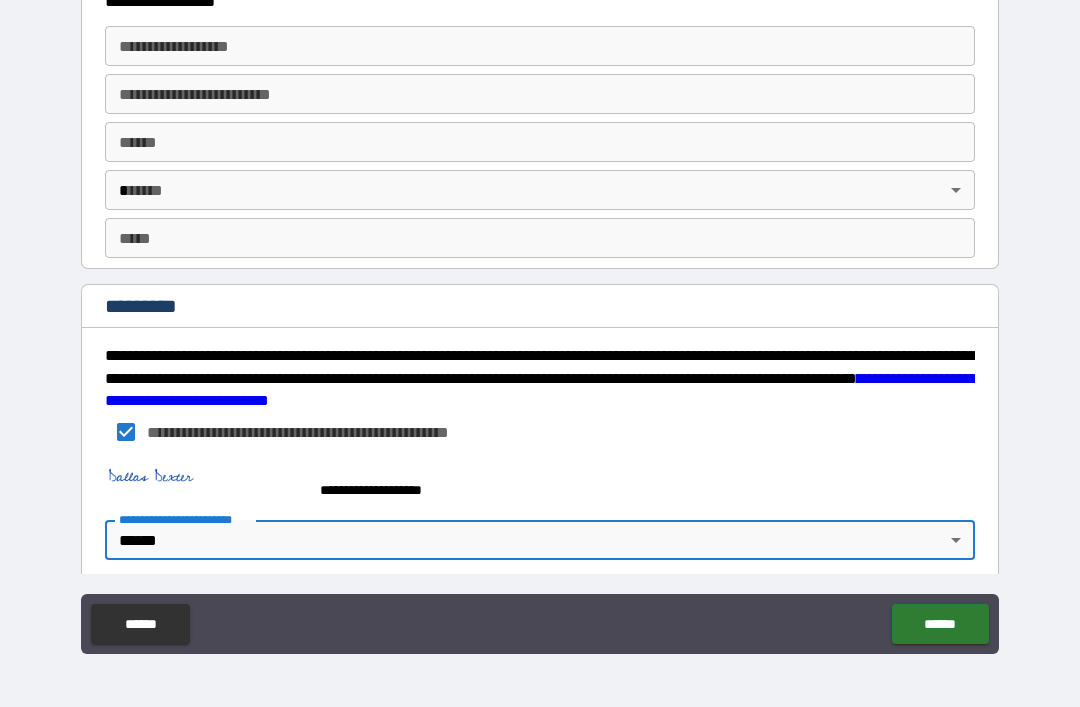 click on "******" at bounding box center (940, 624) 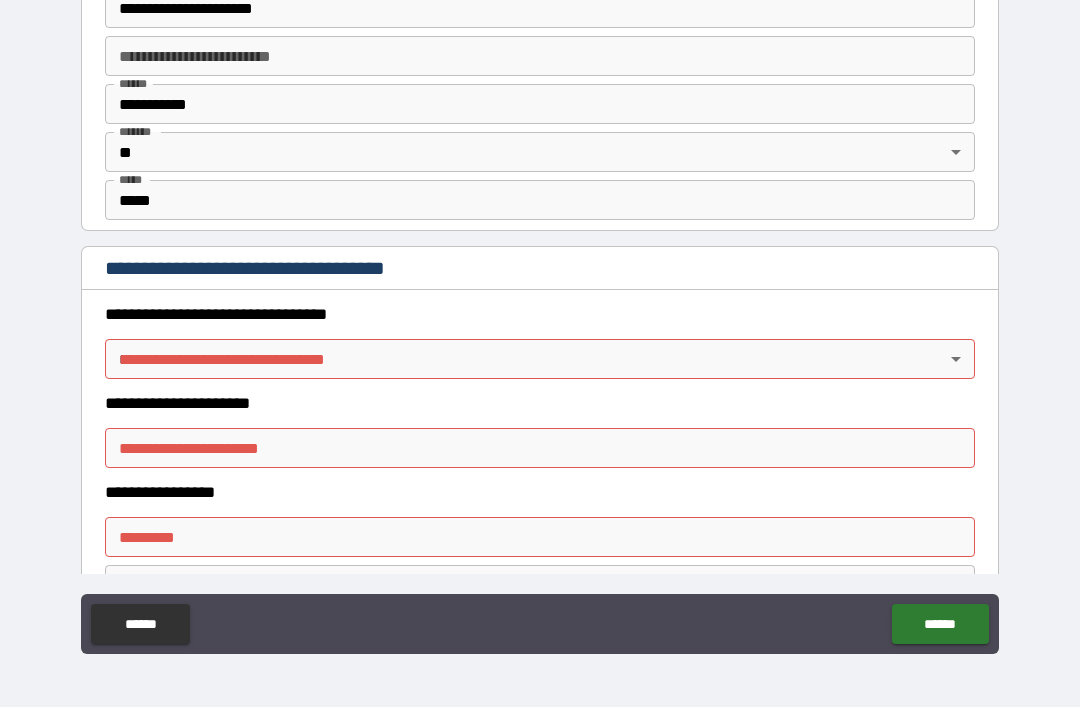scroll, scrollTop: 1252, scrollLeft: 0, axis: vertical 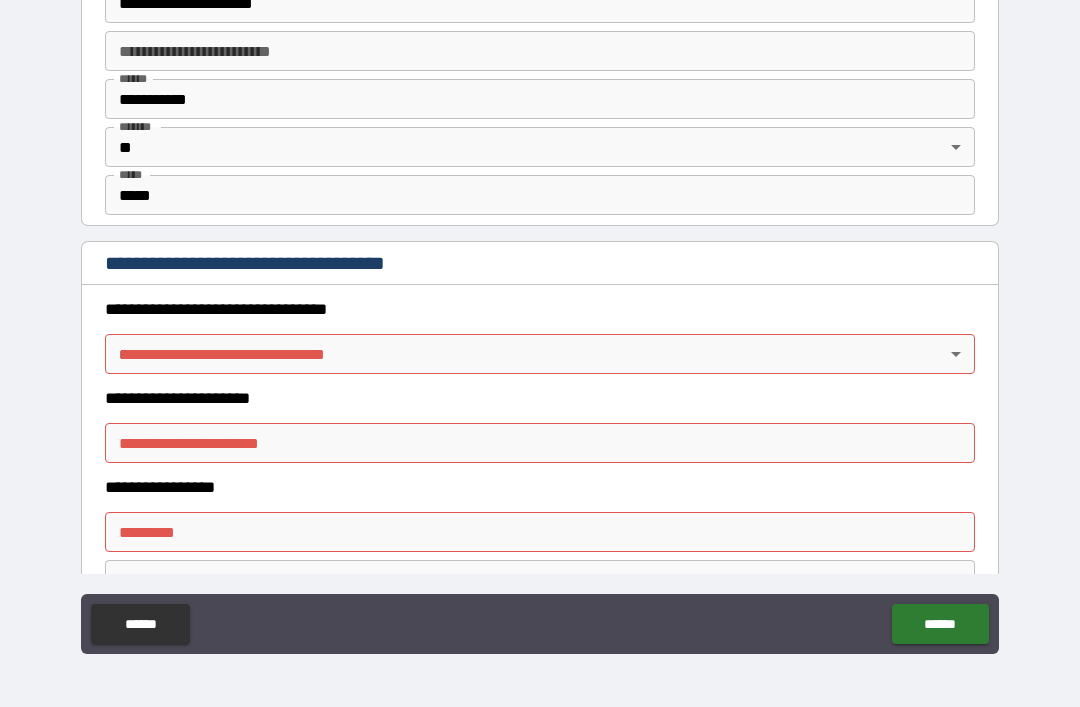click on "**********" at bounding box center [540, 321] 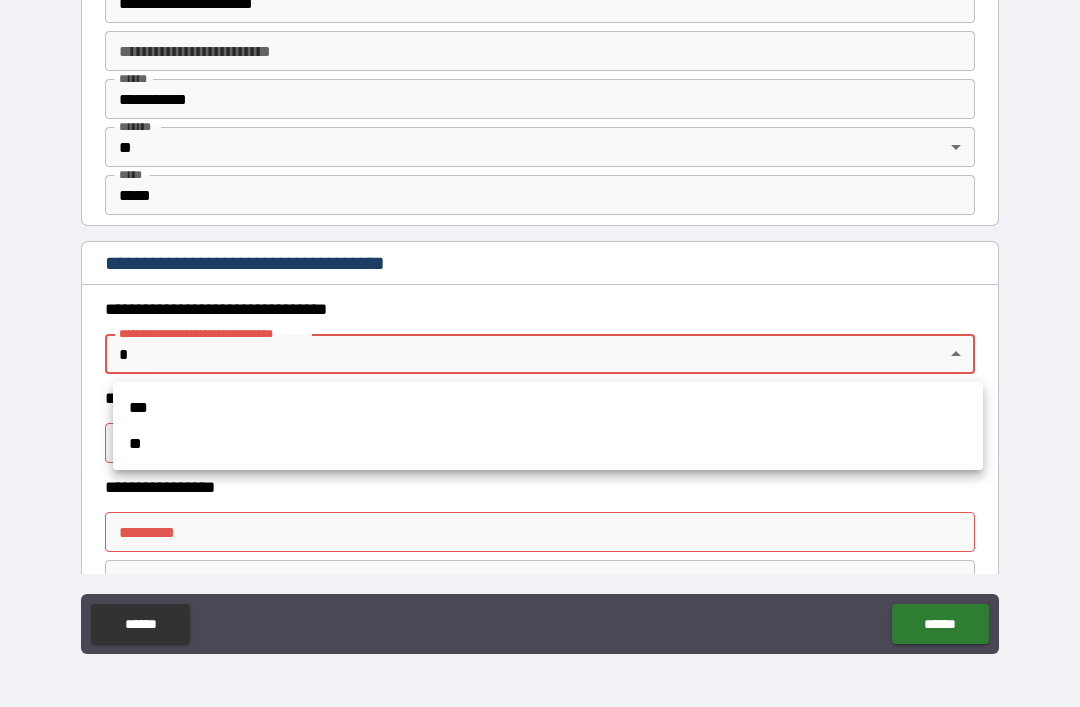 click on "**" at bounding box center (548, 444) 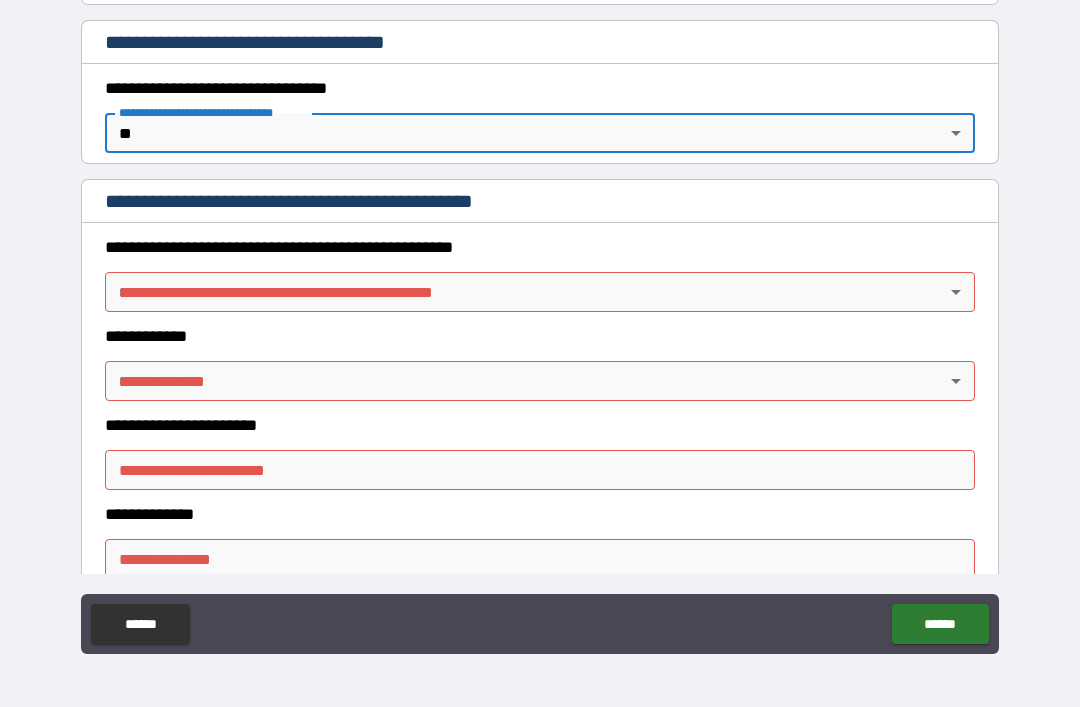 scroll, scrollTop: 1485, scrollLeft: 0, axis: vertical 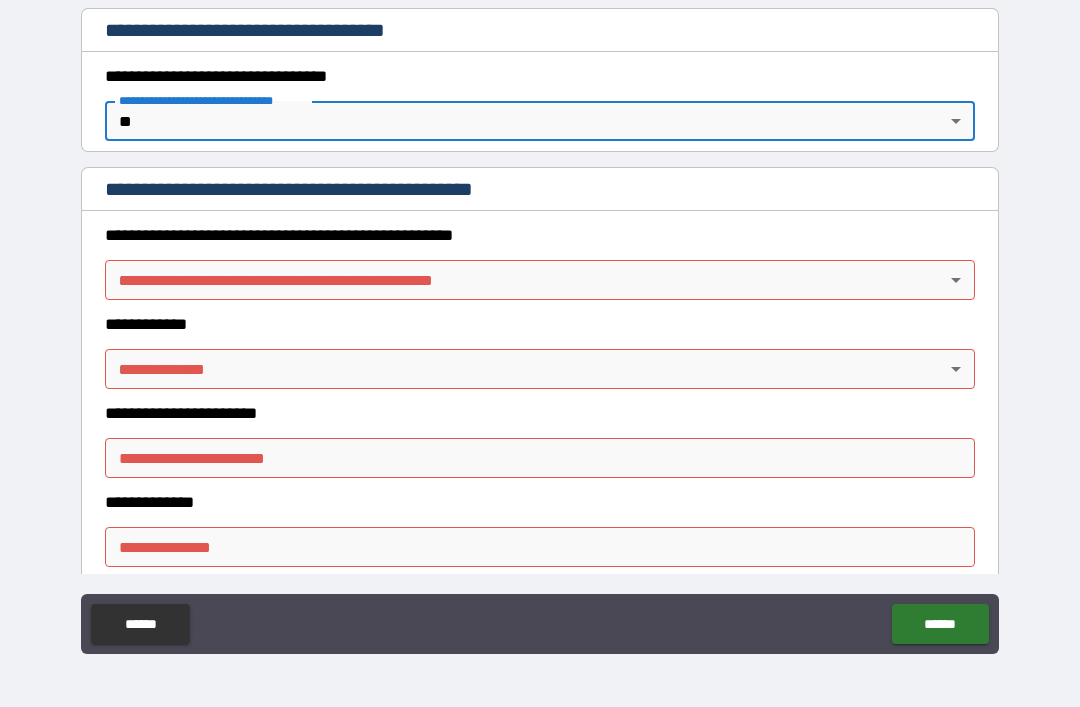 click on "**********" at bounding box center (540, 321) 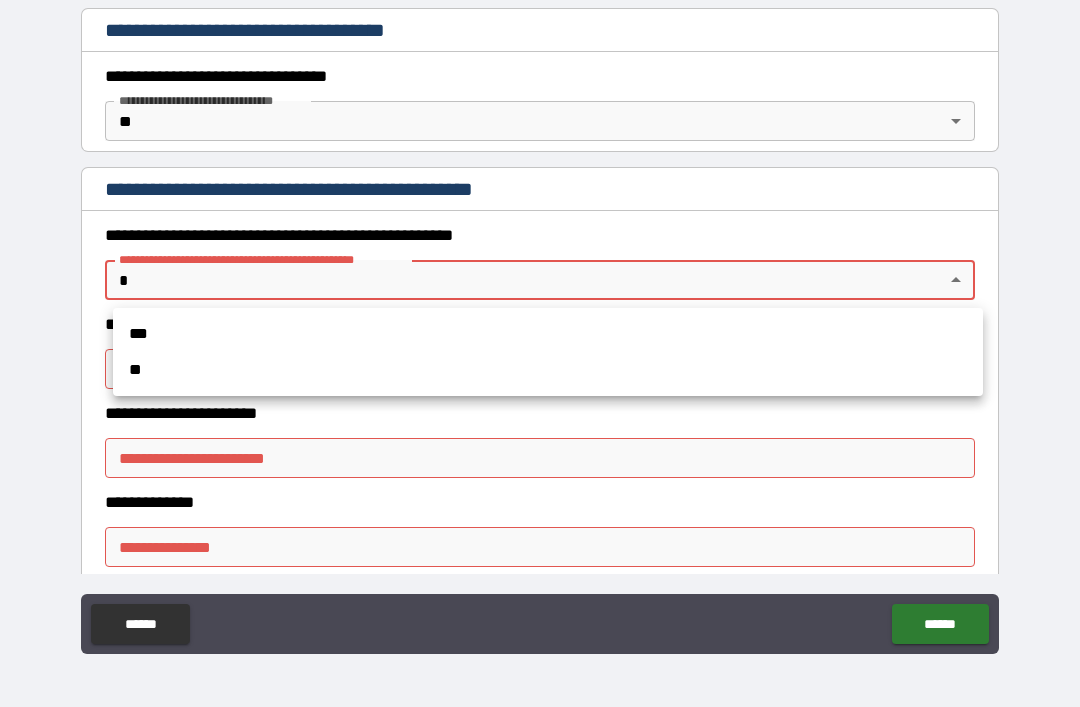 click on "**" at bounding box center (548, 370) 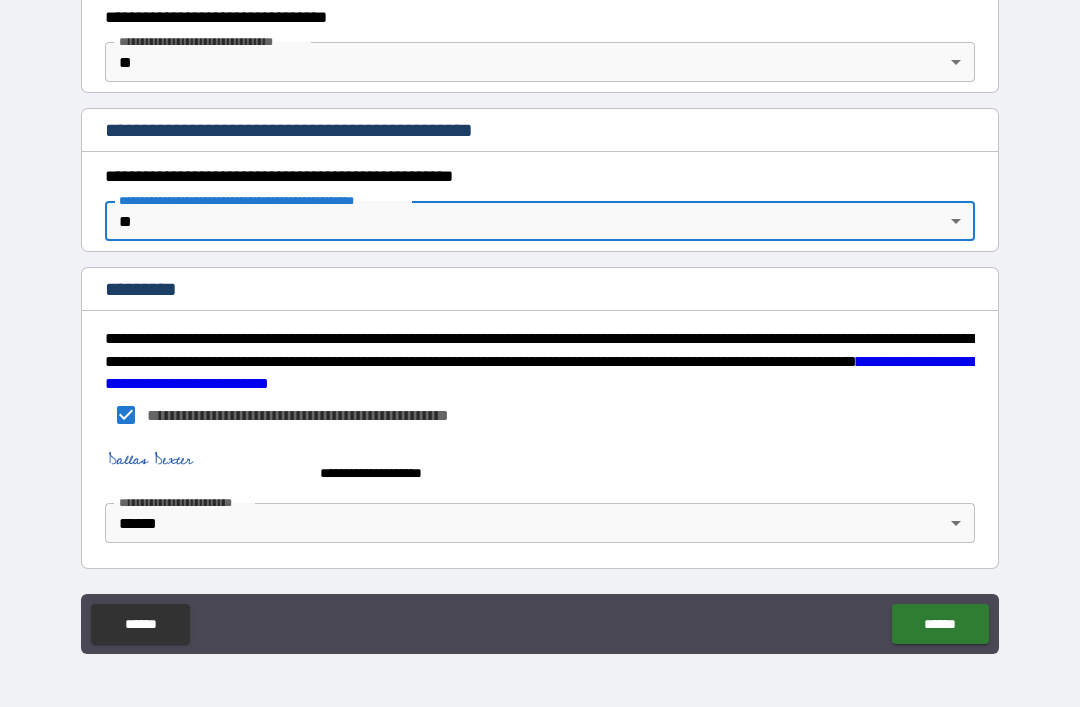 scroll, scrollTop: 0, scrollLeft: 0, axis: both 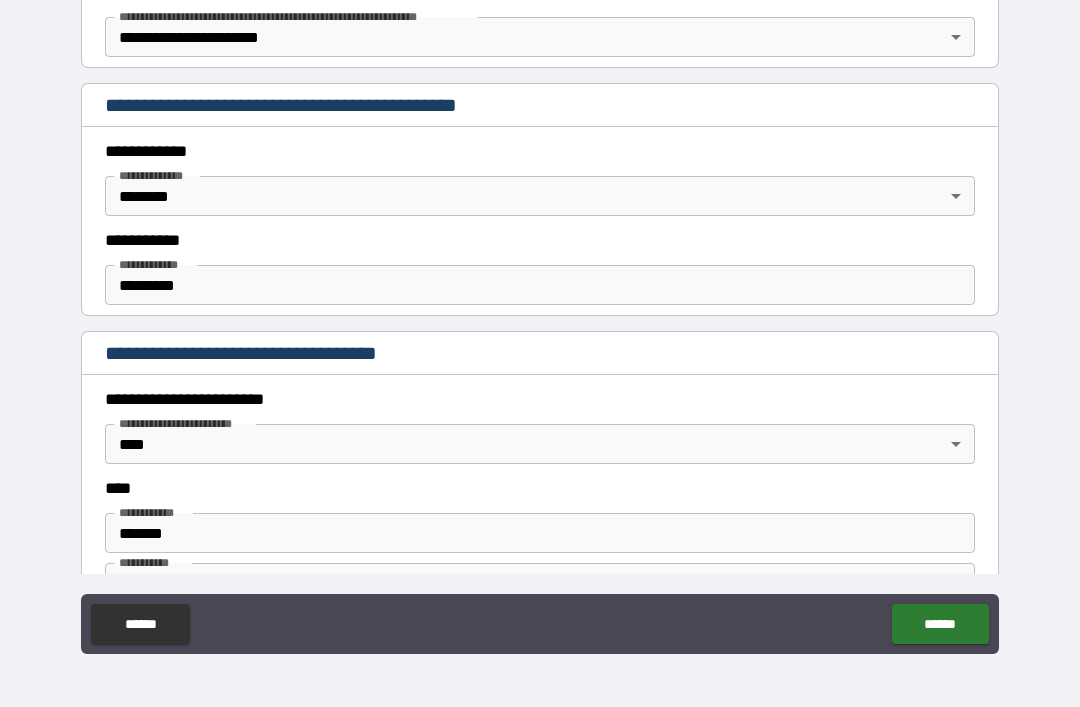 click on "******" at bounding box center [940, 624] 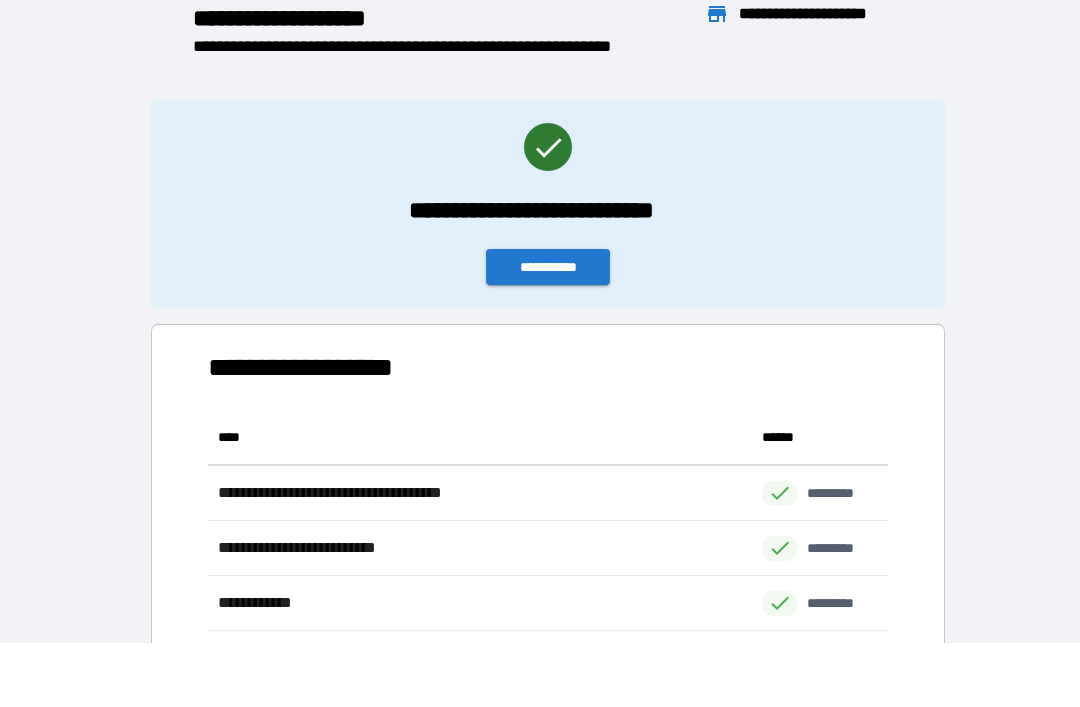 scroll, scrollTop: 441, scrollLeft: 680, axis: both 